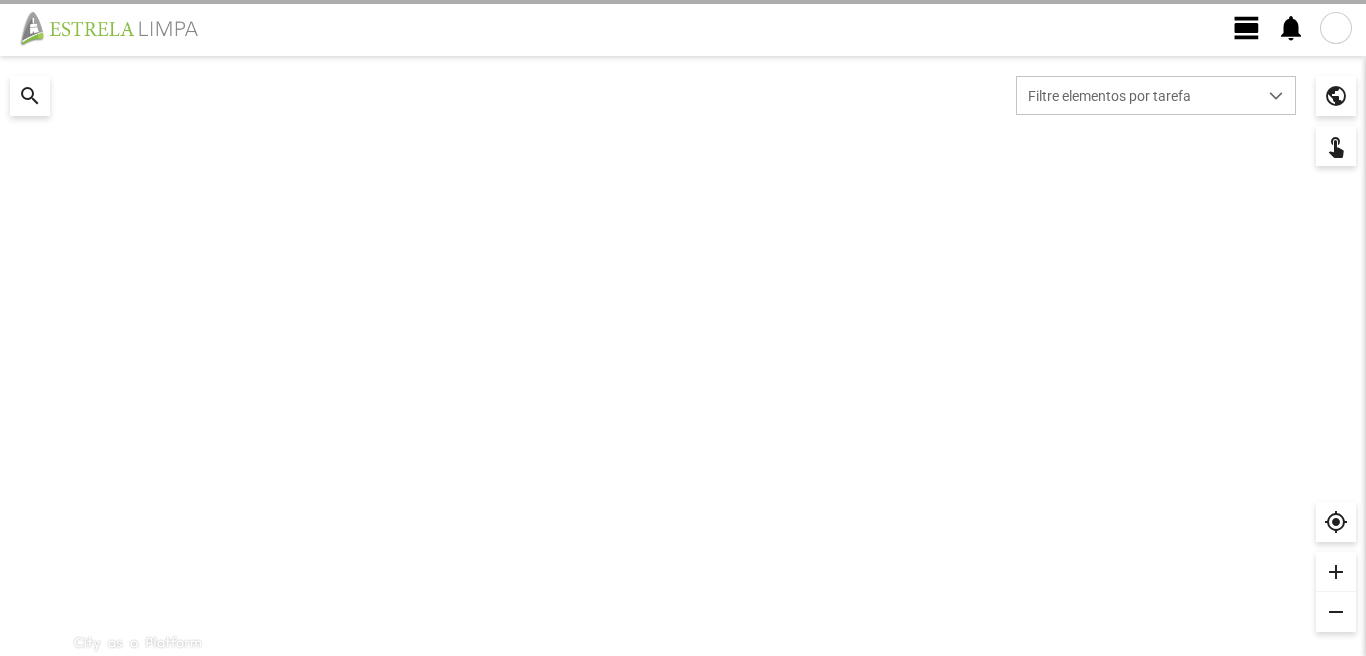 scroll, scrollTop: 0, scrollLeft: 0, axis: both 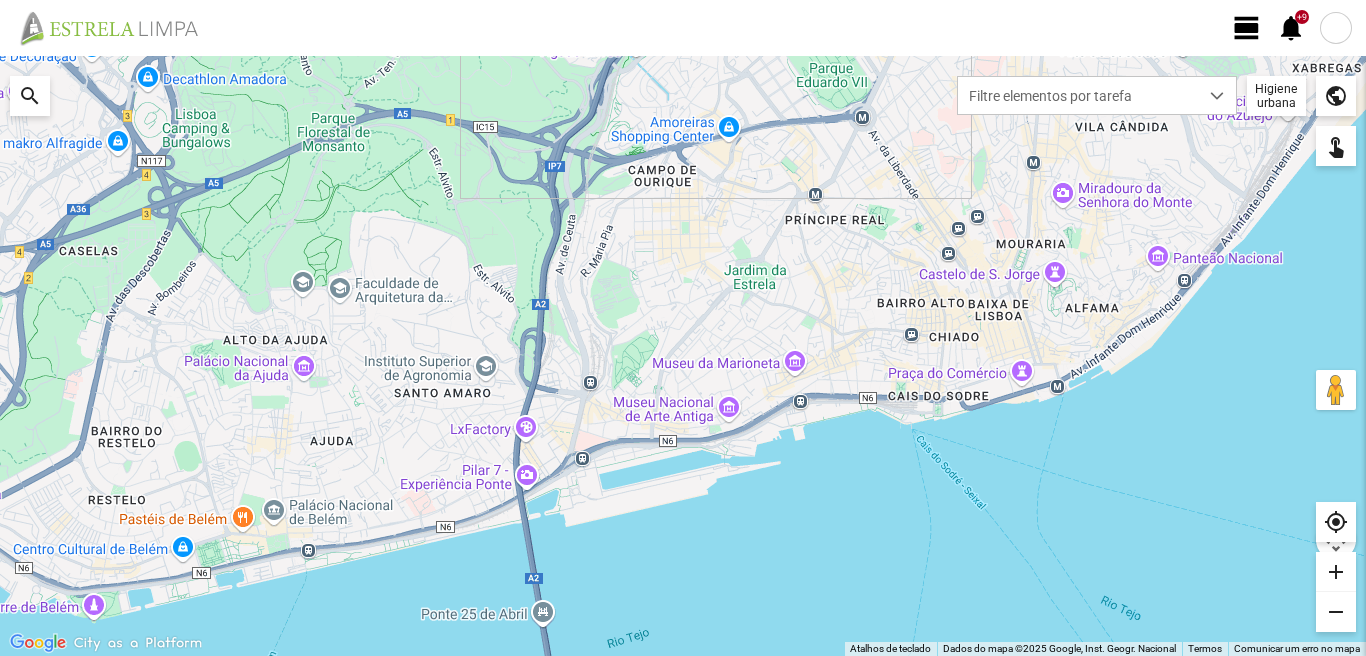 click on "view_day" 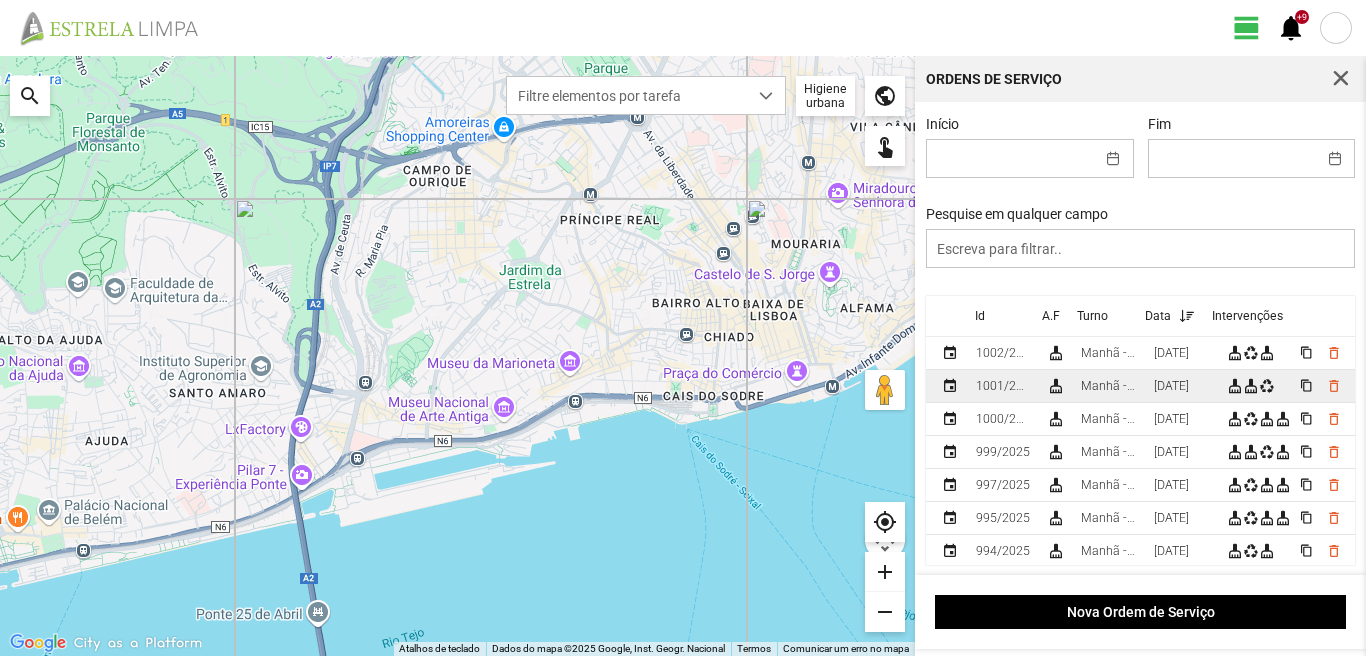 click on "[DATE]" at bounding box center (1171, 386) 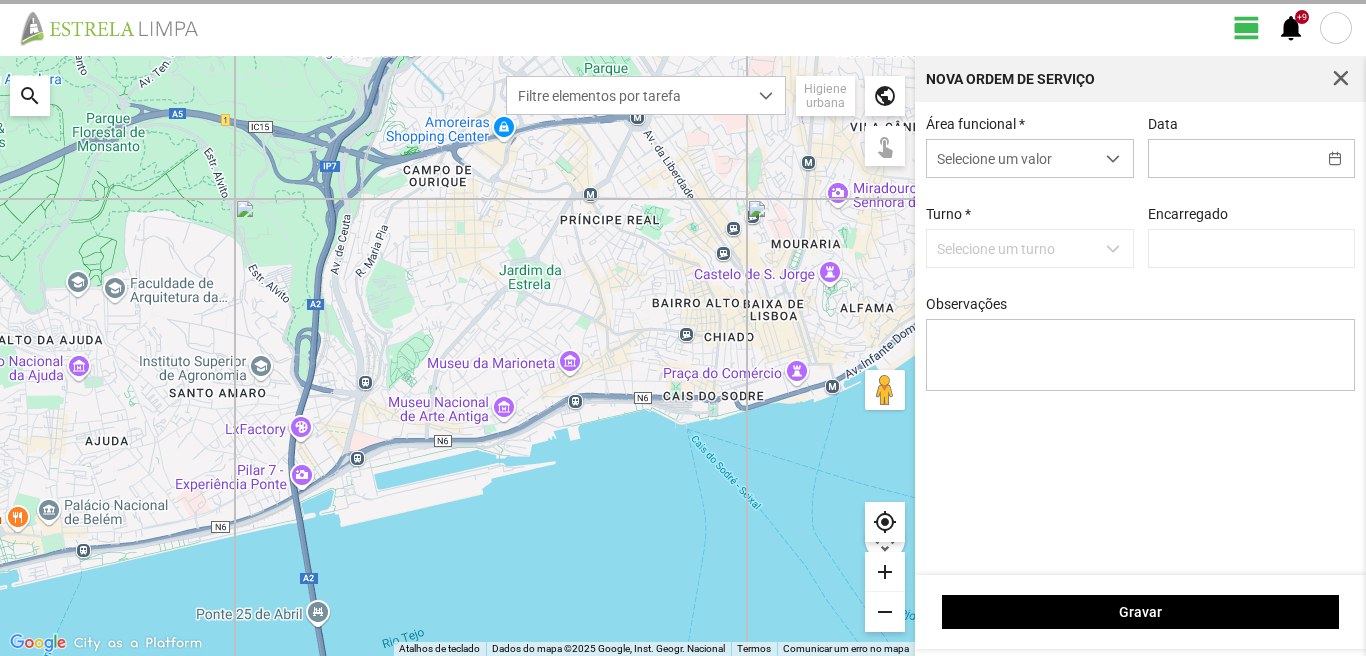 type on "[DATE]" 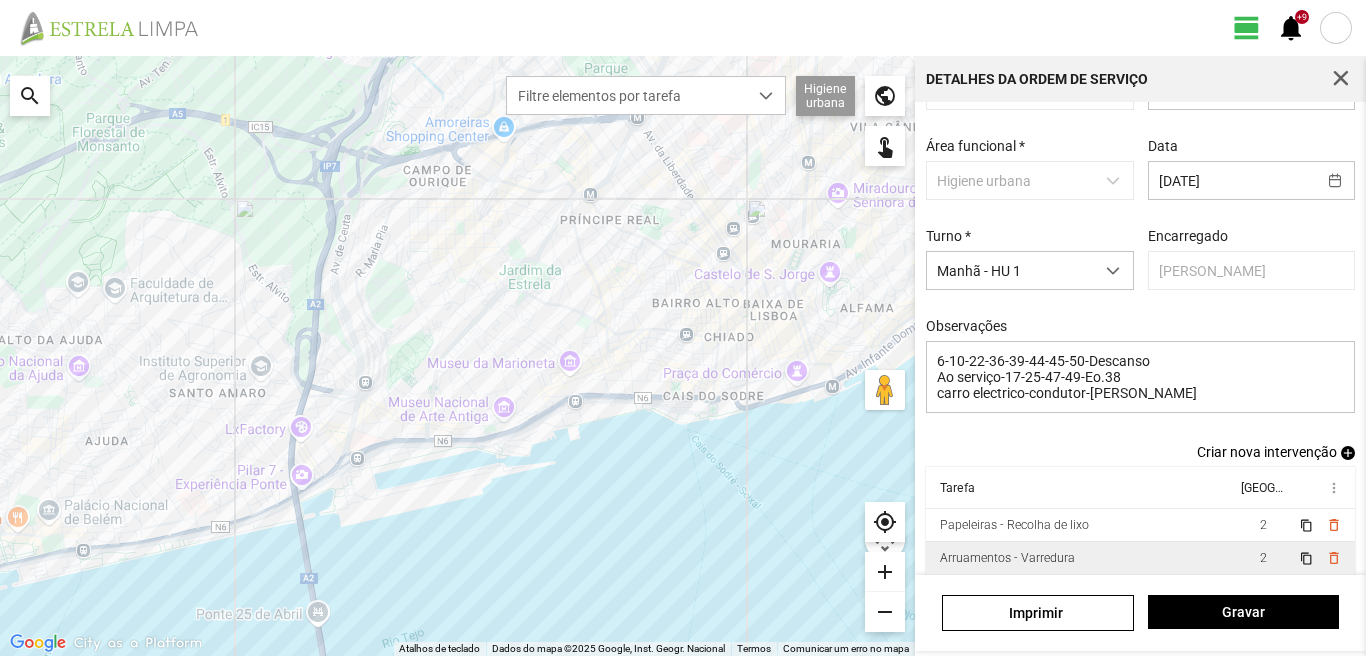 scroll, scrollTop: 100, scrollLeft: 0, axis: vertical 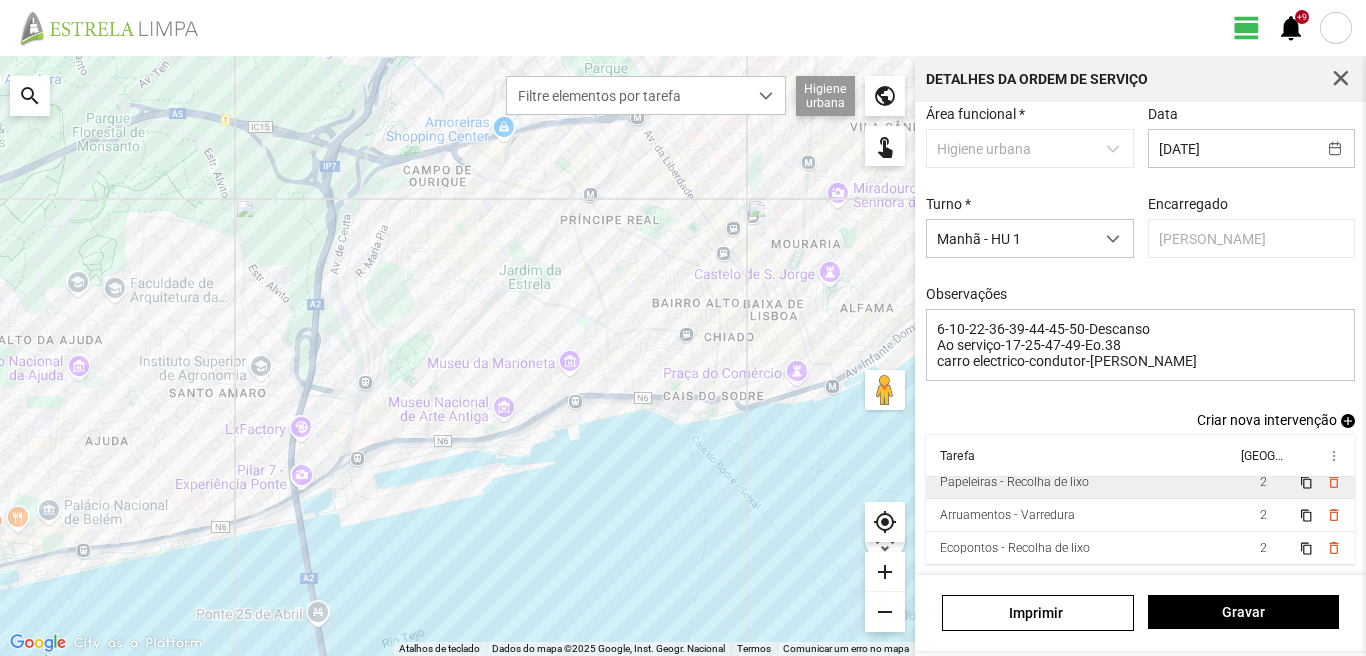 click on "Papeleiras - Recolha de lixo" at bounding box center (1081, 482) 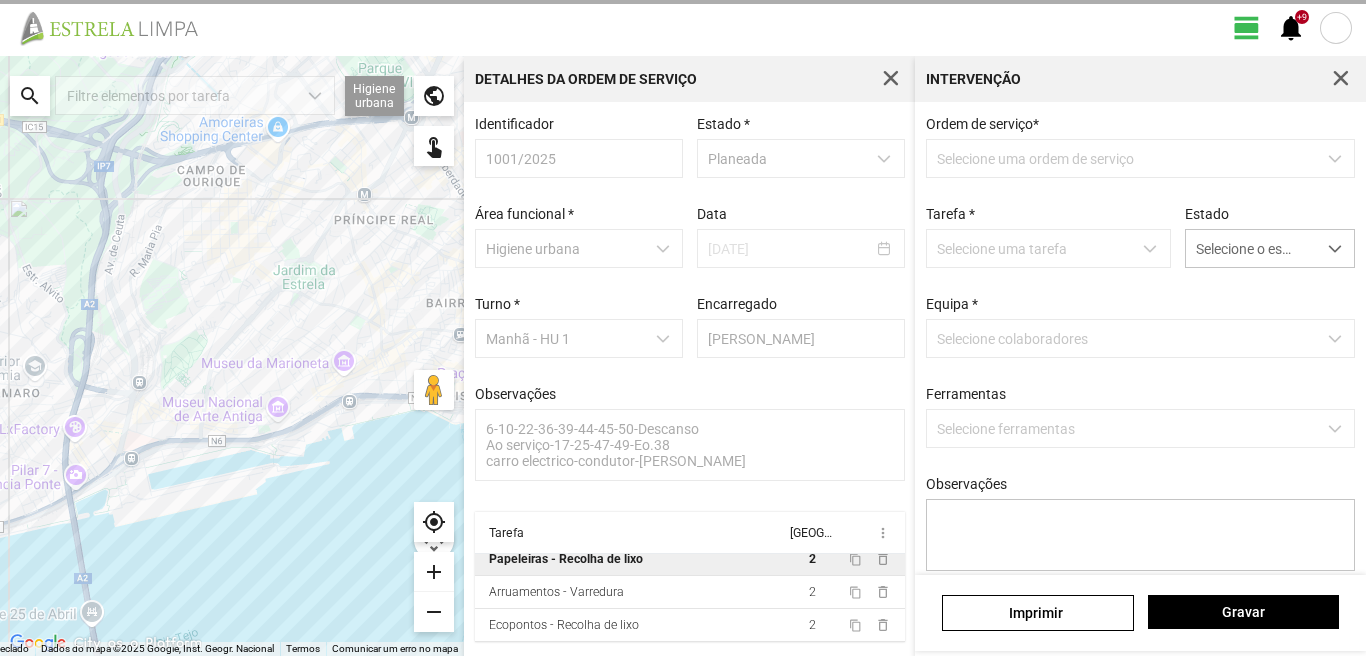 scroll, scrollTop: 4, scrollLeft: 0, axis: vertical 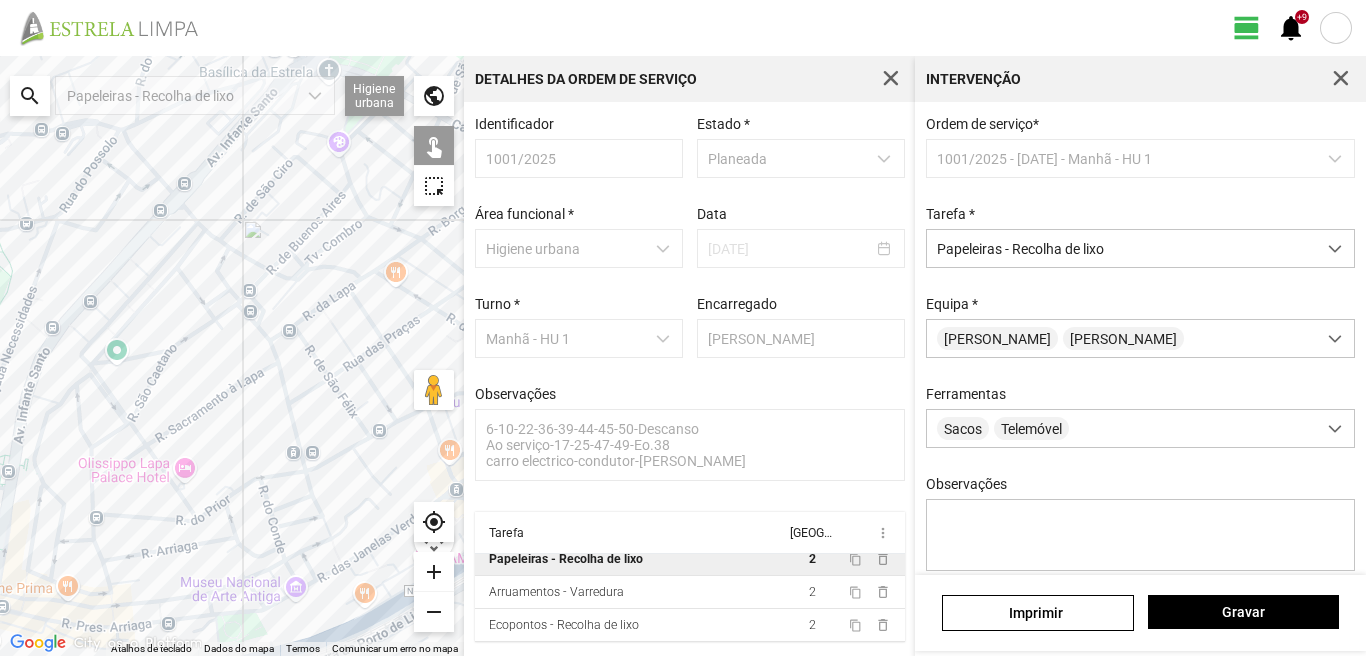 drag, startPoint x: 300, startPoint y: 349, endPoint x: 36, endPoint y: 359, distance: 264.18933 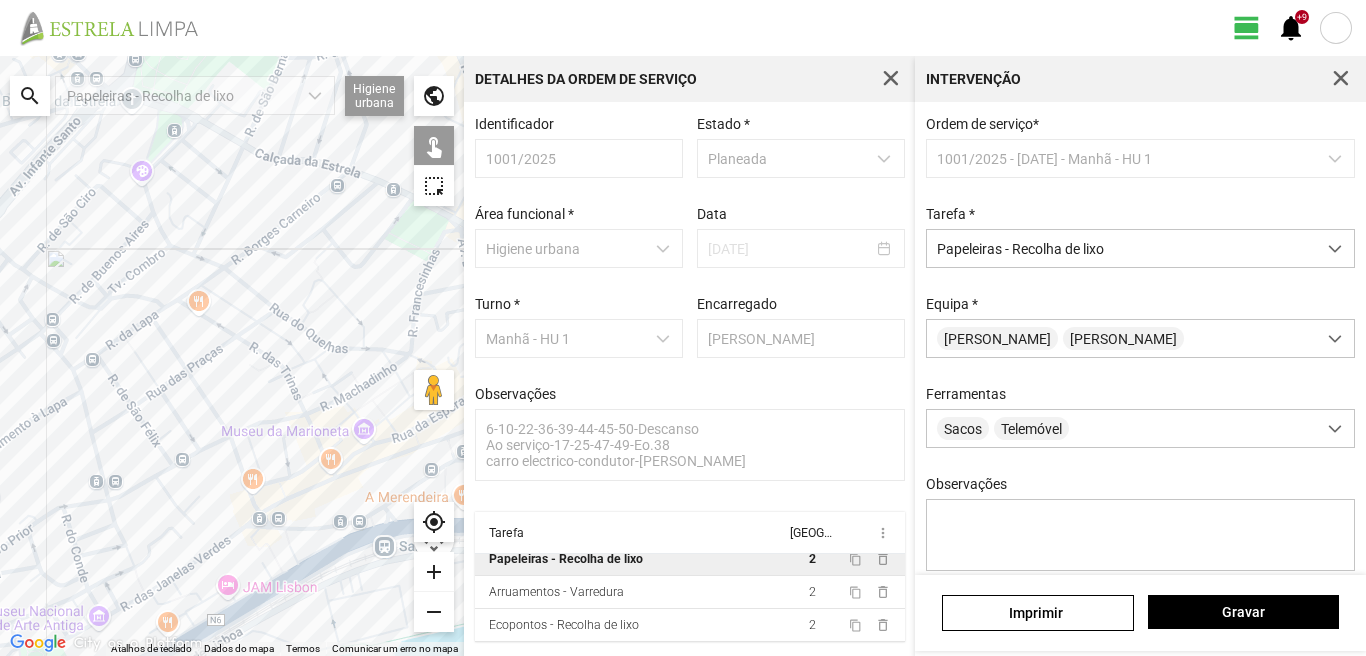 drag, startPoint x: 132, startPoint y: 315, endPoint x: 225, endPoint y: 342, distance: 96.84007 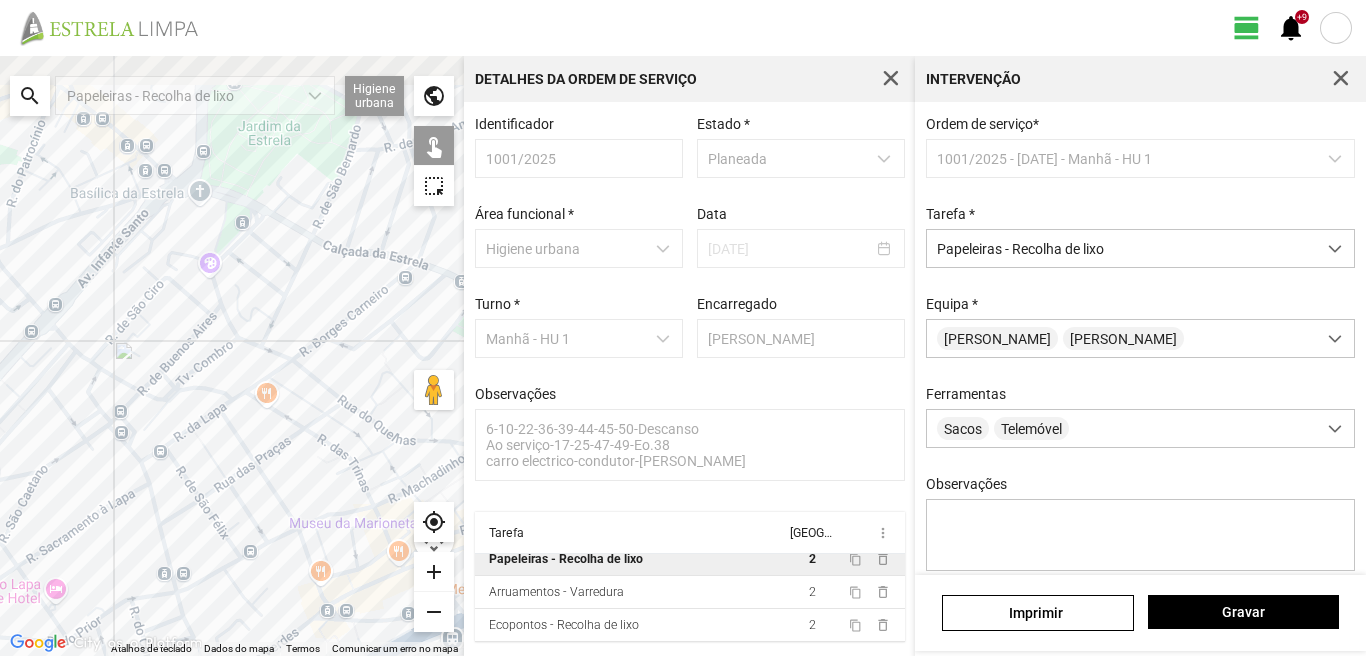 drag, startPoint x: 176, startPoint y: 337, endPoint x: 187, endPoint y: 410, distance: 73.82411 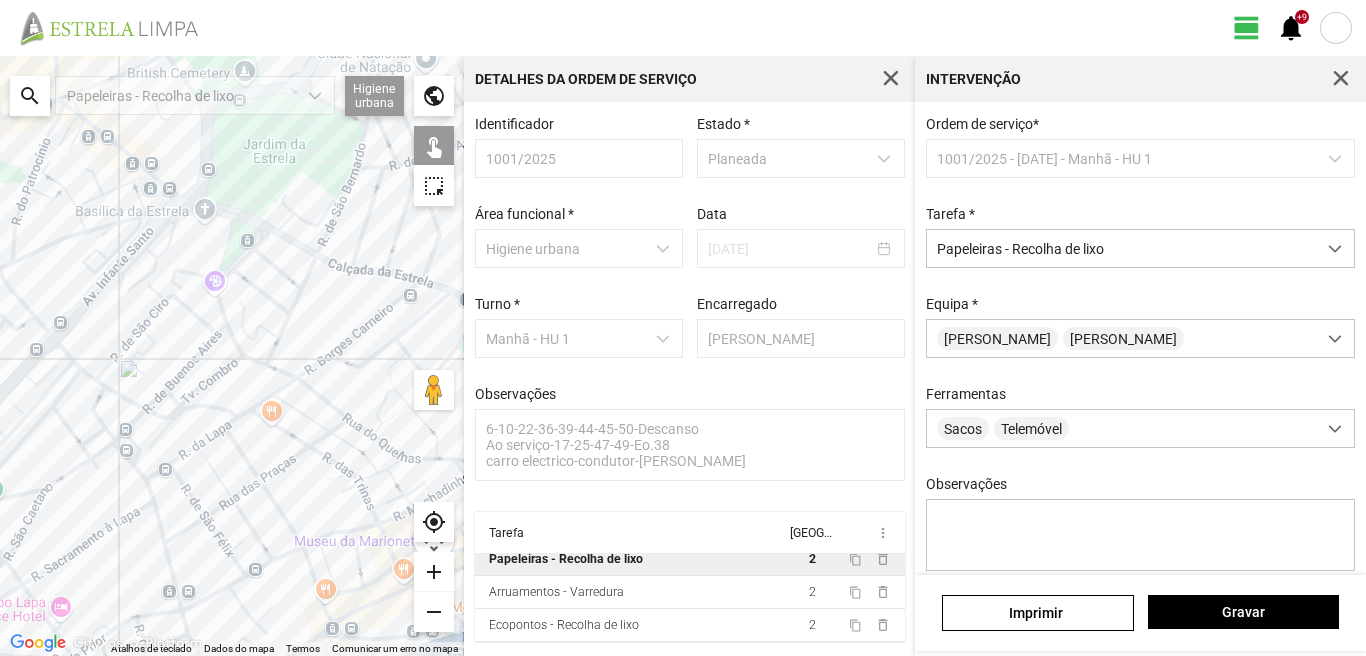 click 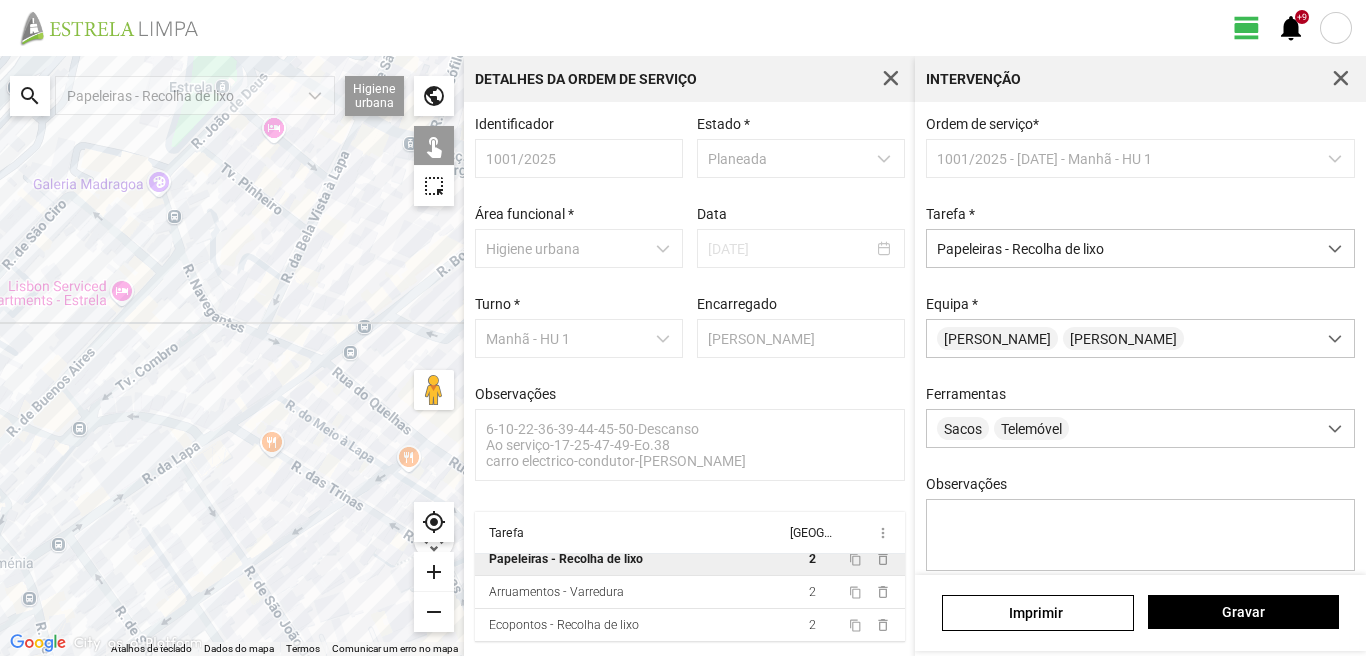click 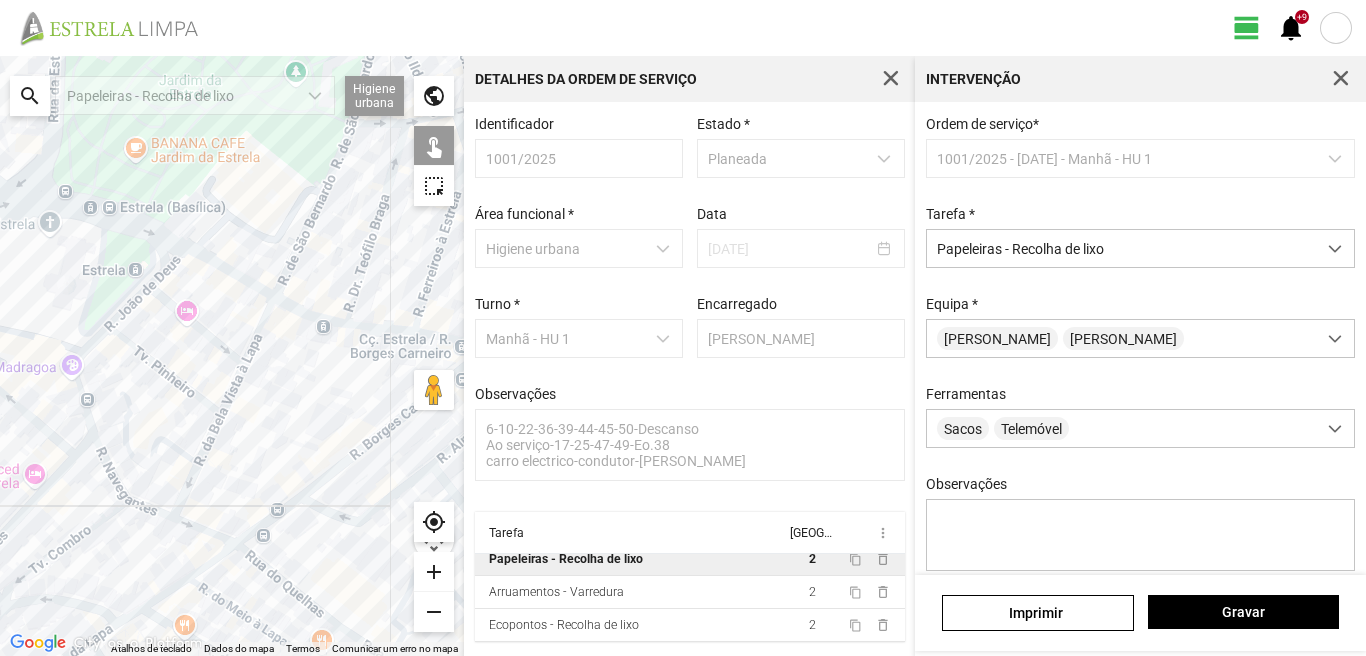 drag, startPoint x: 280, startPoint y: 188, endPoint x: 194, endPoint y: 381, distance: 211.29364 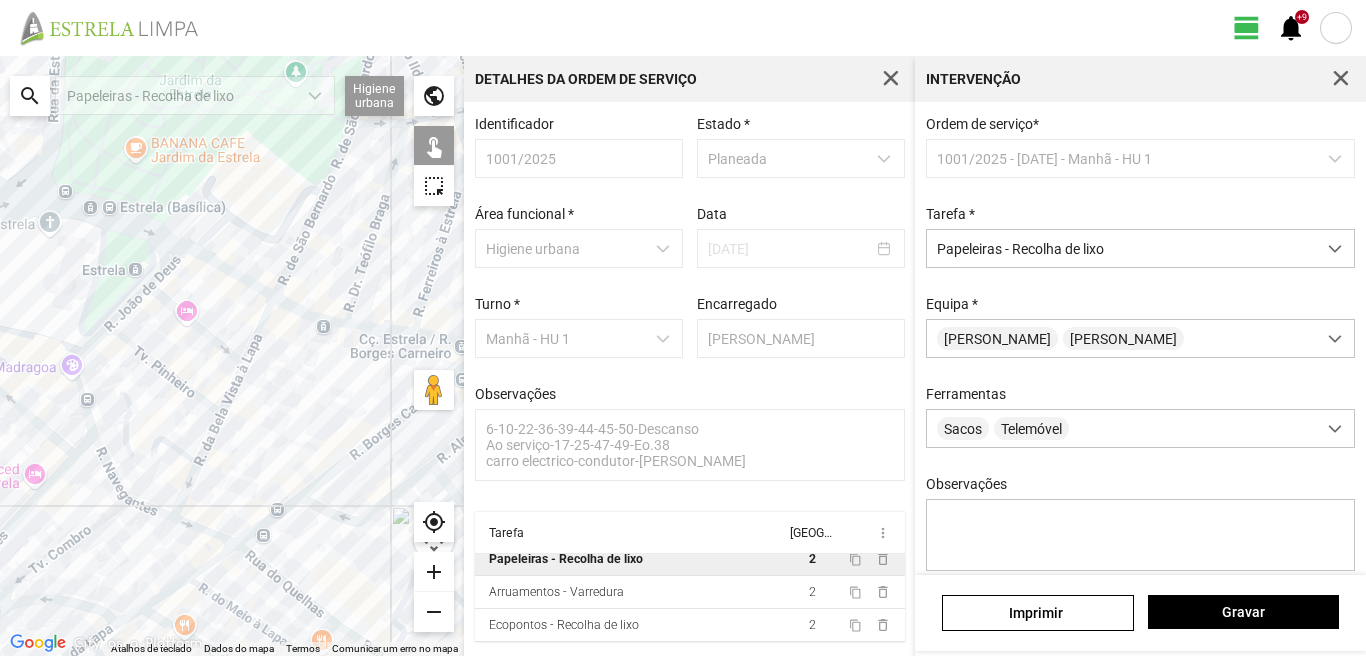 click 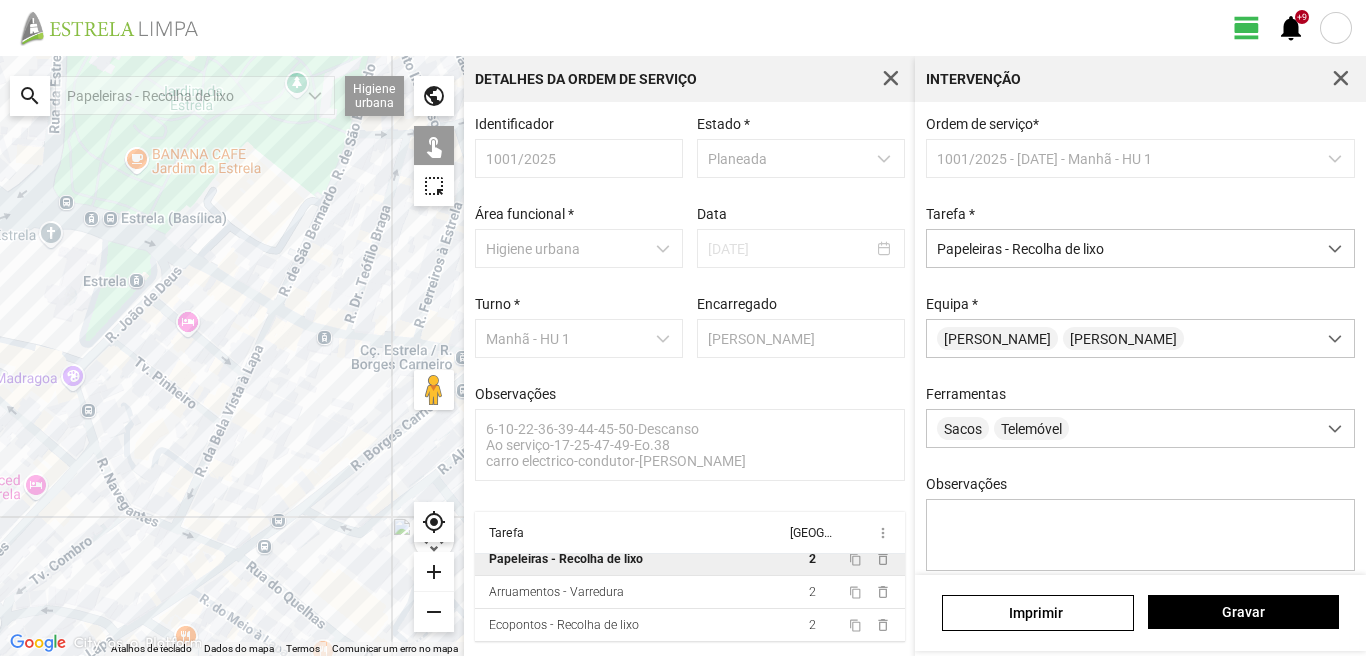 click 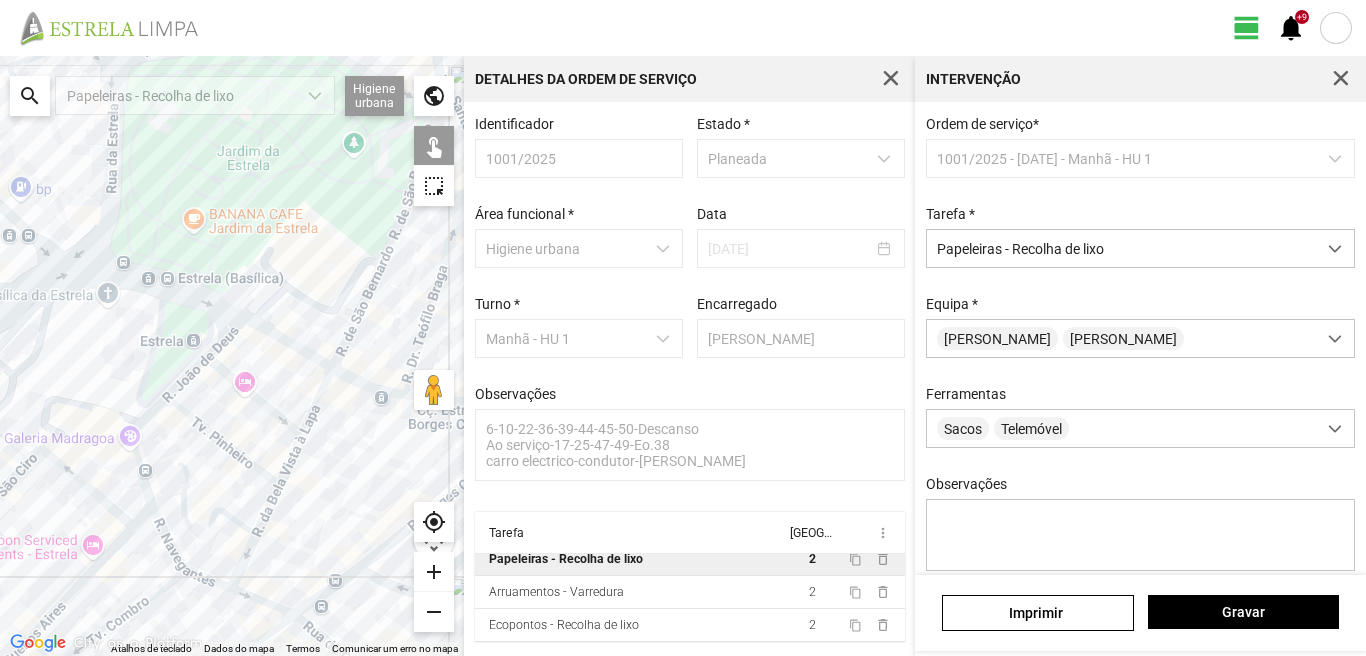 drag, startPoint x: 149, startPoint y: 382, endPoint x: 183, endPoint y: 412, distance: 45.343136 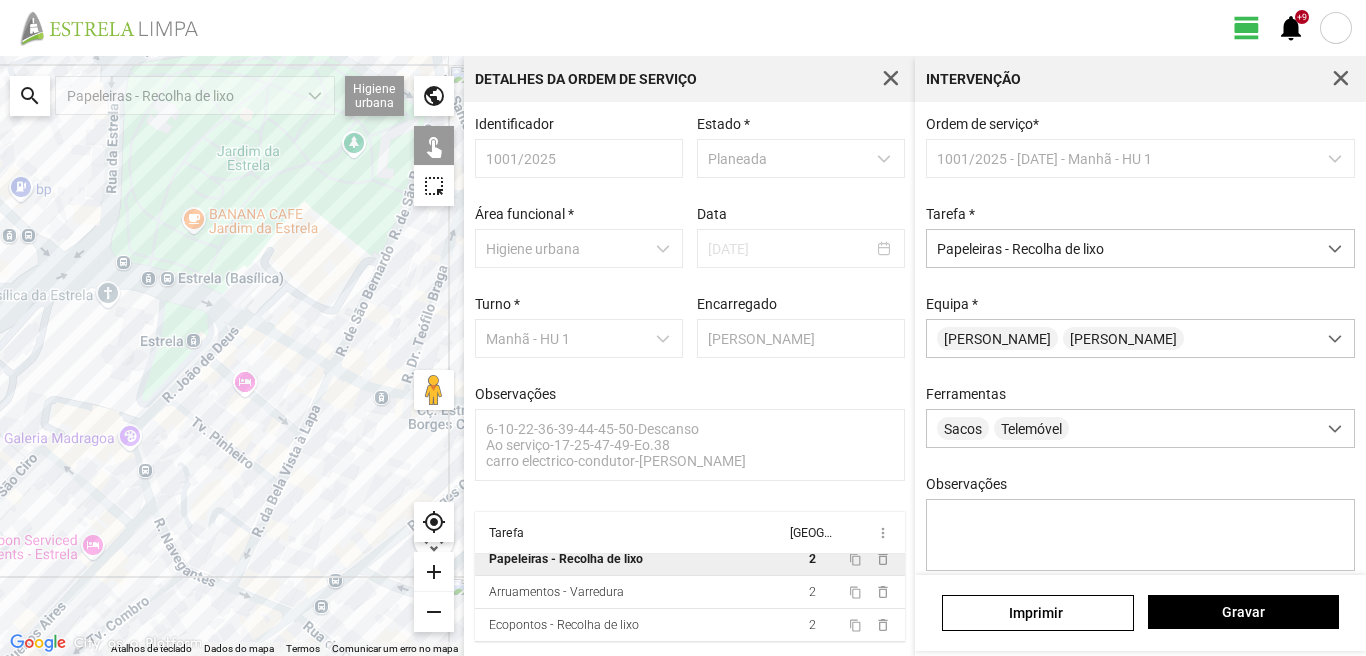 click 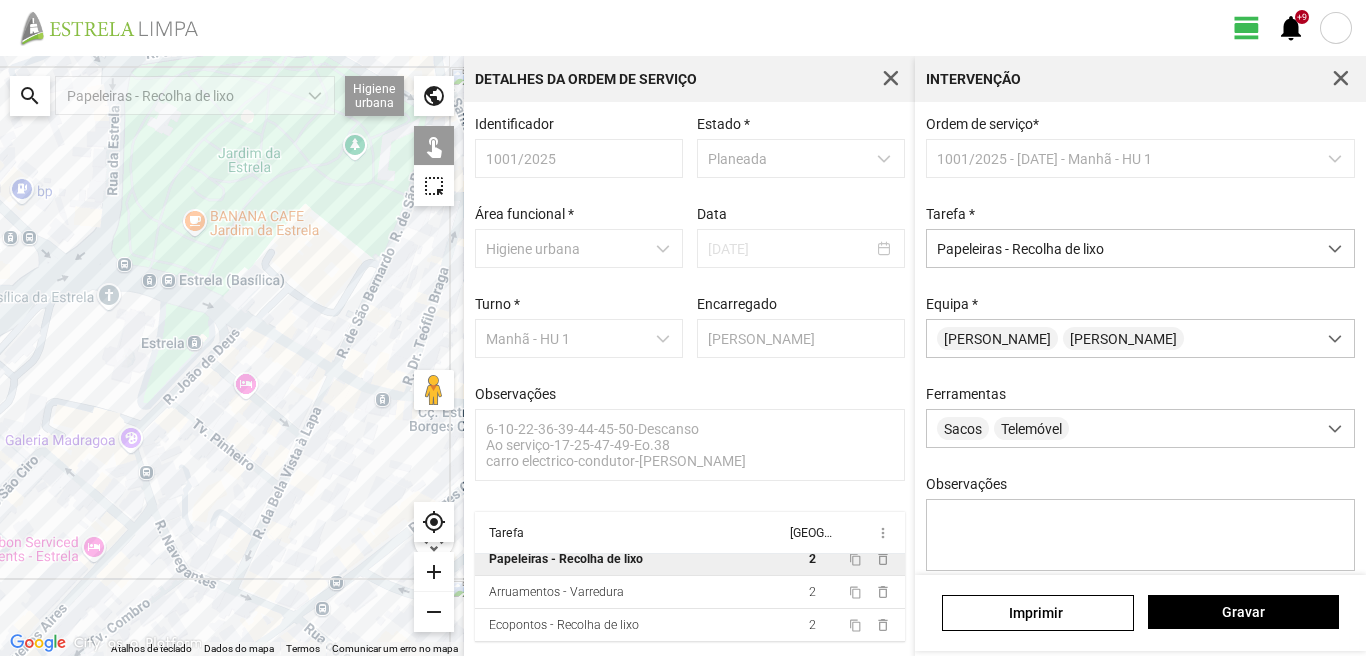 click 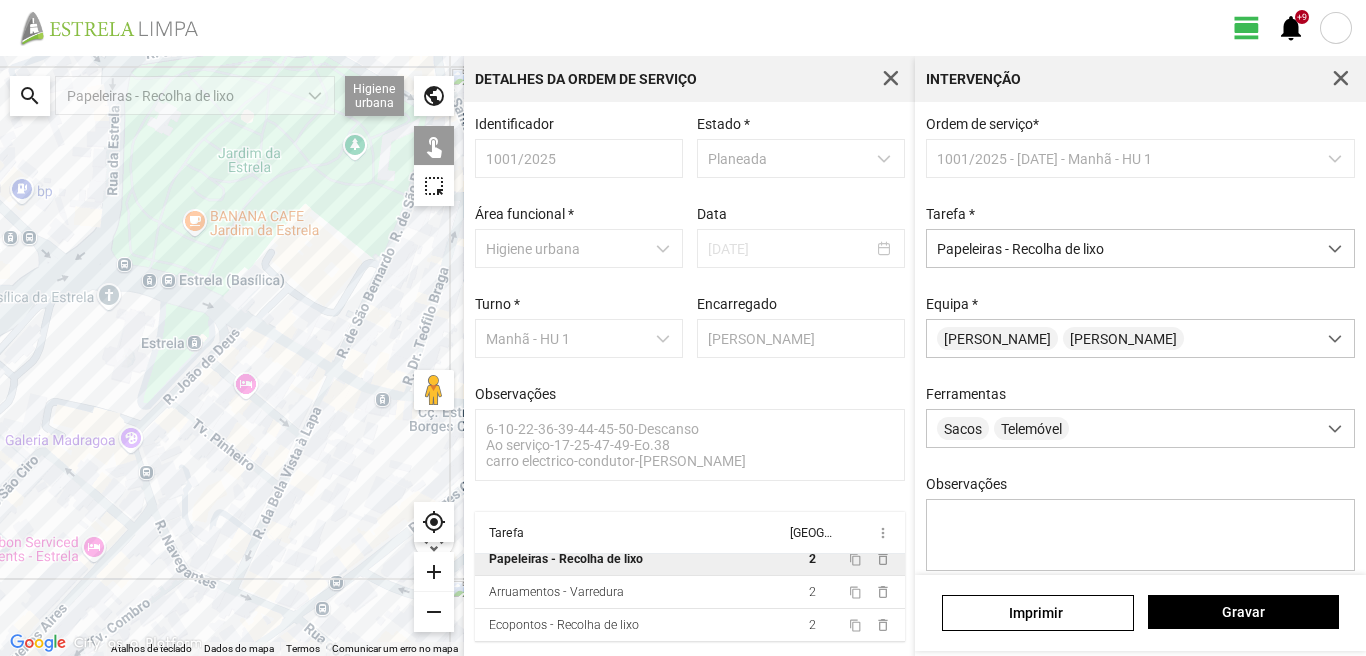 click 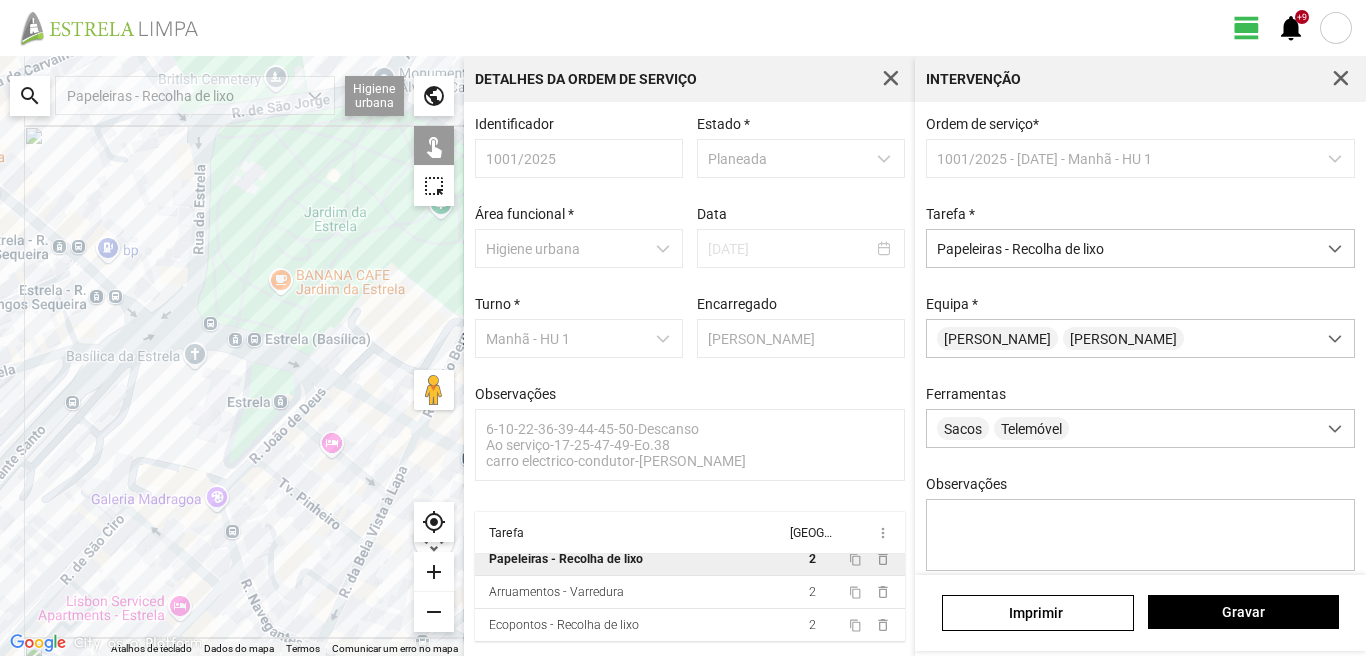 drag, startPoint x: 72, startPoint y: 302, endPoint x: 166, endPoint y: 367, distance: 114.28473 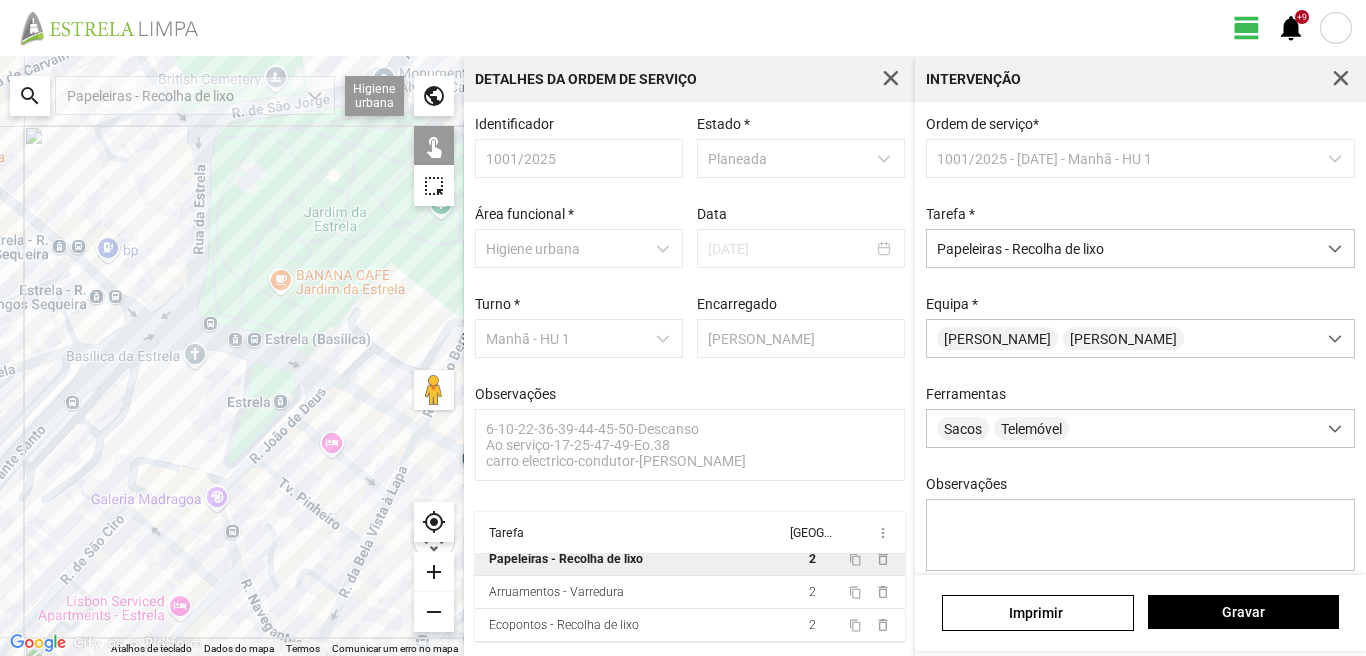 click 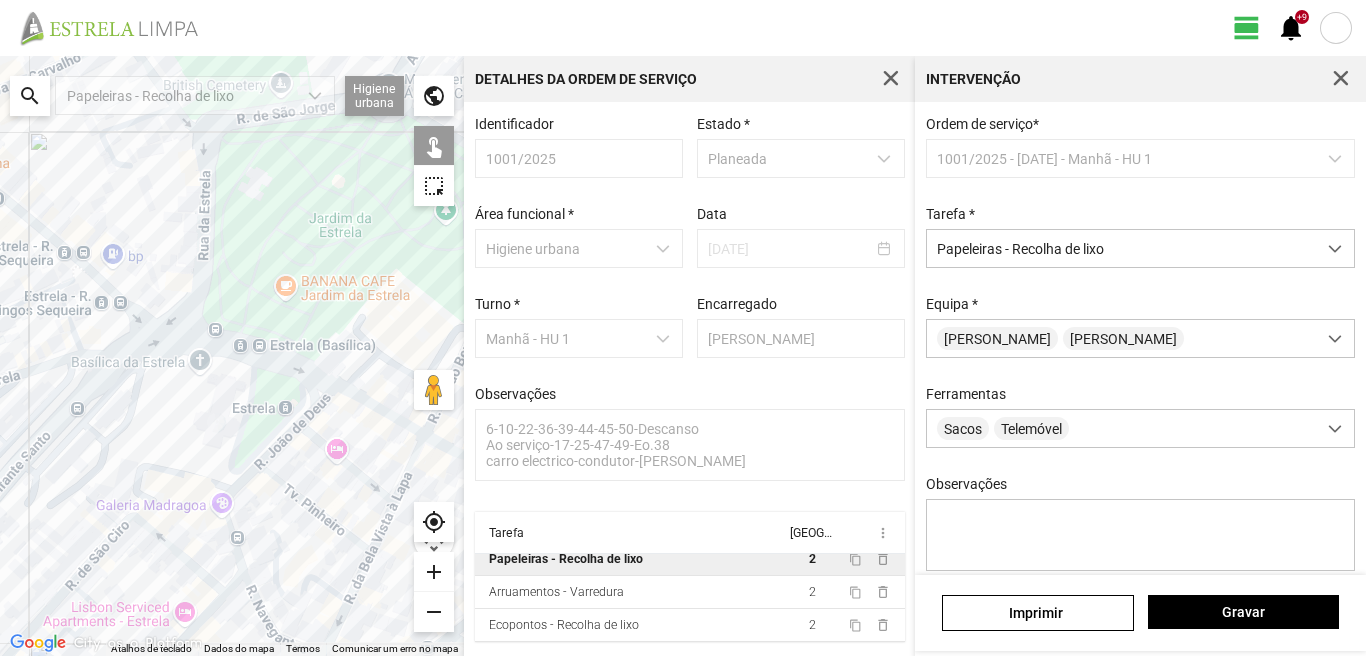click 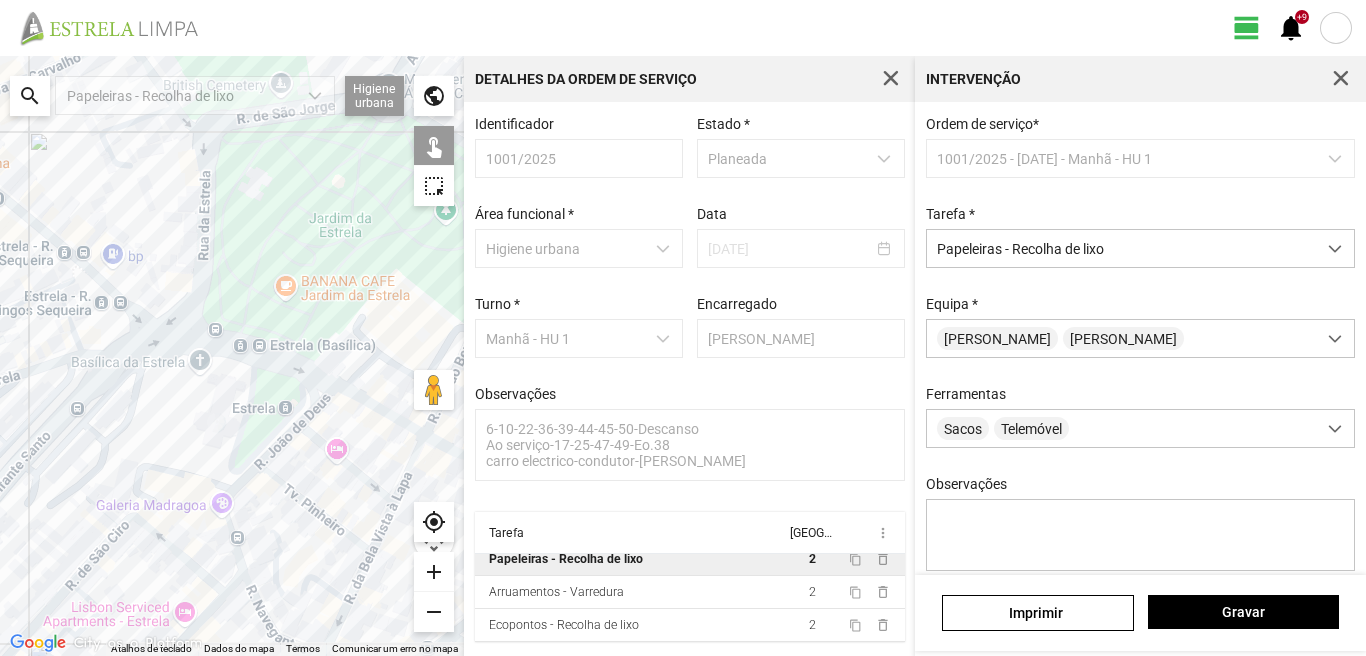 click 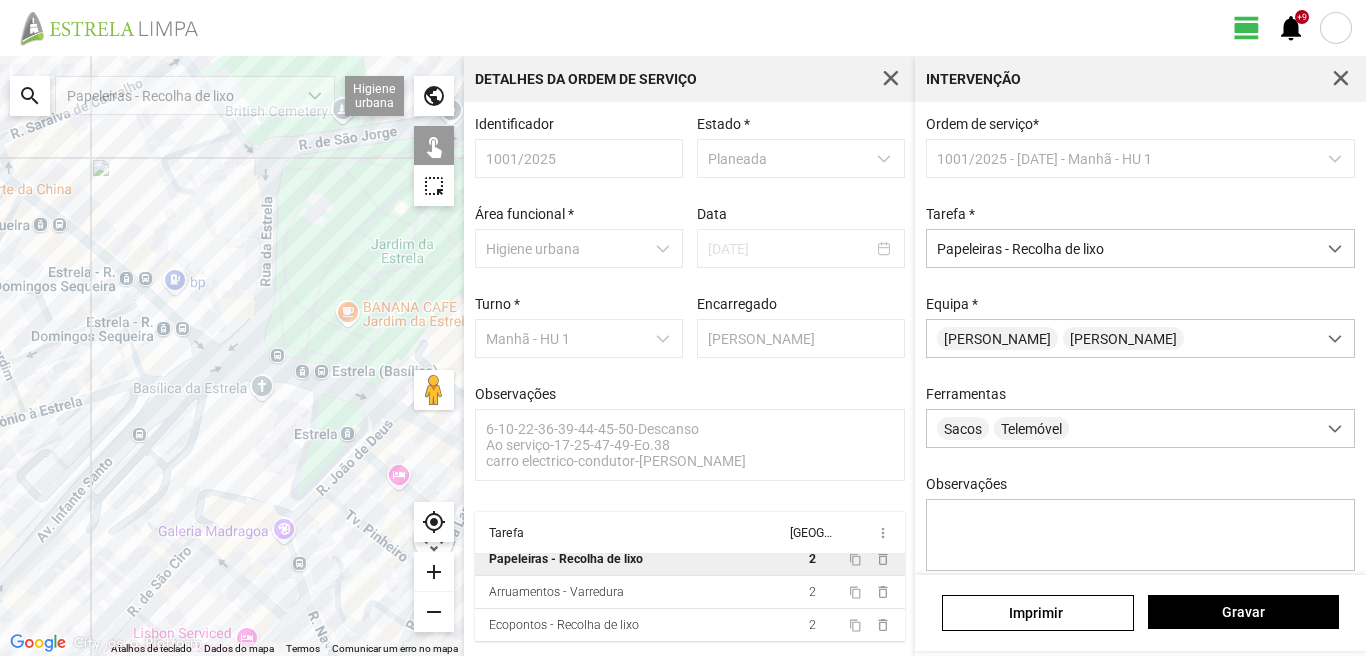 drag, startPoint x: 123, startPoint y: 301, endPoint x: 216, endPoint y: 350, distance: 105.11898 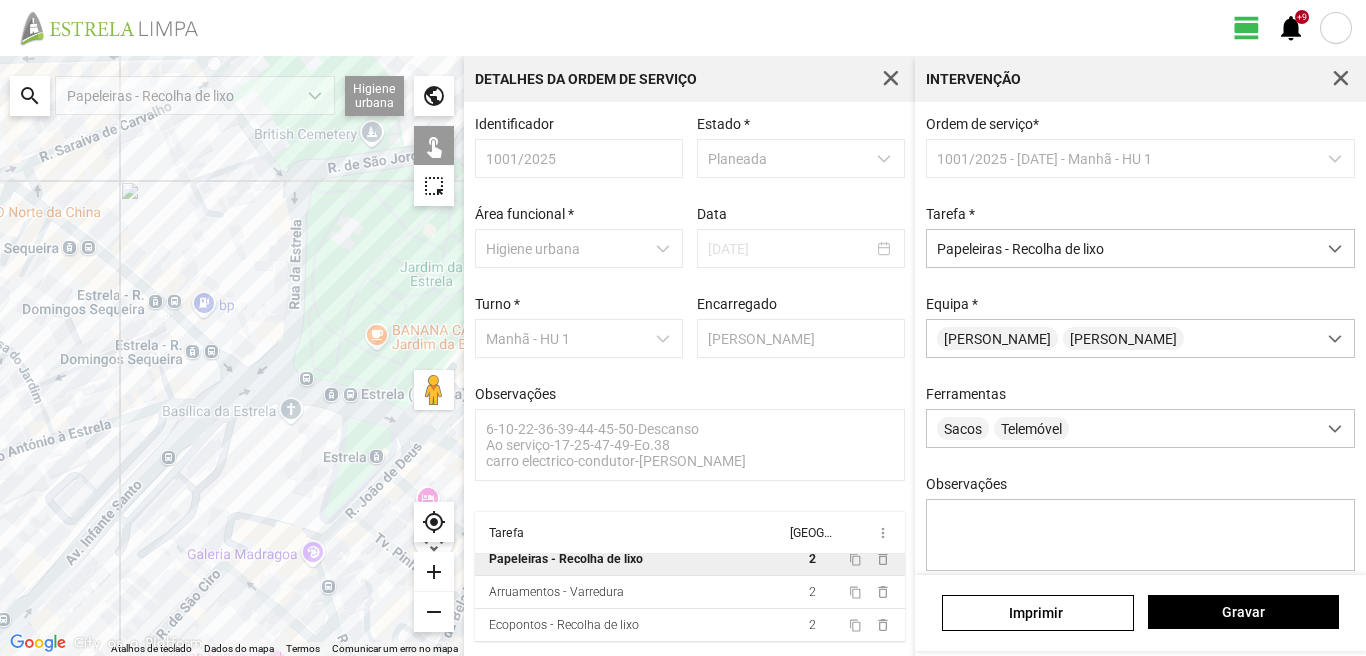 click 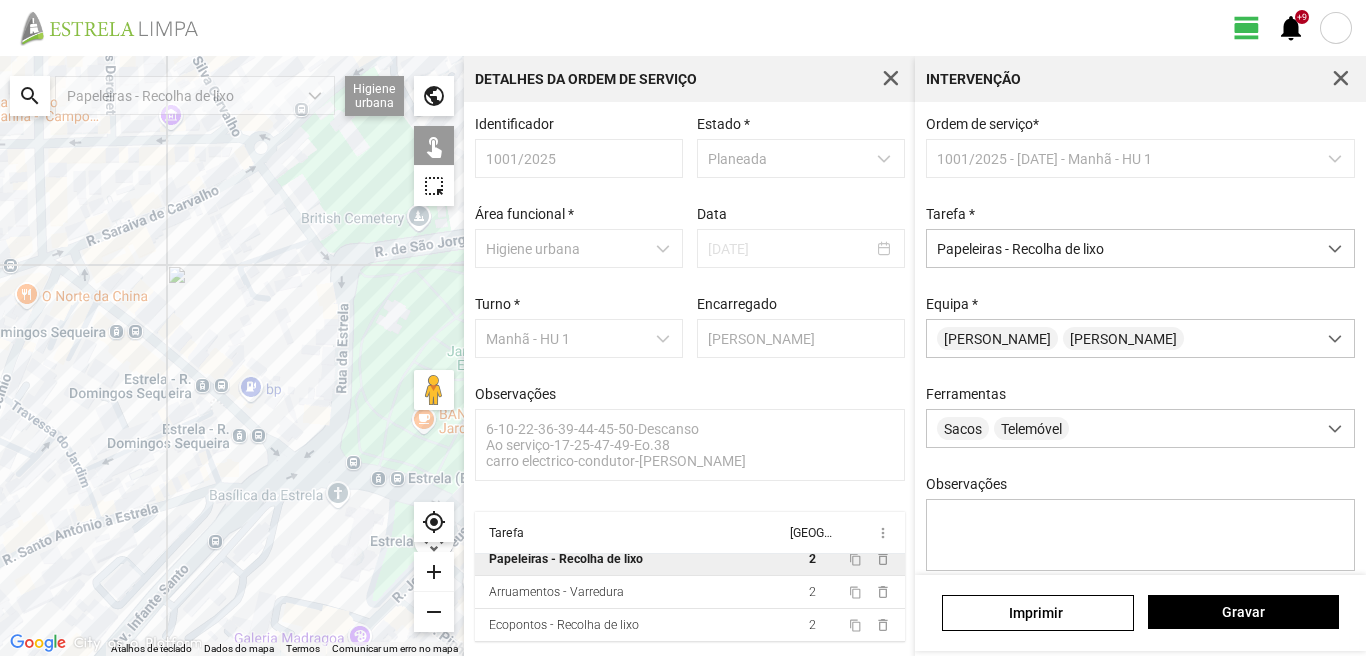 drag, startPoint x: 49, startPoint y: 254, endPoint x: 97, endPoint y: 344, distance: 102 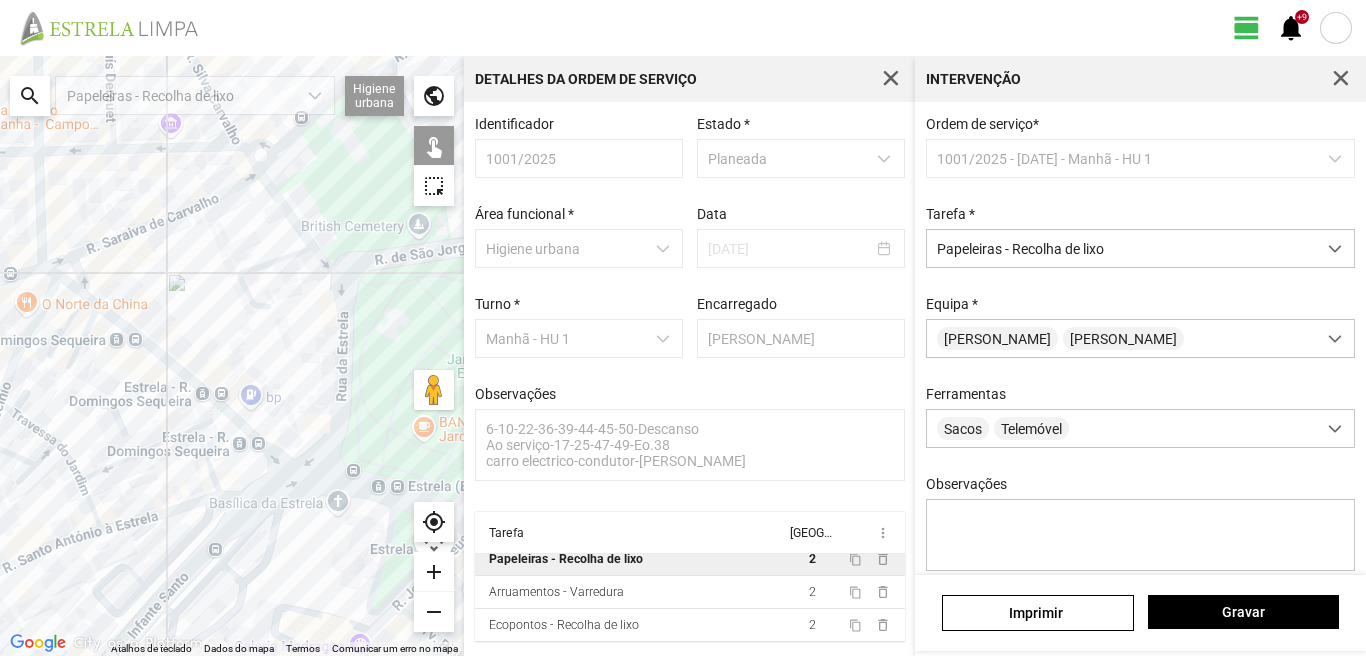 drag, startPoint x: 56, startPoint y: 317, endPoint x: 68, endPoint y: 306, distance: 16.27882 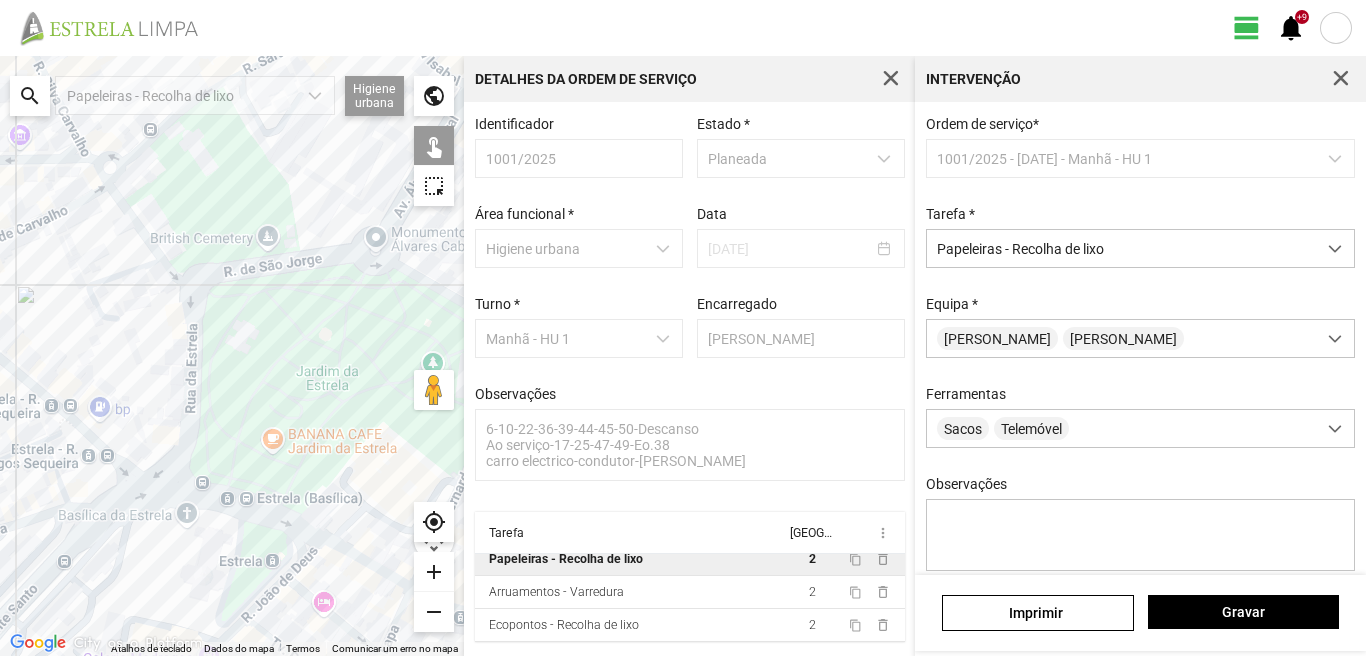 drag, startPoint x: 317, startPoint y: 342, endPoint x: 161, endPoint y: 356, distance: 156.62694 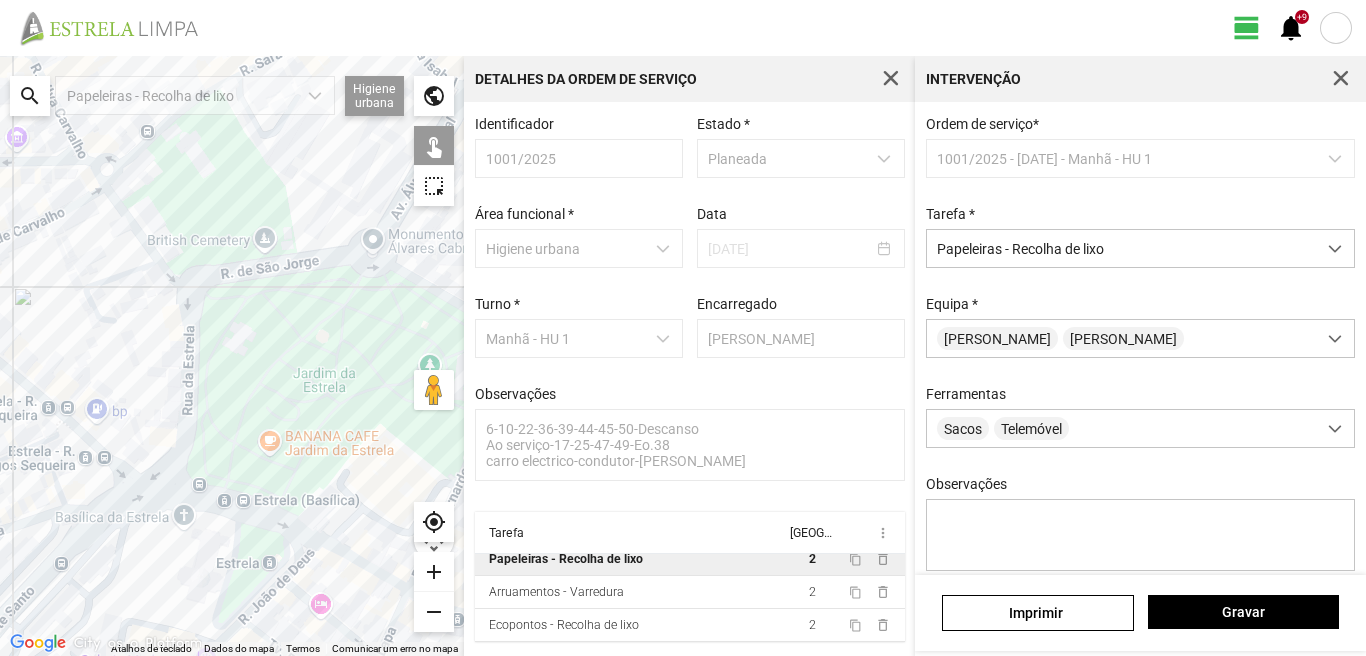 click 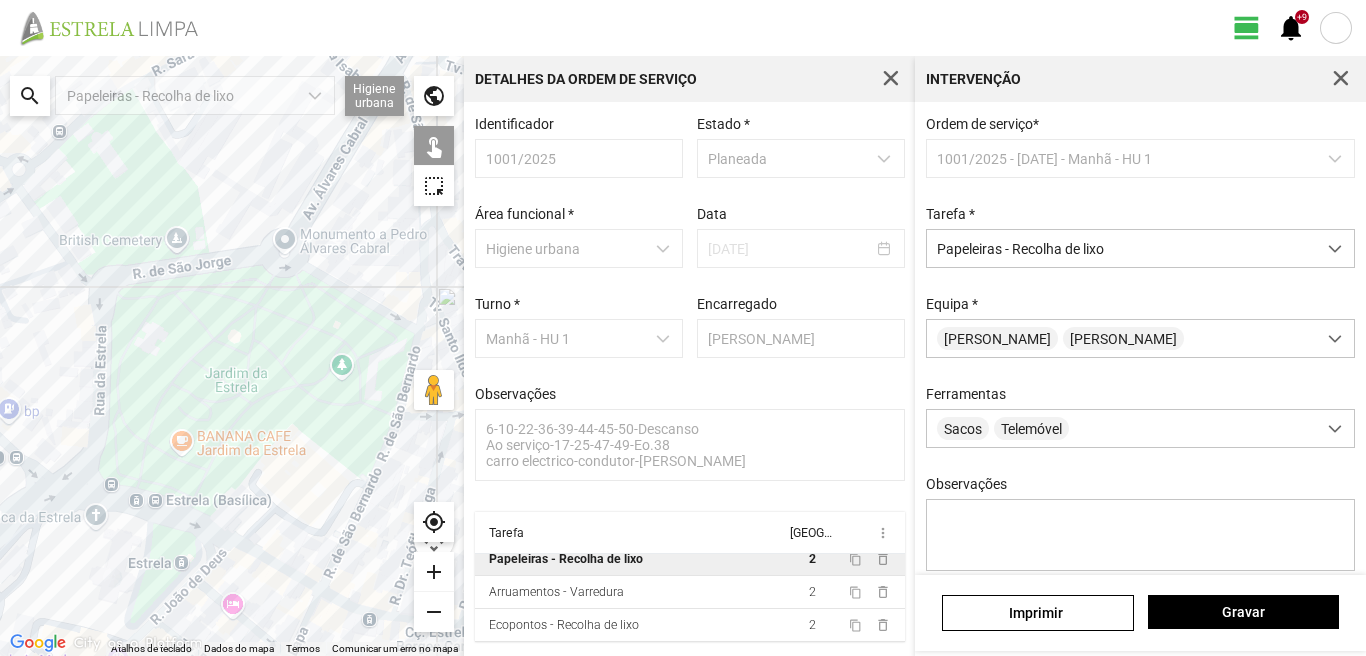drag, startPoint x: 383, startPoint y: 289, endPoint x: 269, endPoint y: 293, distance: 114.07015 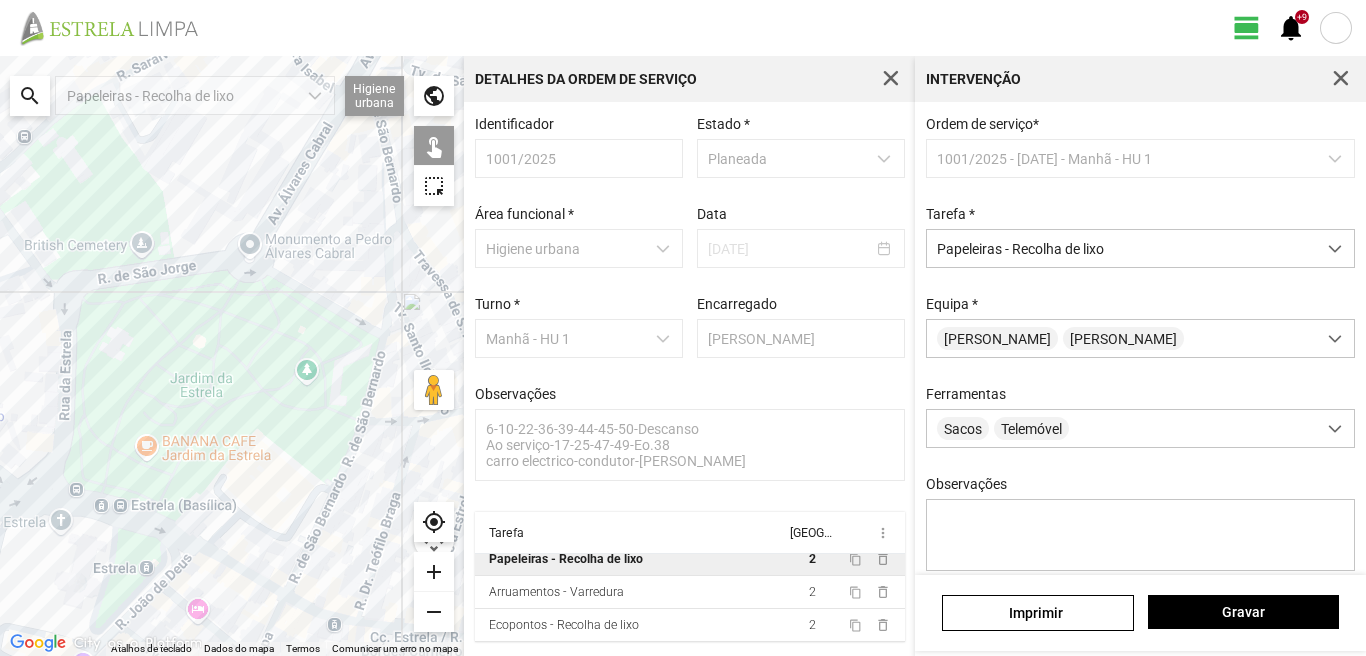 click 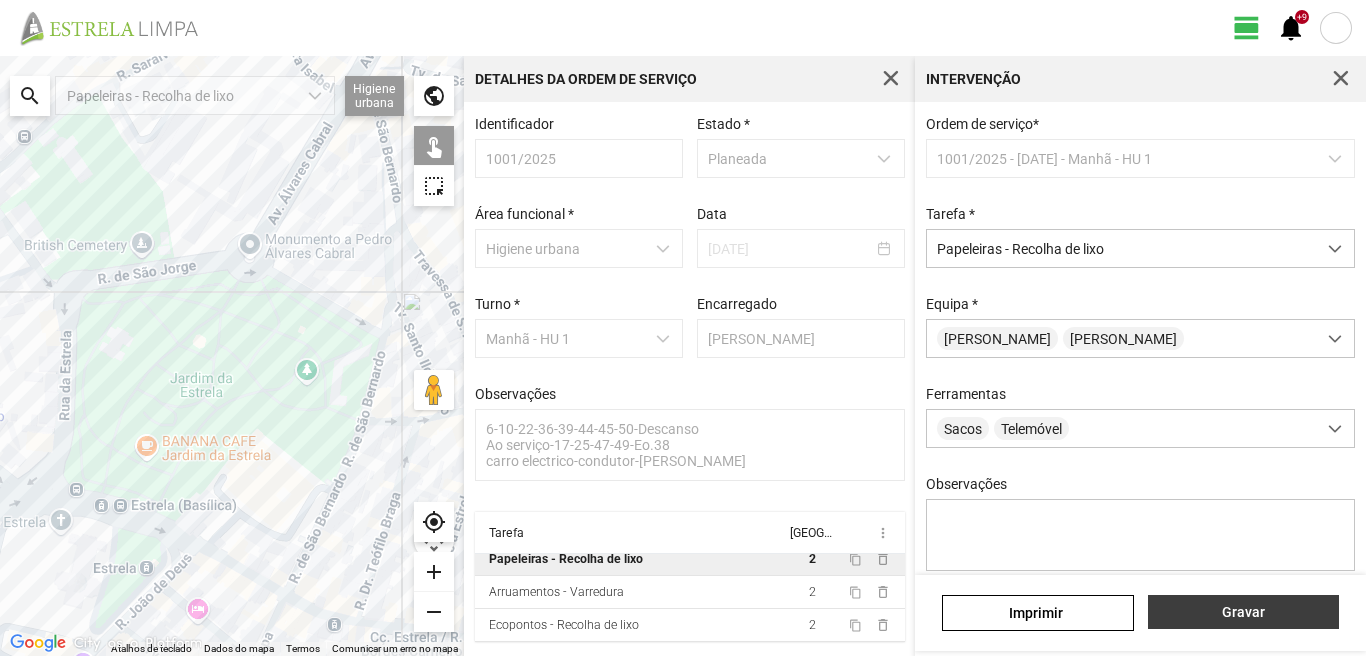 click on "Gravar" at bounding box center [1243, 612] 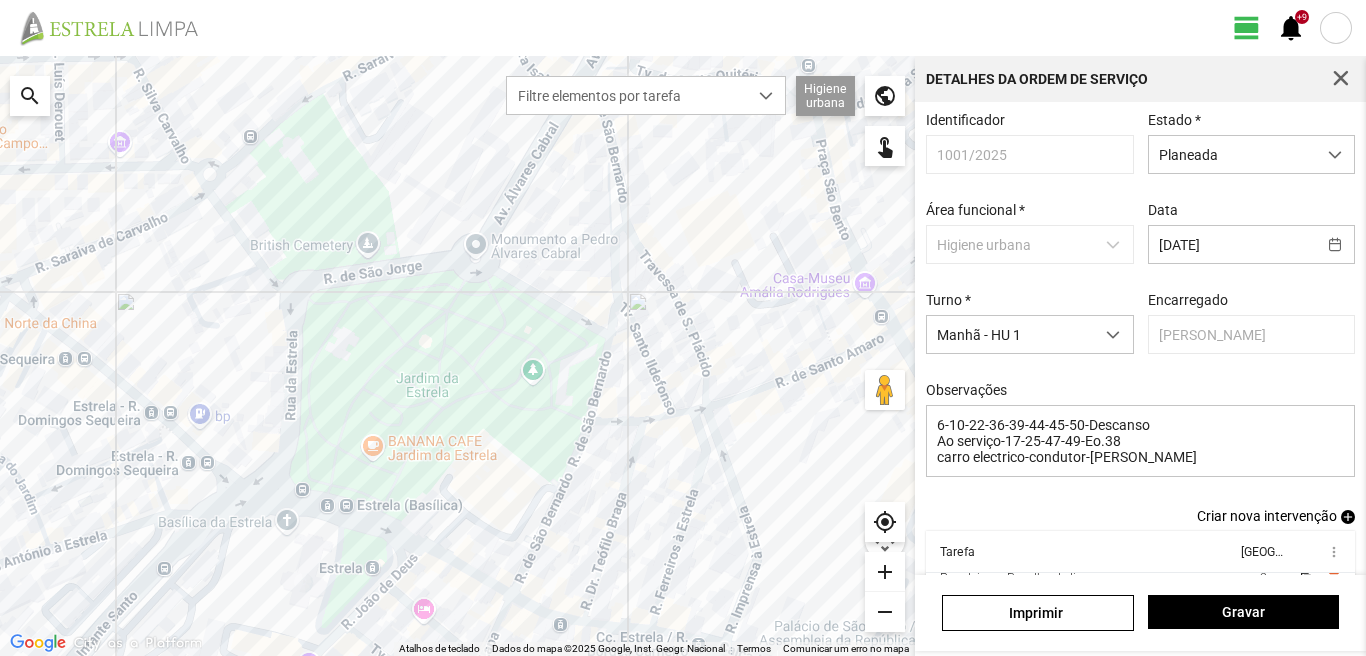 scroll, scrollTop: 109, scrollLeft: 0, axis: vertical 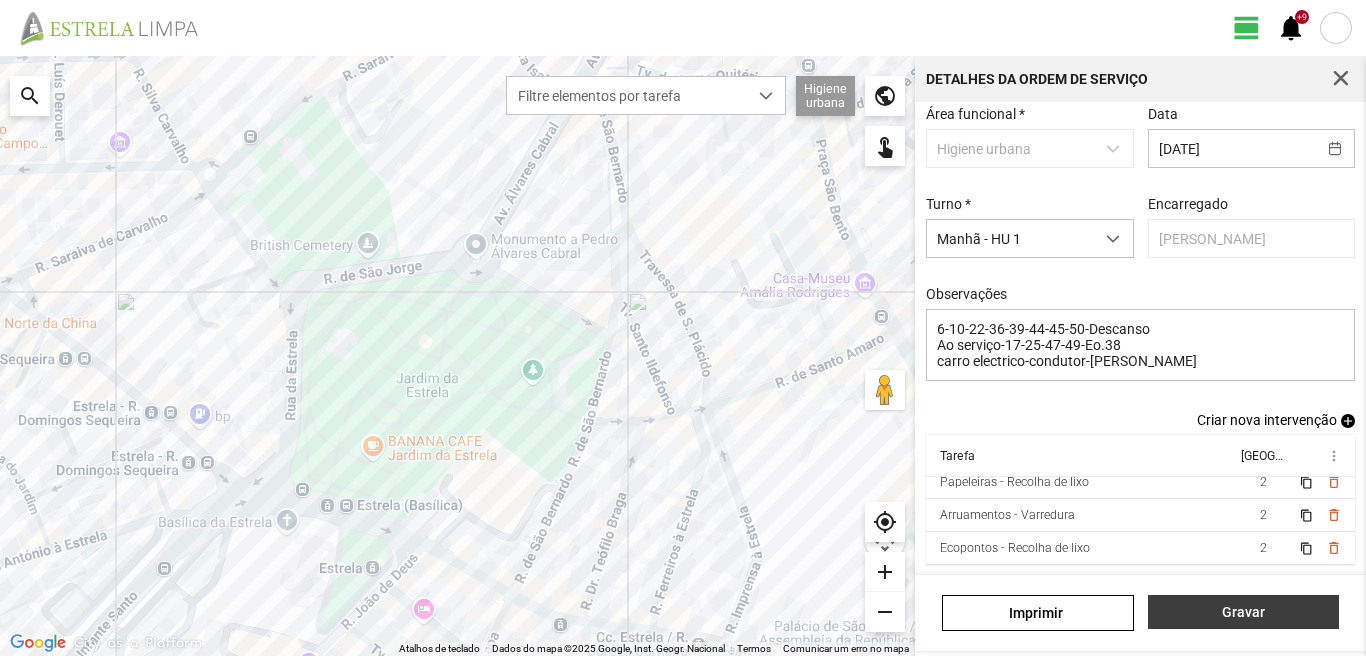 click on "Gravar" at bounding box center (1243, 612) 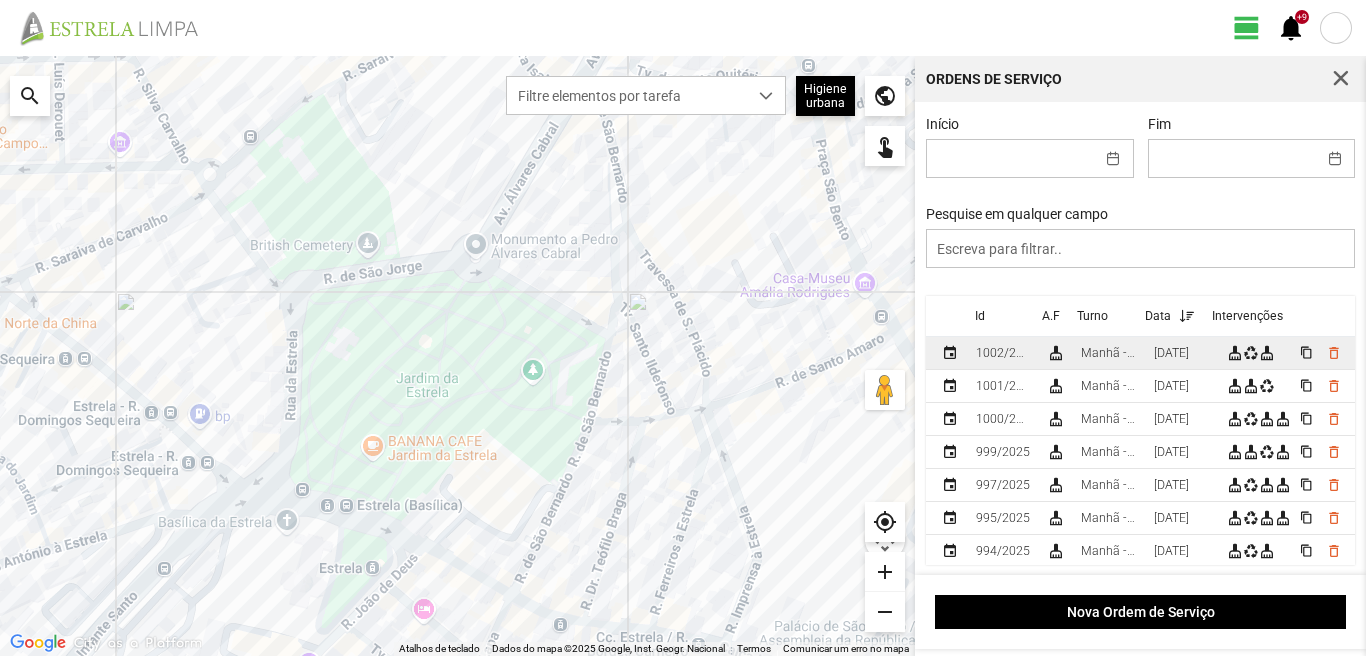 click on "[DATE]" at bounding box center [1171, 353] 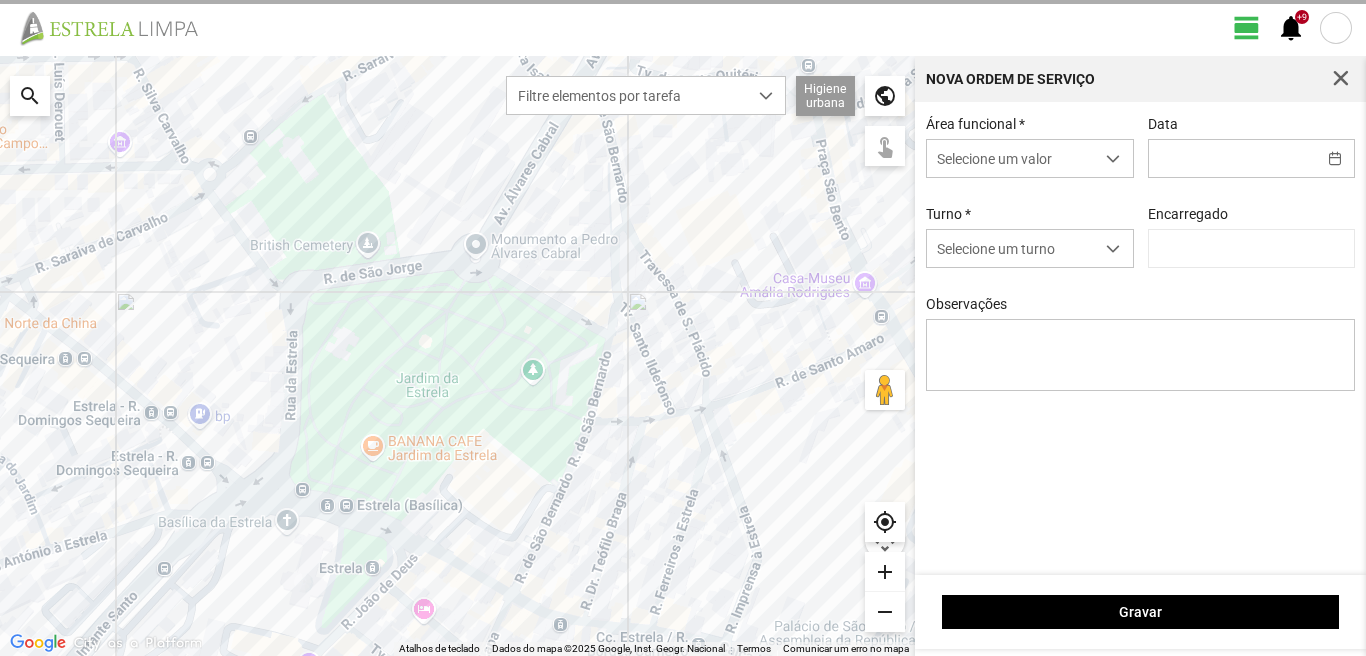 type on "[DATE]" 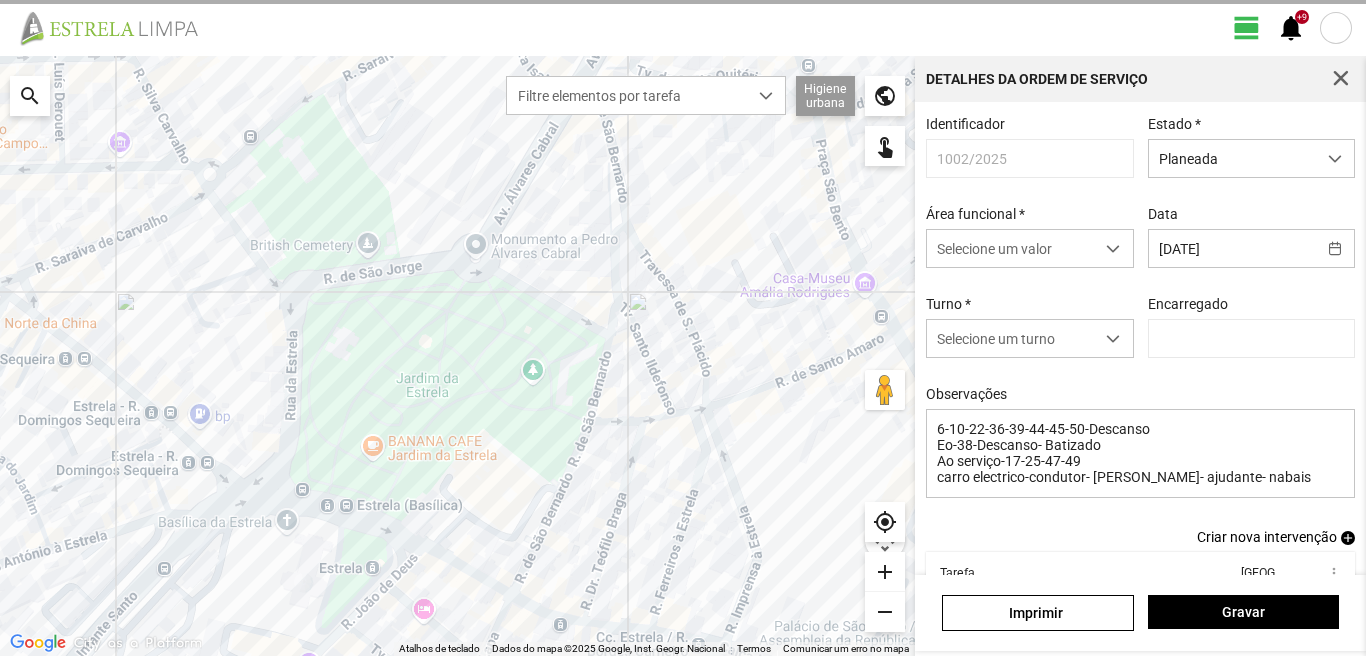 type on "[PERSON_NAME]" 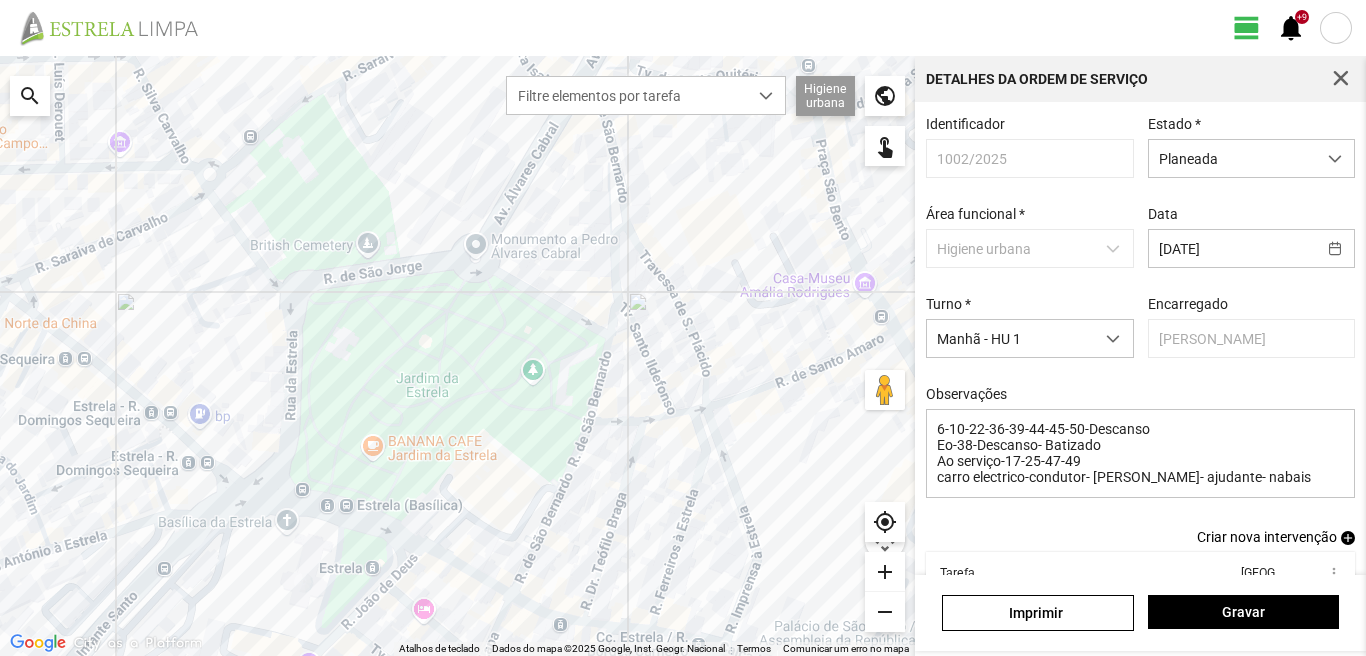 click on "add" at bounding box center [1348, 538] 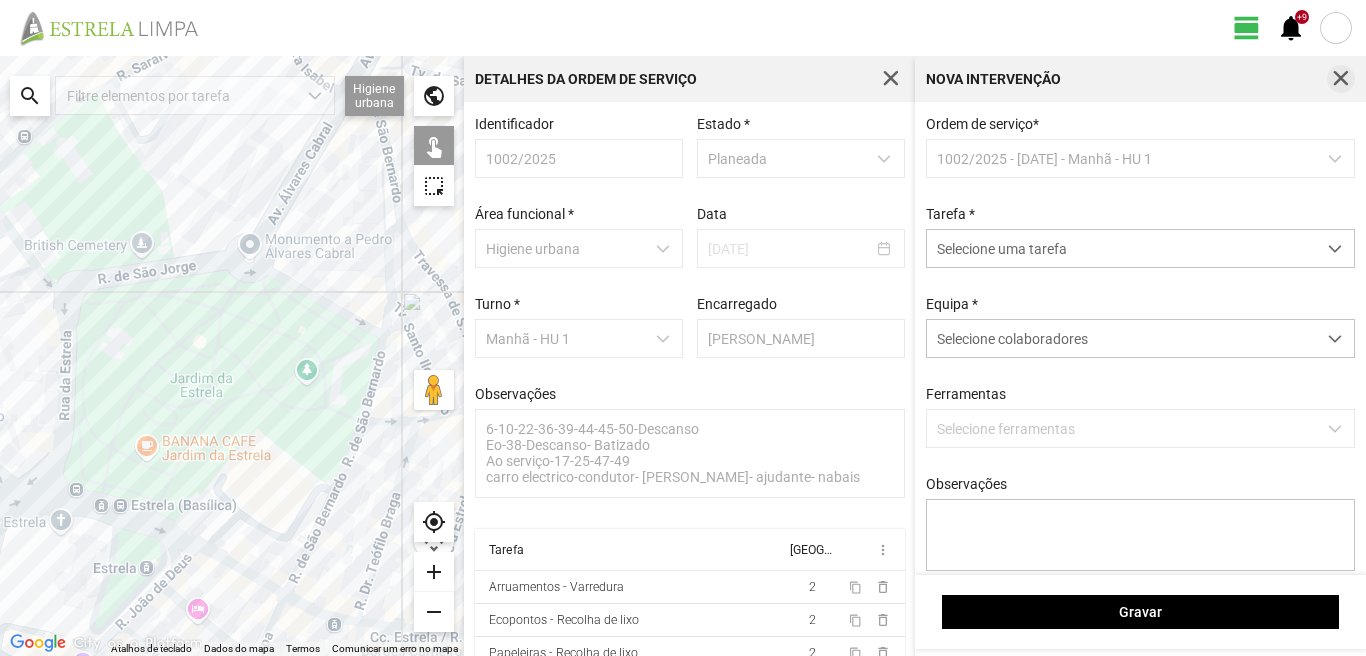 click at bounding box center (1341, 79) 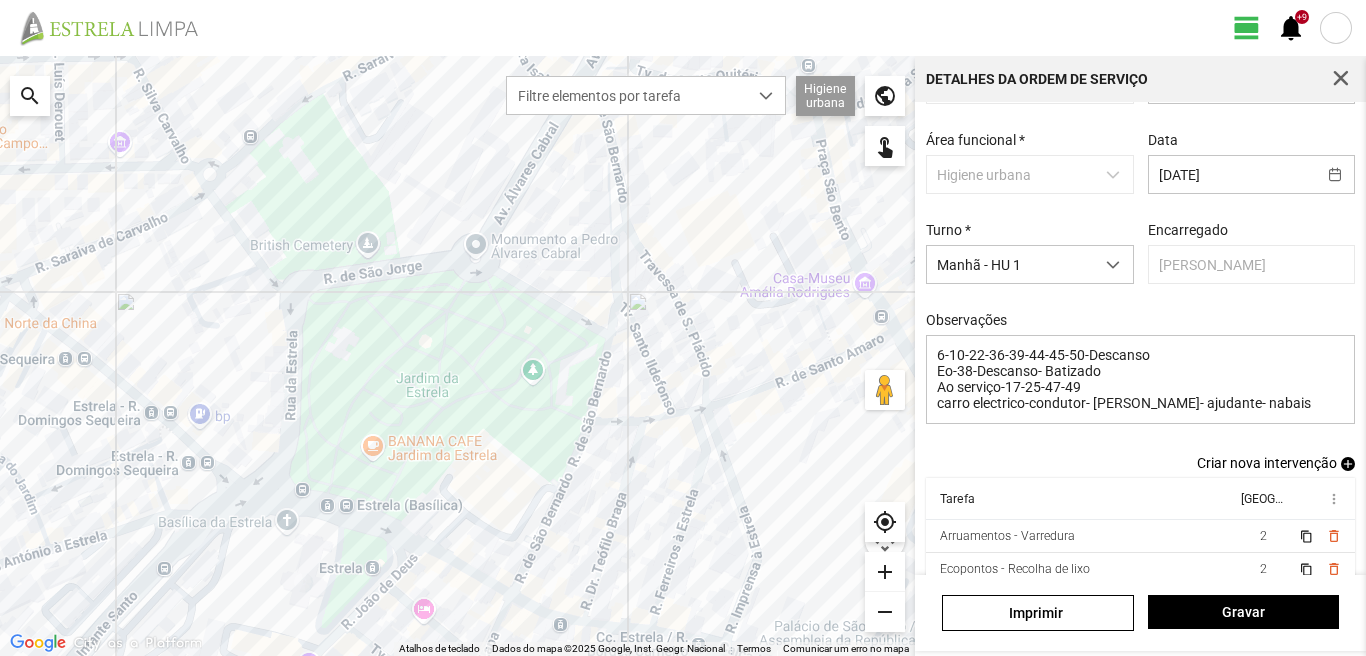 scroll, scrollTop: 126, scrollLeft: 0, axis: vertical 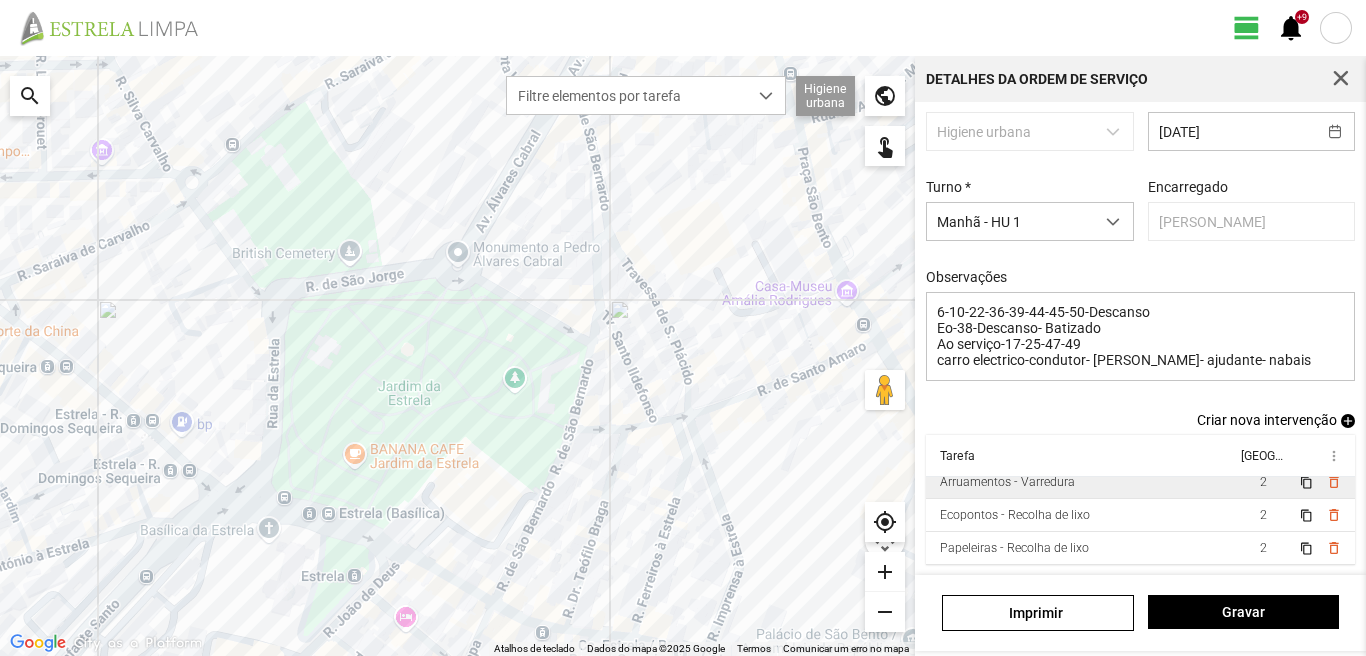 click on "2" at bounding box center (1263, 482) 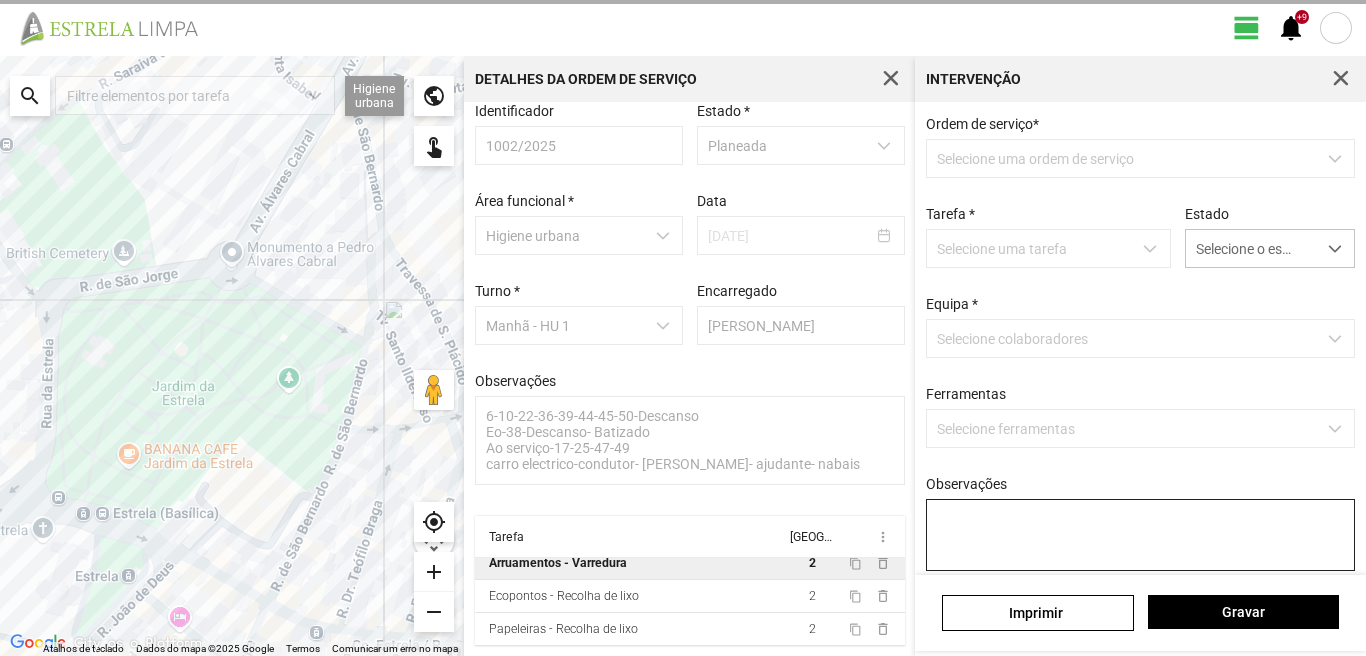 scroll, scrollTop: 21, scrollLeft: 0, axis: vertical 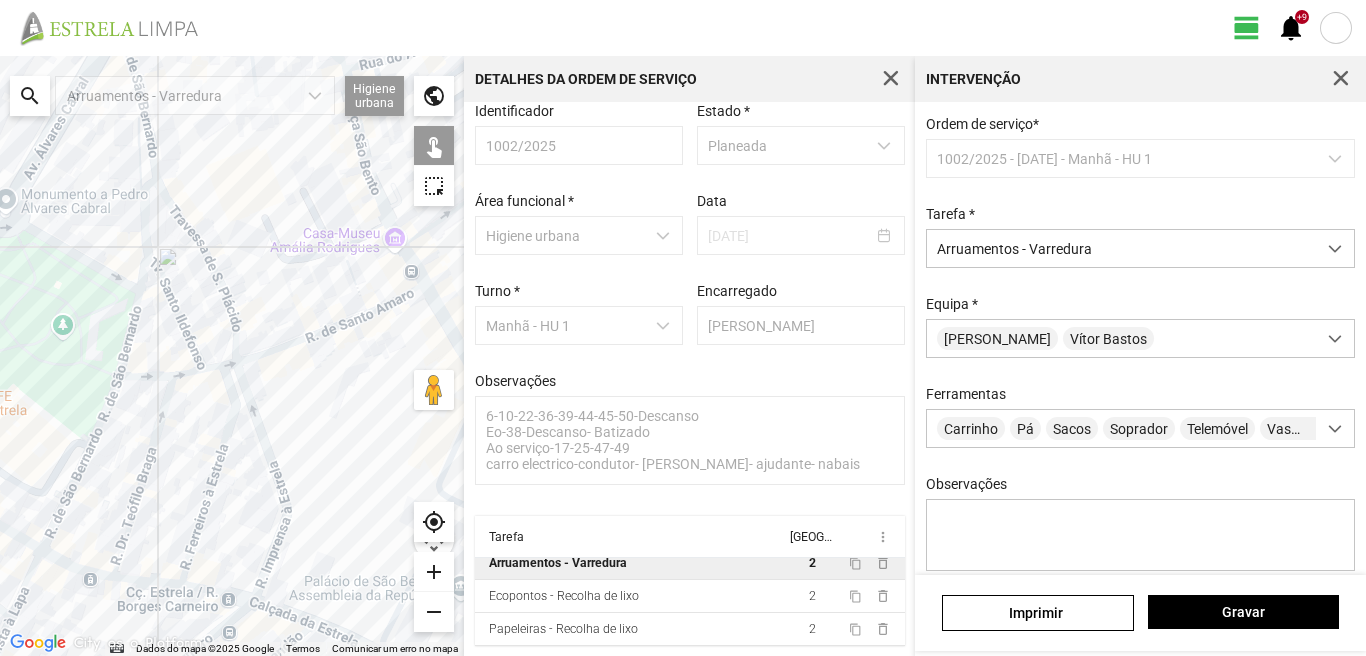 drag, startPoint x: 215, startPoint y: 473, endPoint x: 0, endPoint y: 394, distance: 229.05458 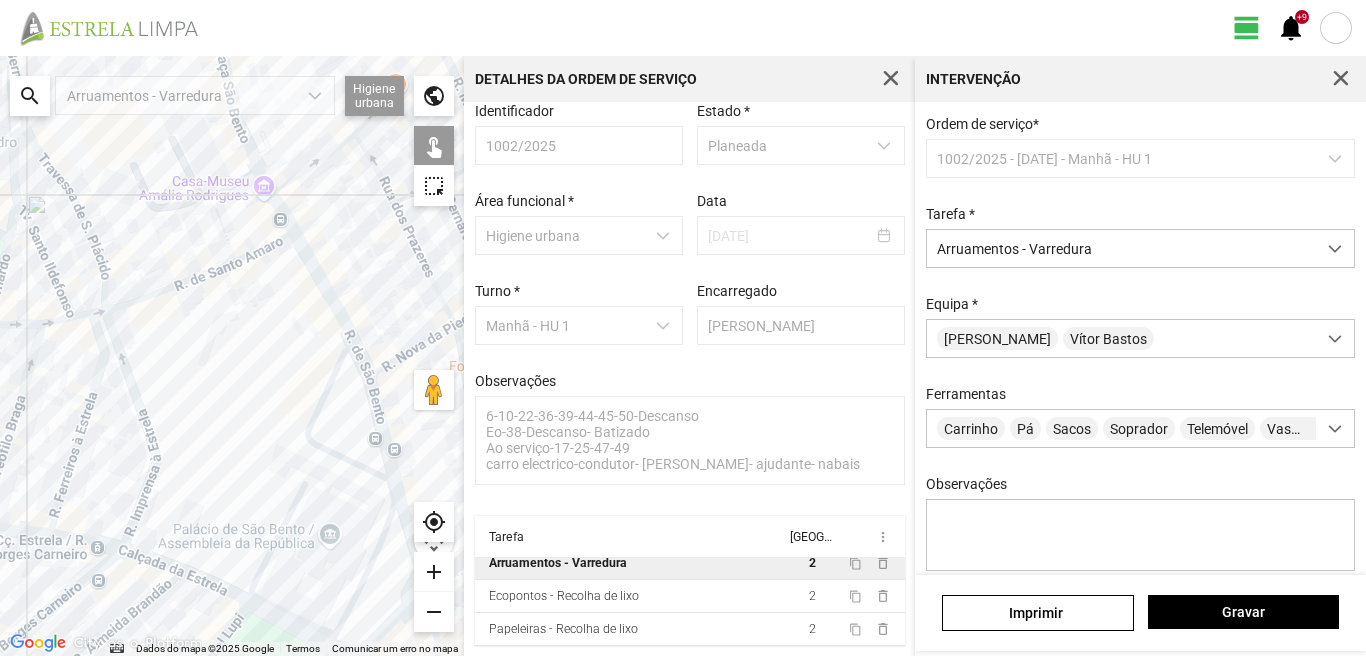 drag, startPoint x: 197, startPoint y: 412, endPoint x: 0, endPoint y: 397, distance: 197.57024 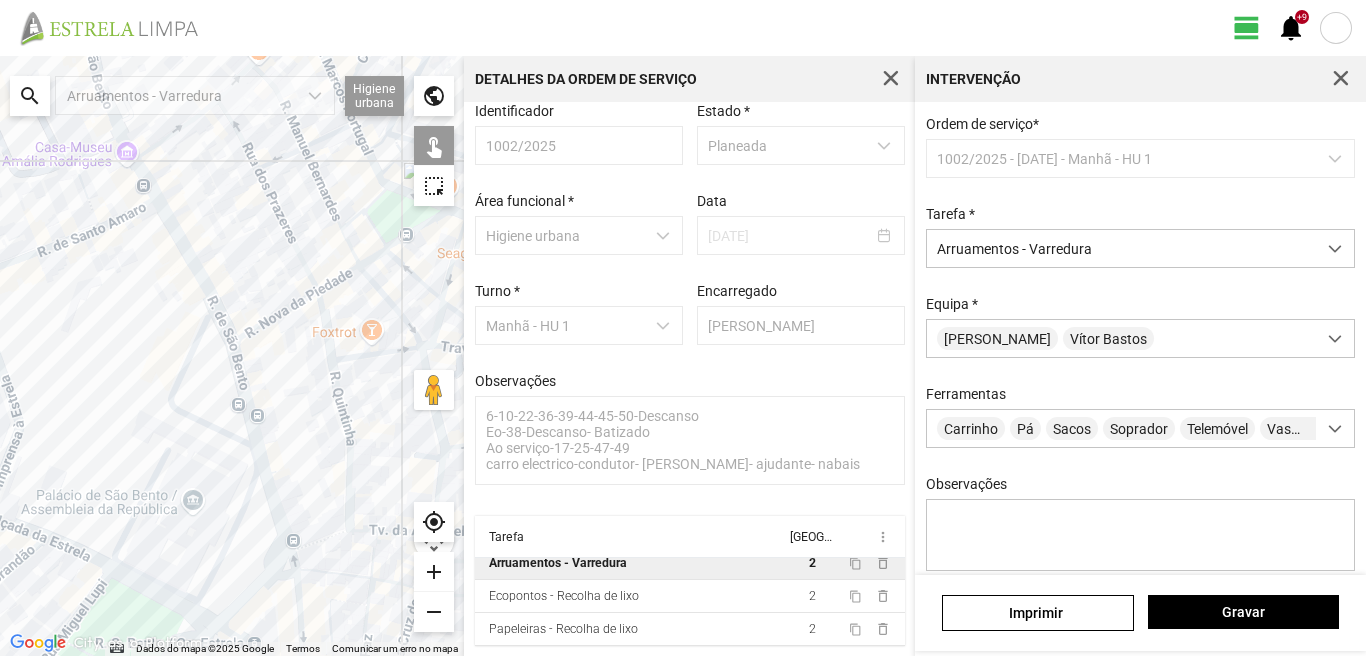 click at bounding box center (1341, 79) 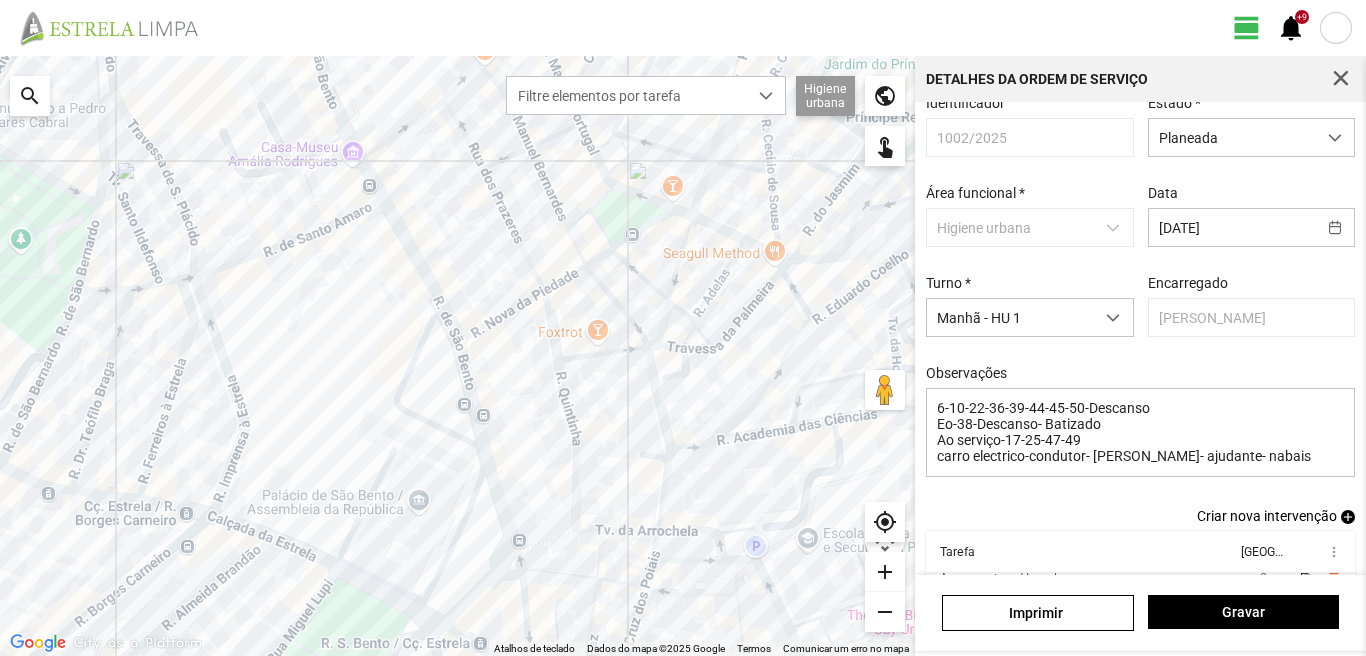 scroll, scrollTop: 126, scrollLeft: 0, axis: vertical 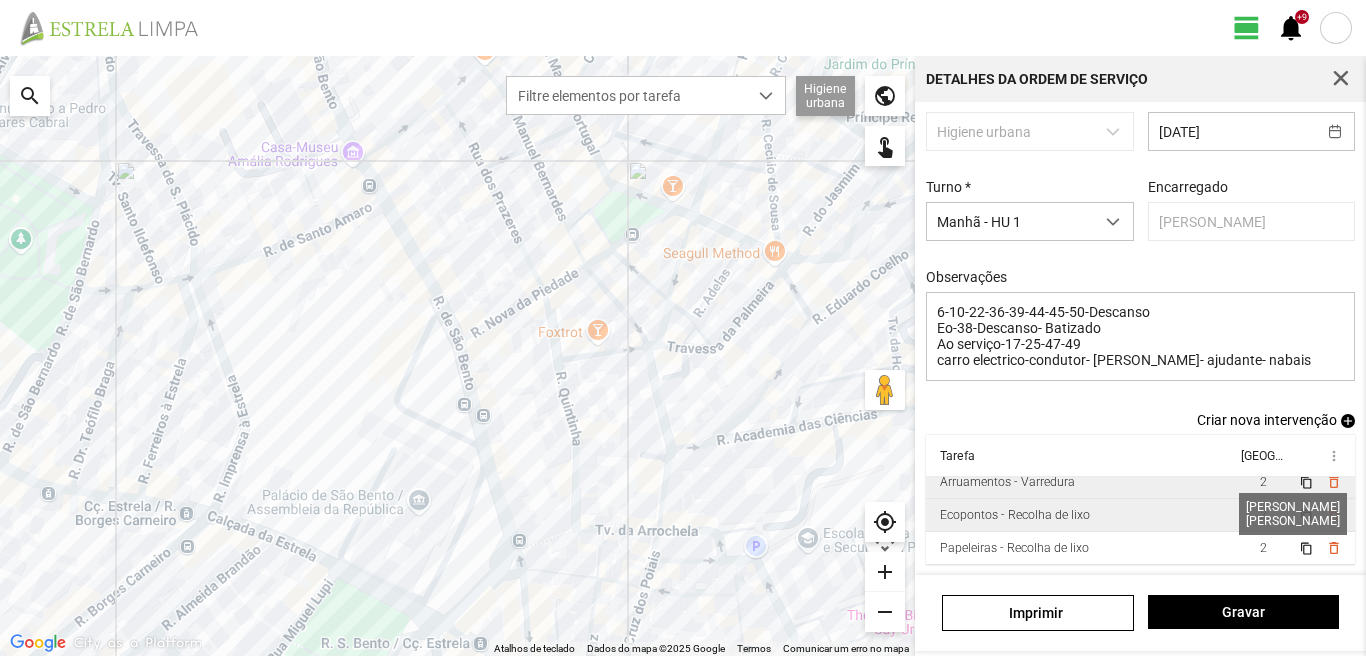 click on "2" at bounding box center [1263, 515] 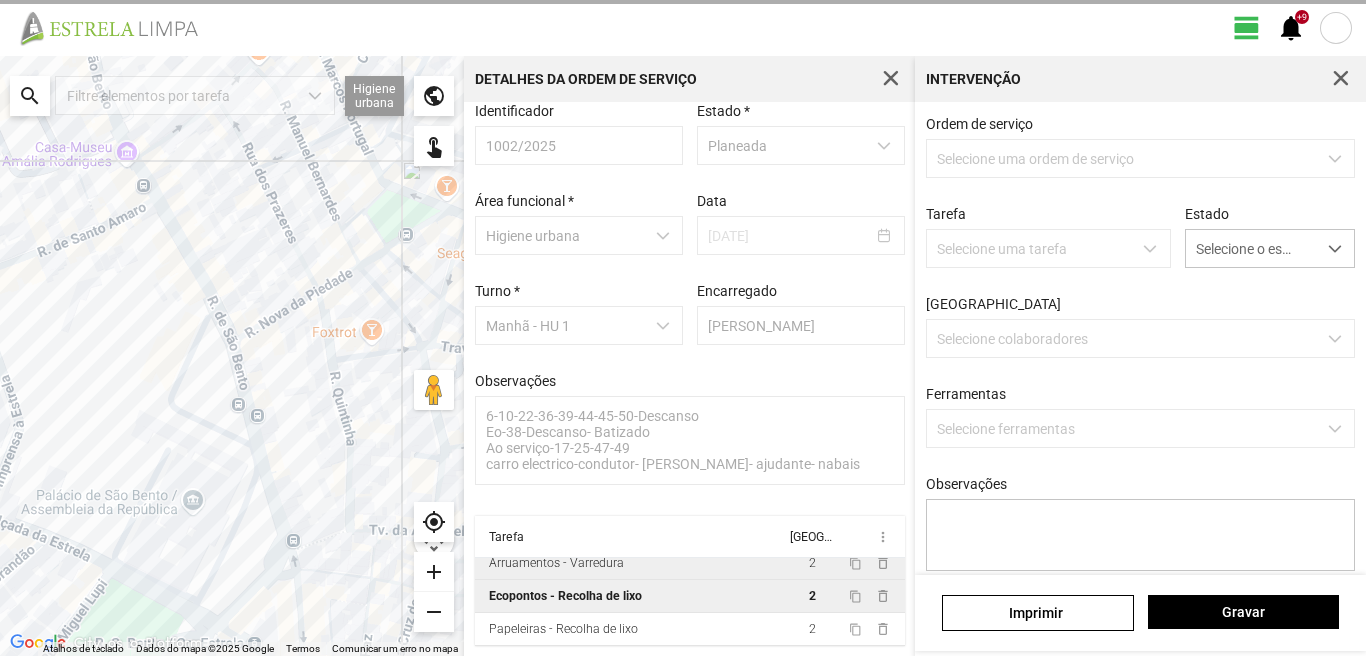 scroll, scrollTop: 21, scrollLeft: 0, axis: vertical 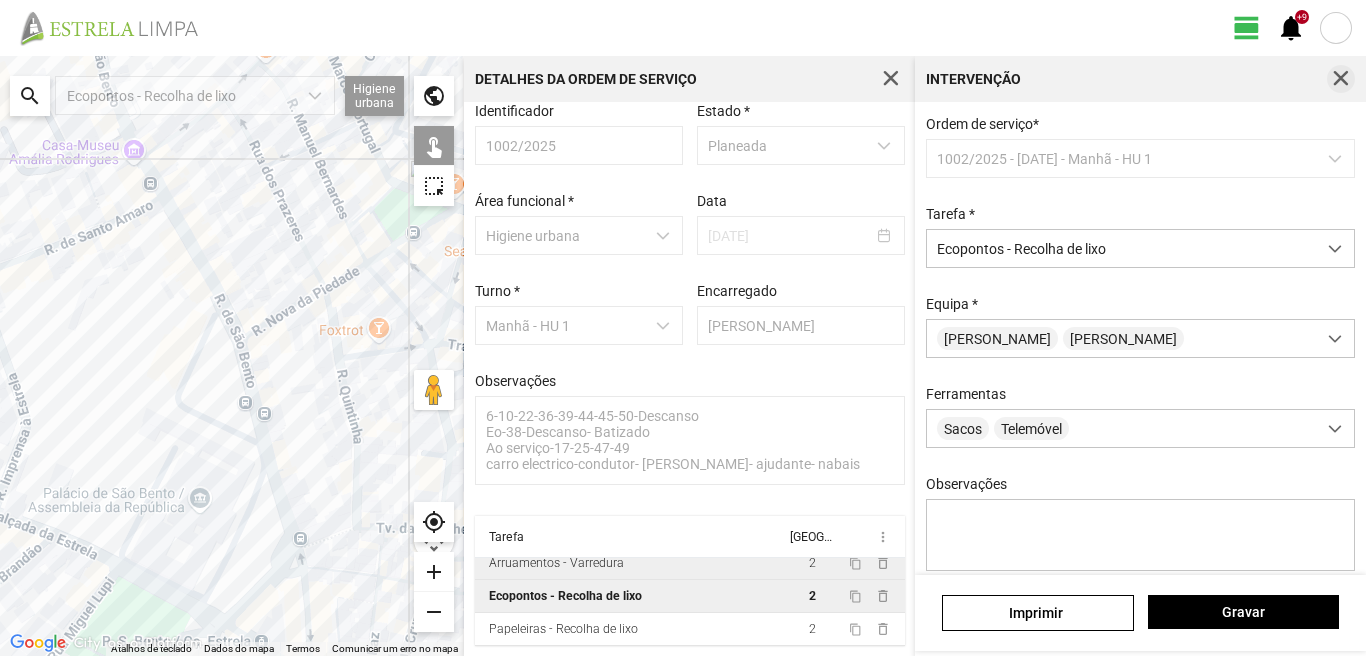 click at bounding box center [1341, 79] 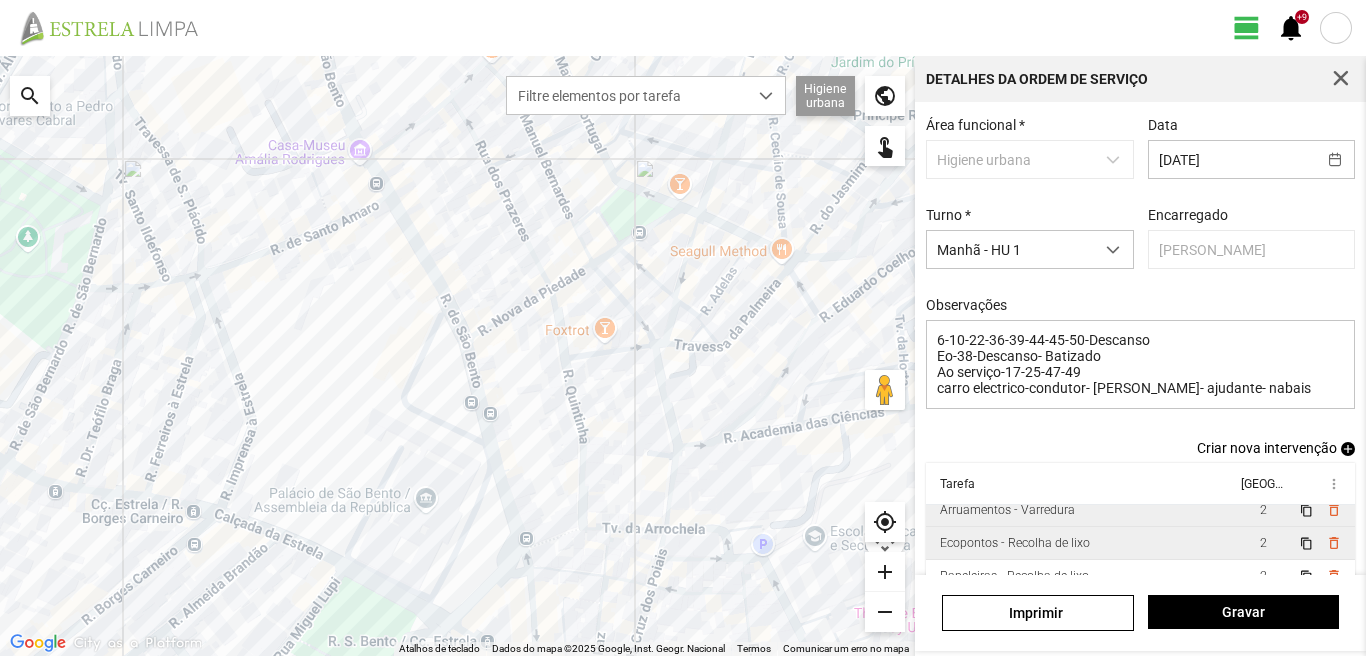 scroll, scrollTop: 126, scrollLeft: 0, axis: vertical 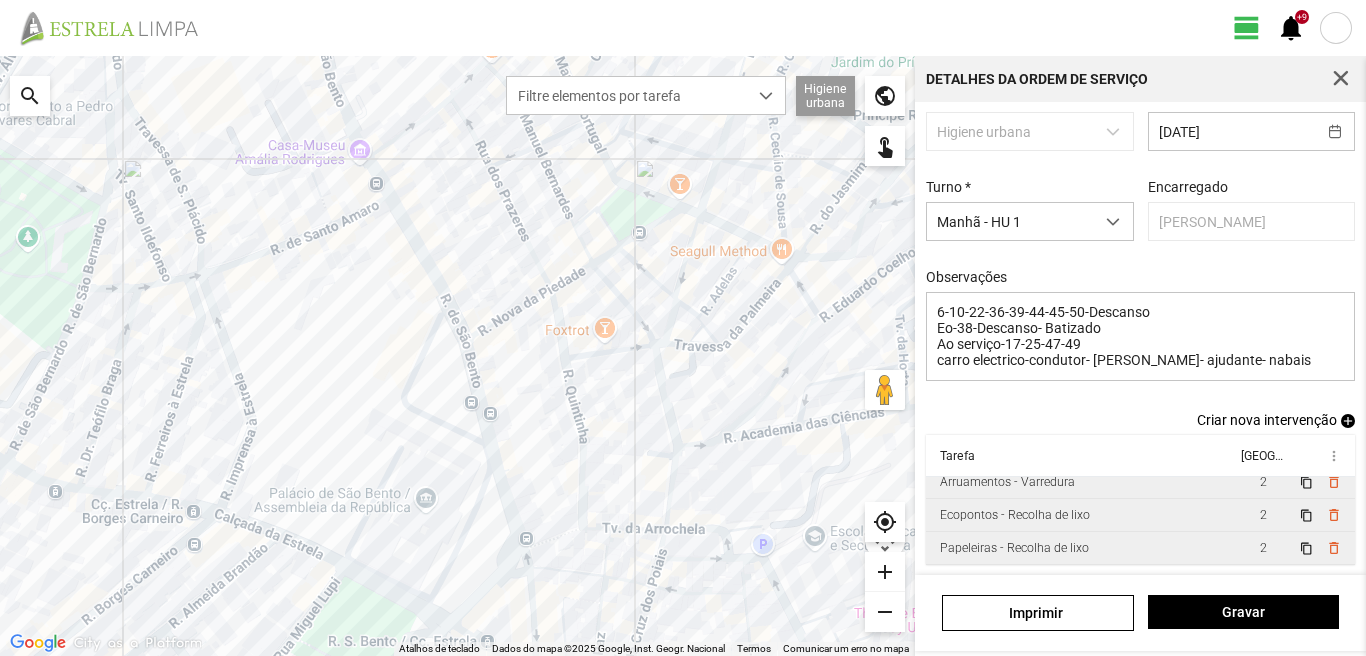 click on "2" at bounding box center [1263, 548] 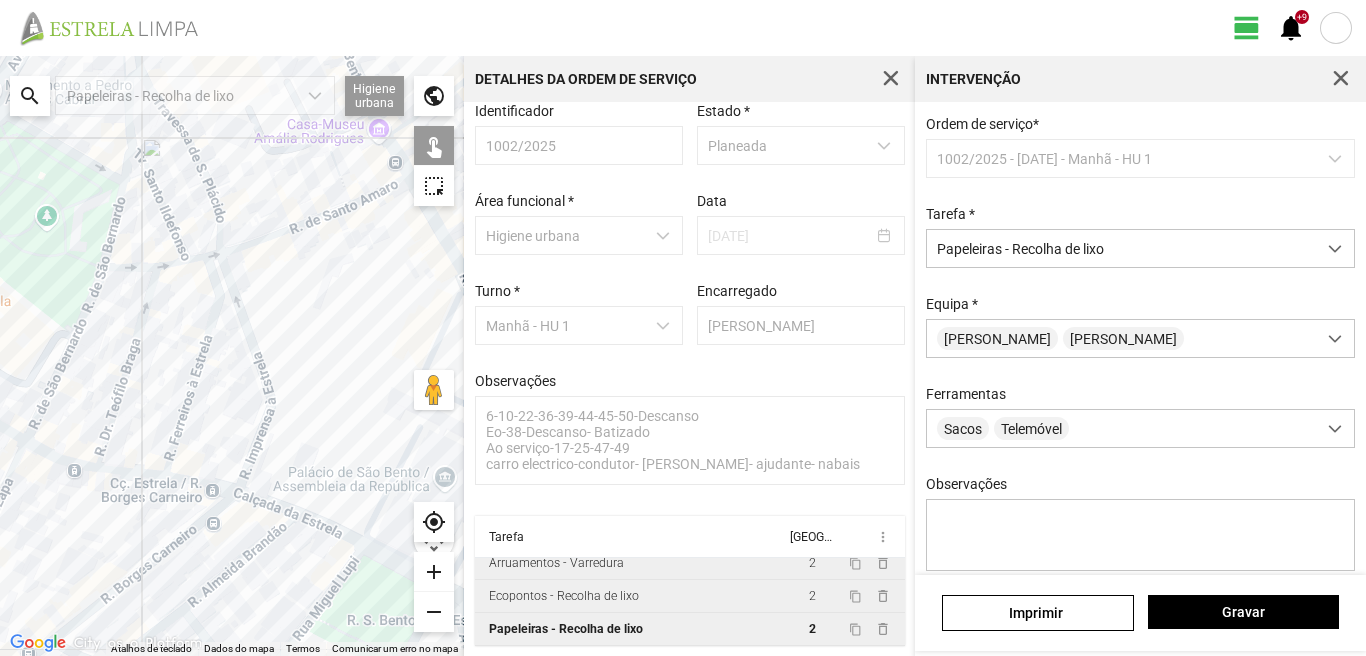drag, startPoint x: 23, startPoint y: 412, endPoint x: 381, endPoint y: 377, distance: 359.70682 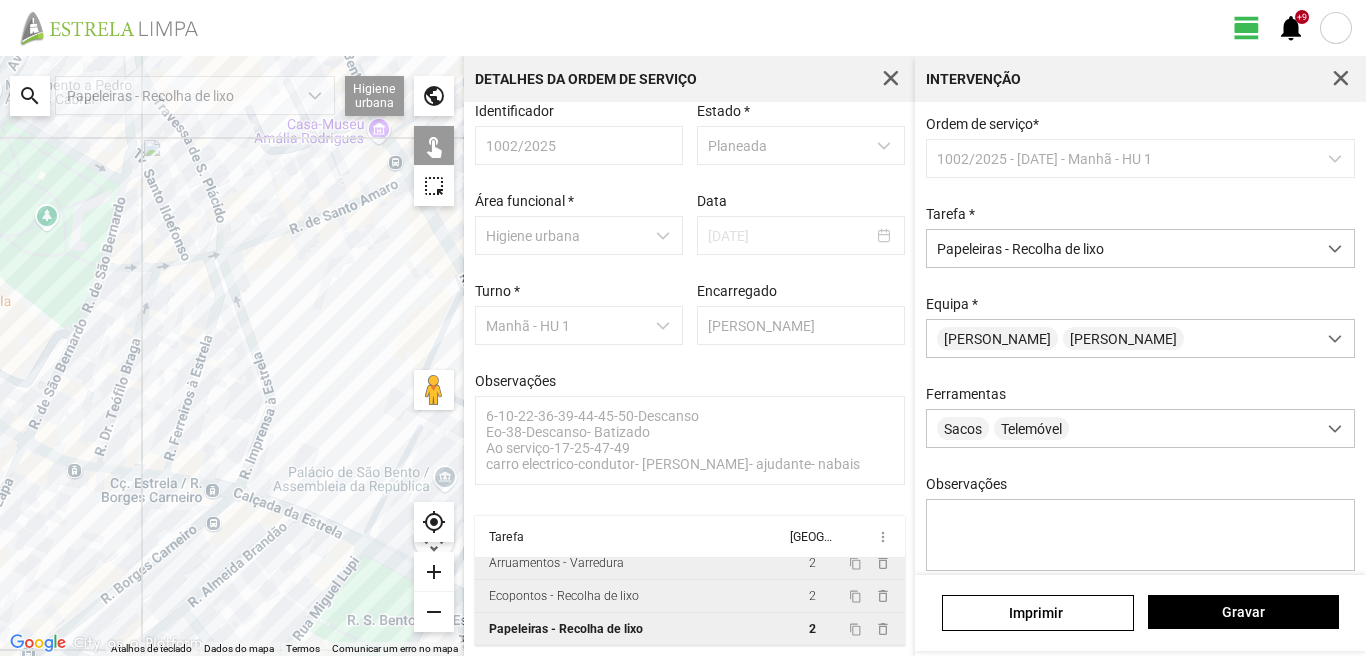 click 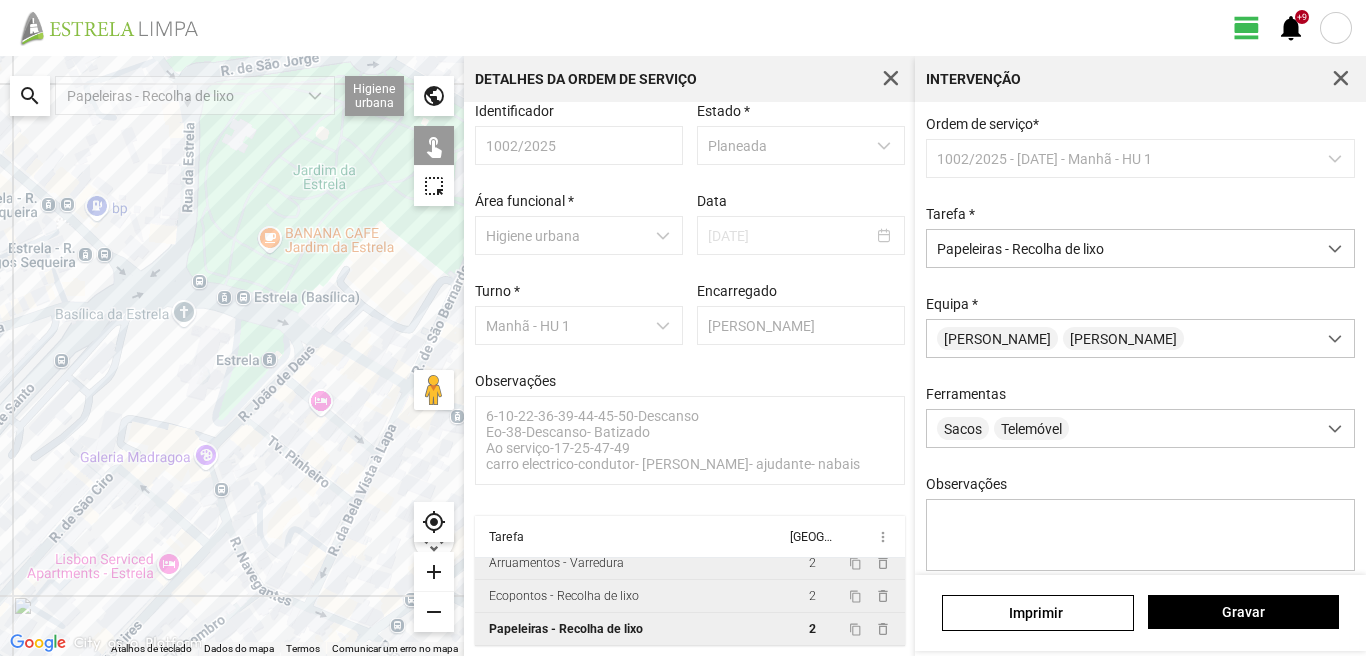 drag, startPoint x: 192, startPoint y: 436, endPoint x: 45, endPoint y: 353, distance: 168.8135 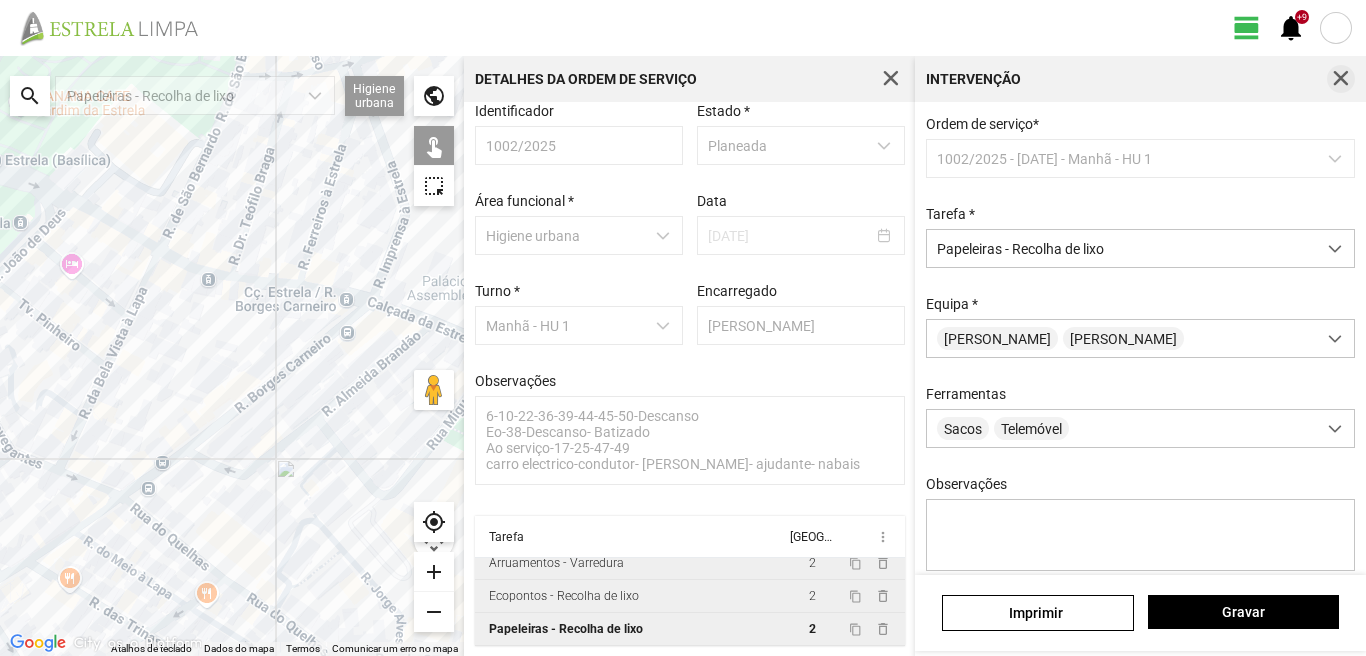 click at bounding box center (1341, 79) 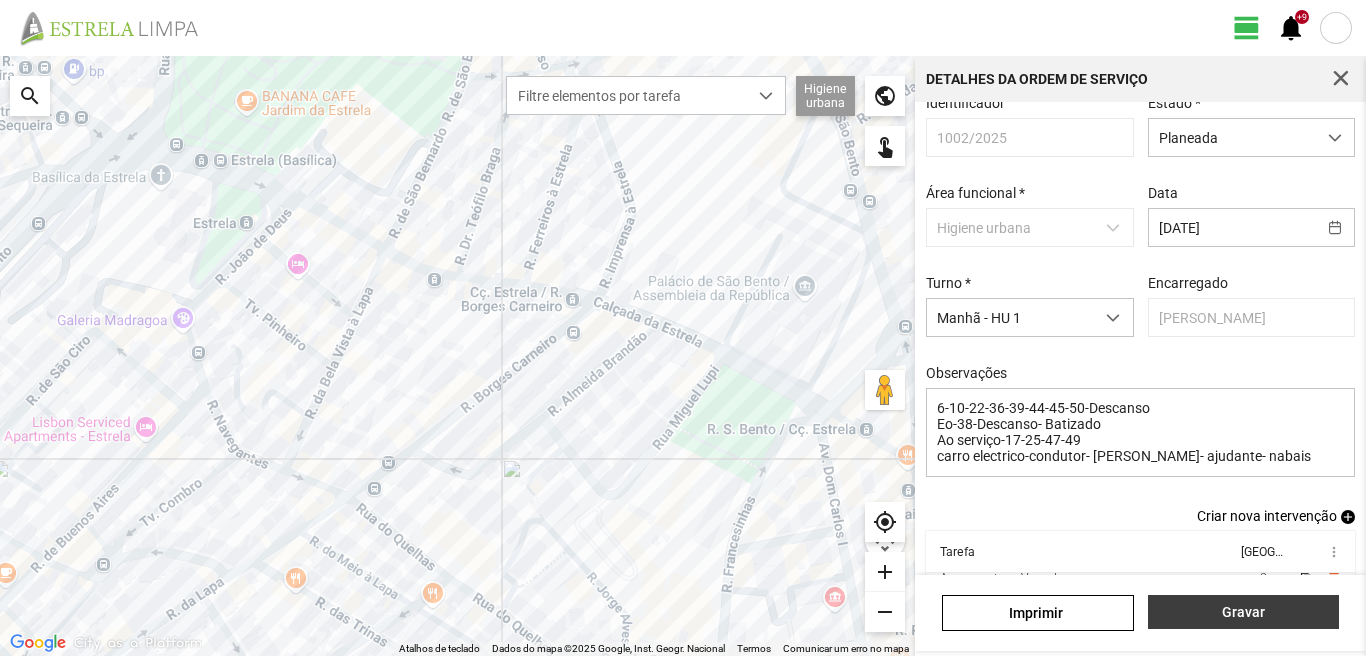 click on "Gravar" at bounding box center [1243, 612] 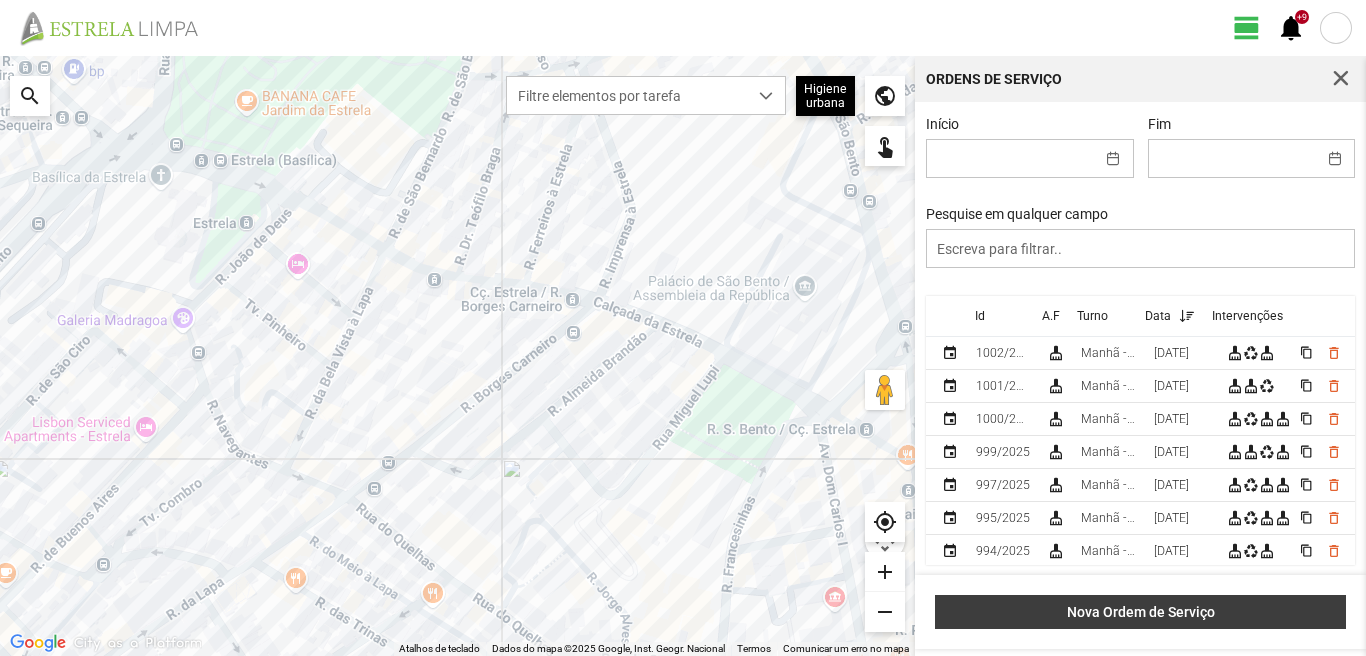 click on "Nova Ordem de Serviço" at bounding box center [1140, 612] 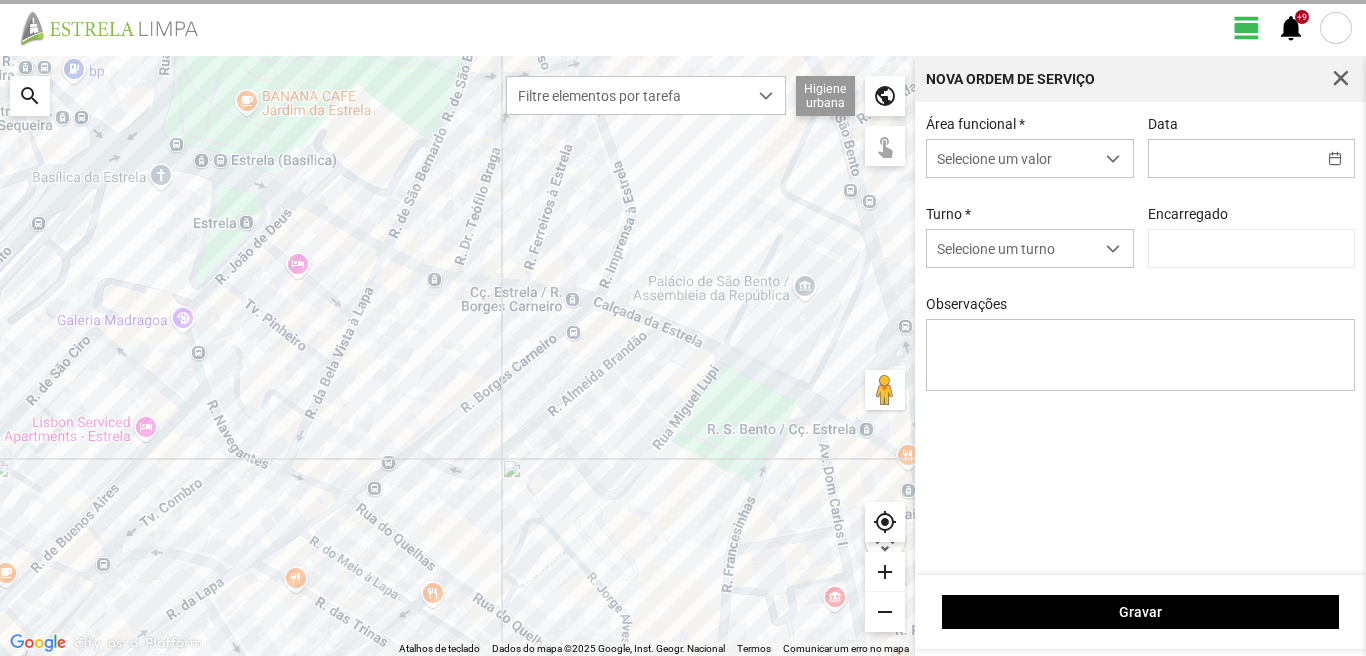 type on "[PERSON_NAME]" 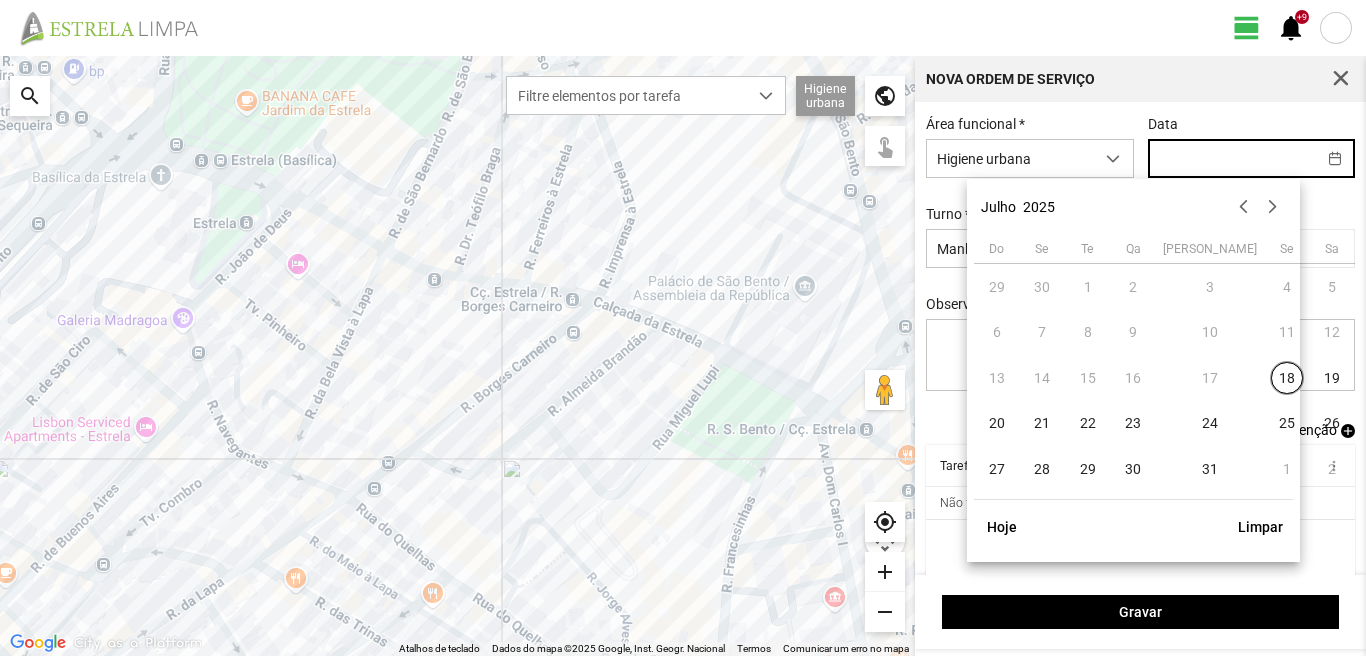 click at bounding box center [1232, 158] 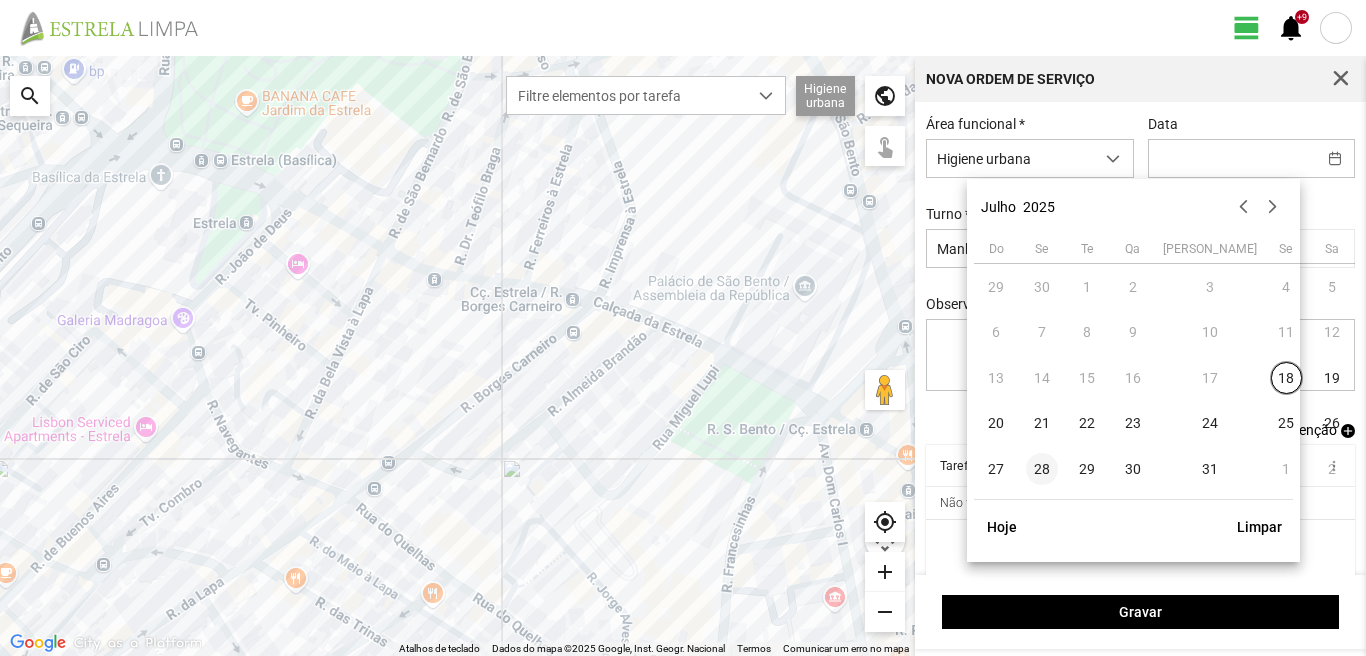 click on "28" at bounding box center [1042, 469] 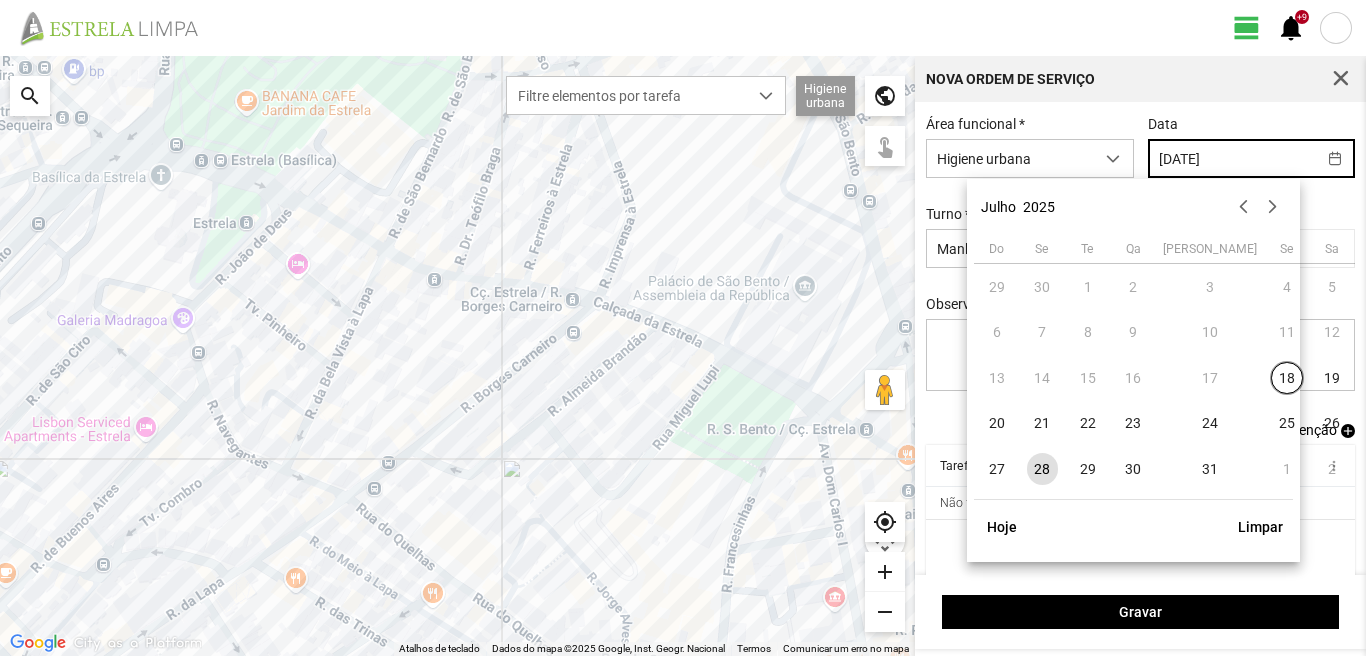 click on "[DATE]" at bounding box center (1232, 158) 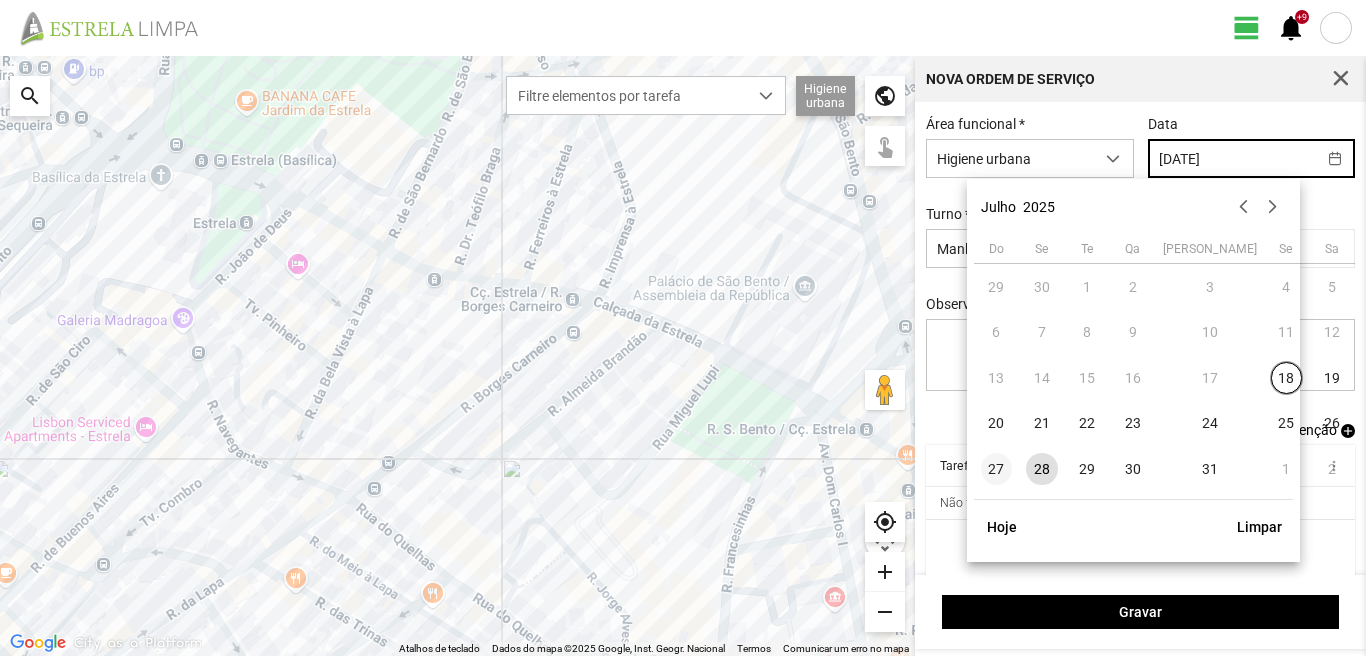 click on "27" at bounding box center [997, 469] 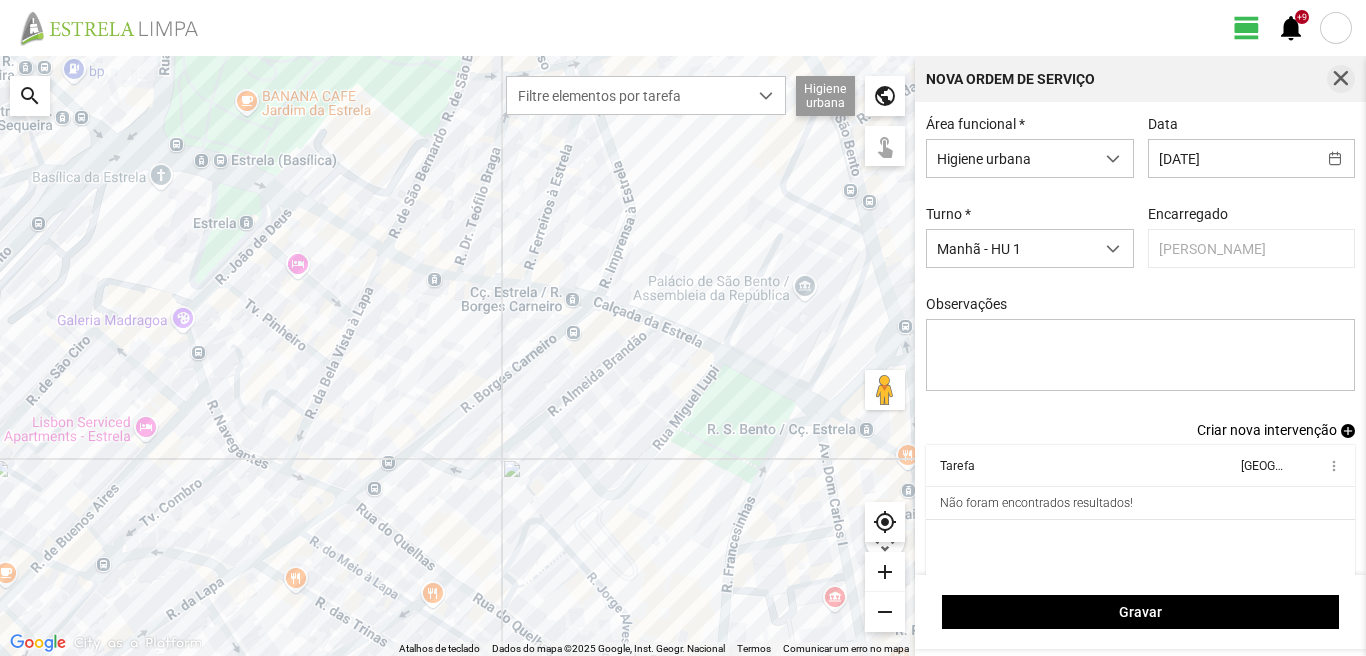click at bounding box center [1341, 79] 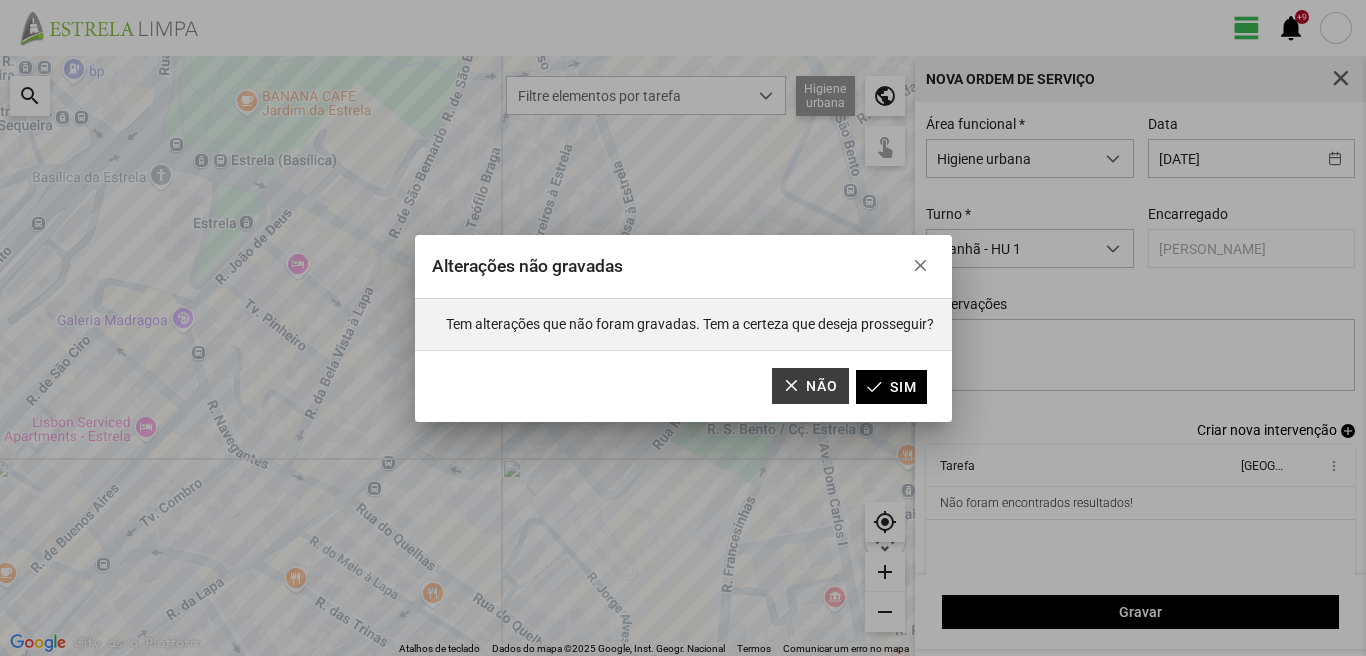 click on "Não" 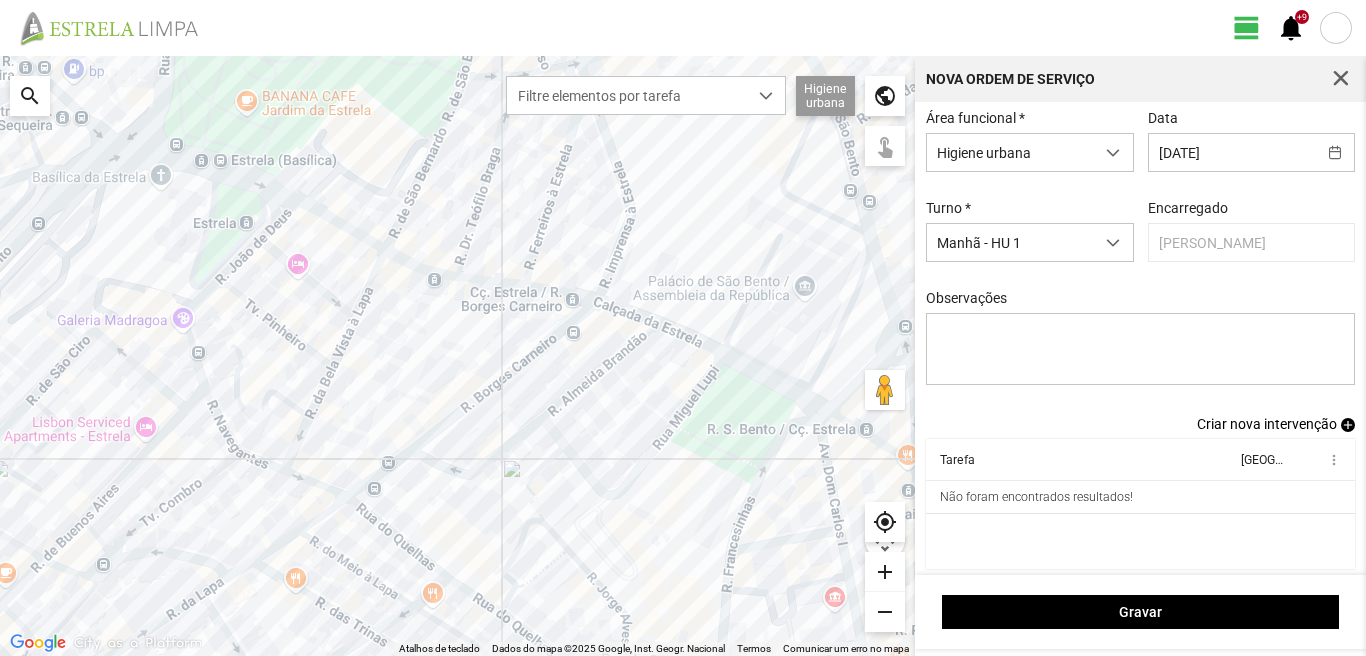 scroll, scrollTop: 0, scrollLeft: 0, axis: both 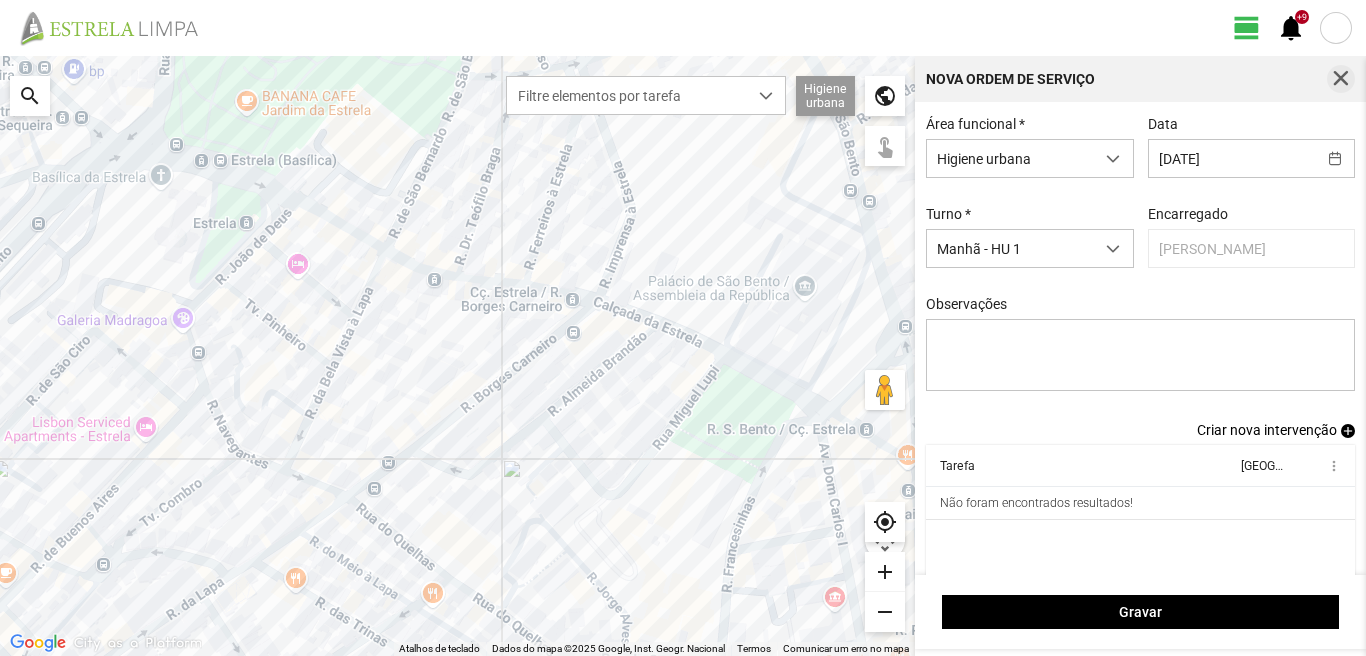 click at bounding box center (1341, 79) 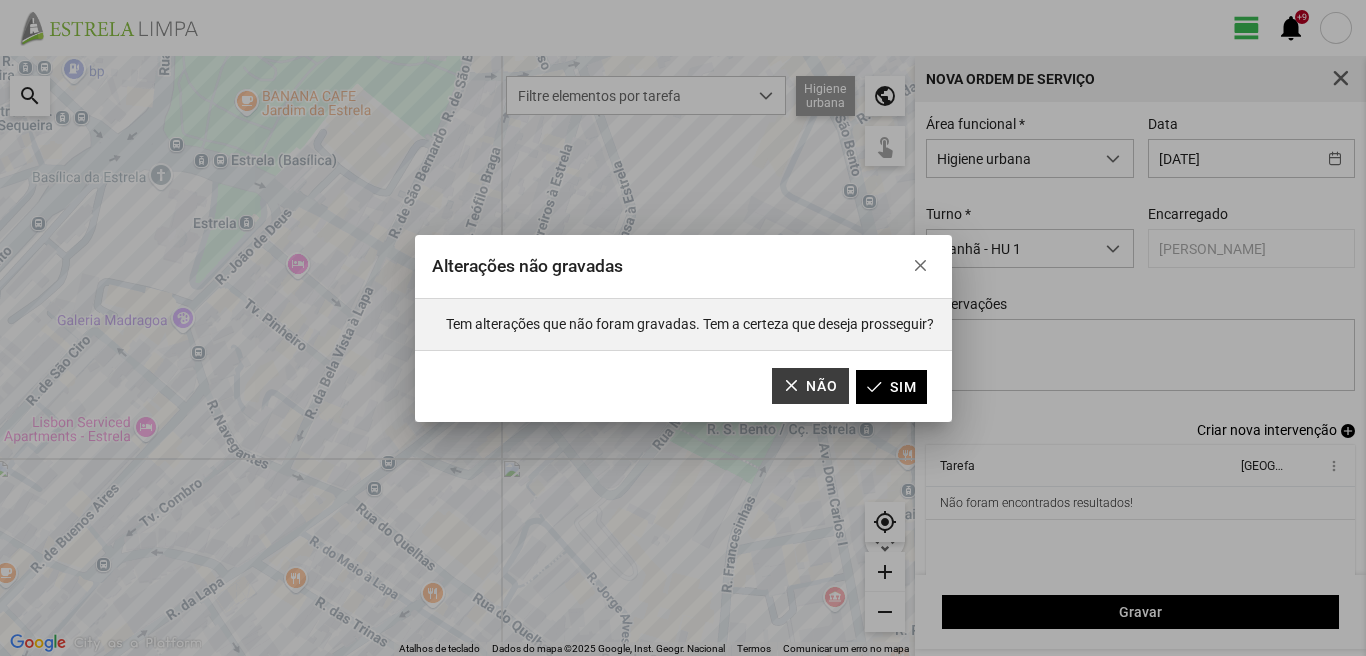 click on "Não" 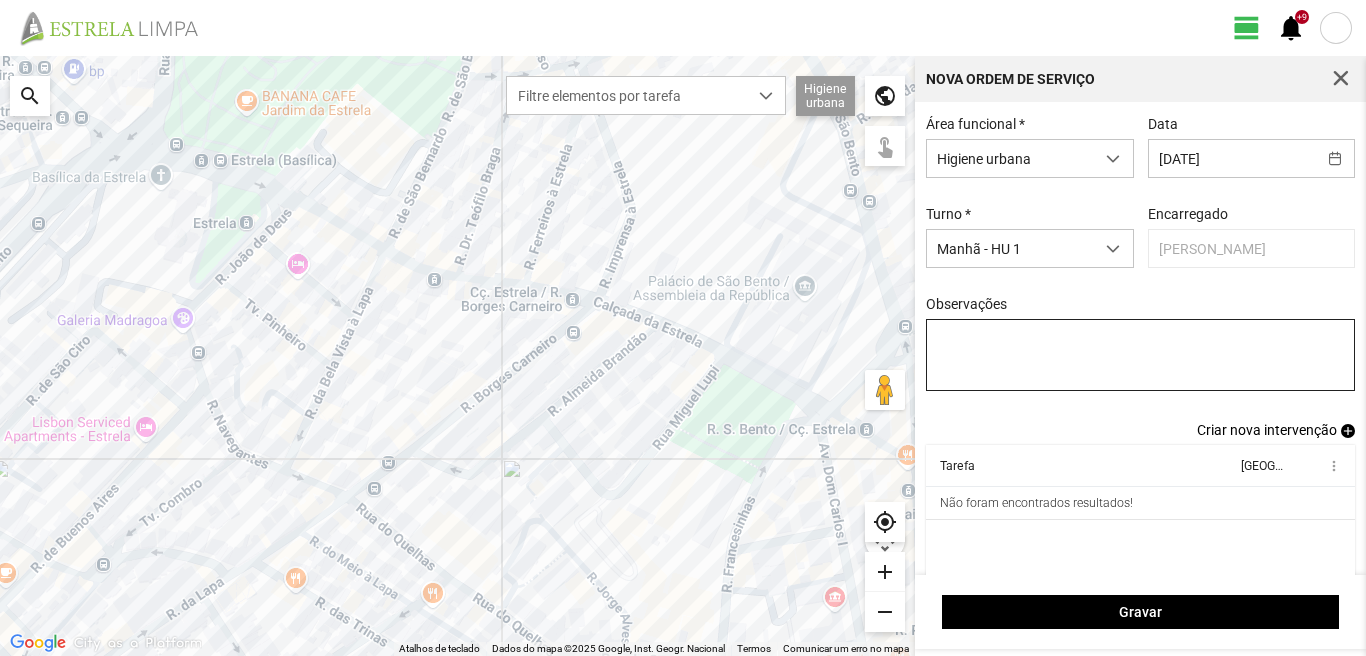 scroll, scrollTop: 17, scrollLeft: 0, axis: vertical 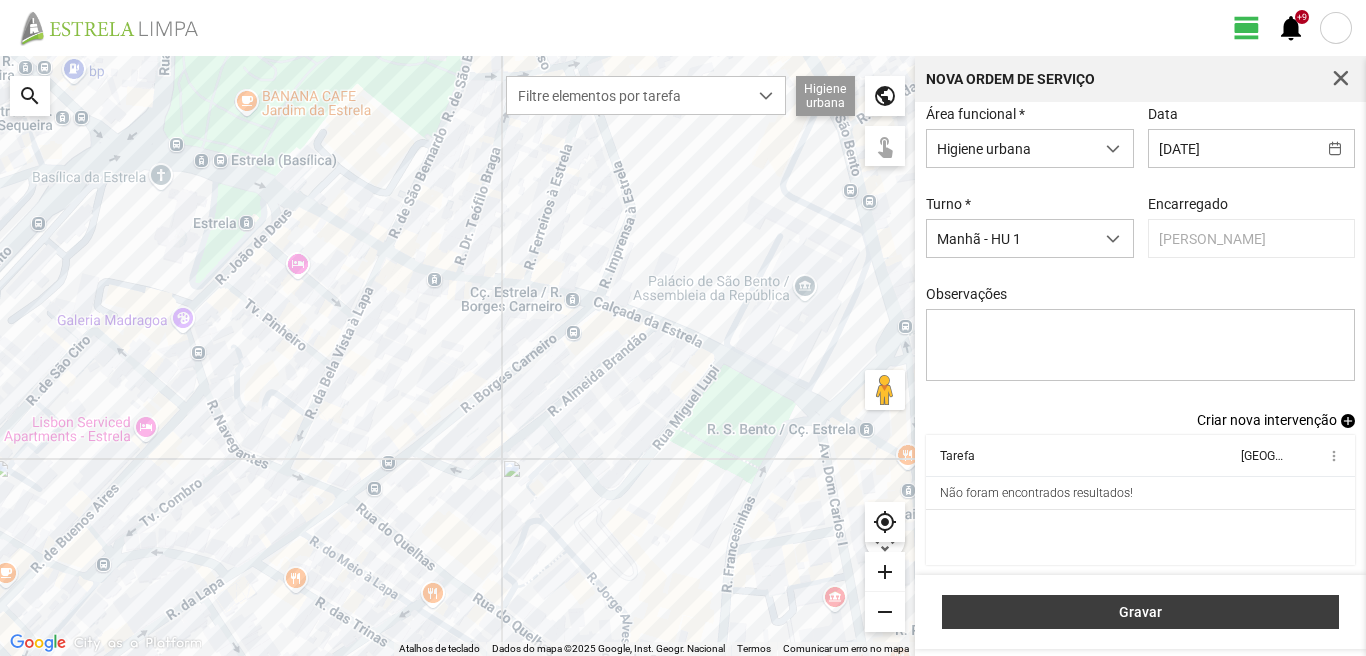 click on "Gravar" at bounding box center (1141, 612) 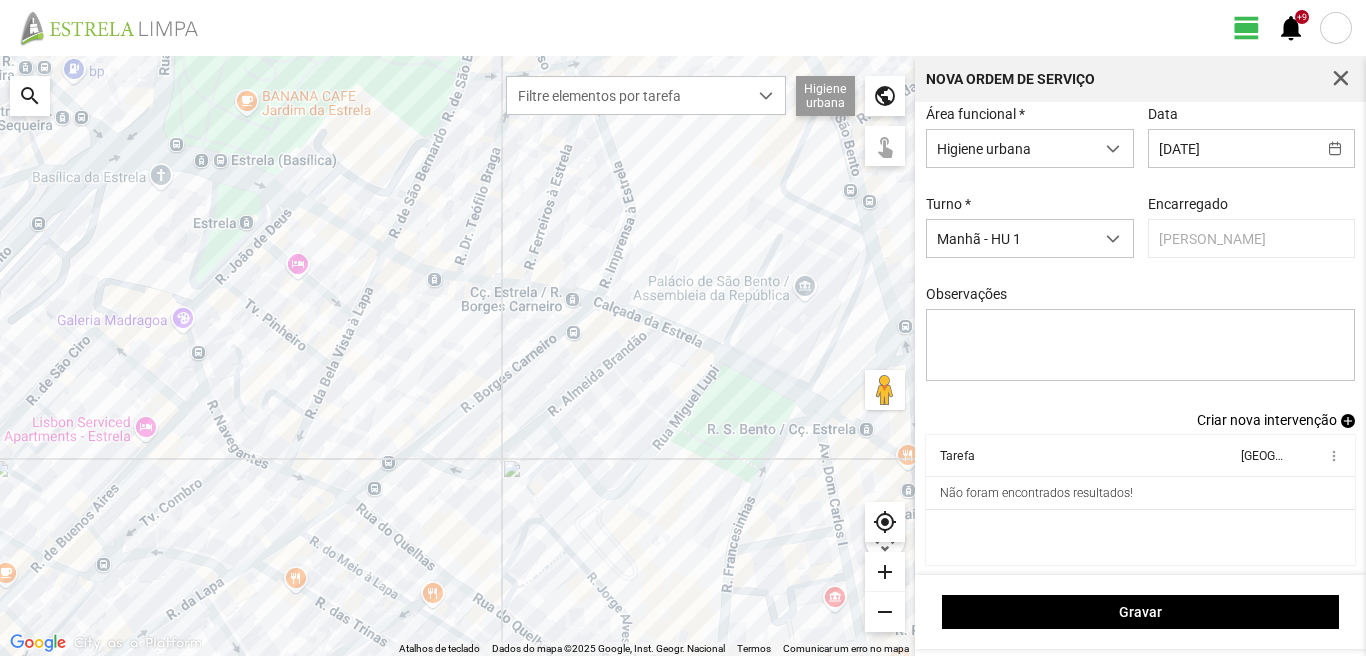 click on "add" at bounding box center (1348, 421) 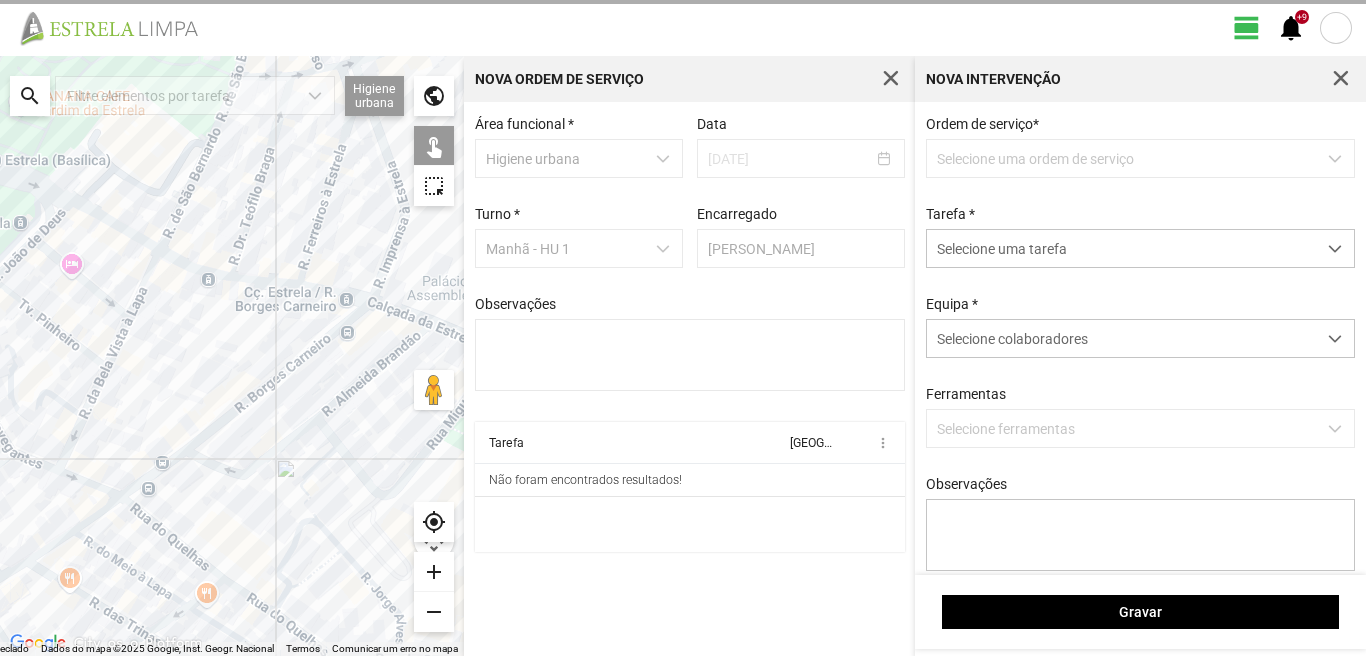 scroll, scrollTop: 0, scrollLeft: 0, axis: both 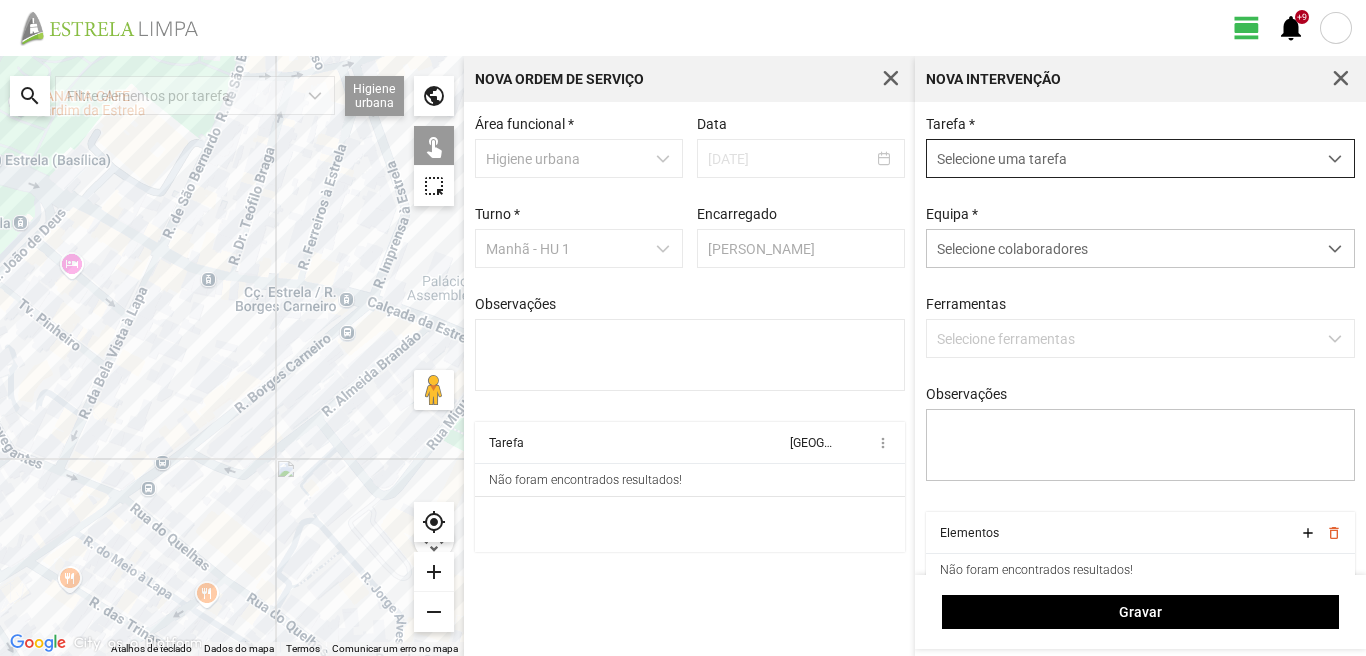 click on "Selecione uma tarefa" at bounding box center [1121, 158] 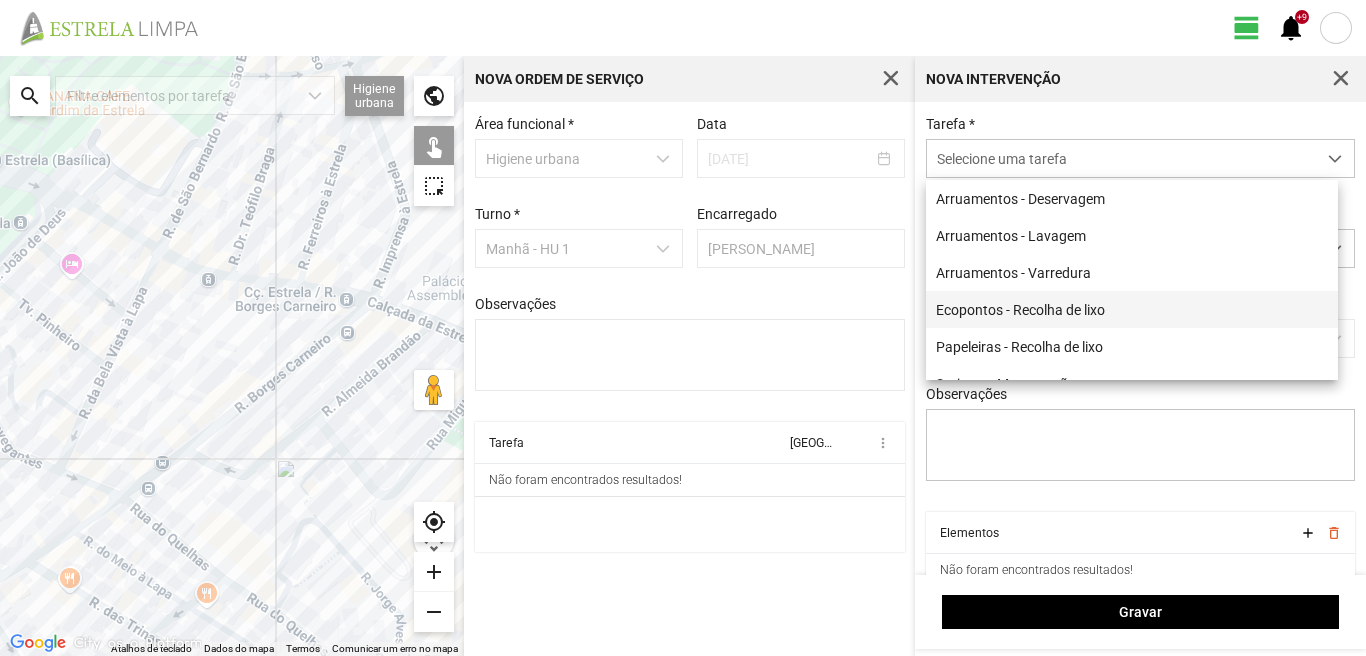 click on "Ecopontos - Recolha de lixo" at bounding box center [1132, 309] 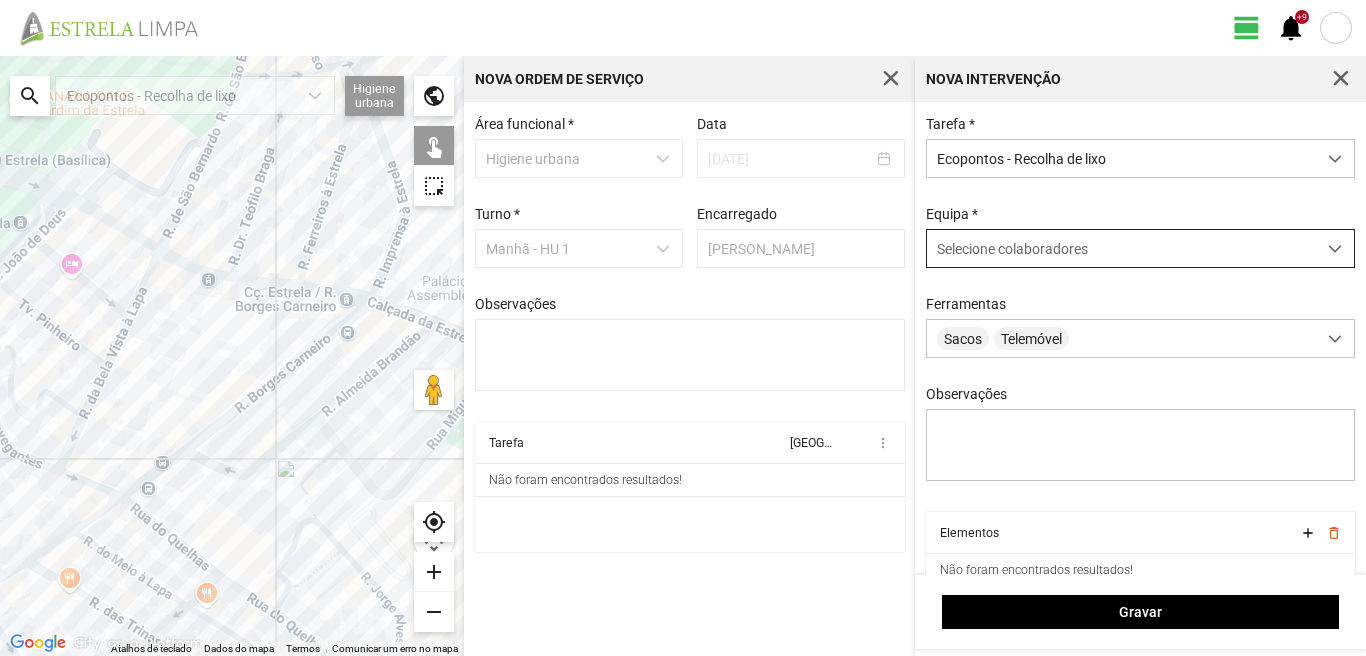 click on "Selecione colaboradores" at bounding box center [1121, 248] 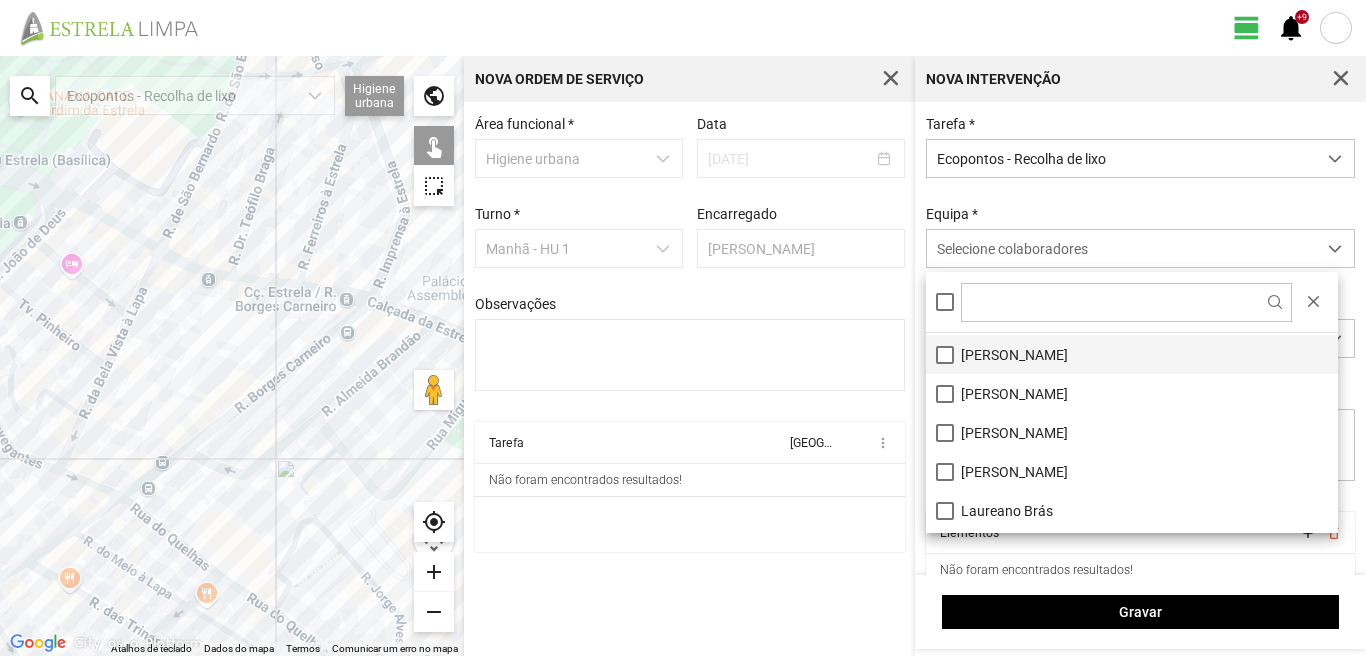 scroll, scrollTop: 100, scrollLeft: 0, axis: vertical 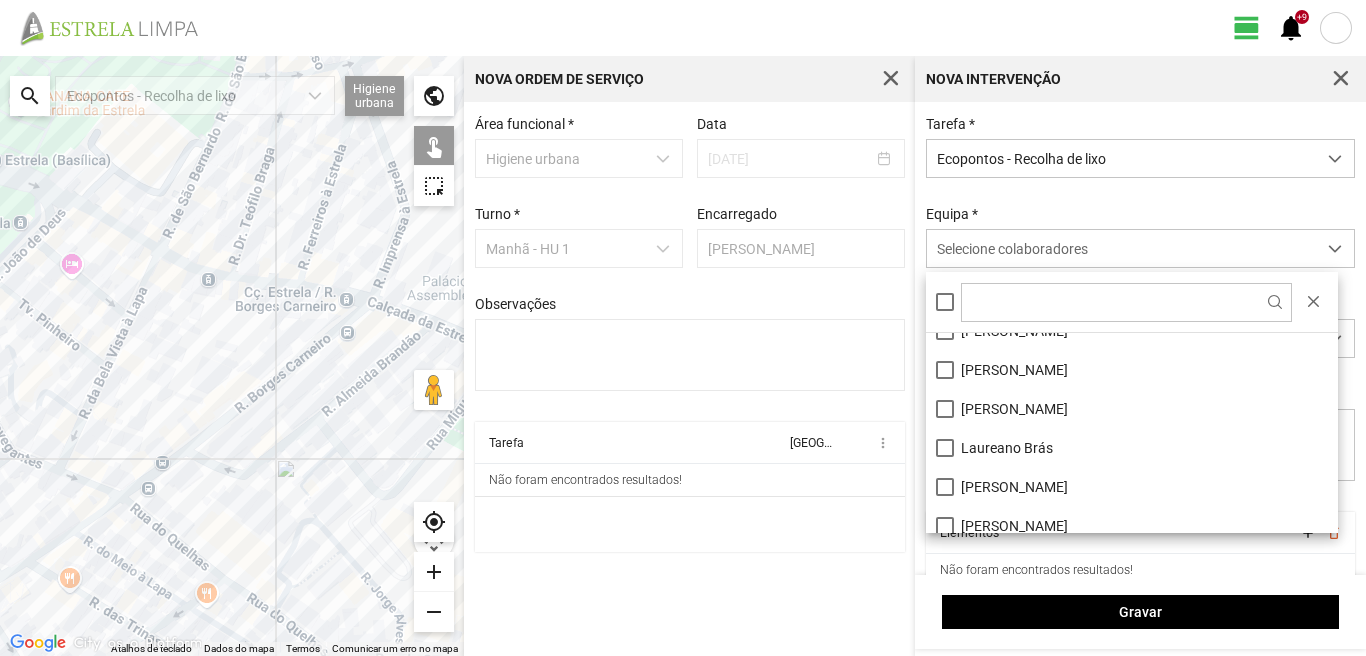 click on "[PERSON_NAME]" at bounding box center [1132, 408] 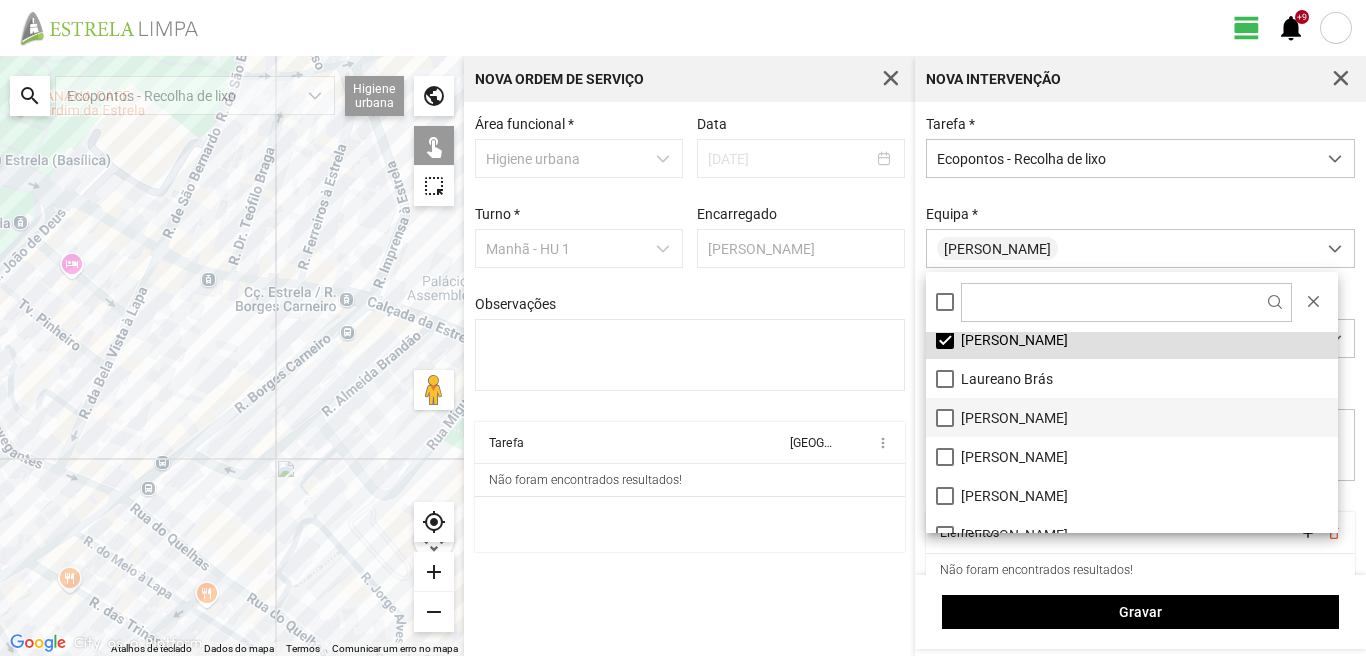 scroll, scrollTop: 200, scrollLeft: 0, axis: vertical 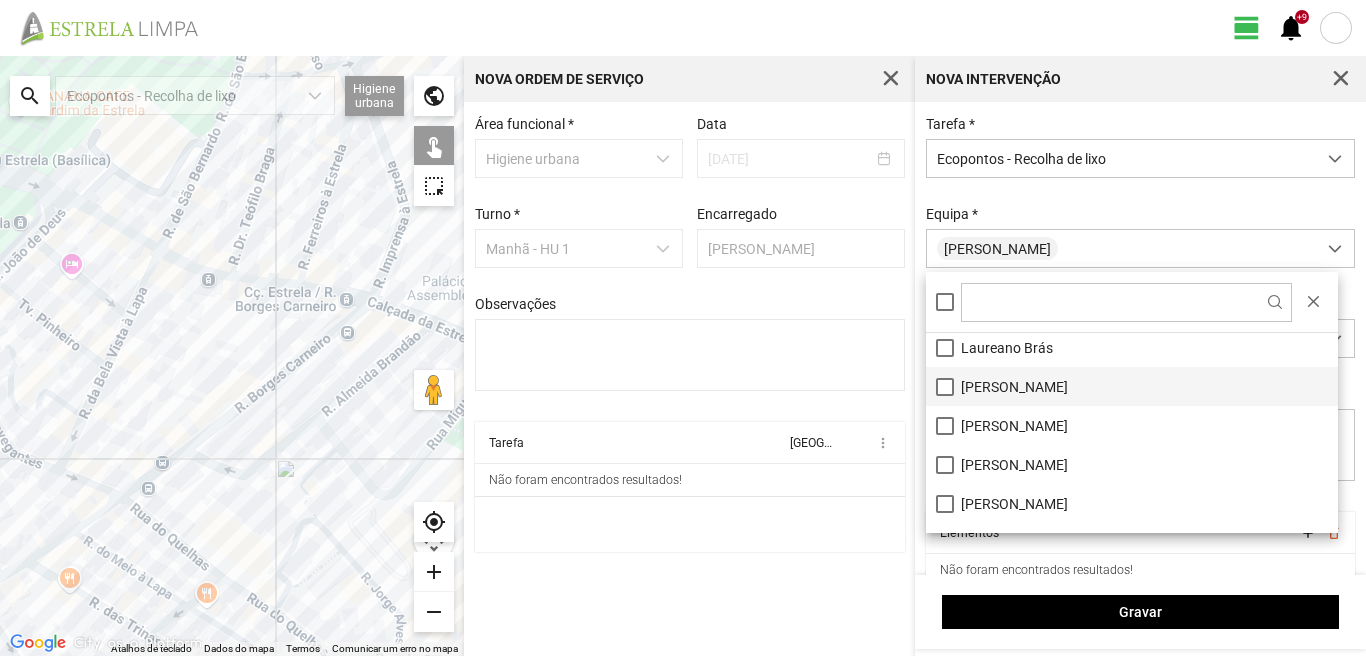 click on "[PERSON_NAME]" at bounding box center (1132, 386) 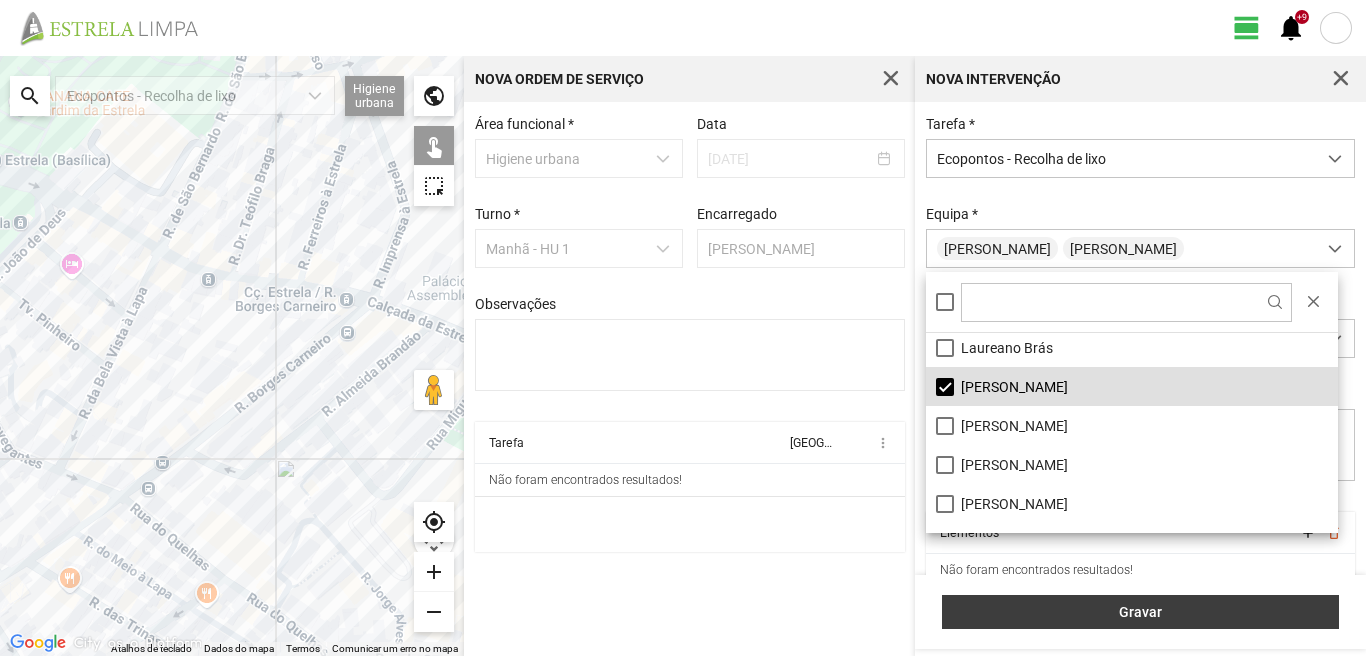 click on "Gravar" at bounding box center (1140, 612) 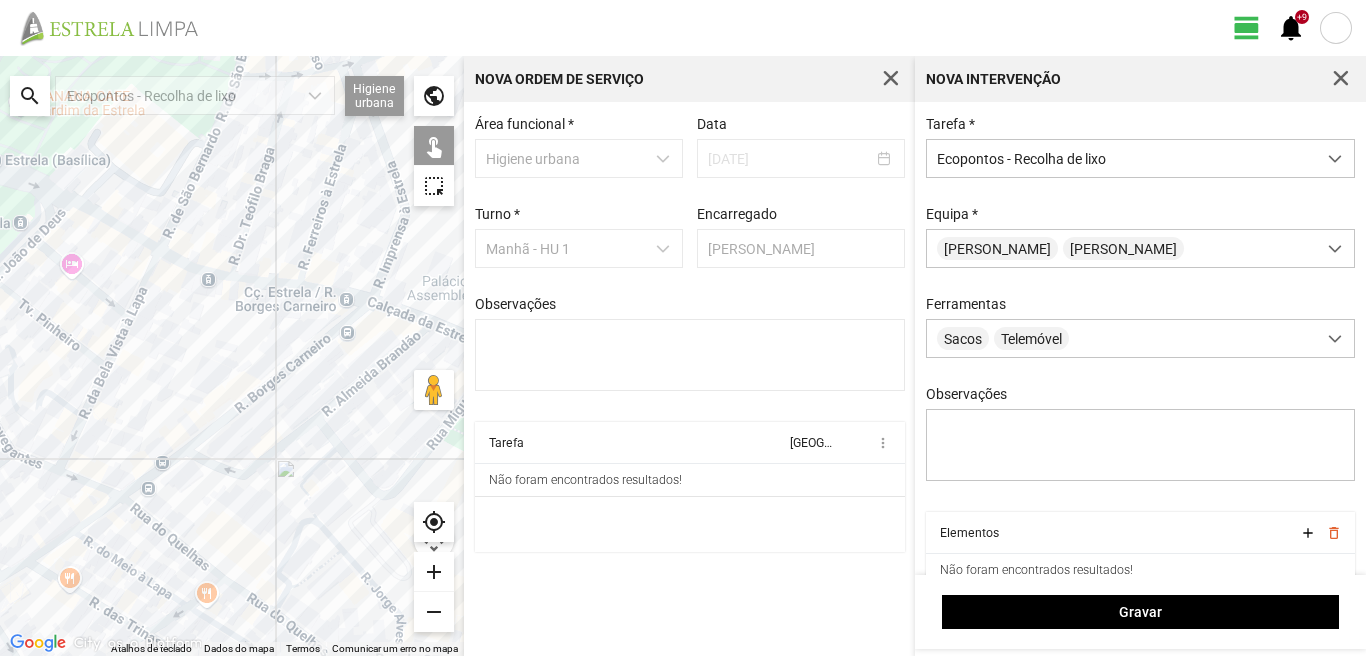 click 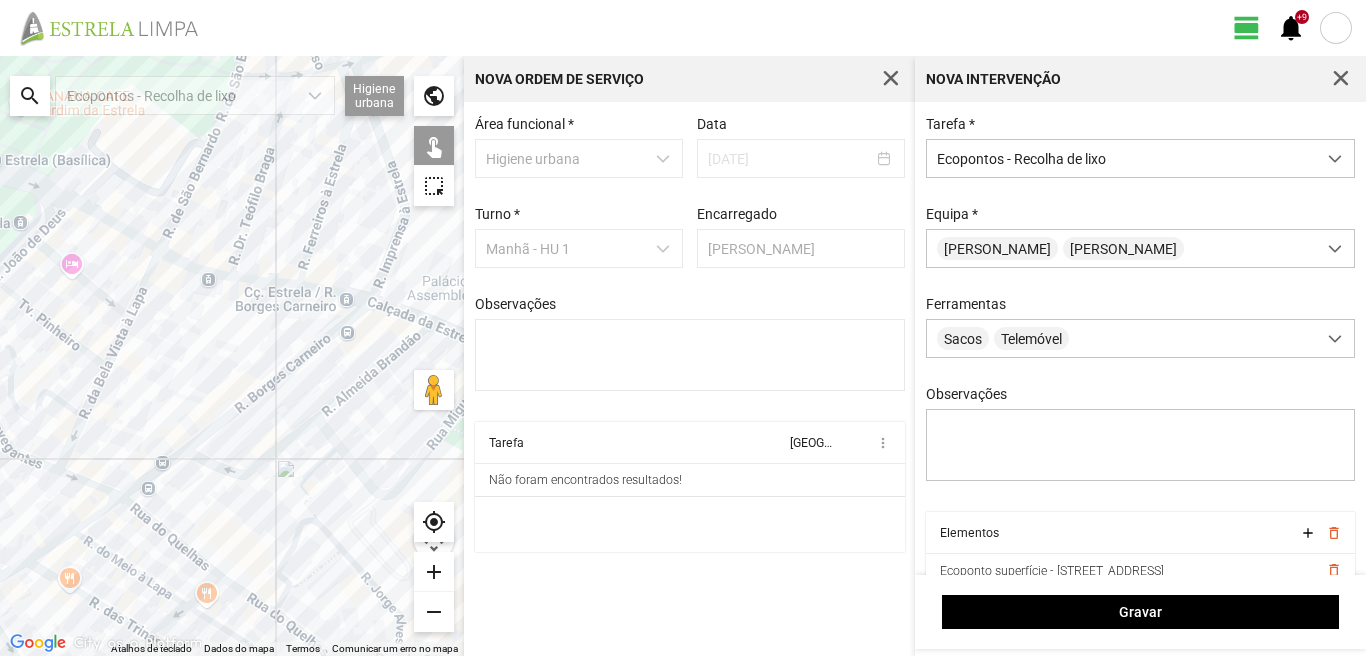 click 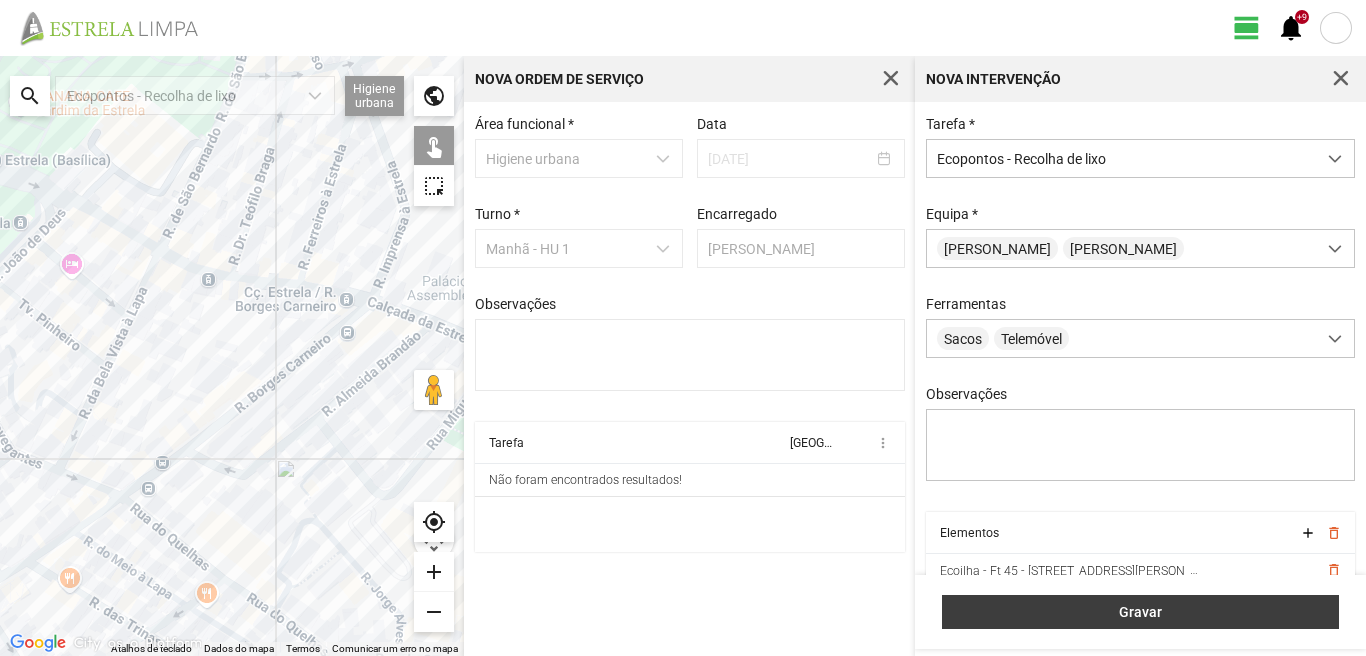 click on "Gravar" at bounding box center (1141, 612) 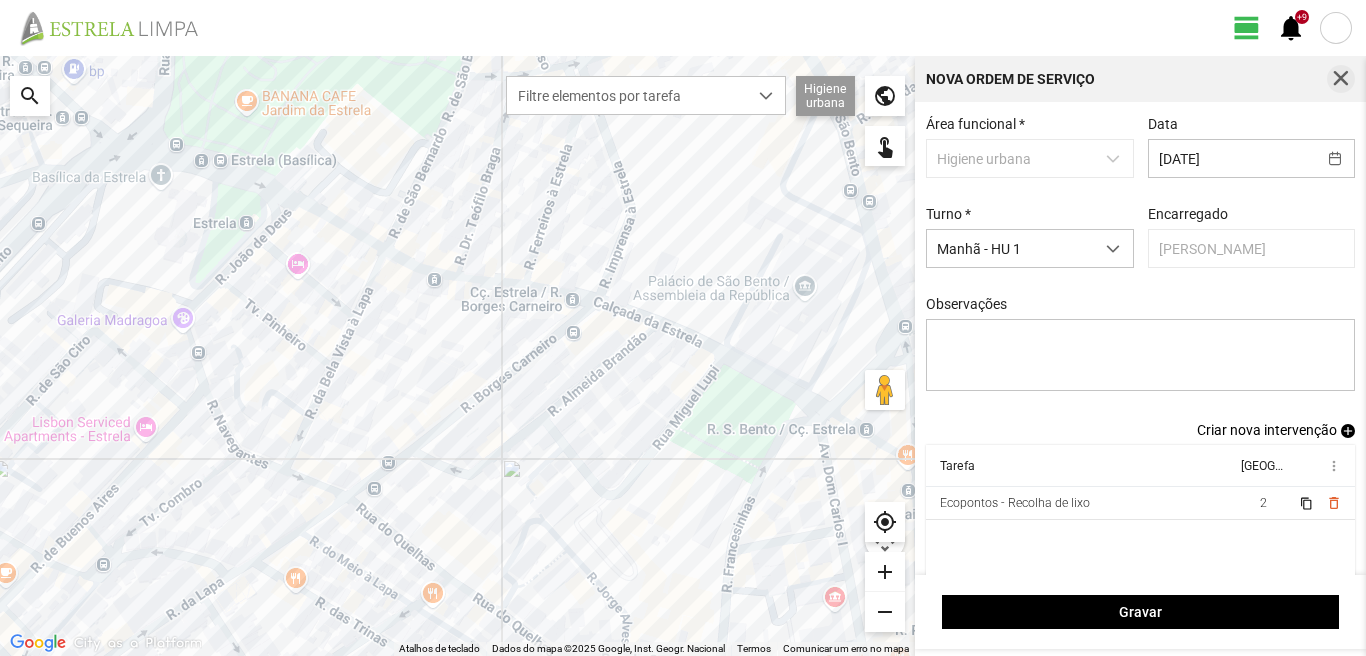 click at bounding box center (1341, 79) 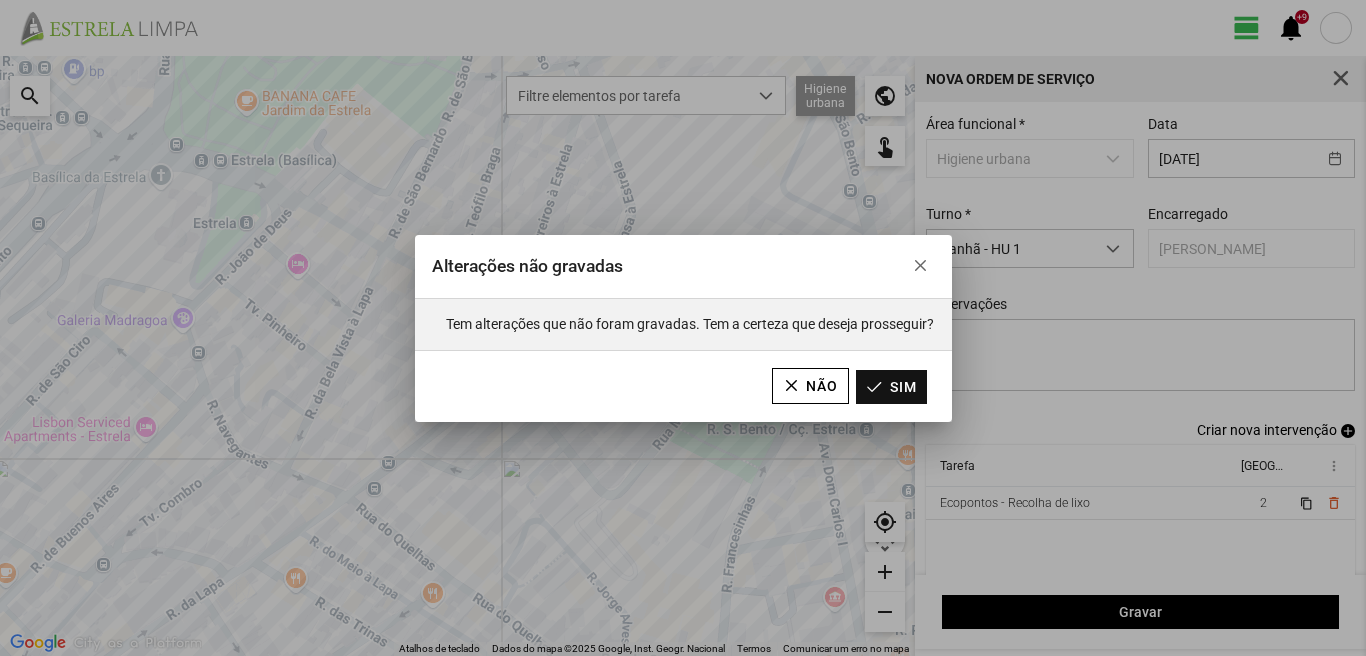 click on "Sim" 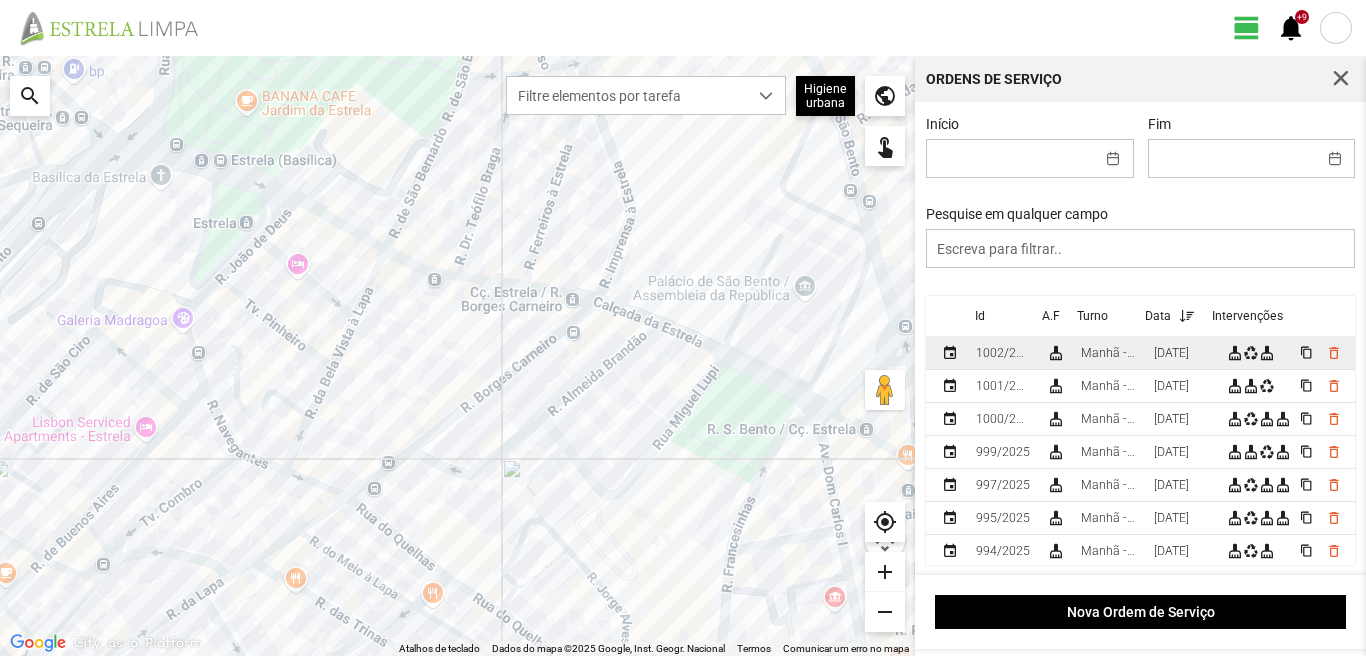 click on "[DATE]" at bounding box center (1171, 353) 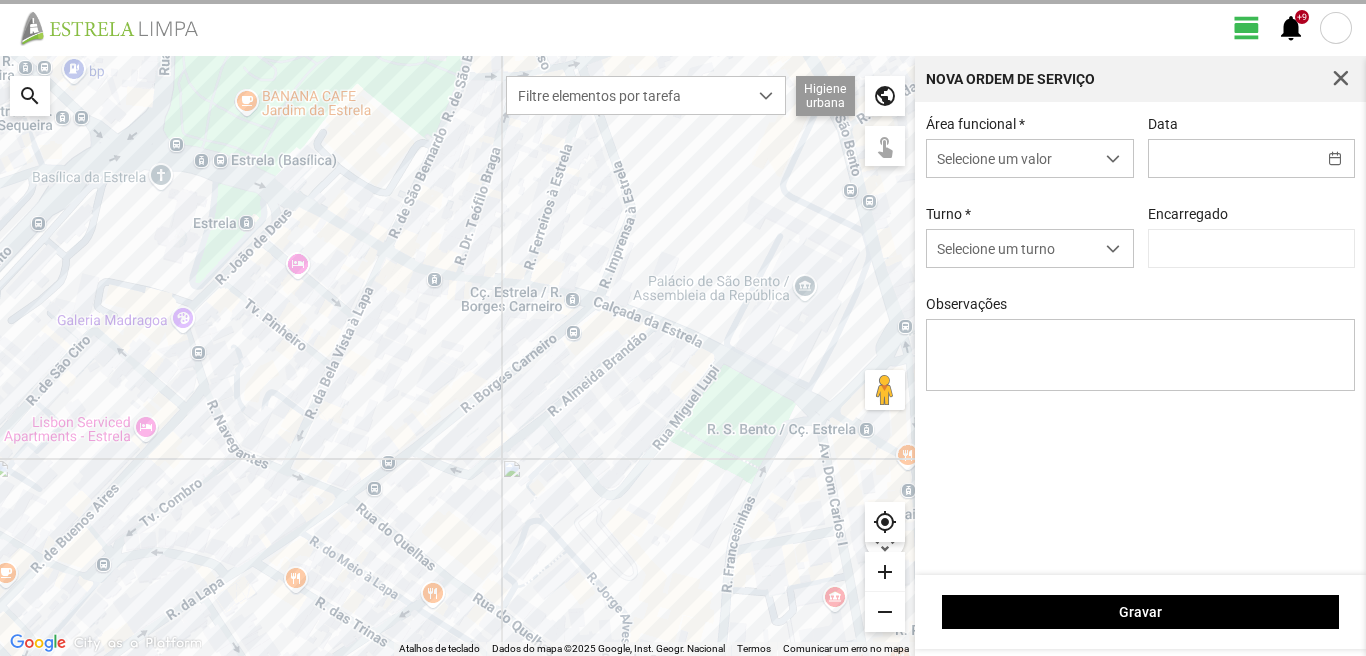 type on "[DATE]" 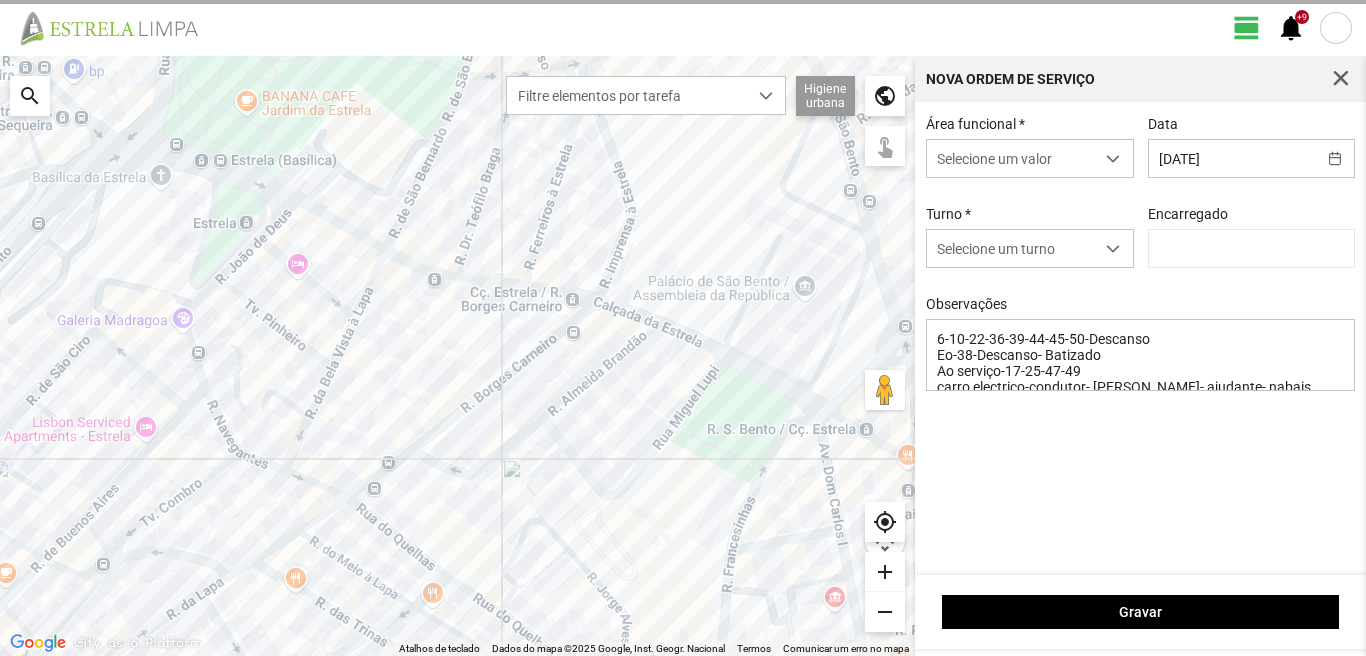 type on "[PERSON_NAME]" 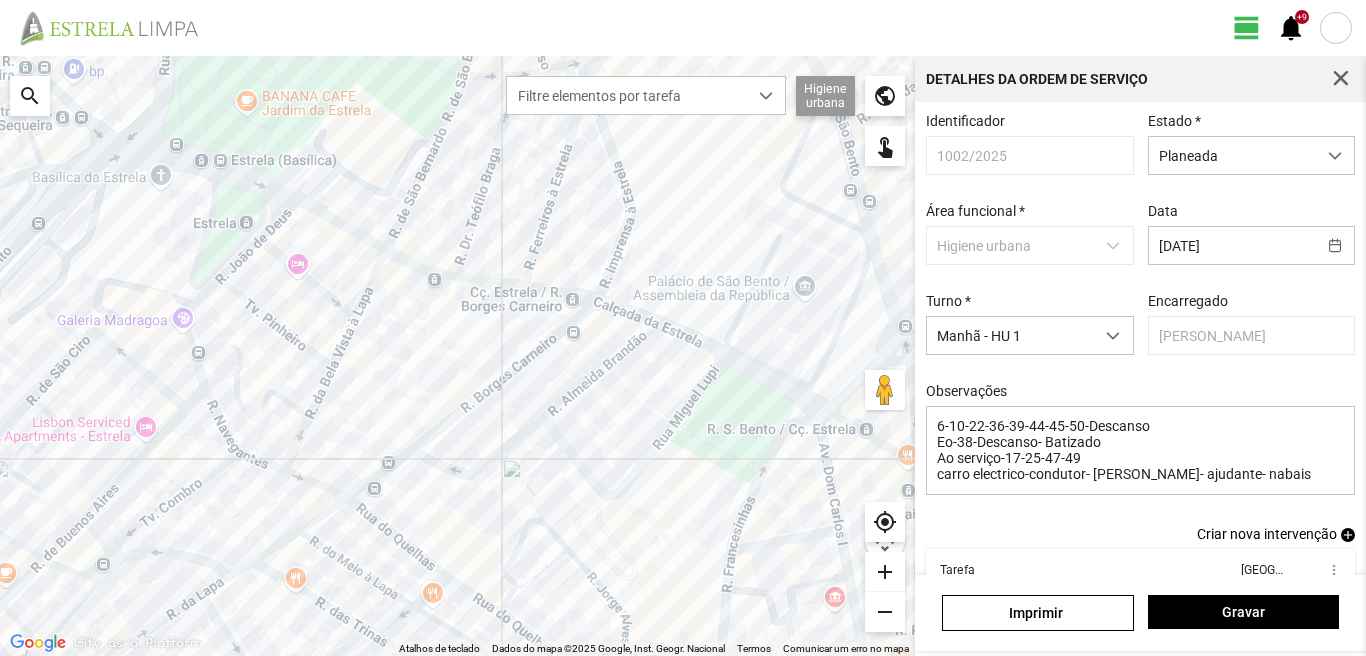 scroll, scrollTop: 0, scrollLeft: 0, axis: both 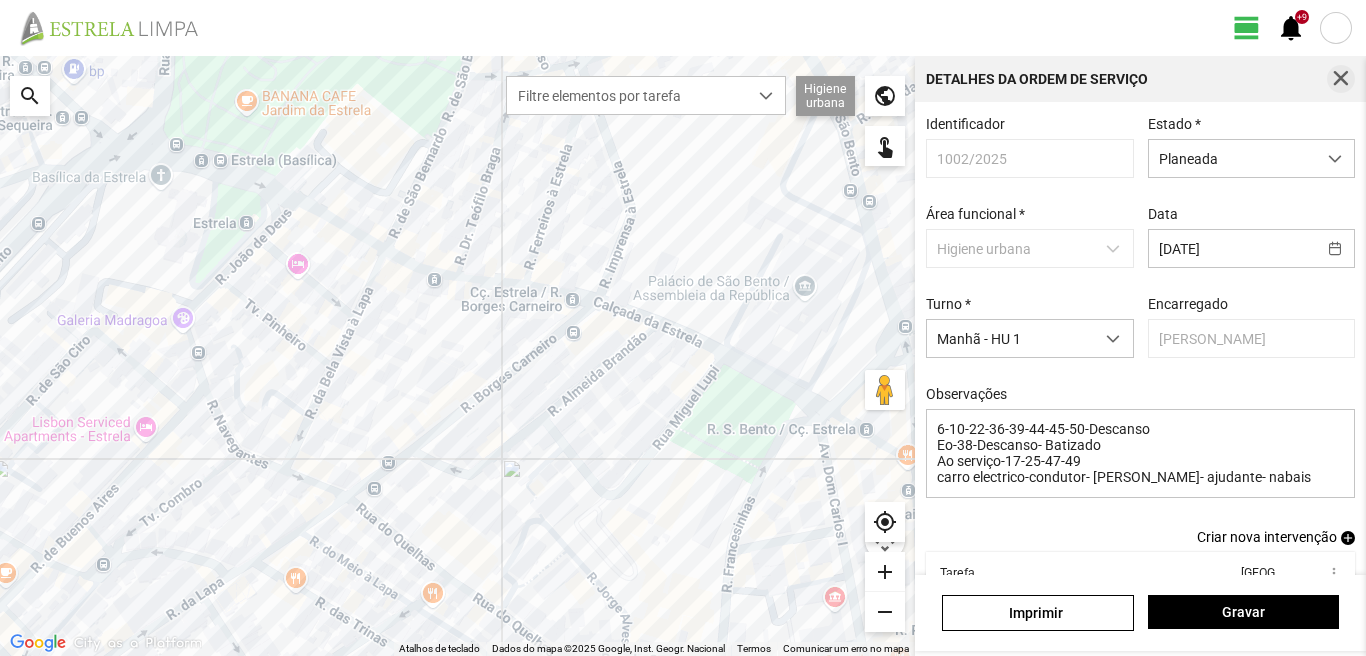 click at bounding box center [1341, 79] 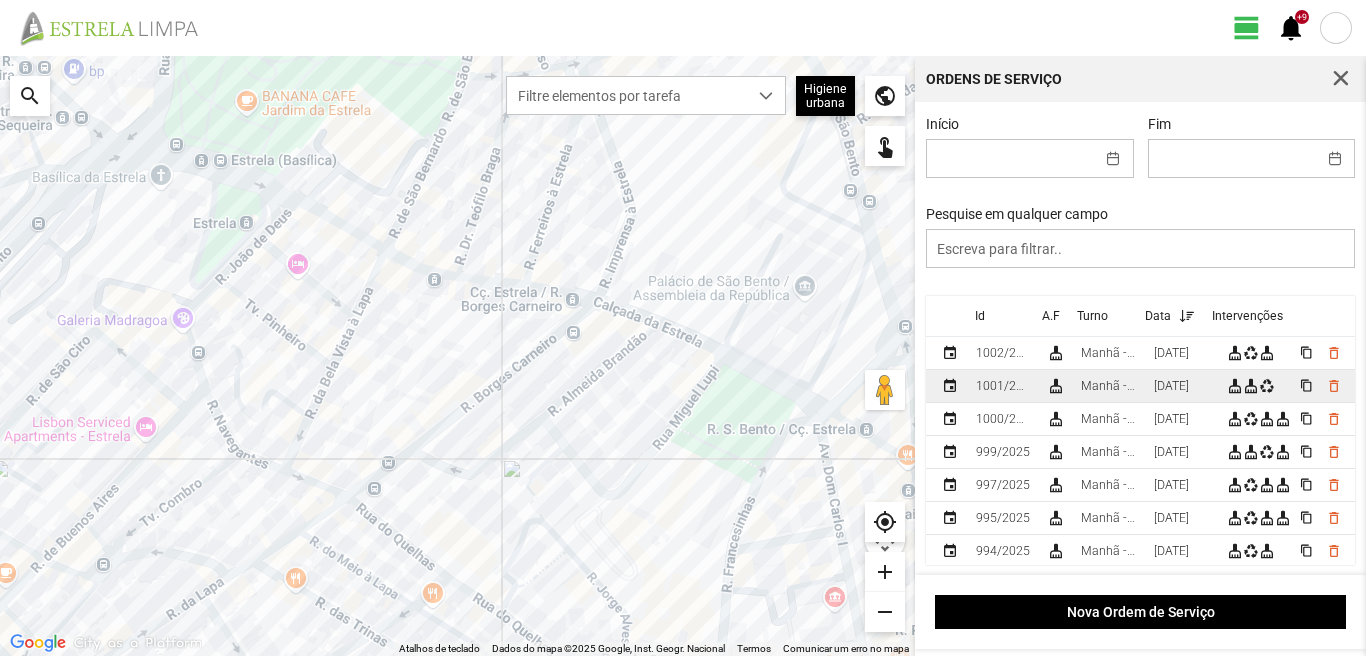 click on "[DATE]" at bounding box center [1171, 386] 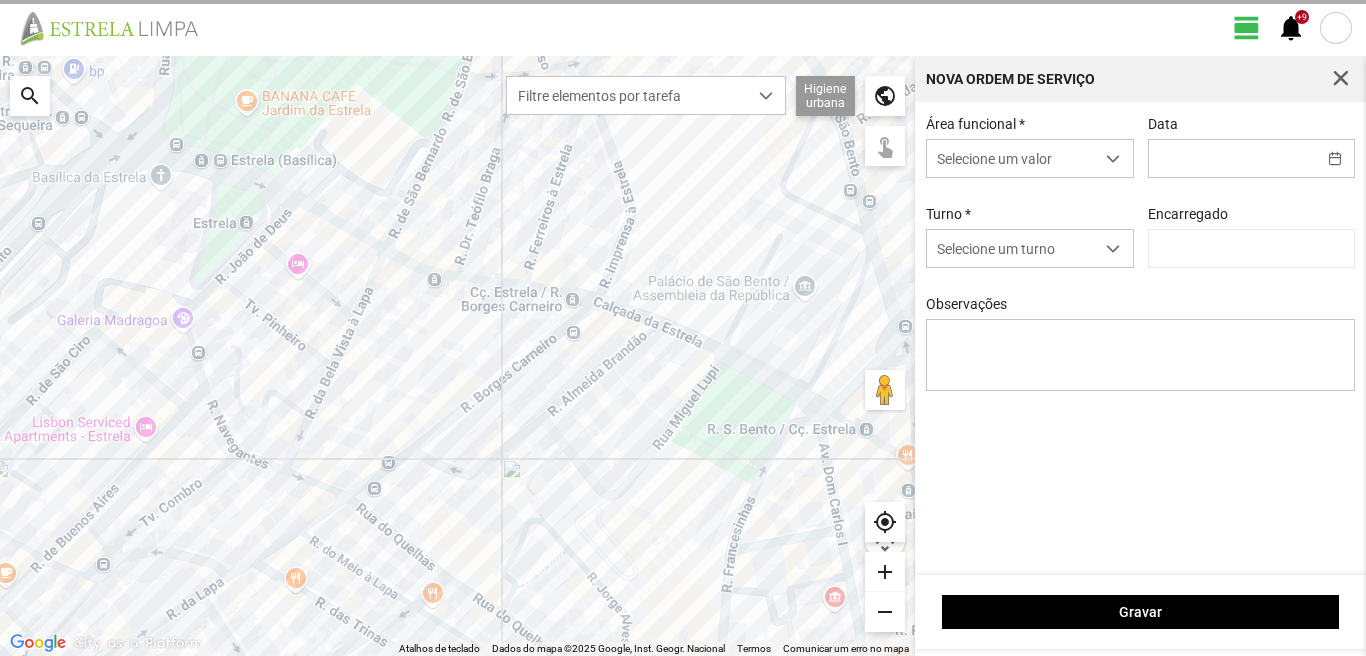 type on "[DATE]" 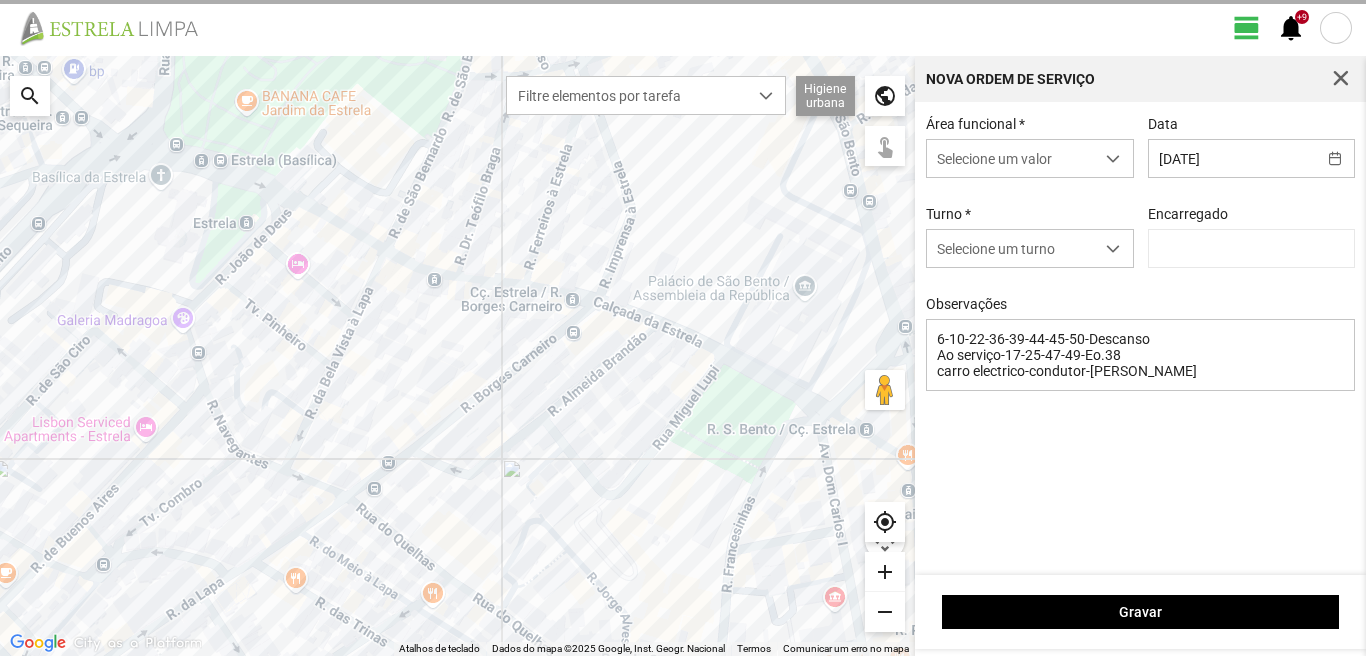 type on "[PERSON_NAME]" 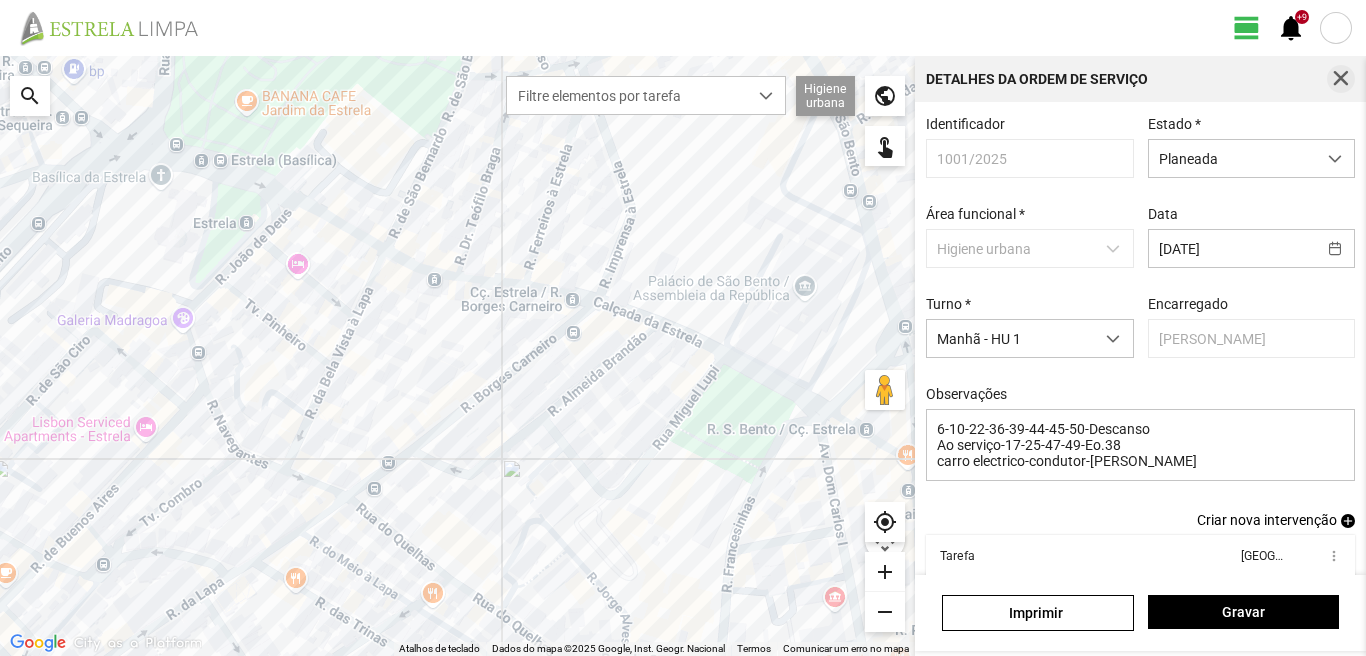 click at bounding box center [1341, 79] 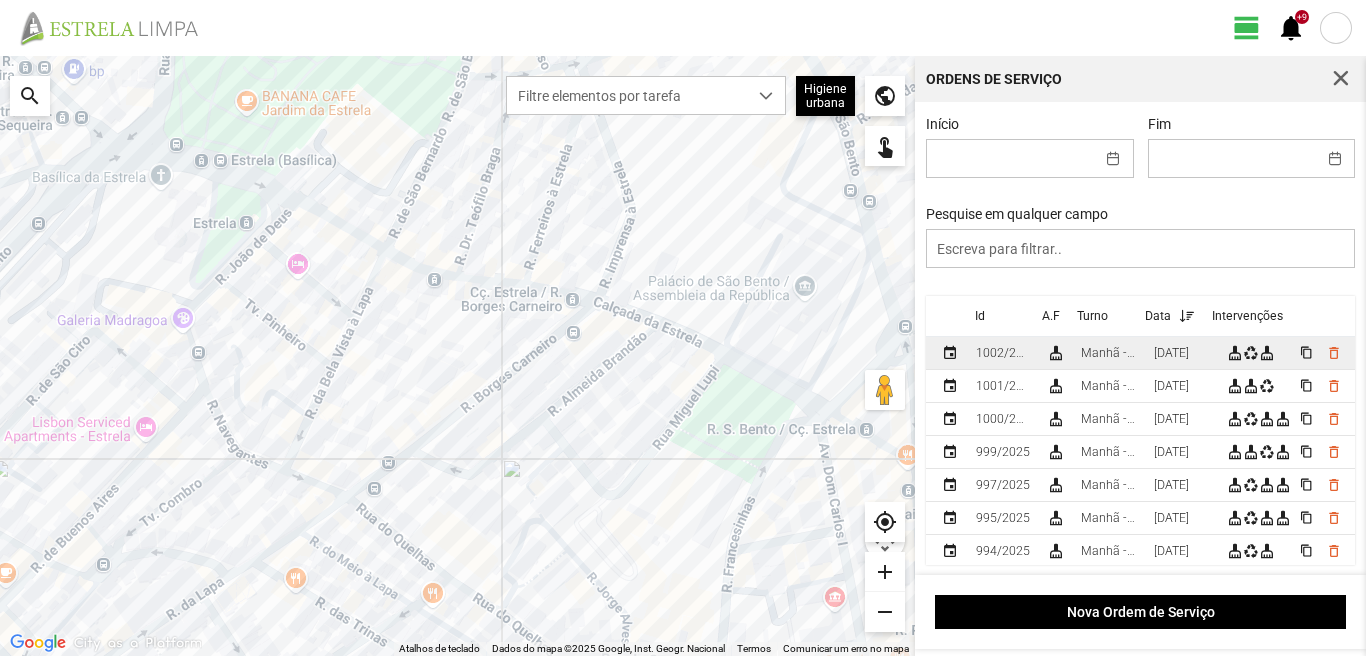click on "Manhã - HU 1" at bounding box center (1109, 353) 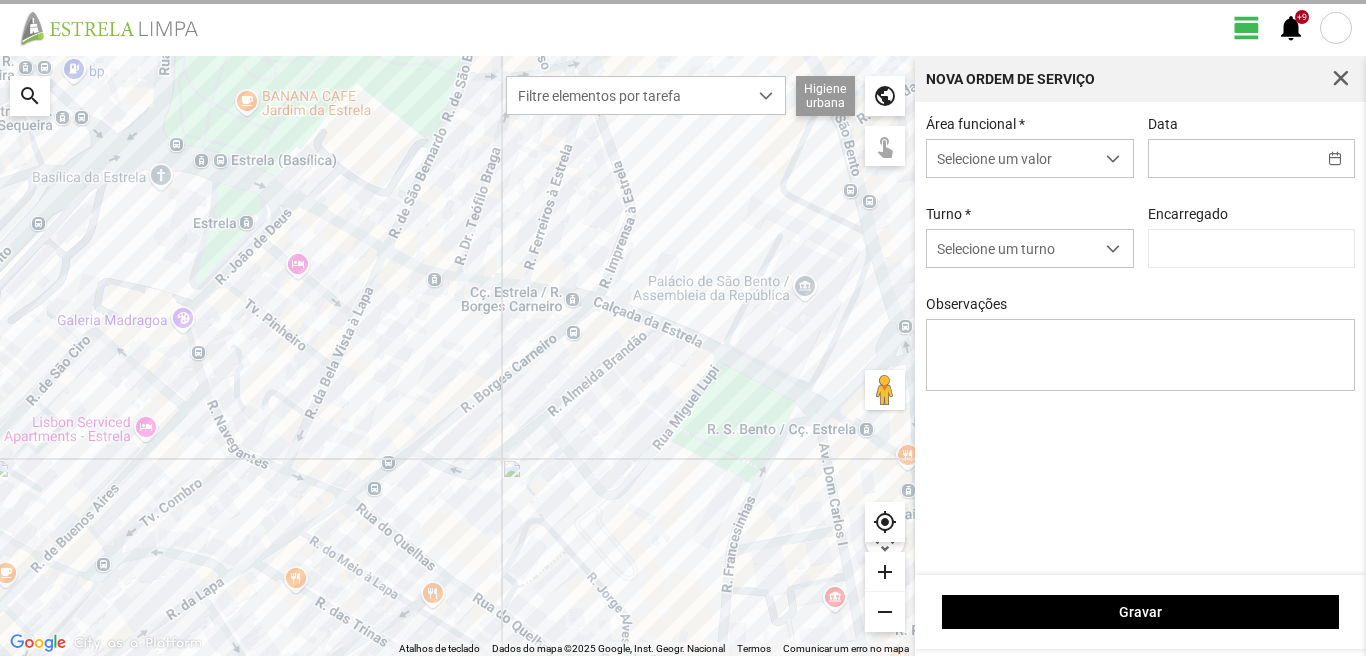type on "[PERSON_NAME]" 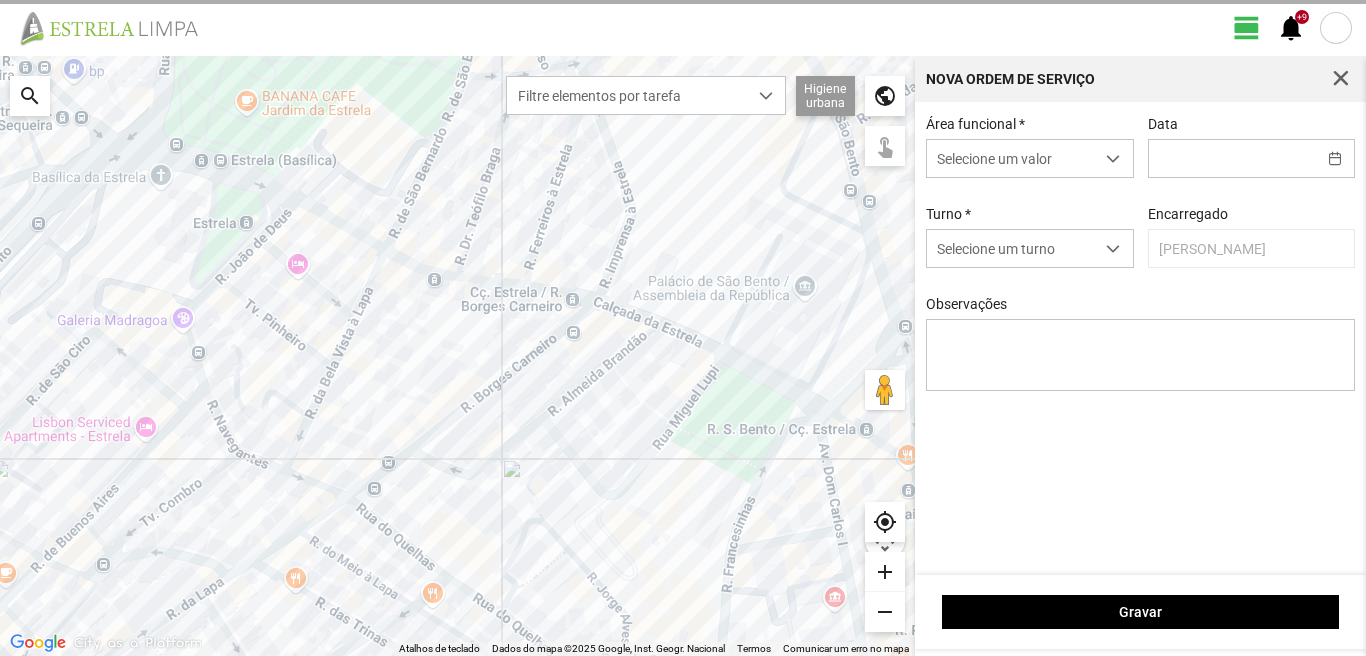 type on "[DATE]" 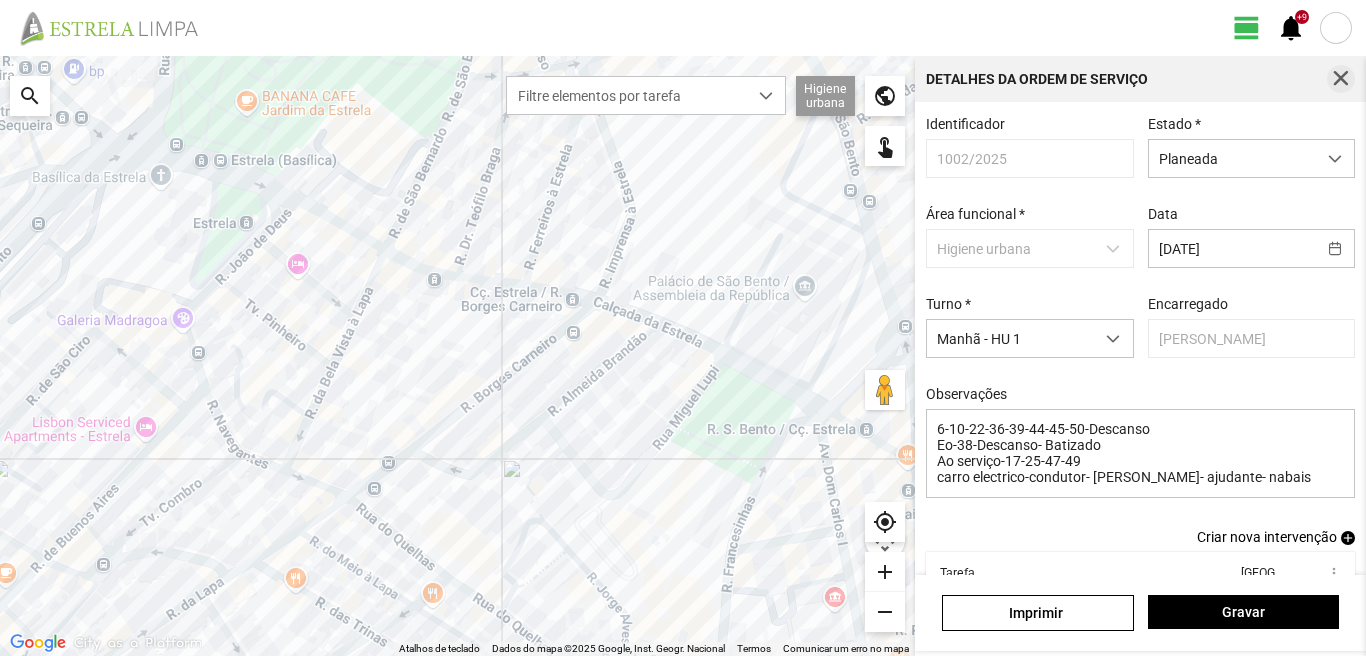 click at bounding box center [1341, 79] 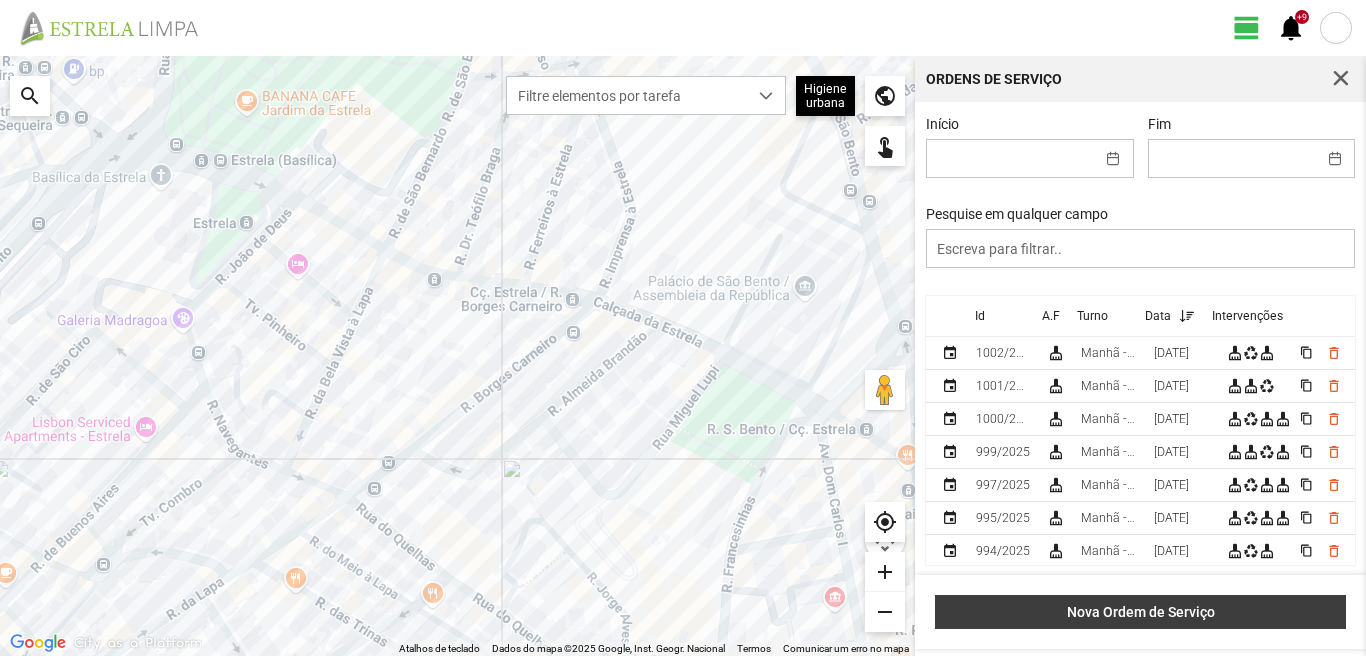 click on "Nova Ordem de Serviço" at bounding box center (1141, 612) 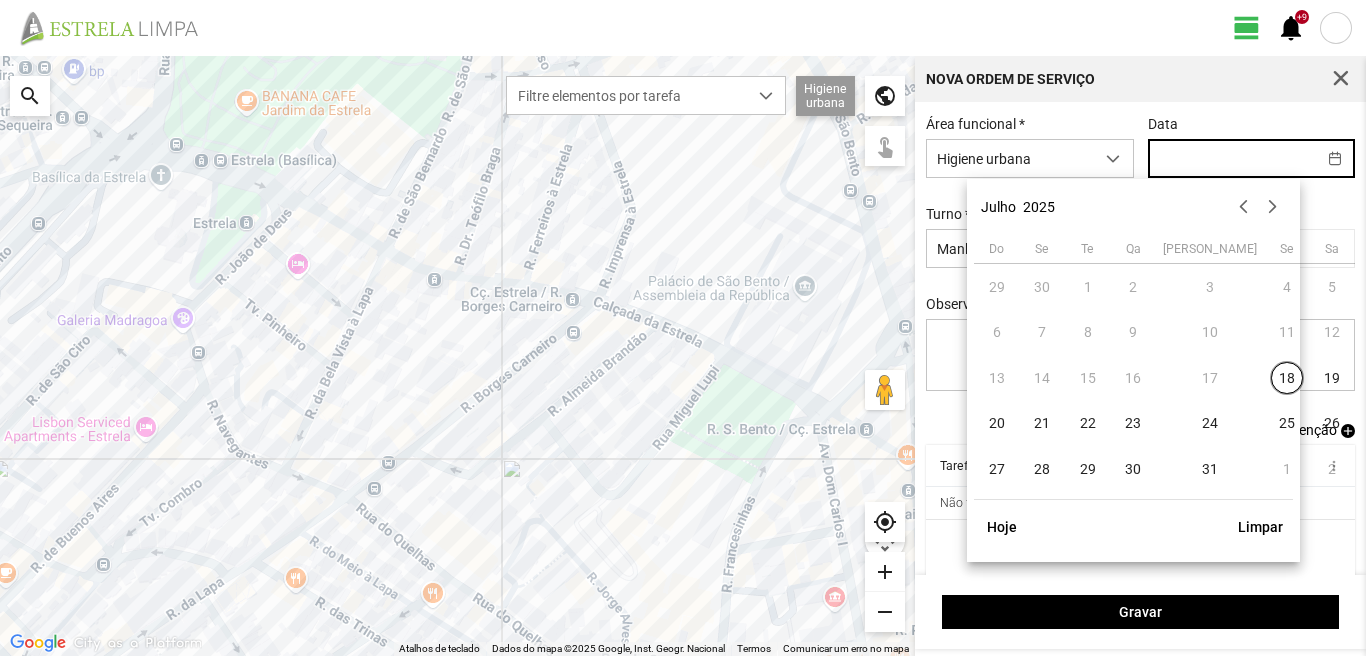 click at bounding box center (1232, 158) 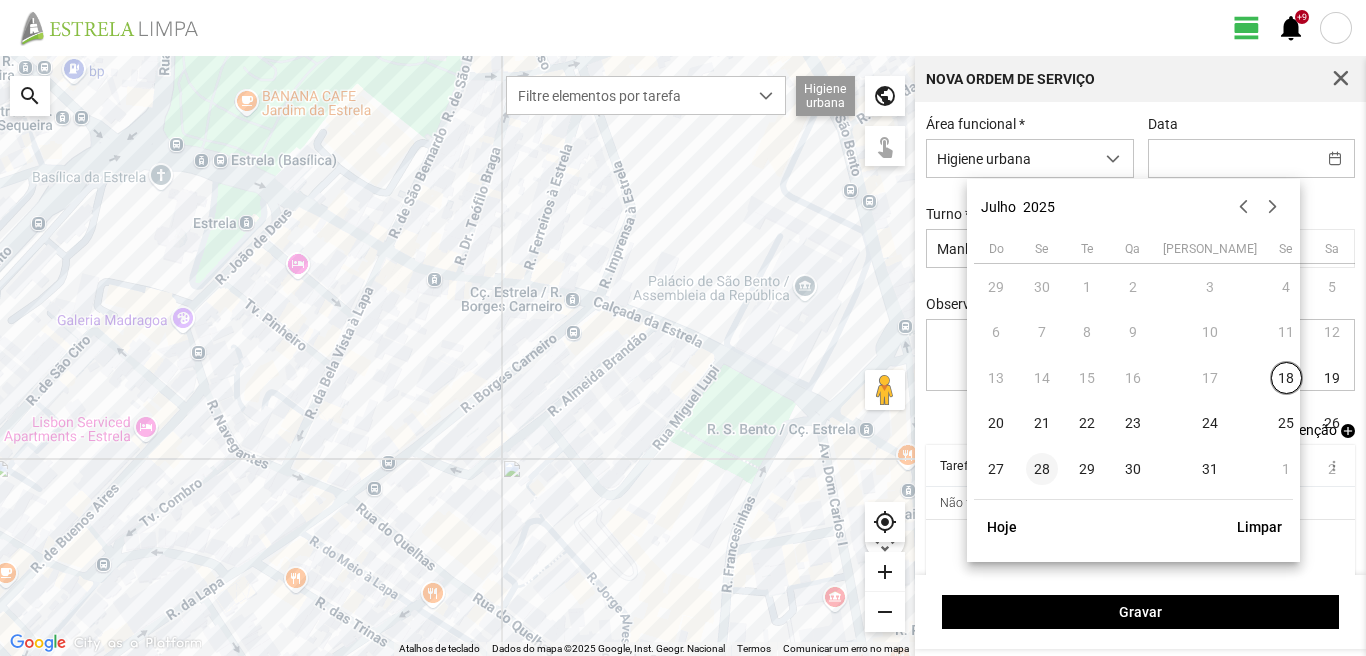 click on "28" at bounding box center [1042, 469] 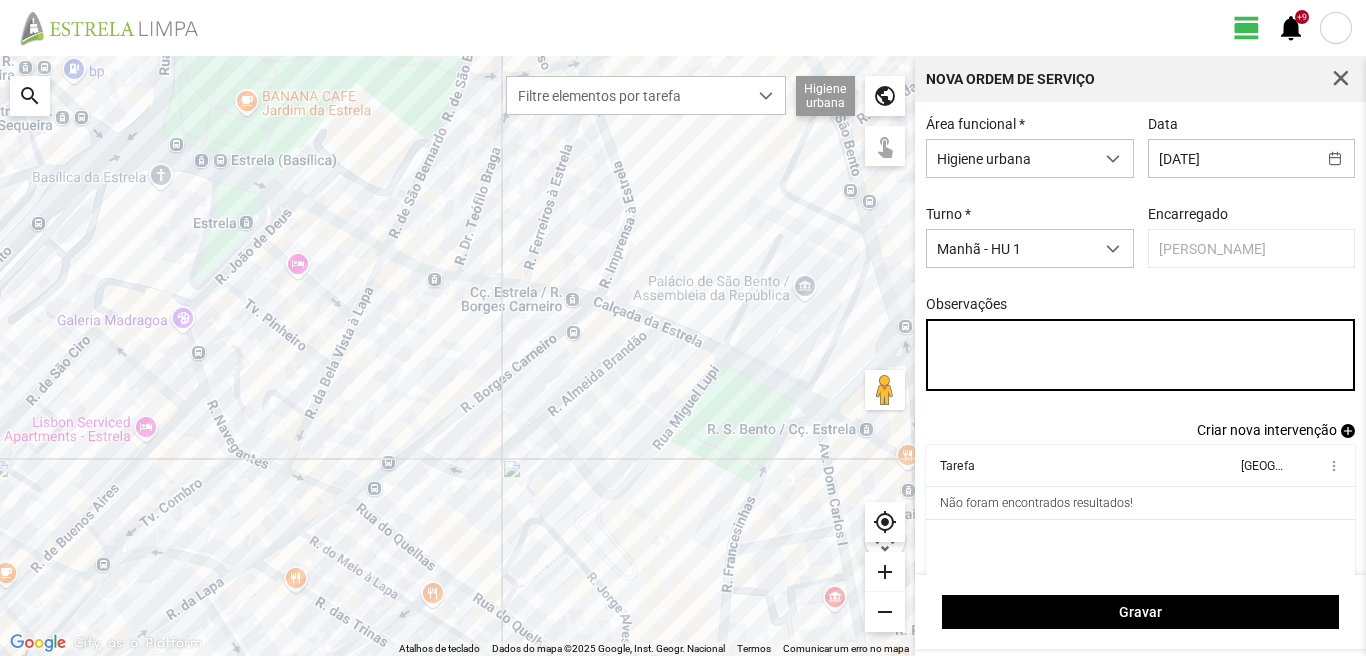 click on "Observações" at bounding box center (1141, 355) 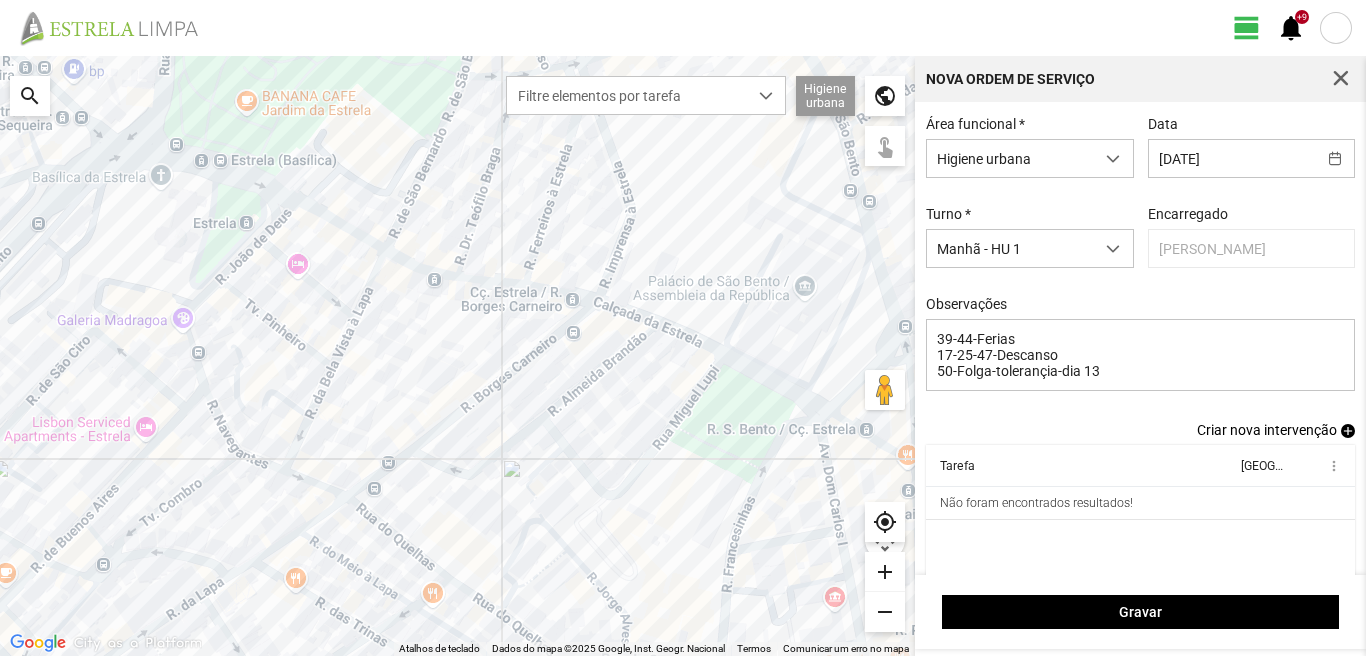 click on "add" at bounding box center (1348, 431) 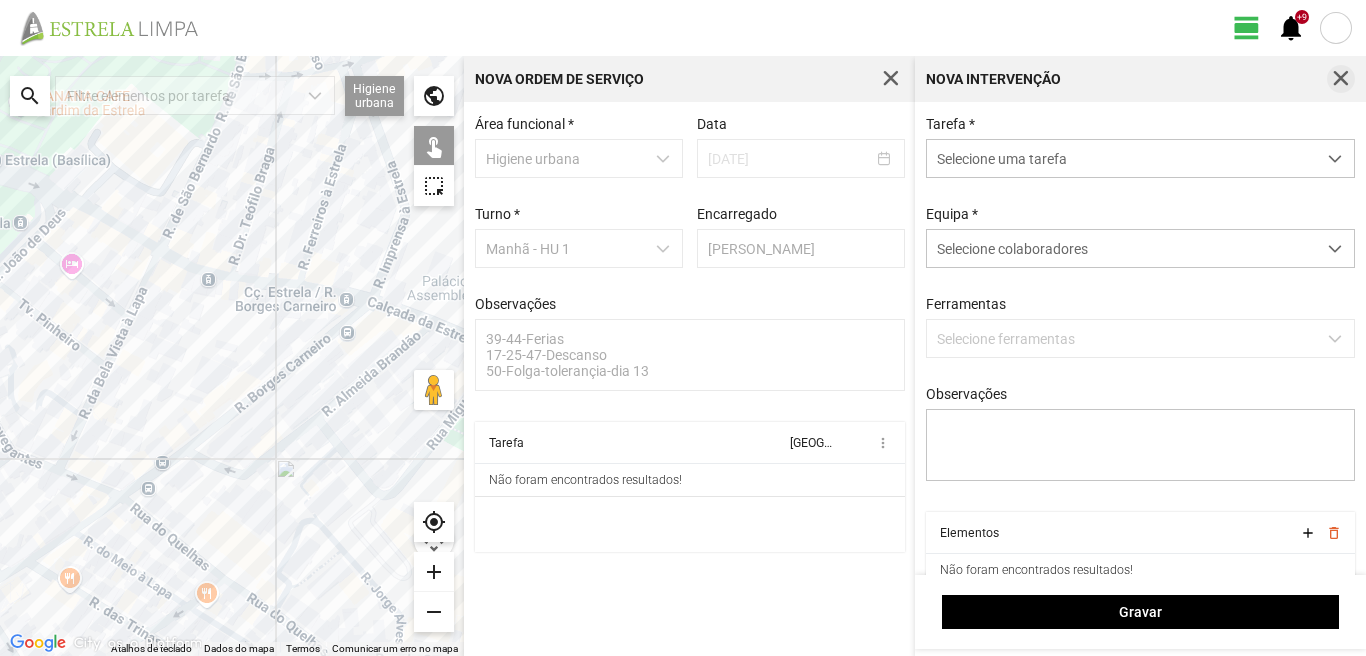 click at bounding box center [1341, 79] 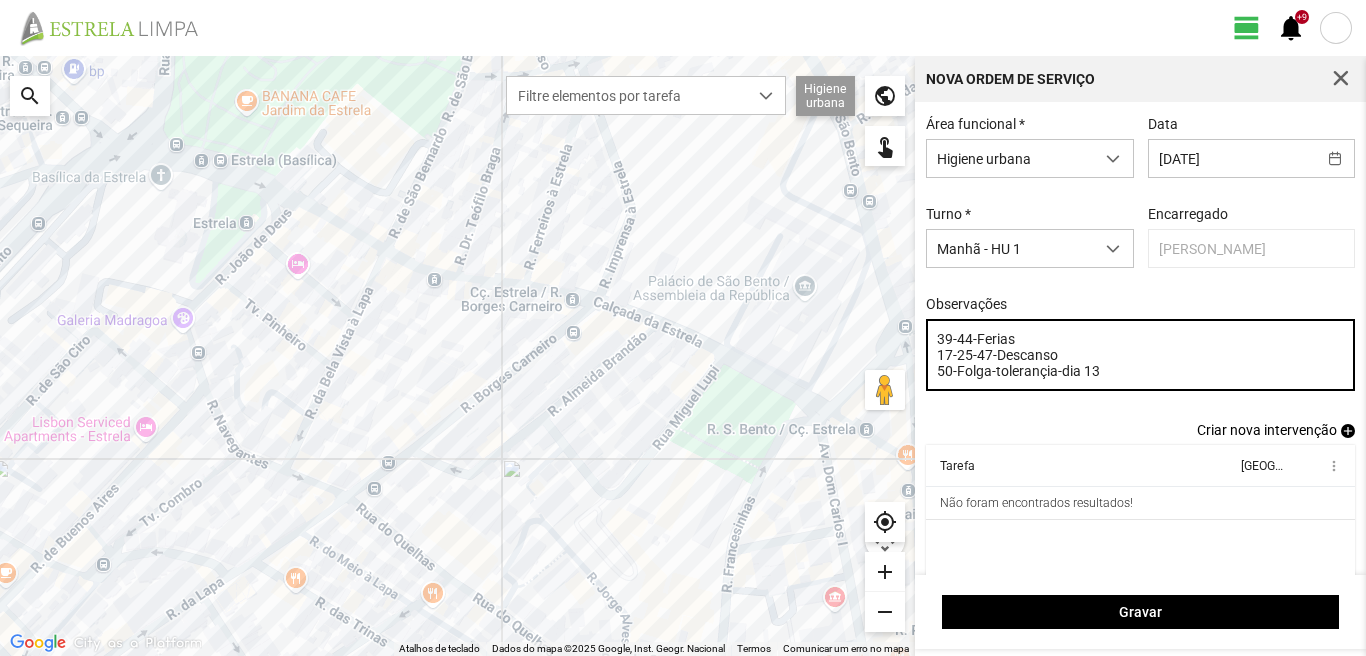 click on "39-44-Ferias
17-25-47-Descanso
50-Folga-tolerançia-dia 13" at bounding box center [1141, 355] 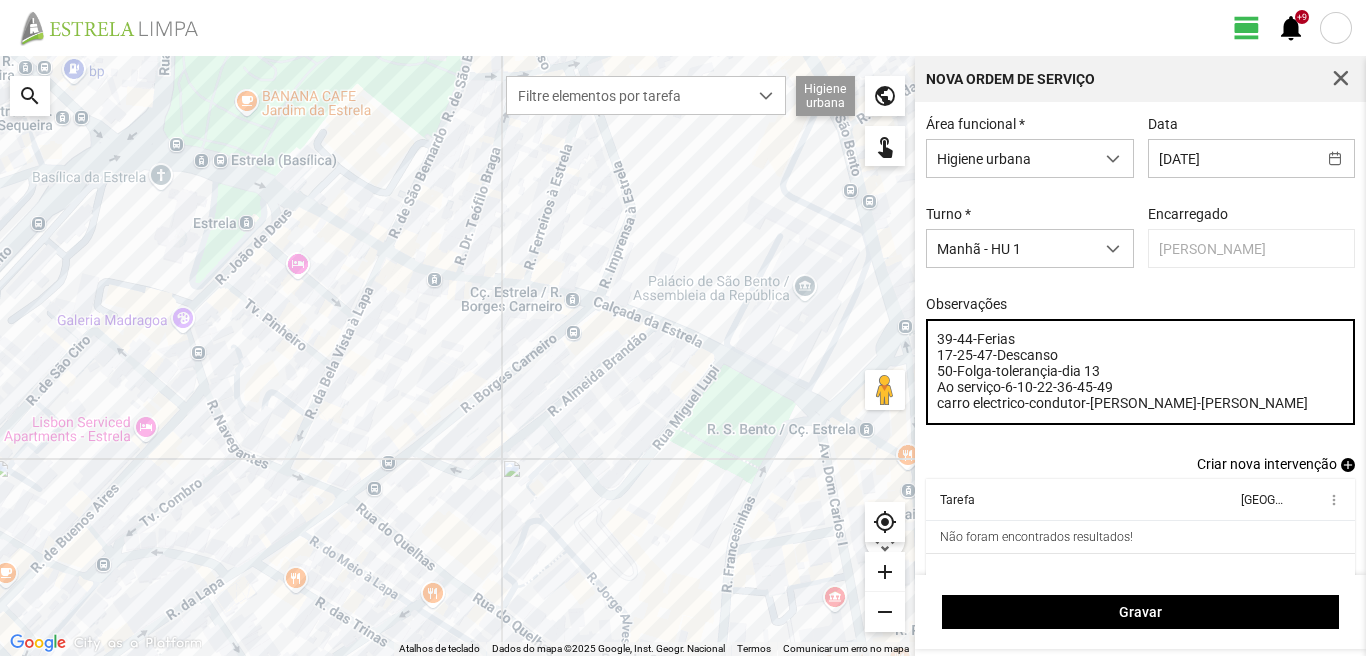 type on "39-44-Ferias
17-25-47-Descanso
50-Folga-tolerançia-dia 13
Ao serviço-6-10-22-36-45-49
carro electrico-condutor-[PERSON_NAME]-[PERSON_NAME]" 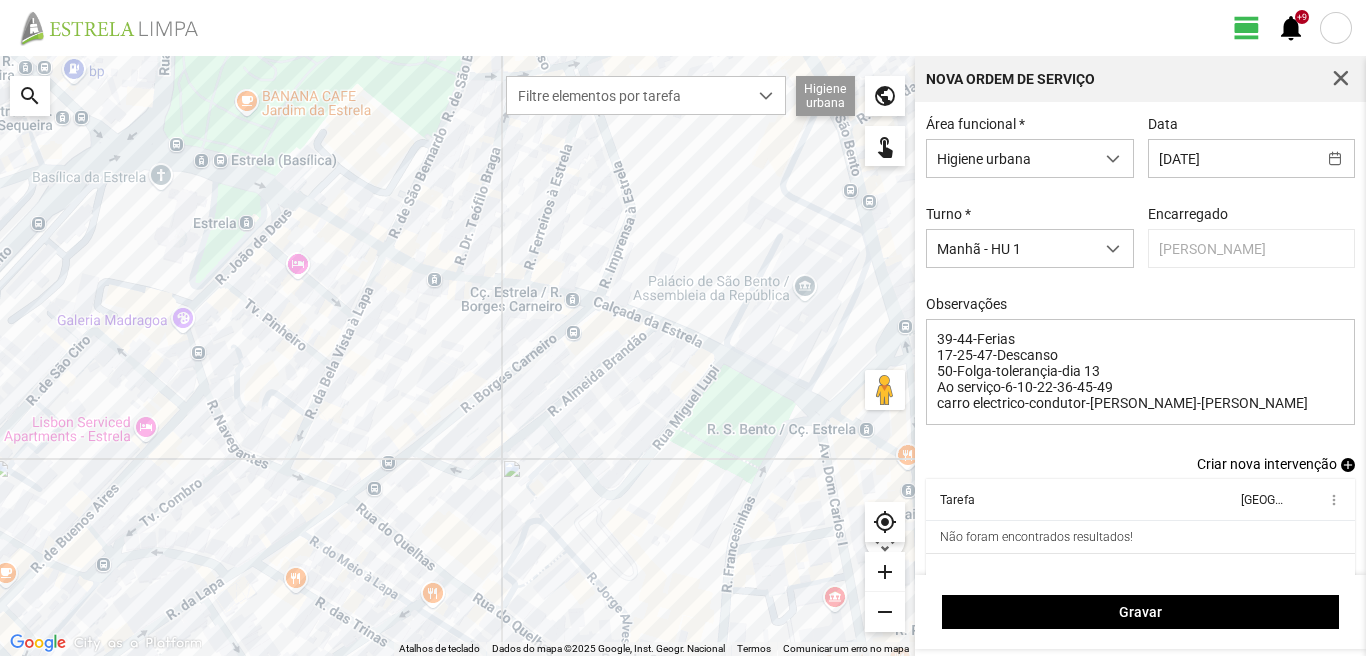 click on "add" at bounding box center (1348, 465) 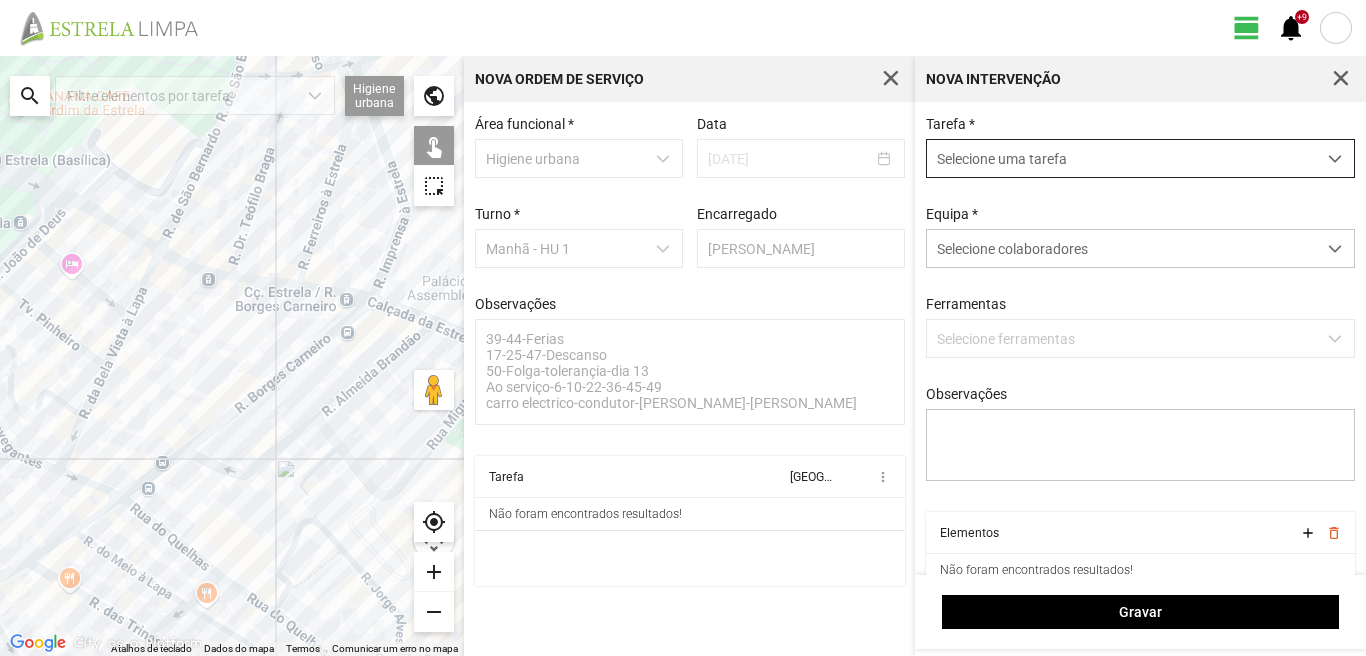 click on "Selecione uma tarefa" at bounding box center (1121, 158) 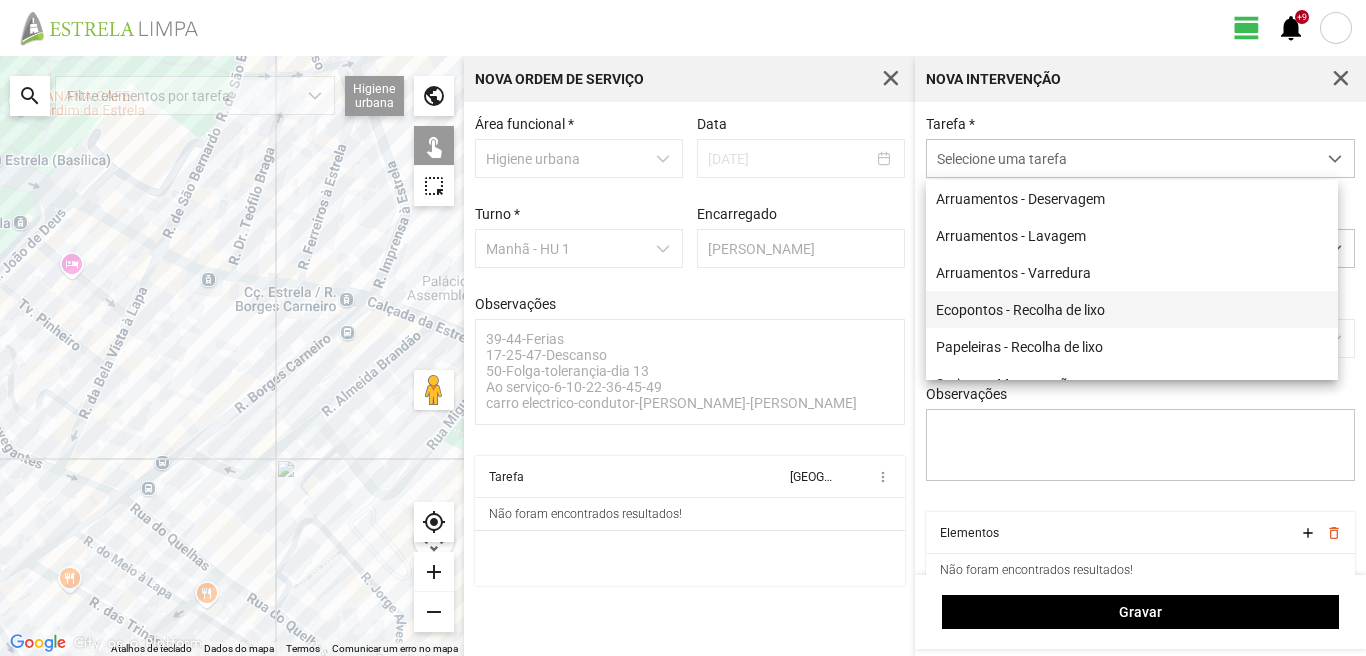 click on "Ecopontos - Recolha de lixo" at bounding box center [1132, 309] 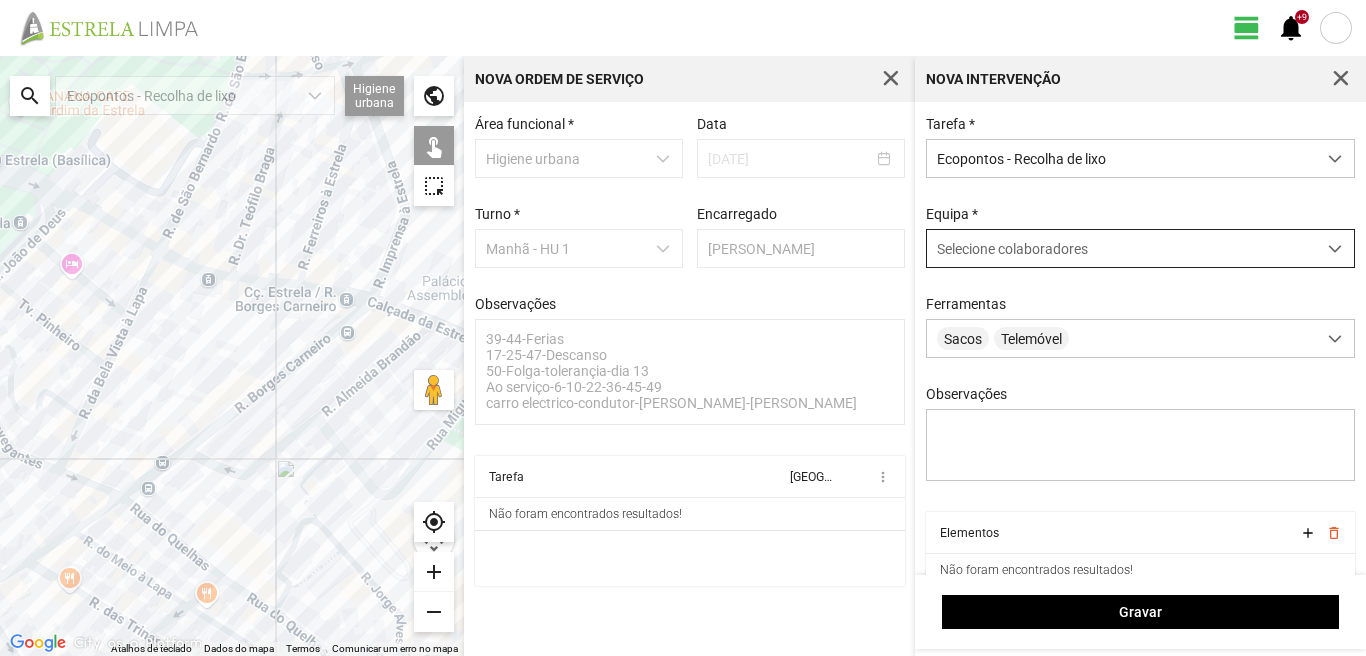 click on "Selecione colaboradores" at bounding box center [1012, 249] 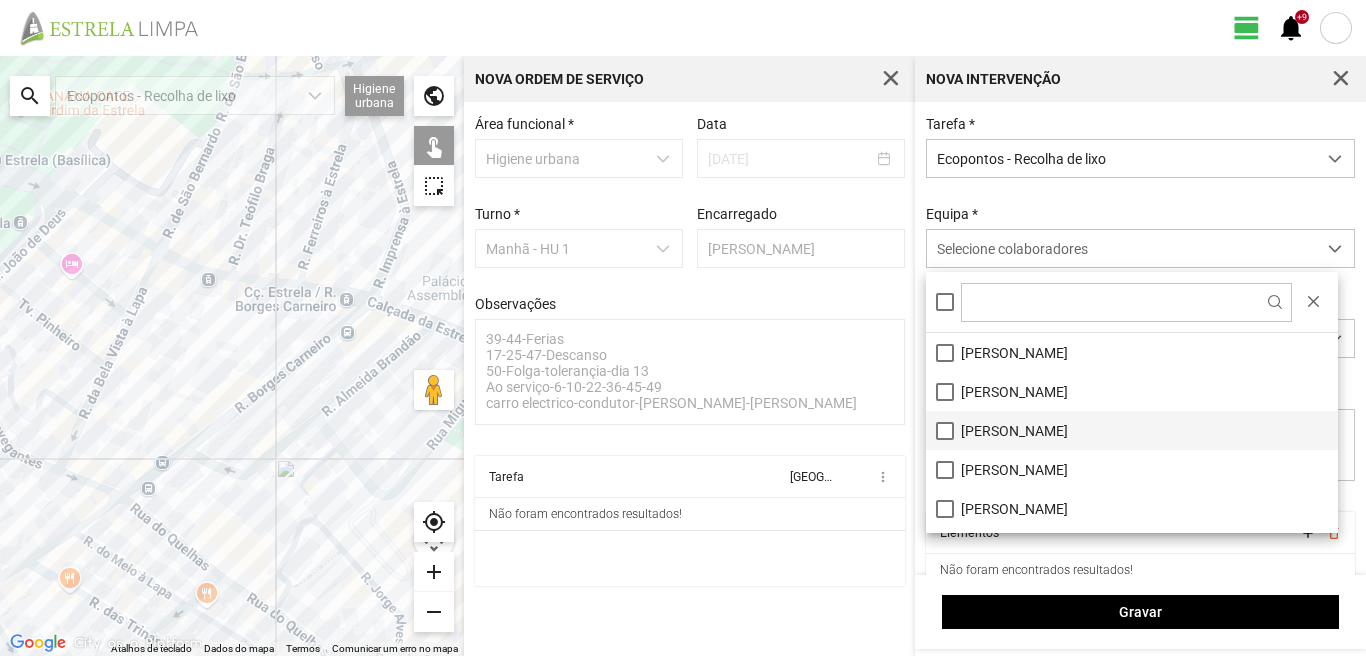 scroll, scrollTop: 100, scrollLeft: 0, axis: vertical 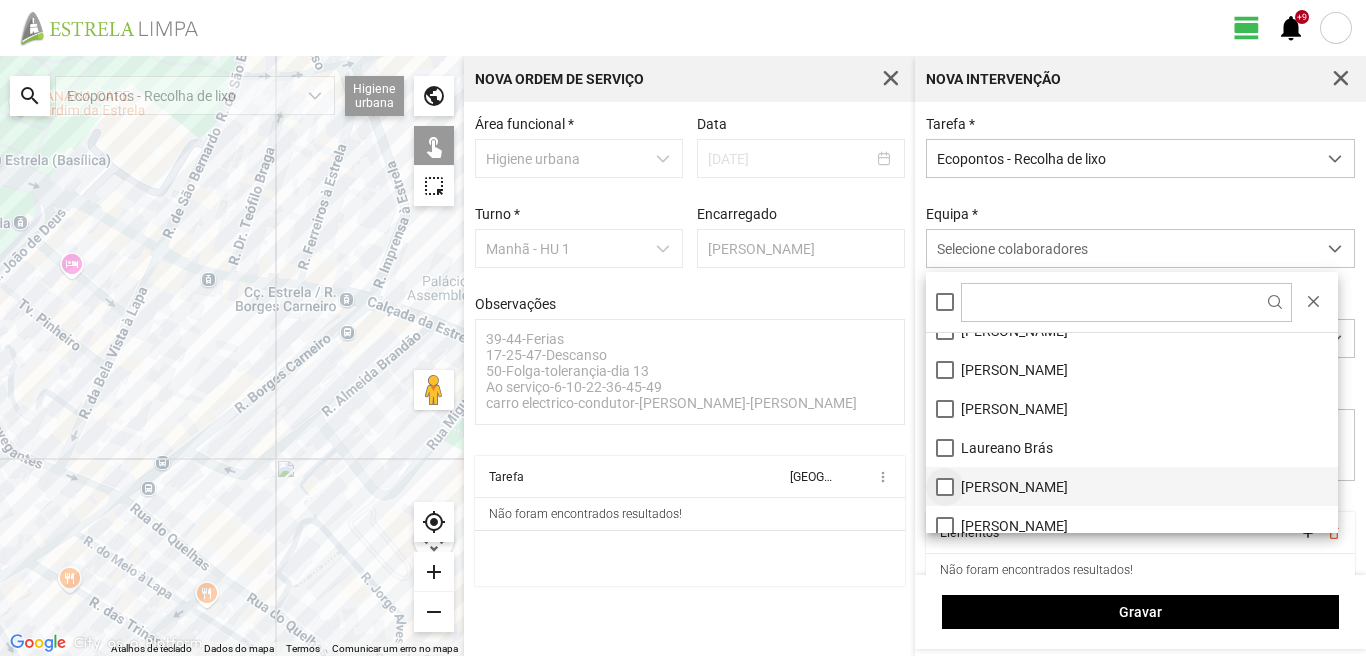 click on "[PERSON_NAME]" at bounding box center (1132, 486) 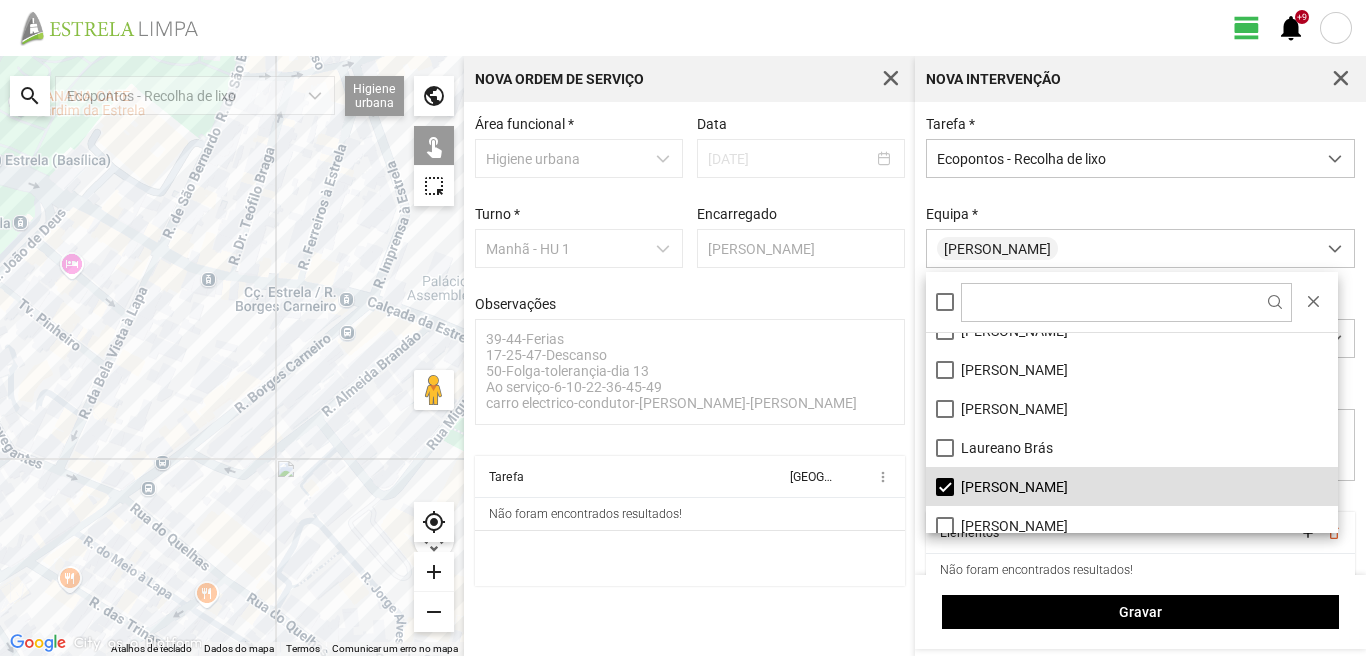 click 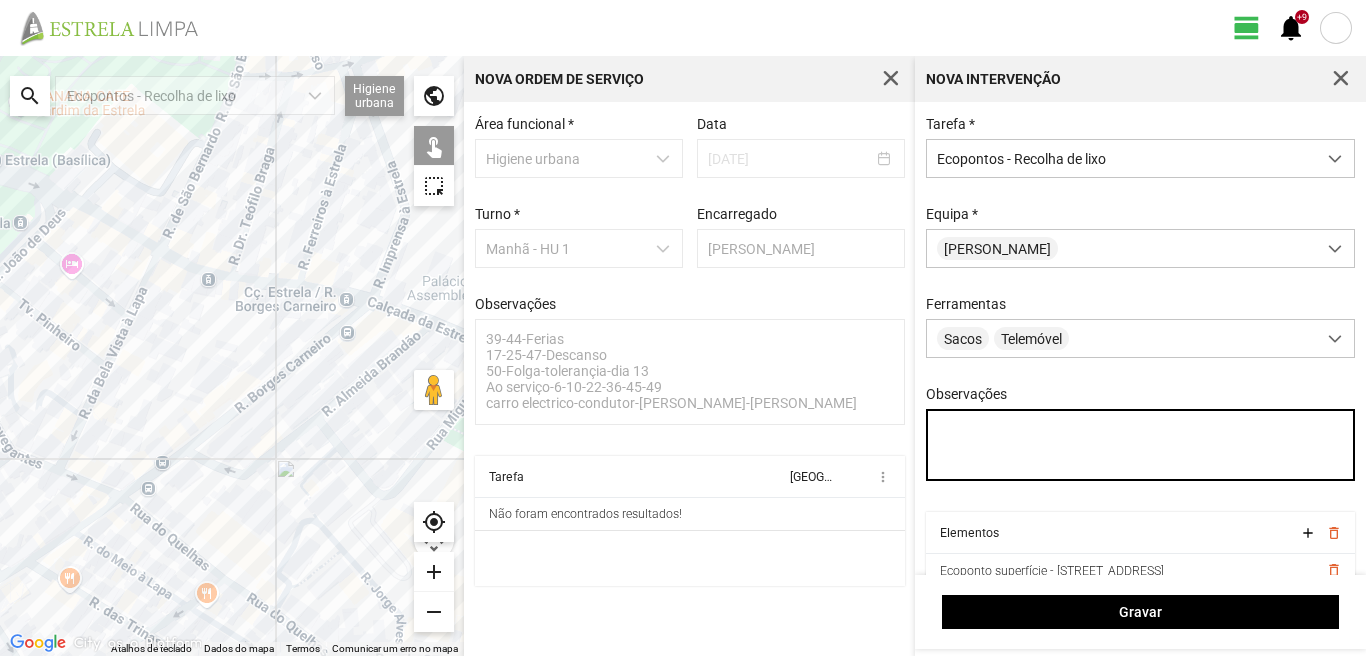click on "Observações" at bounding box center (1141, 445) 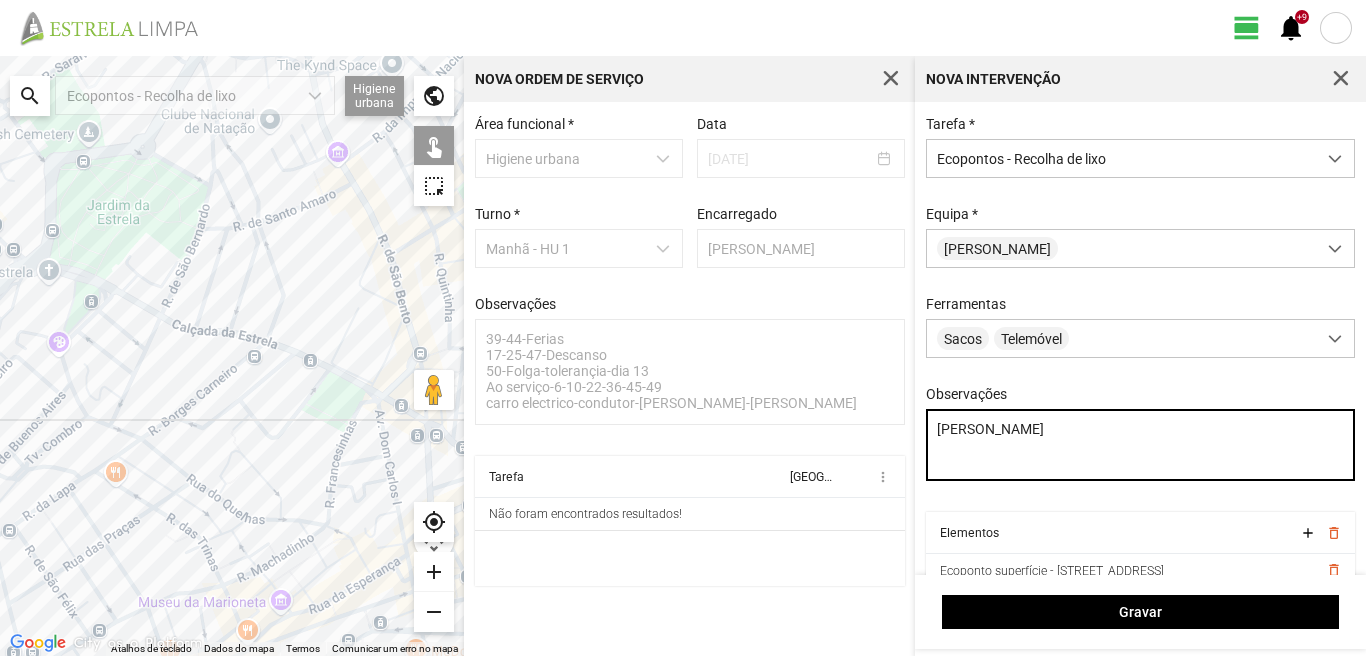 type on "[PERSON_NAME]" 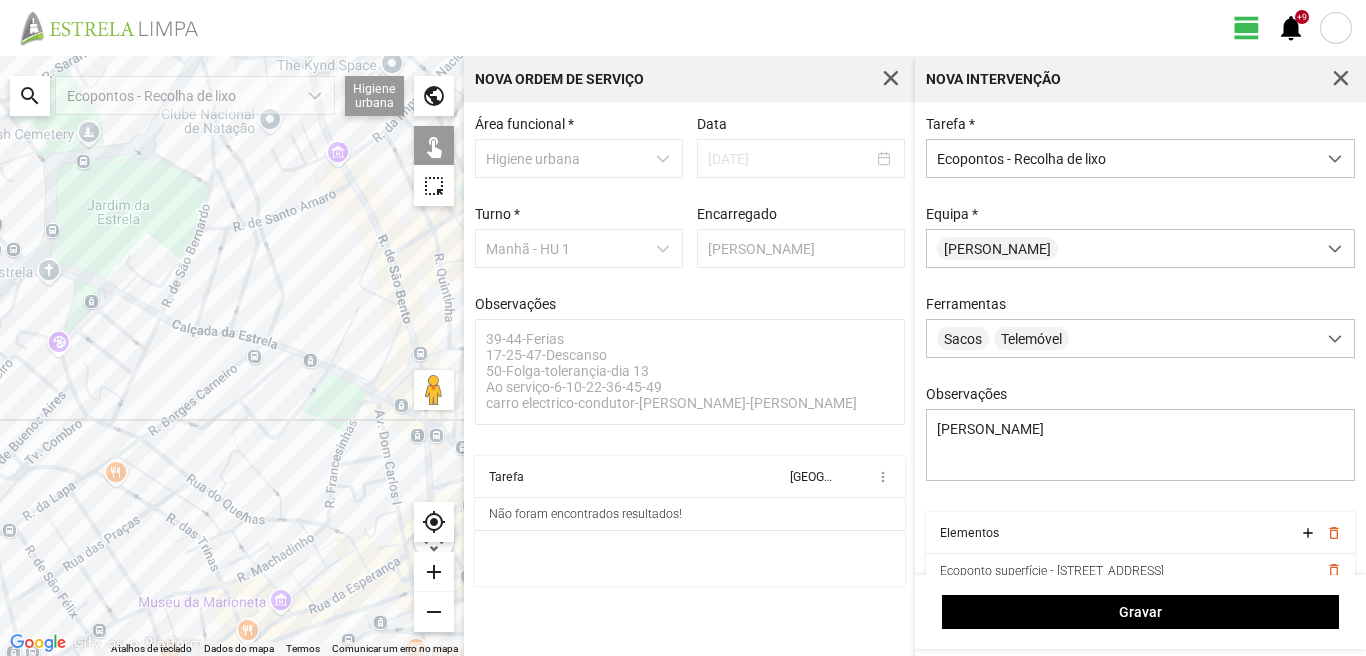 click 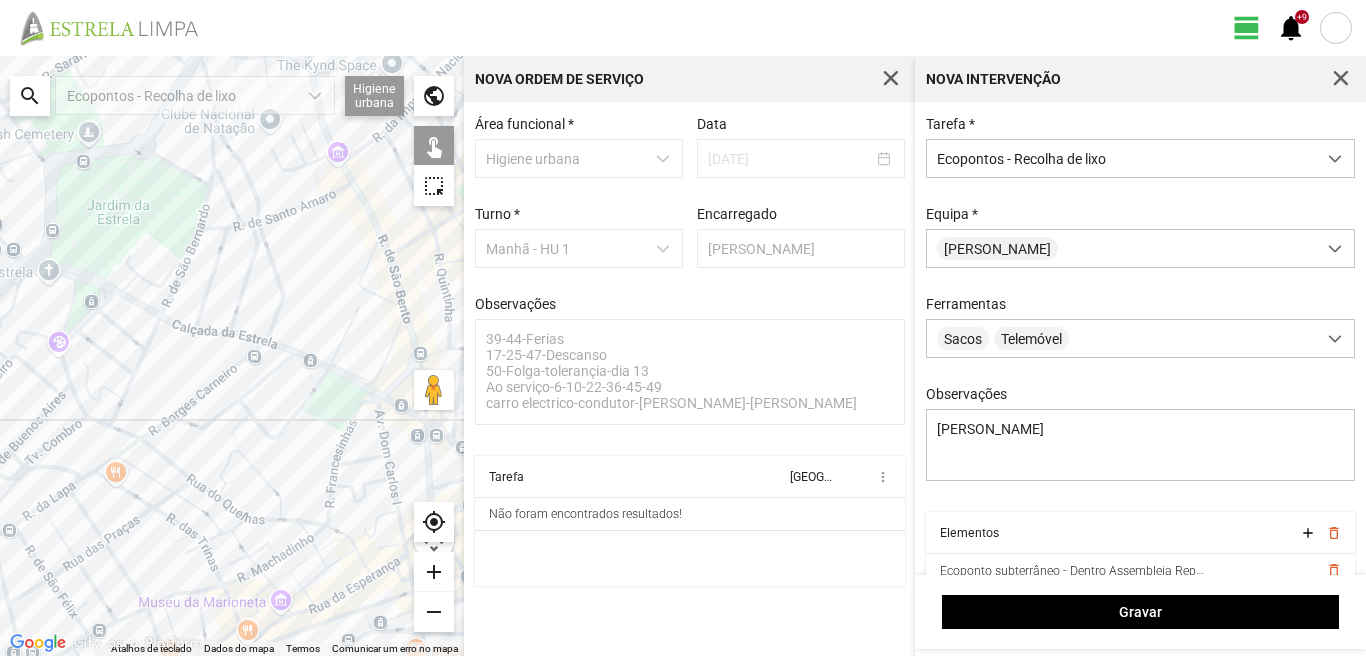 click 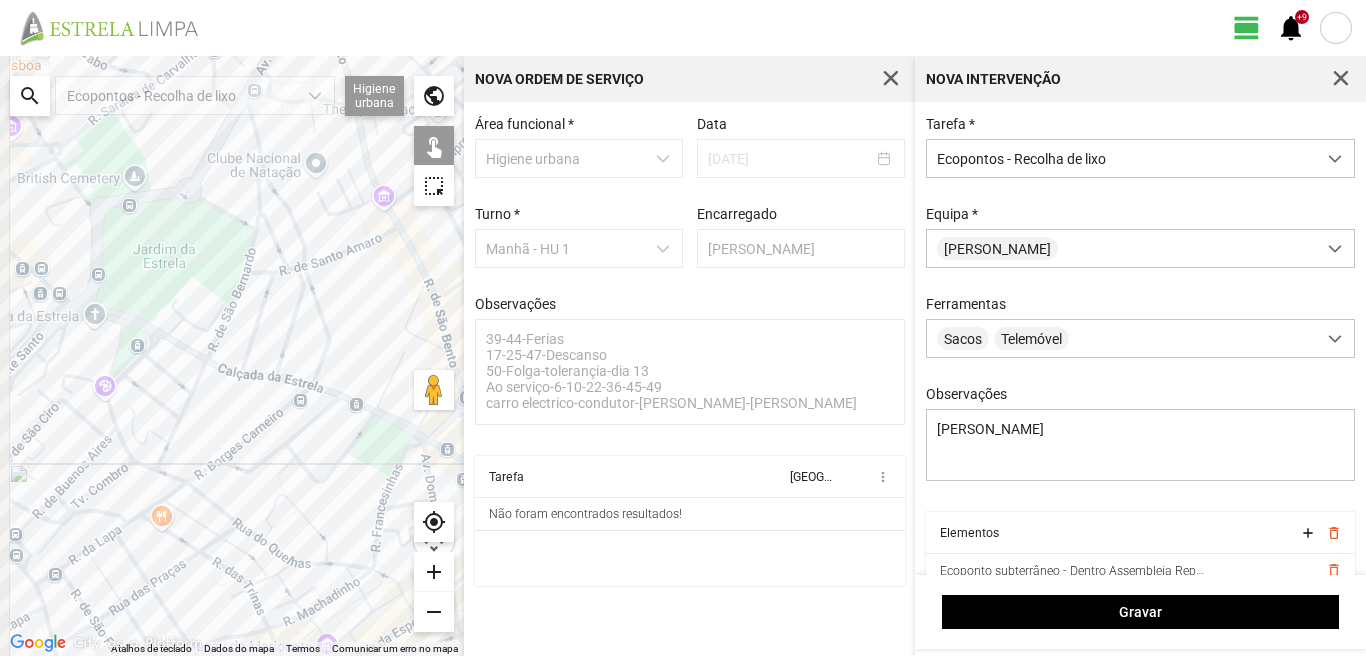 drag, startPoint x: 156, startPoint y: 258, endPoint x: 251, endPoint y: 376, distance: 151.48927 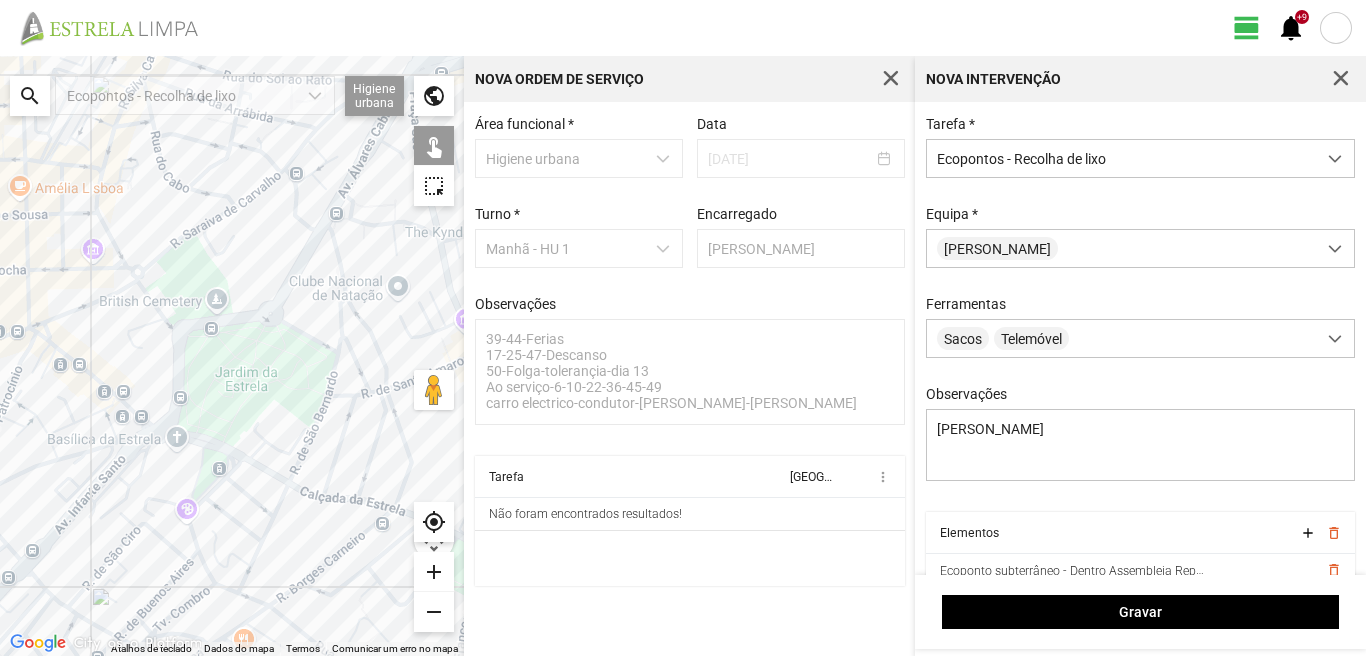 click 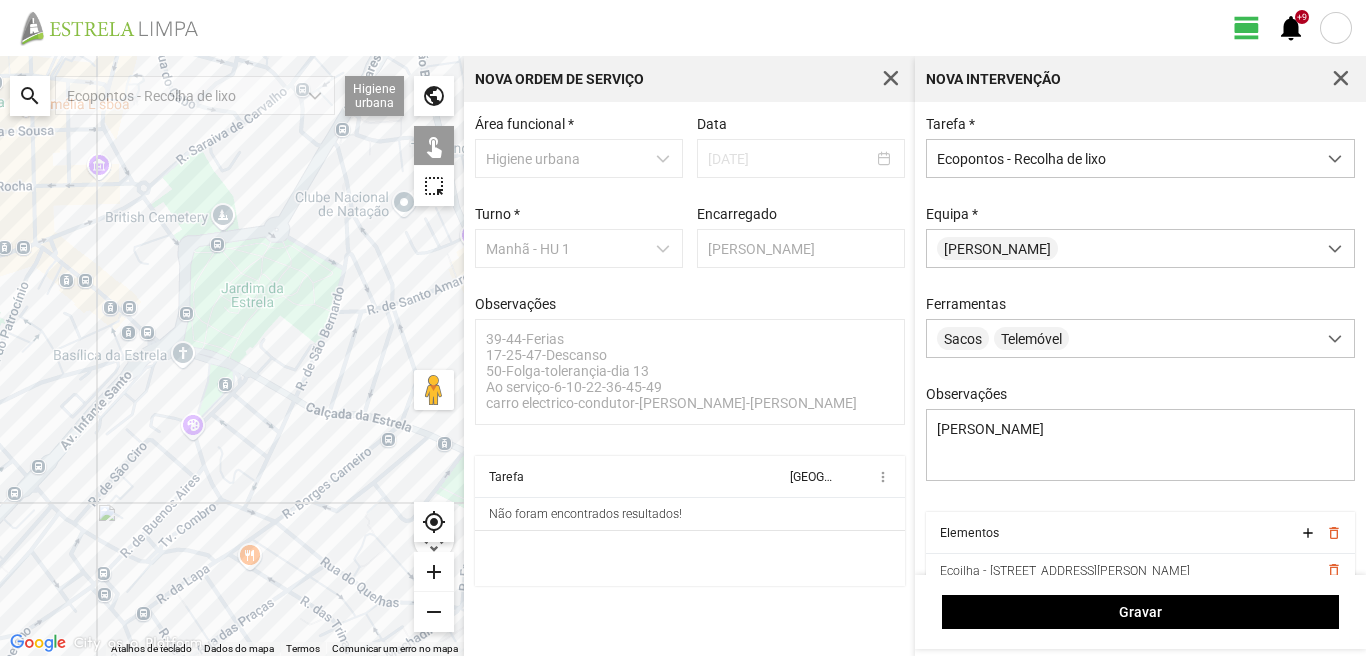 drag, startPoint x: 195, startPoint y: 520, endPoint x: 201, endPoint y: 426, distance: 94.19129 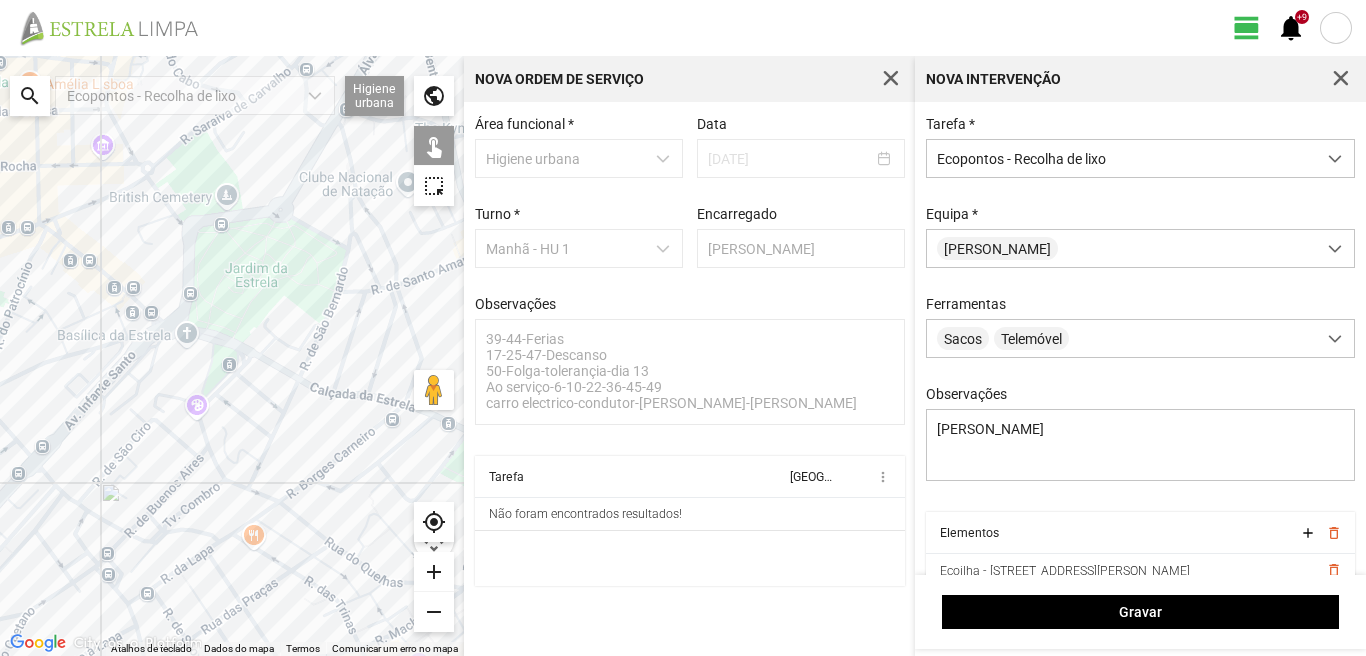 click 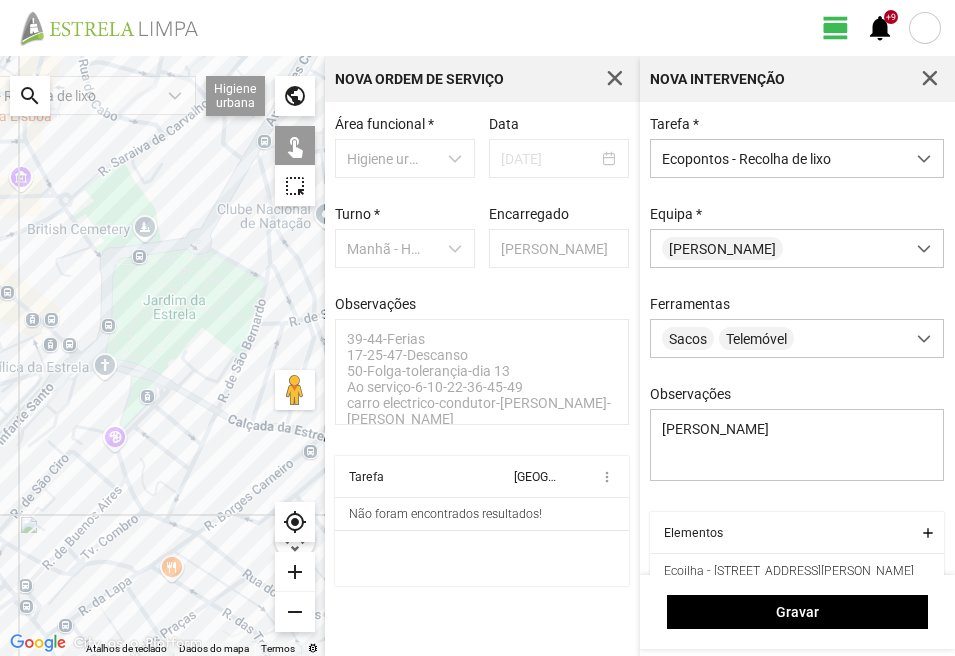 drag, startPoint x: 88, startPoint y: 462, endPoint x: 235, endPoint y: 386, distance: 165.48413 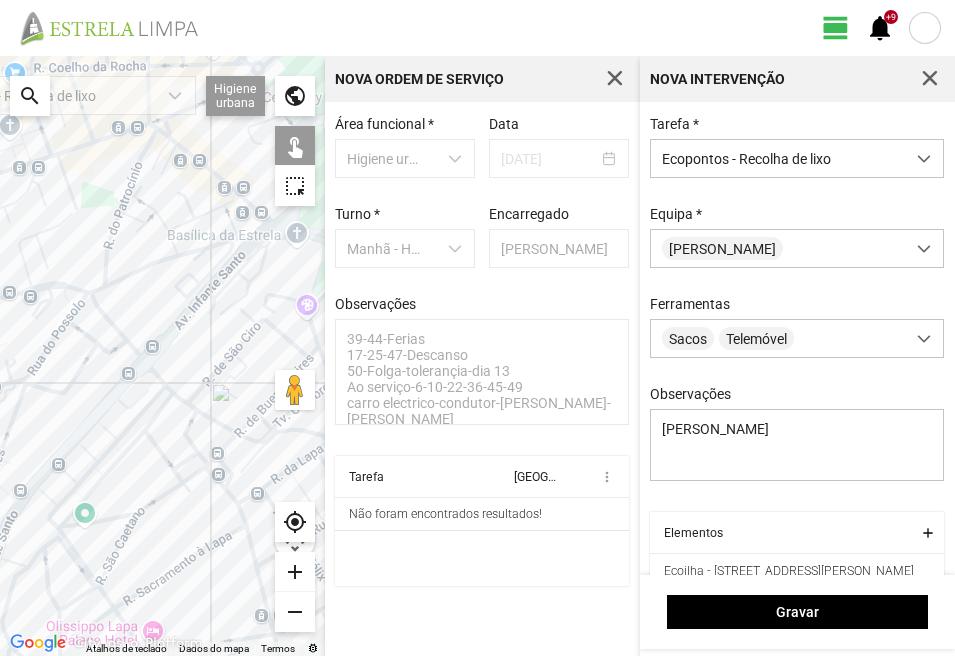 click 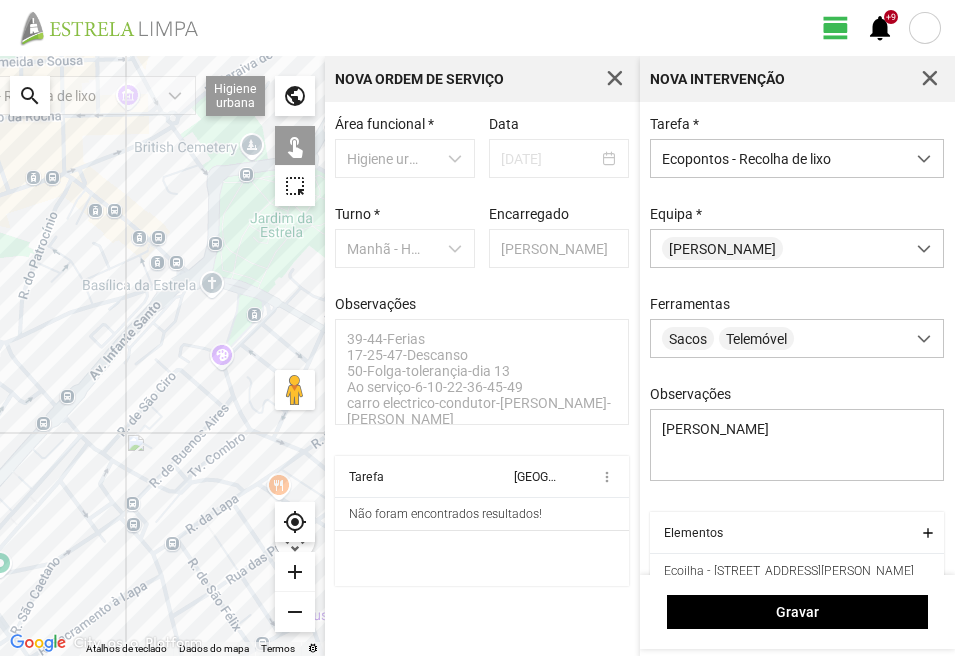 drag, startPoint x: 147, startPoint y: 439, endPoint x: 49, endPoint y: 498, distance: 114.38969 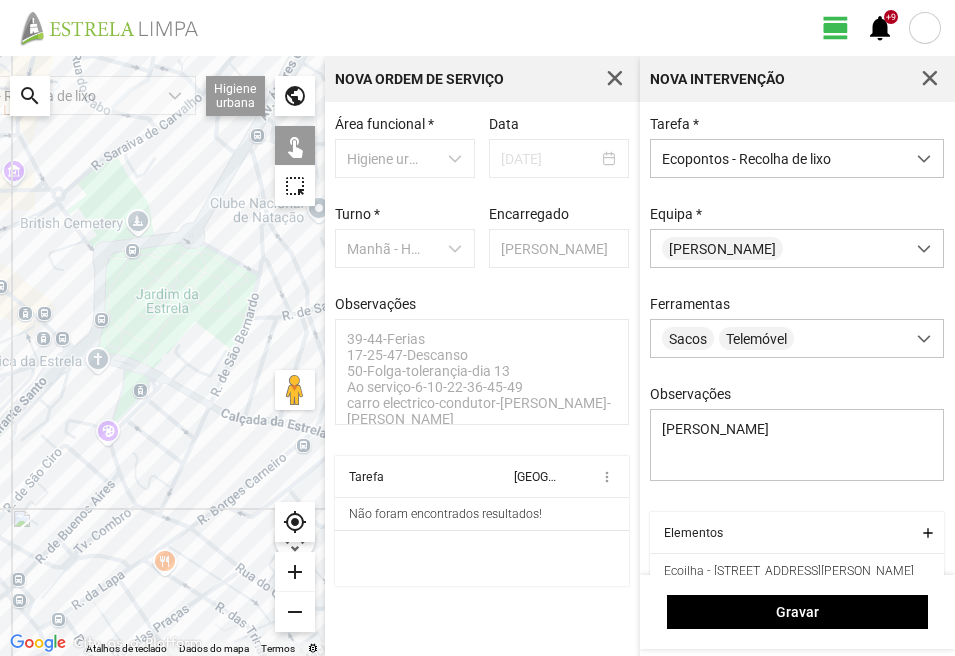 drag, startPoint x: 149, startPoint y: 476, endPoint x: 44, endPoint y: 545, distance: 125.64235 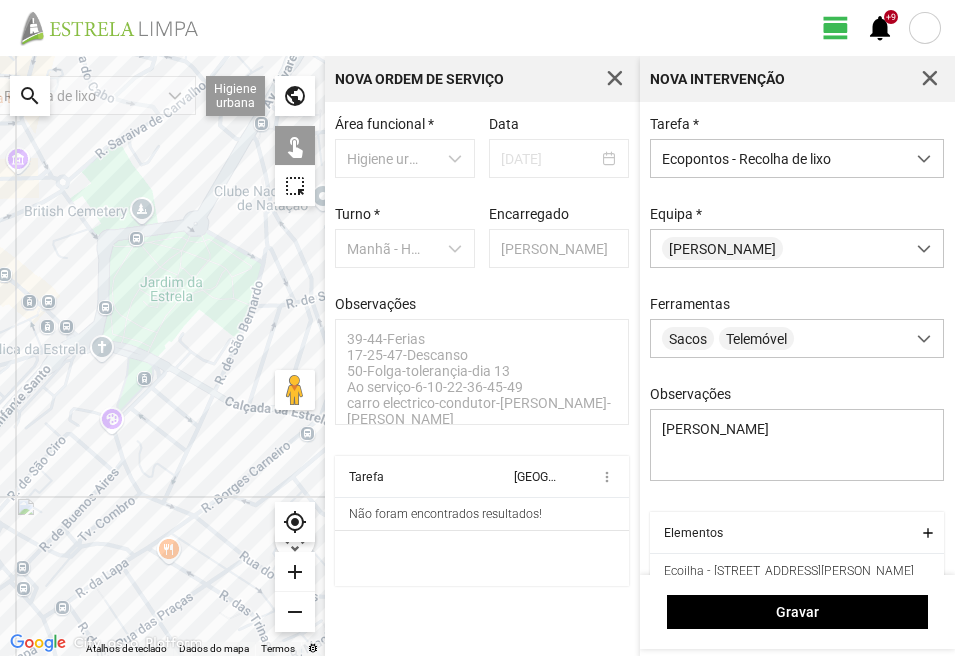 drag, startPoint x: 50, startPoint y: 529, endPoint x: 79, endPoint y: 490, distance: 48.60041 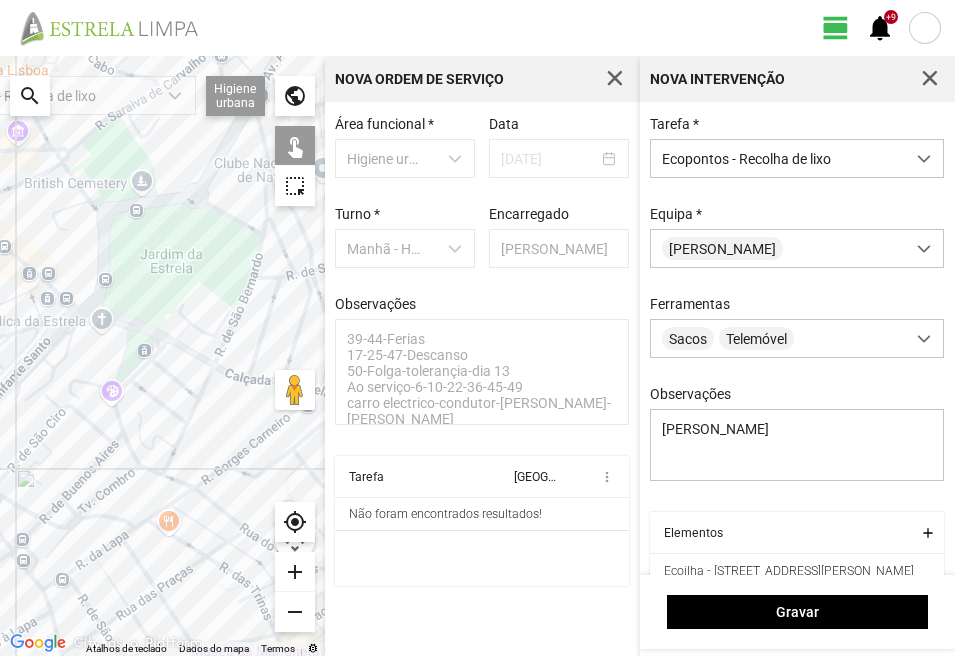 click 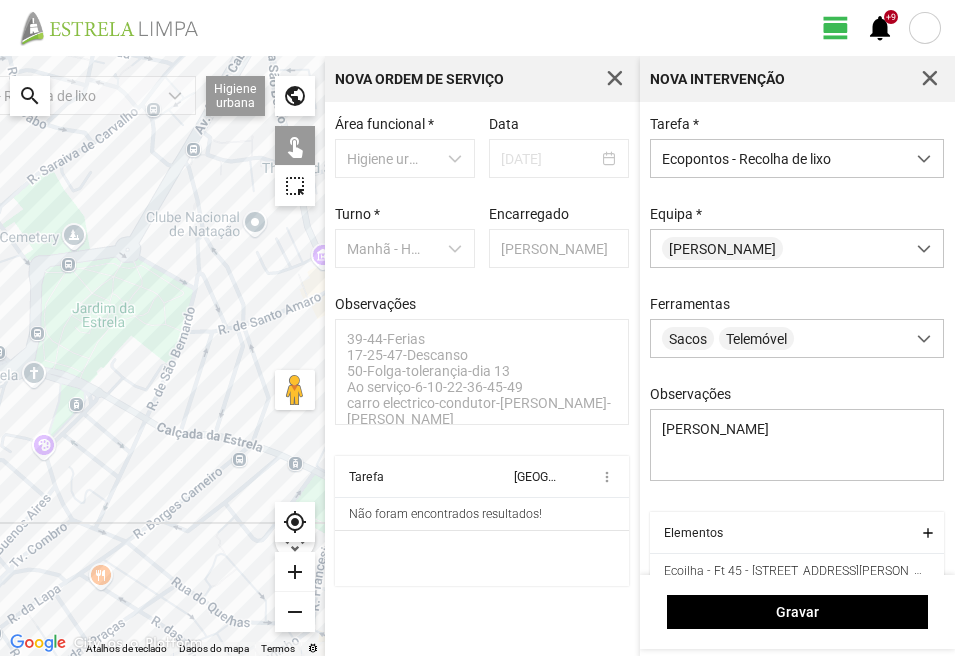 drag, startPoint x: 159, startPoint y: 409, endPoint x: 0, endPoint y: 473, distance: 171.3972 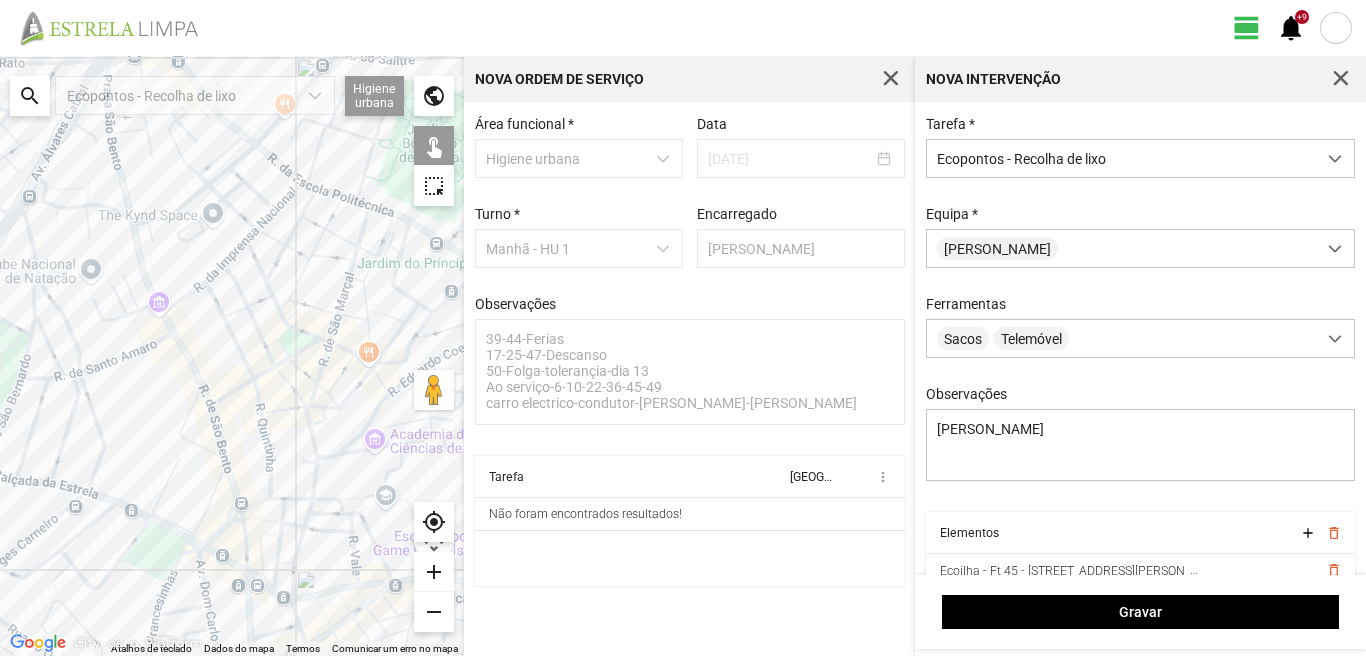 click 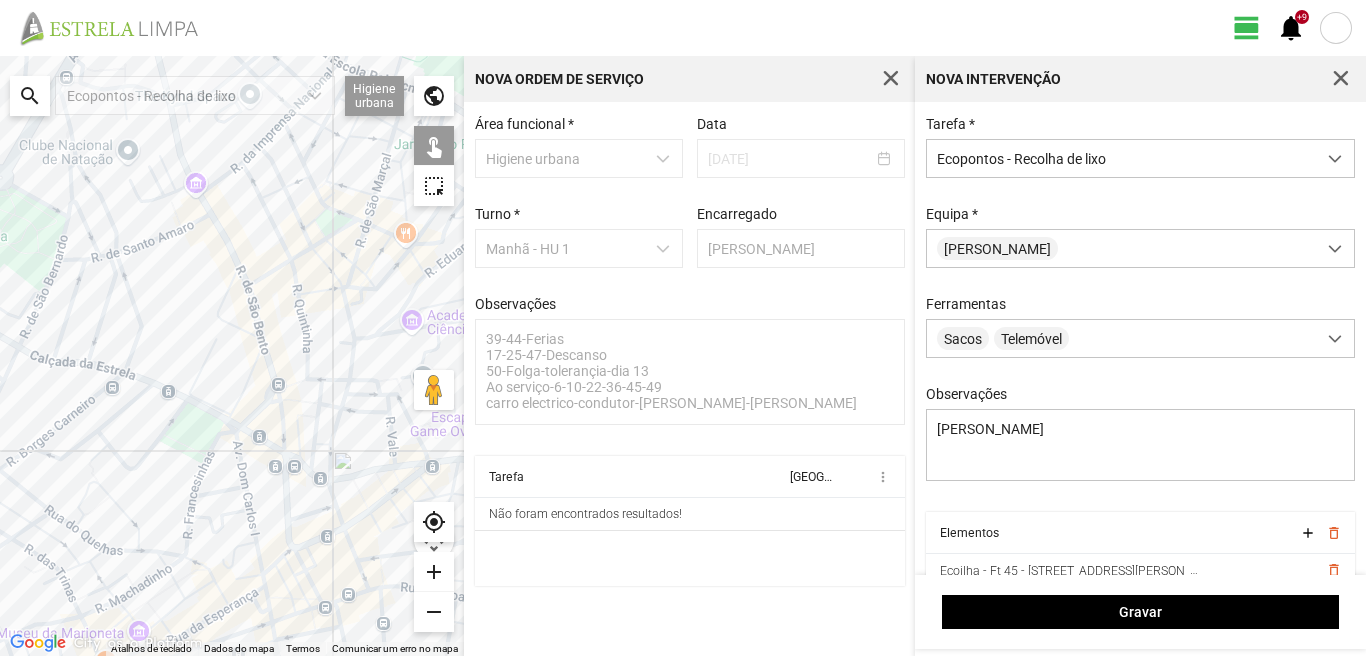 drag, startPoint x: 152, startPoint y: 564, endPoint x: 242, endPoint y: 299, distance: 279.86603 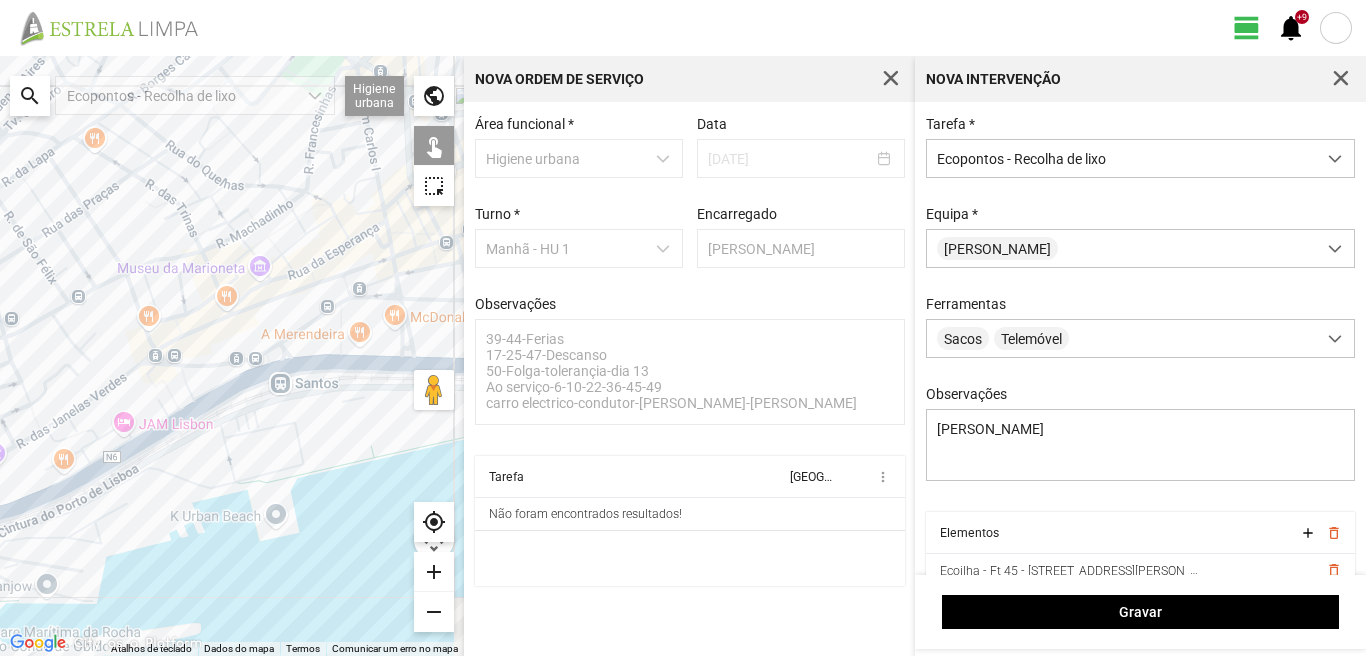 drag, startPoint x: 237, startPoint y: 304, endPoint x: 176, endPoint y: 353, distance: 78.24321 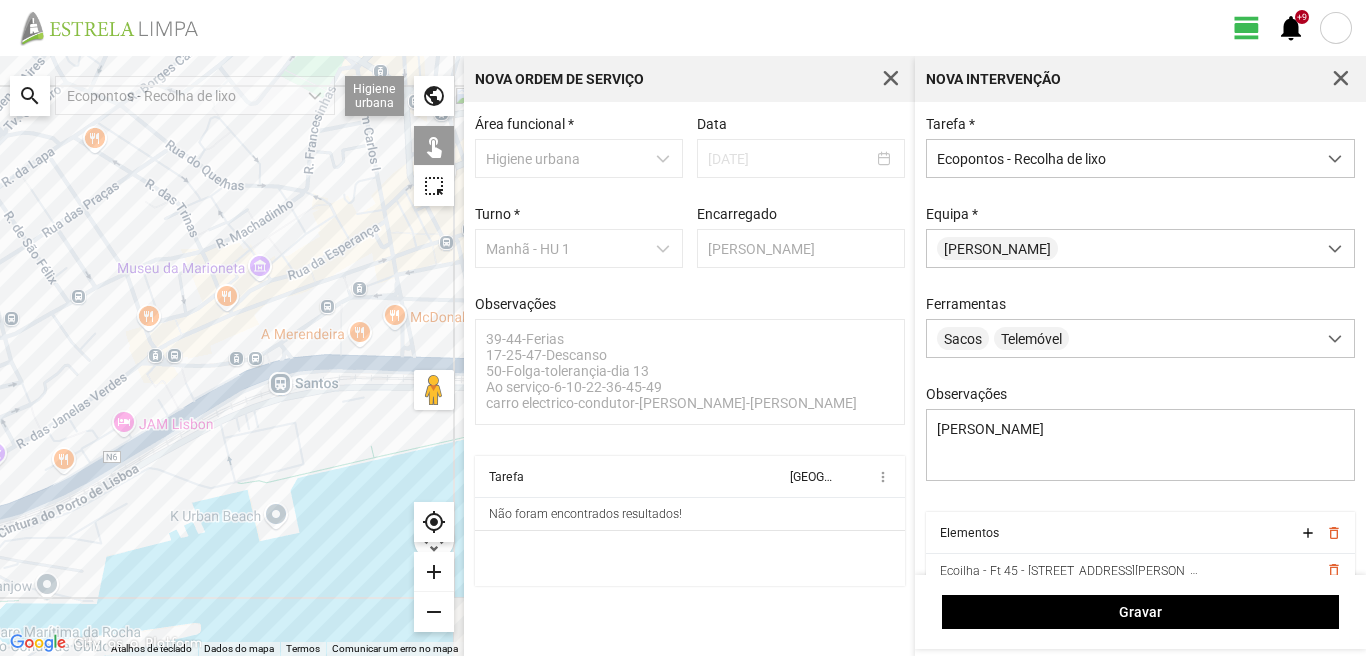click 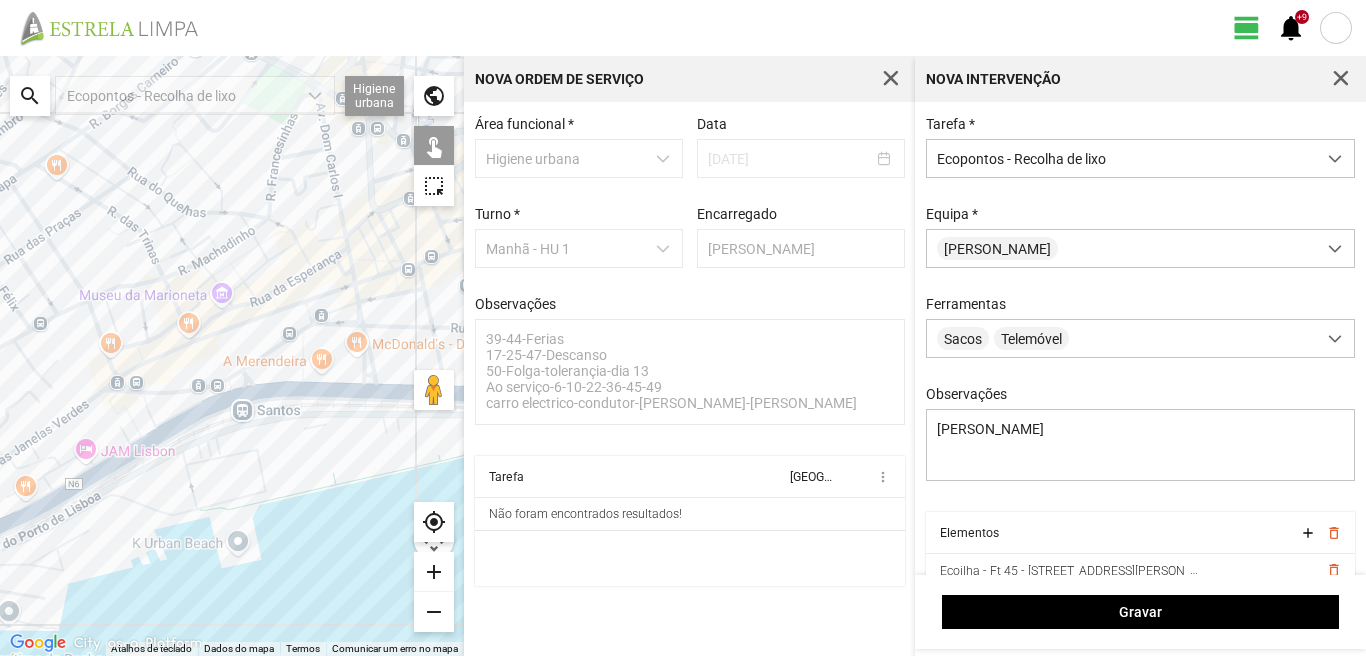 click 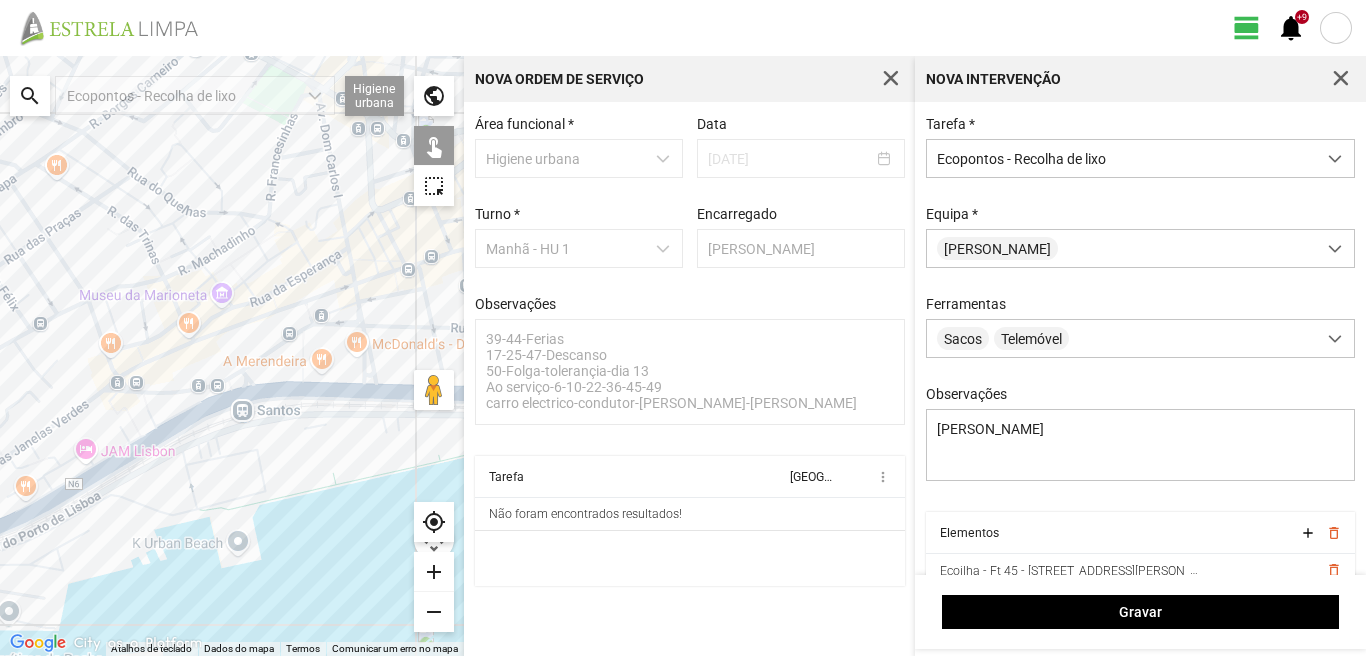 click 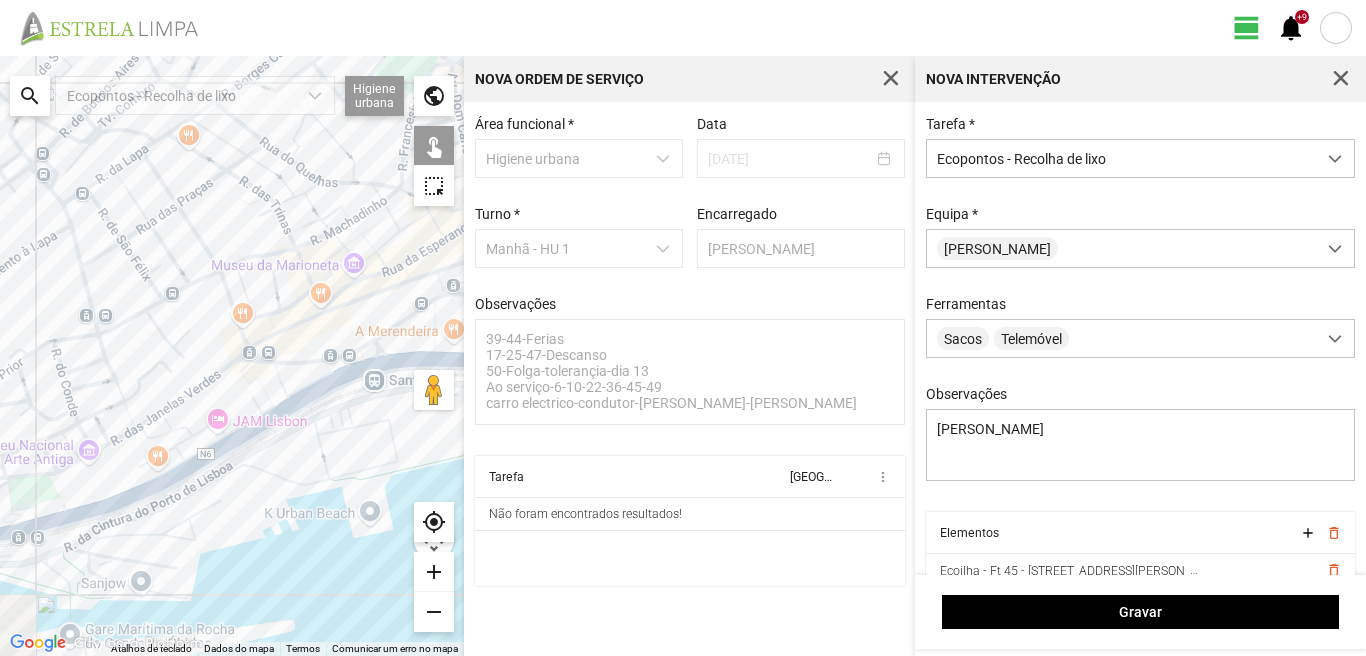 drag, startPoint x: 211, startPoint y: 342, endPoint x: 324, endPoint y: 312, distance: 116.9145 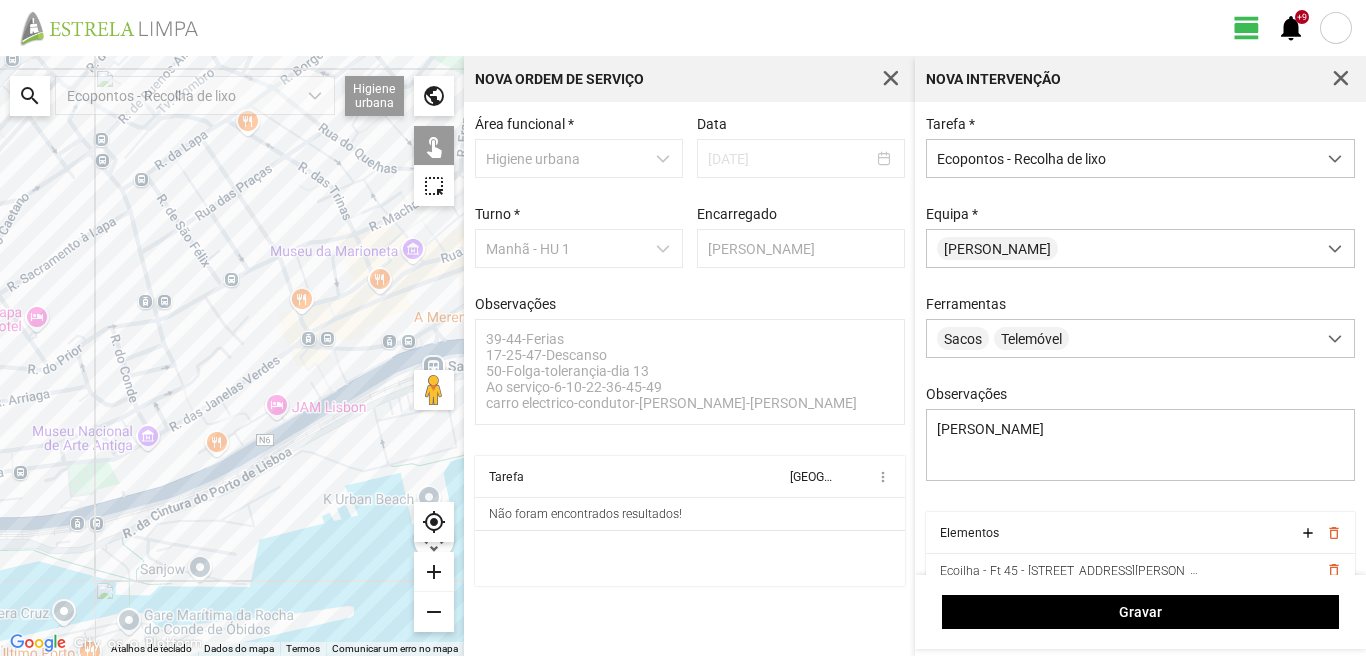 drag, startPoint x: 201, startPoint y: 472, endPoint x: 205, endPoint y: 420, distance: 52.153618 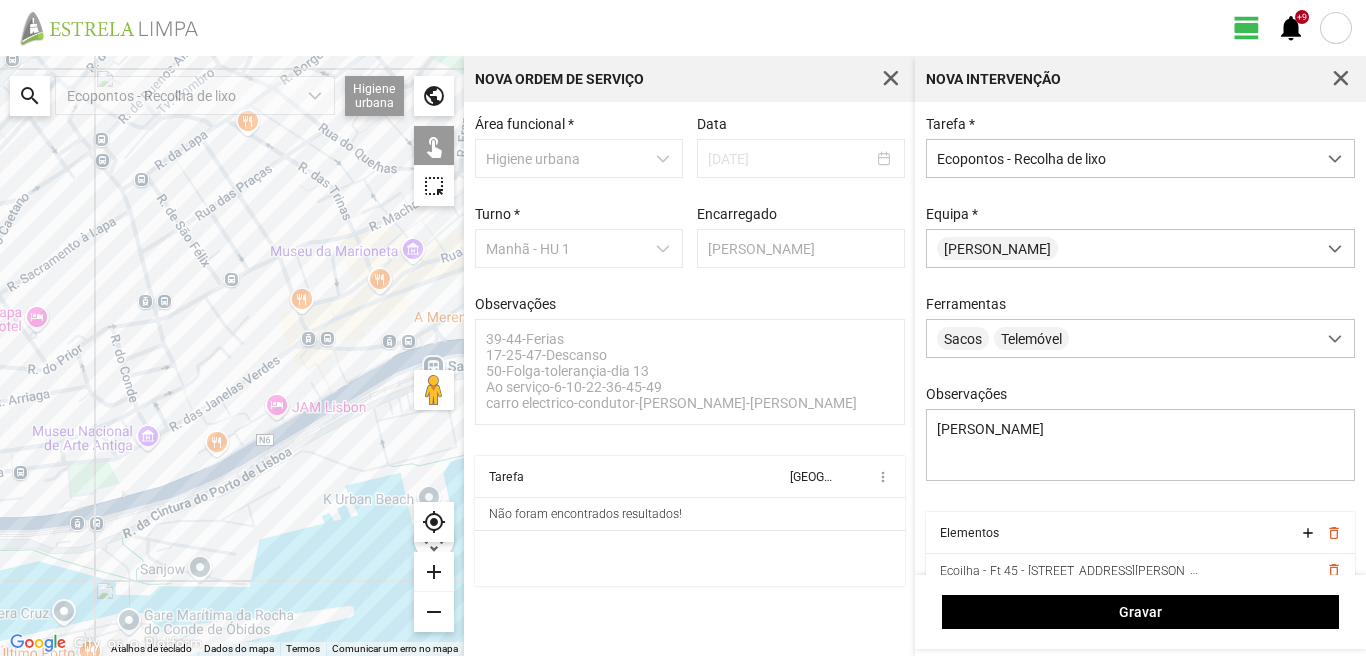 click 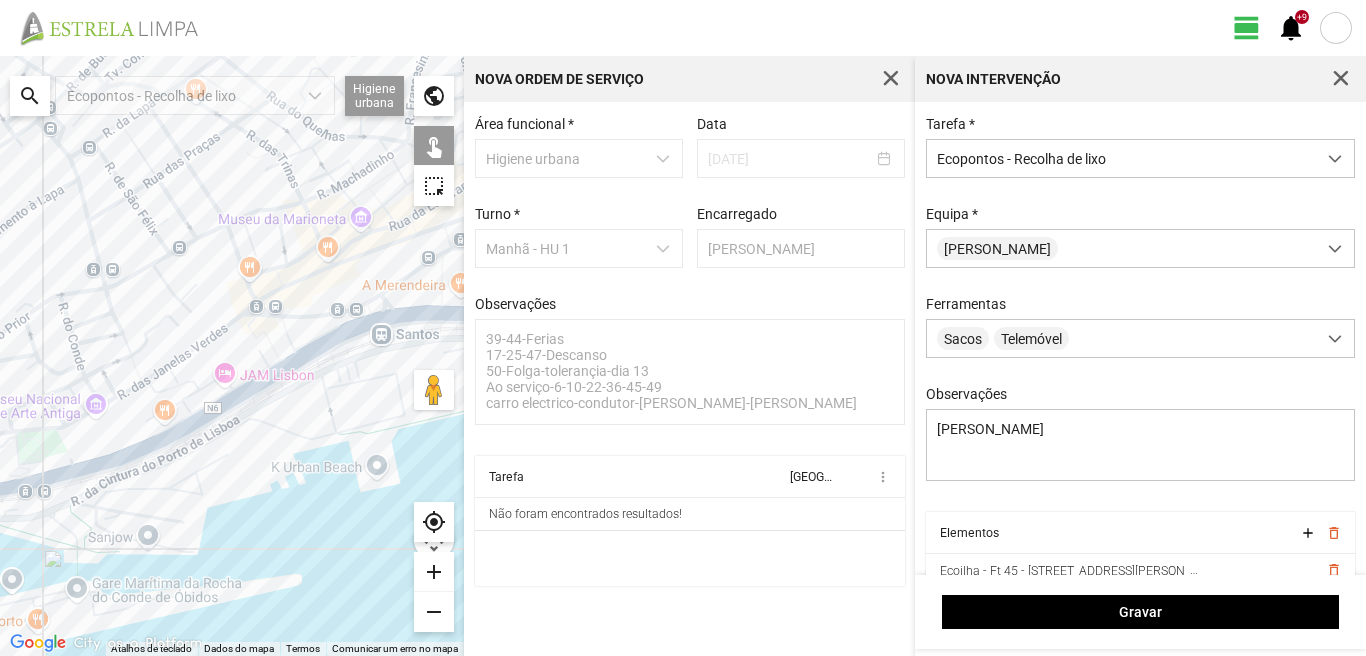 drag, startPoint x: 277, startPoint y: 275, endPoint x: 230, endPoint y: 240, distance: 58.60034 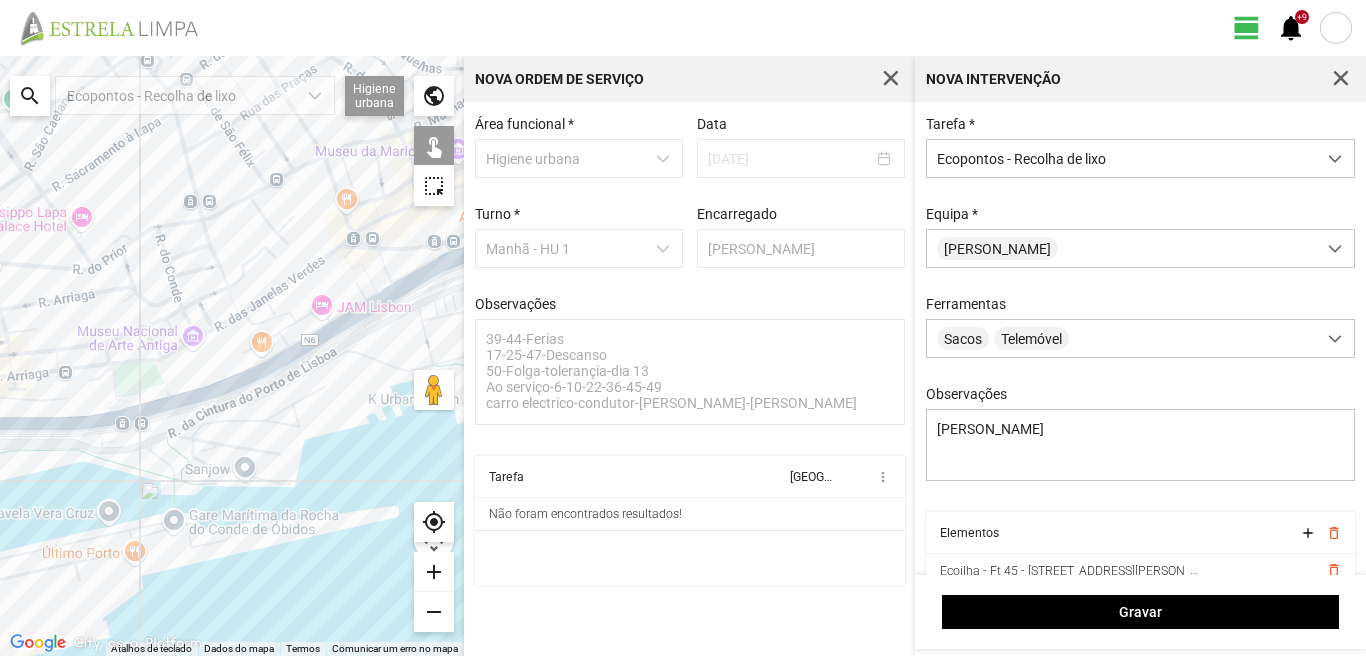 drag, startPoint x: 159, startPoint y: 349, endPoint x: 238, endPoint y: 275, distance: 108.245094 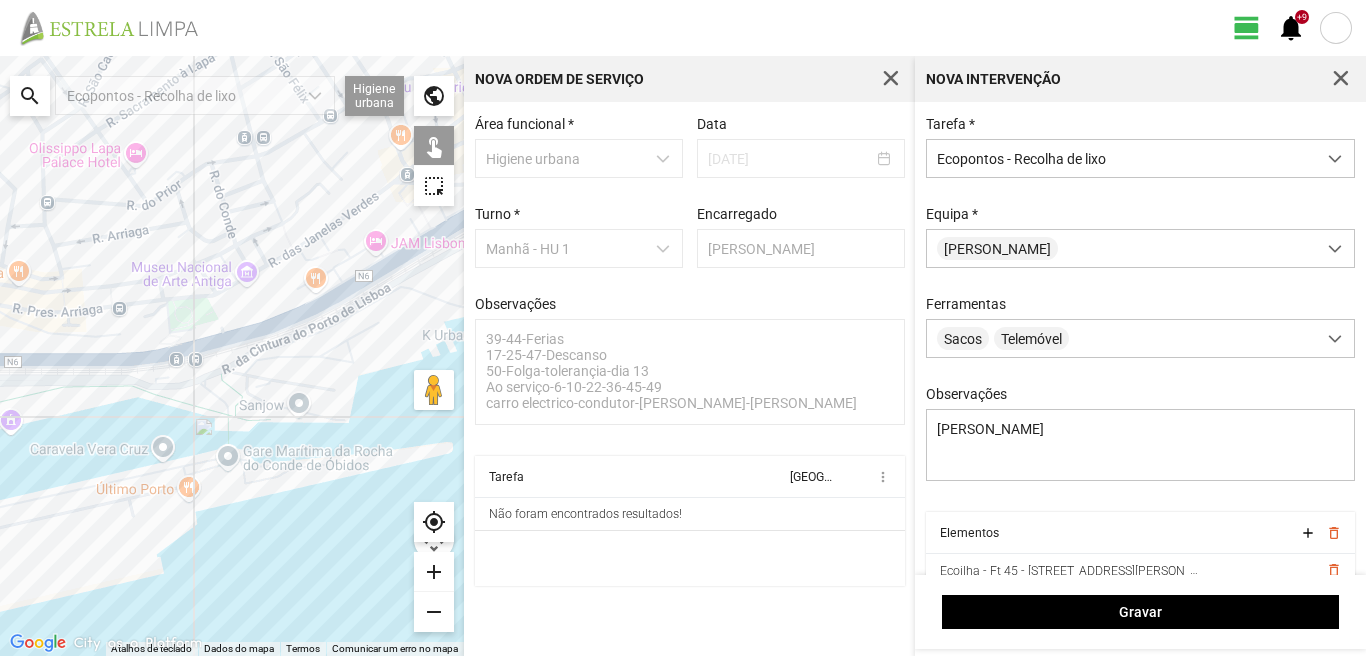 click 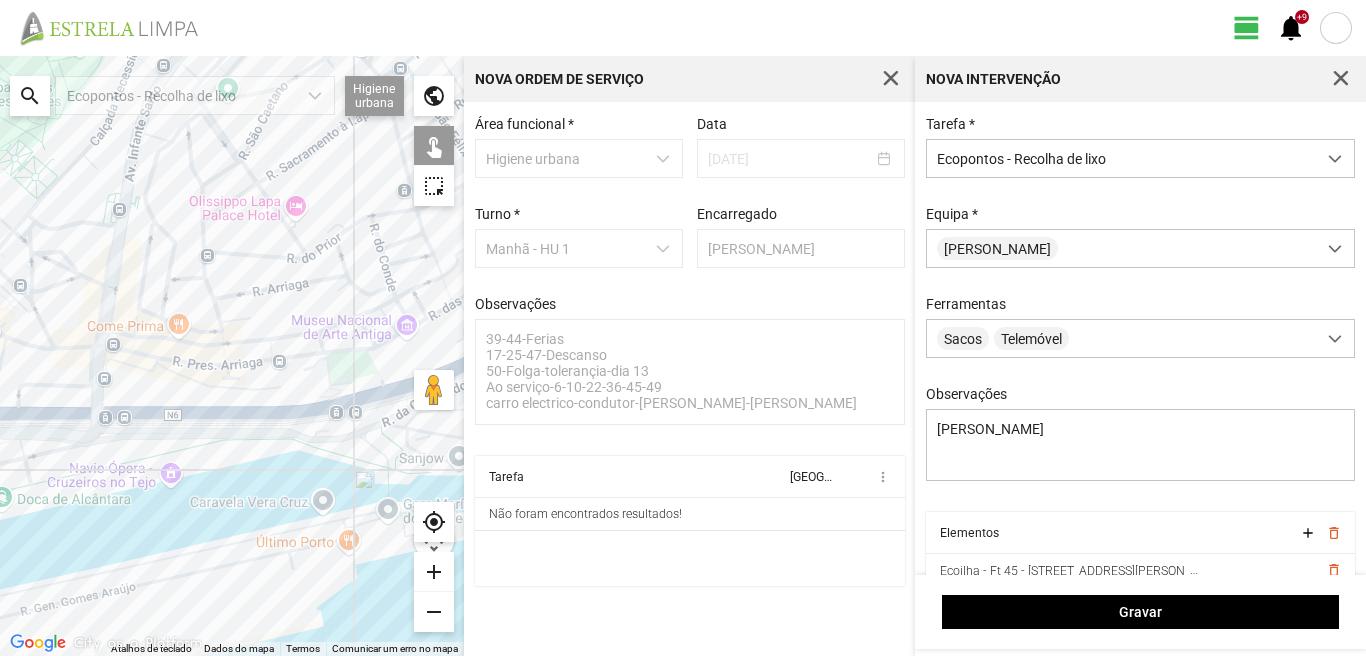 drag, startPoint x: 226, startPoint y: 296, endPoint x: 240, endPoint y: 317, distance: 25.23886 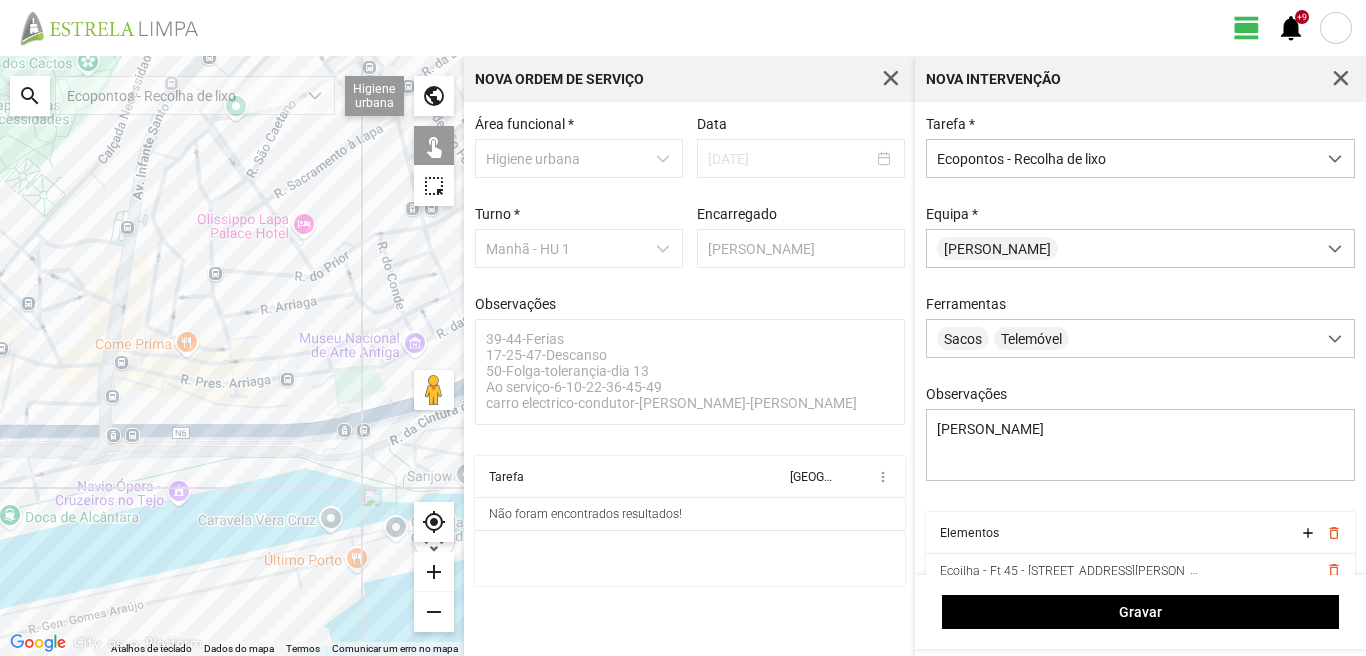 click 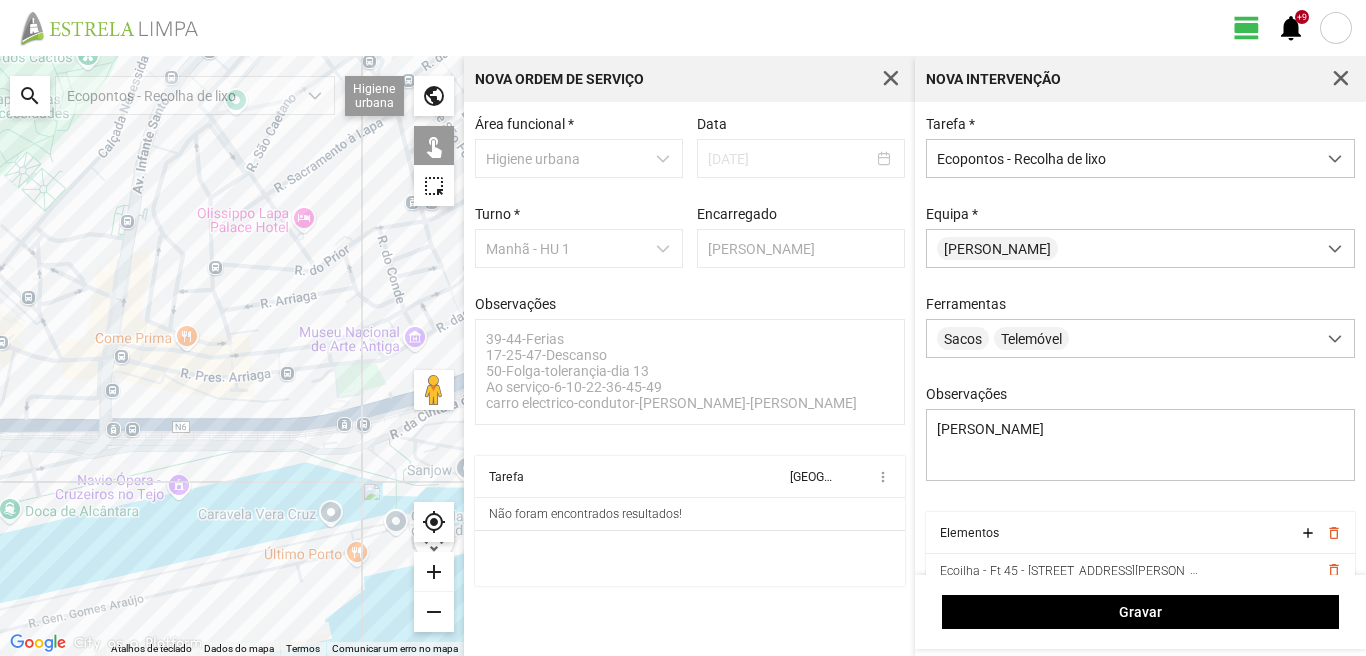 click 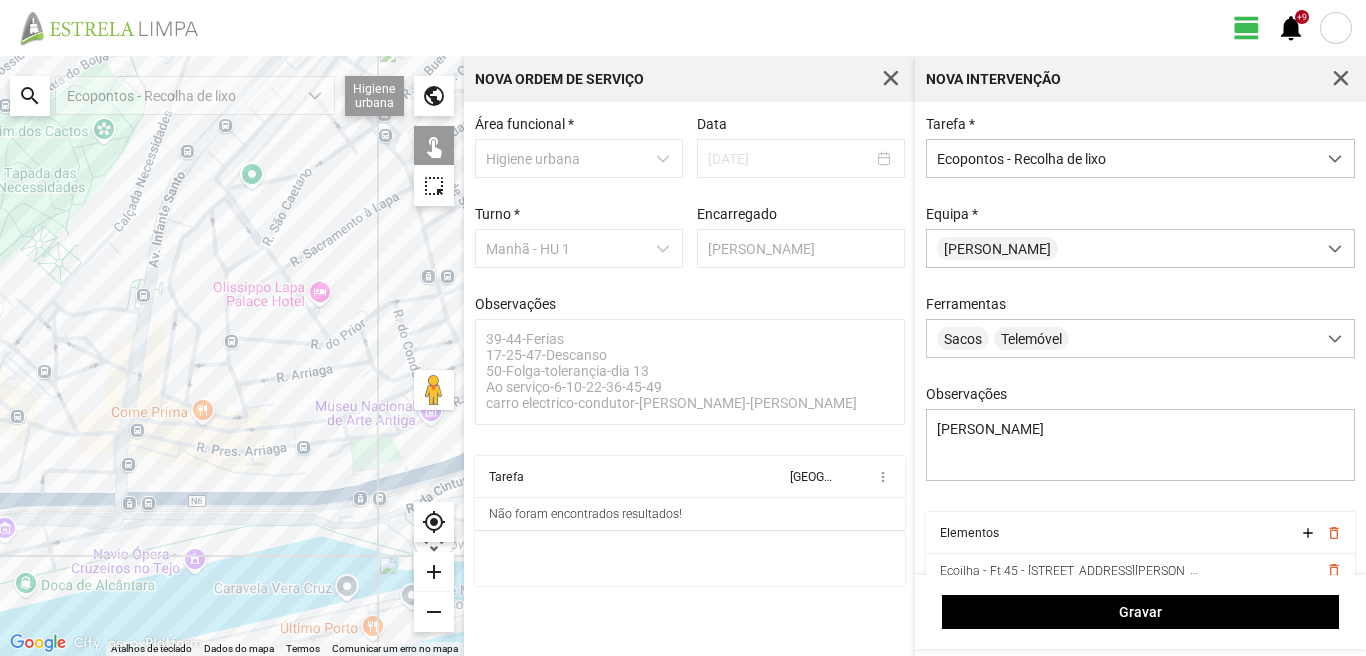 drag, startPoint x: 212, startPoint y: 287, endPoint x: 233, endPoint y: 376, distance: 91.44397 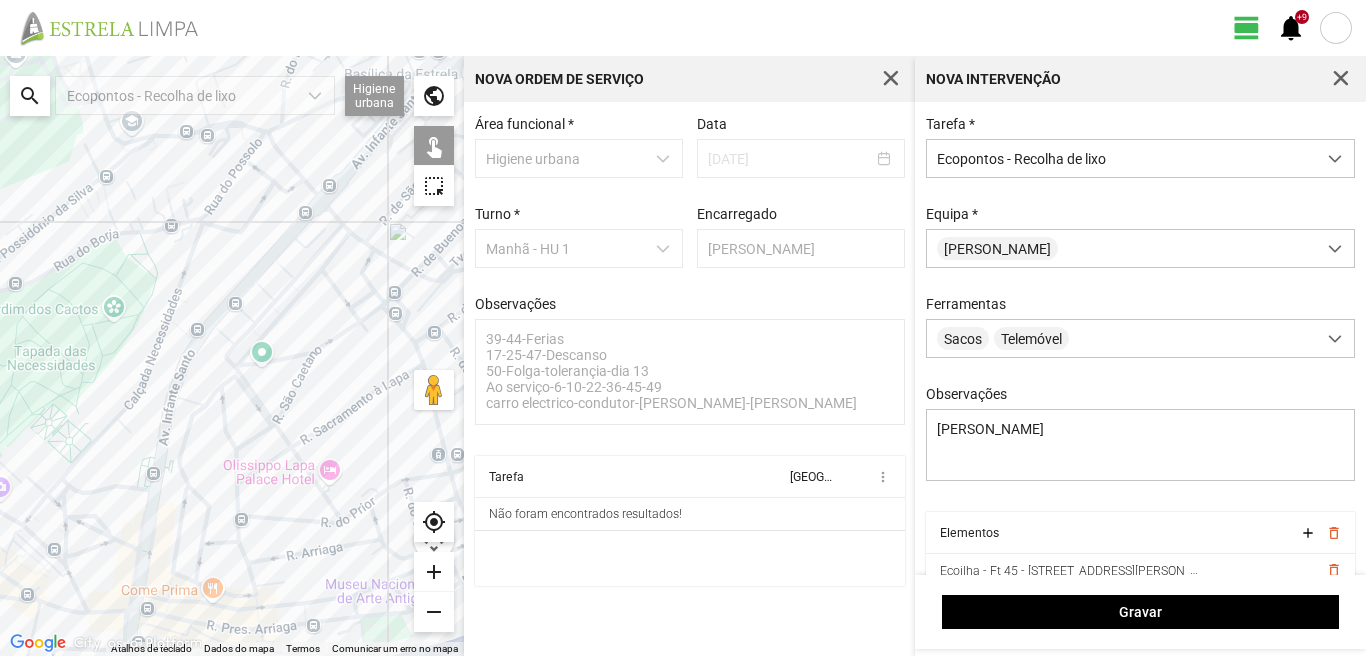 drag, startPoint x: 261, startPoint y: 382, endPoint x: 258, endPoint y: 477, distance: 95.047356 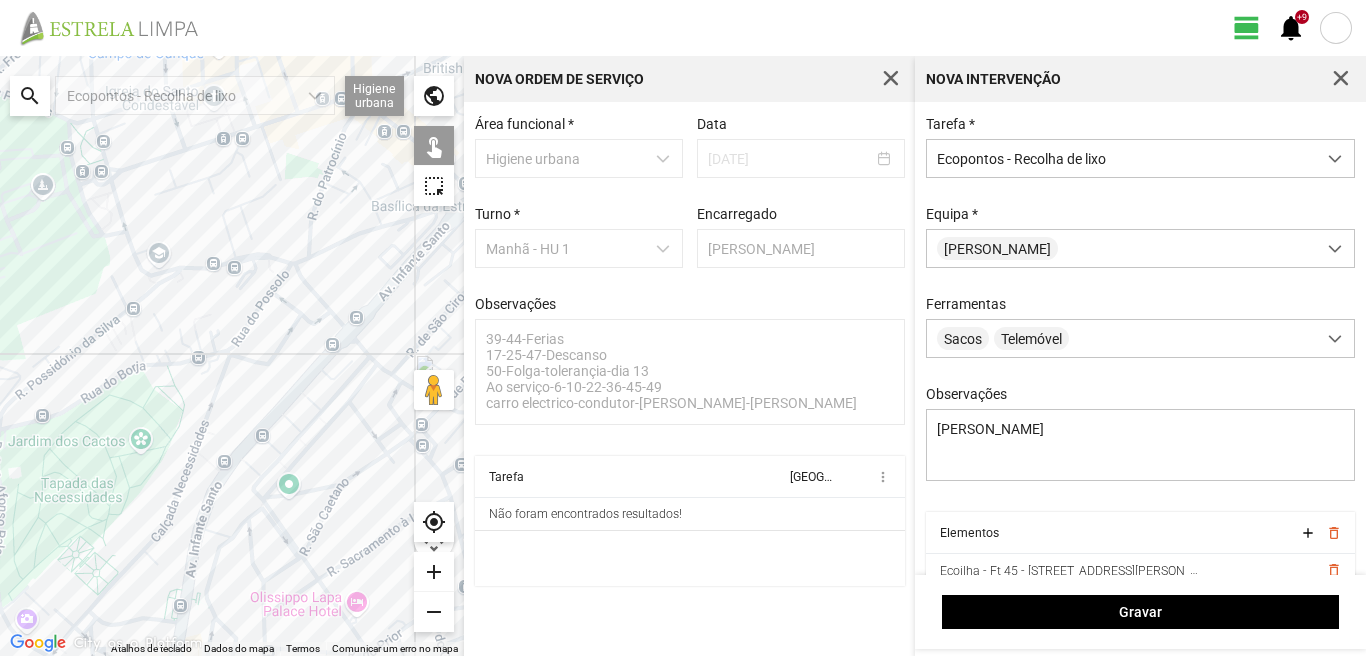 drag, startPoint x: 267, startPoint y: 395, endPoint x: 287, endPoint y: 430, distance: 40.311287 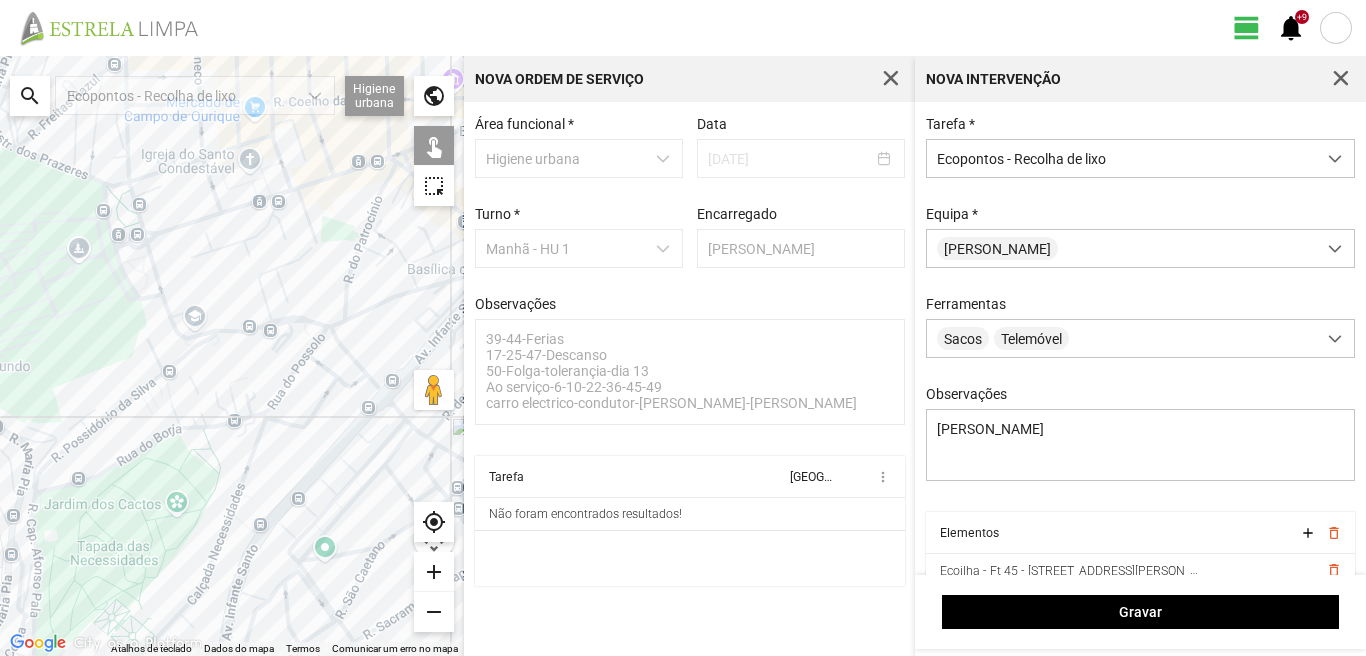 click 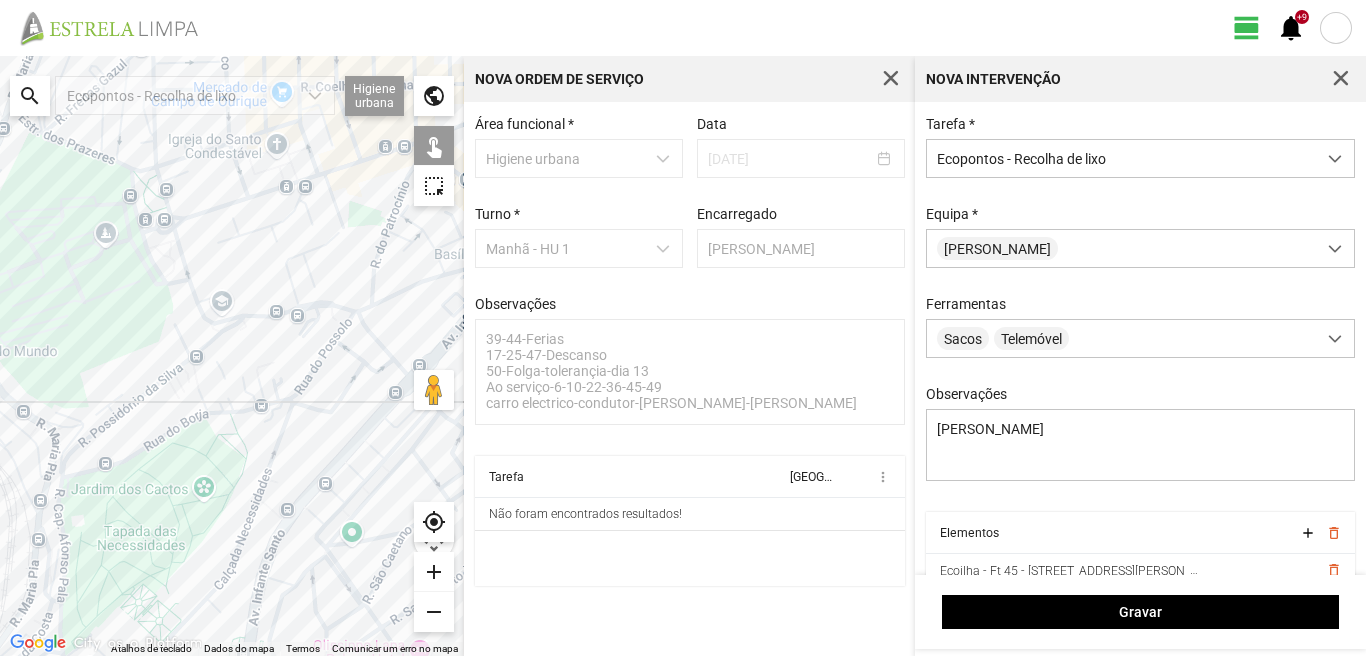 drag, startPoint x: 62, startPoint y: 504, endPoint x: 252, endPoint y: 409, distance: 212.42645 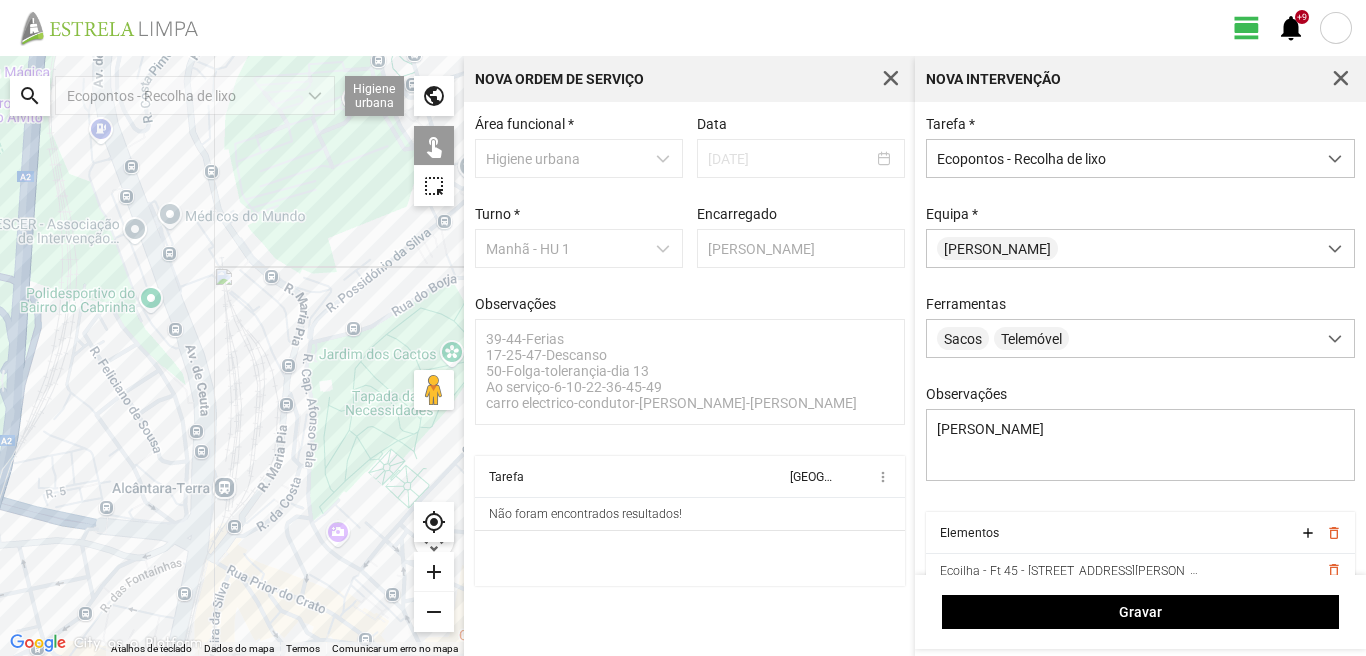 click 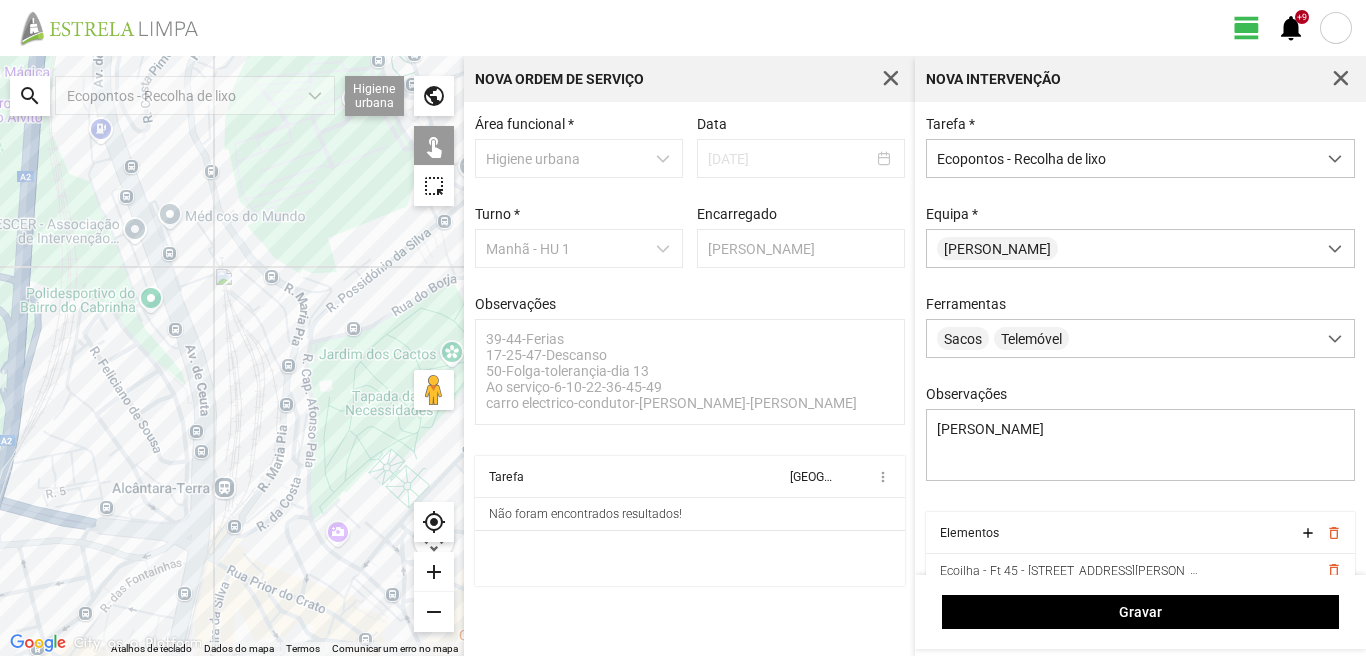 click 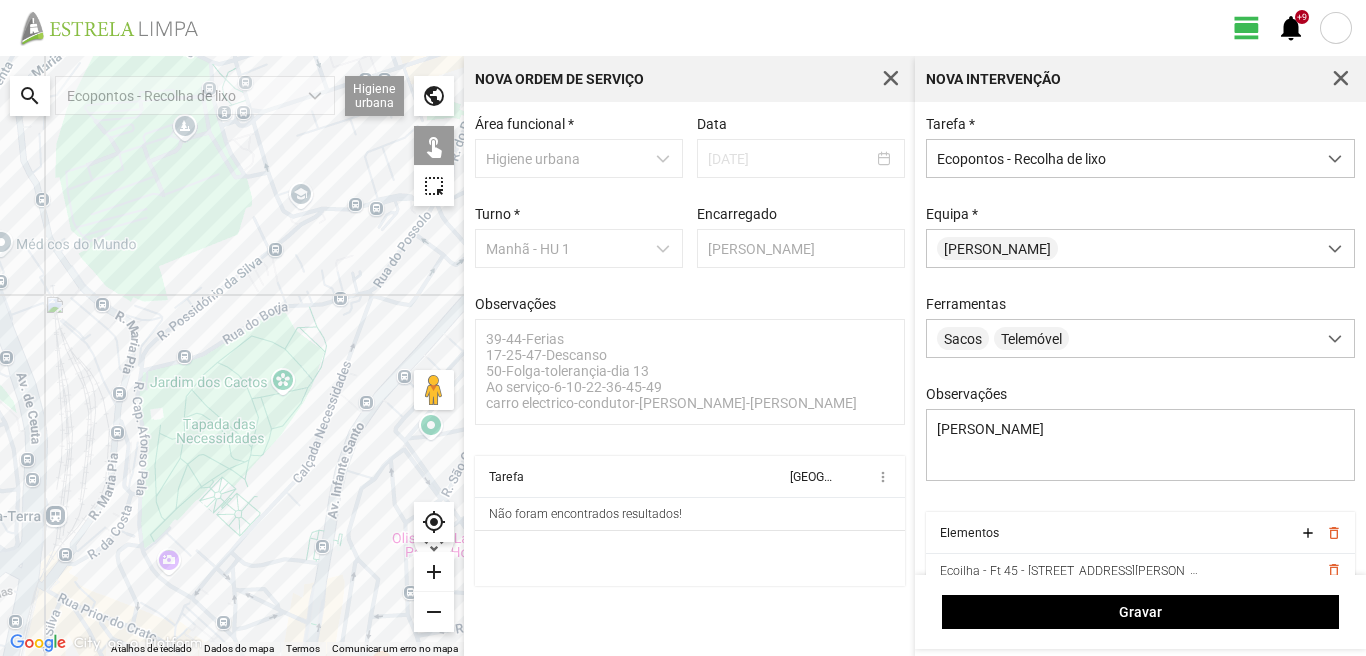 drag, startPoint x: 279, startPoint y: 291, endPoint x: 42, endPoint y: 308, distance: 237.60892 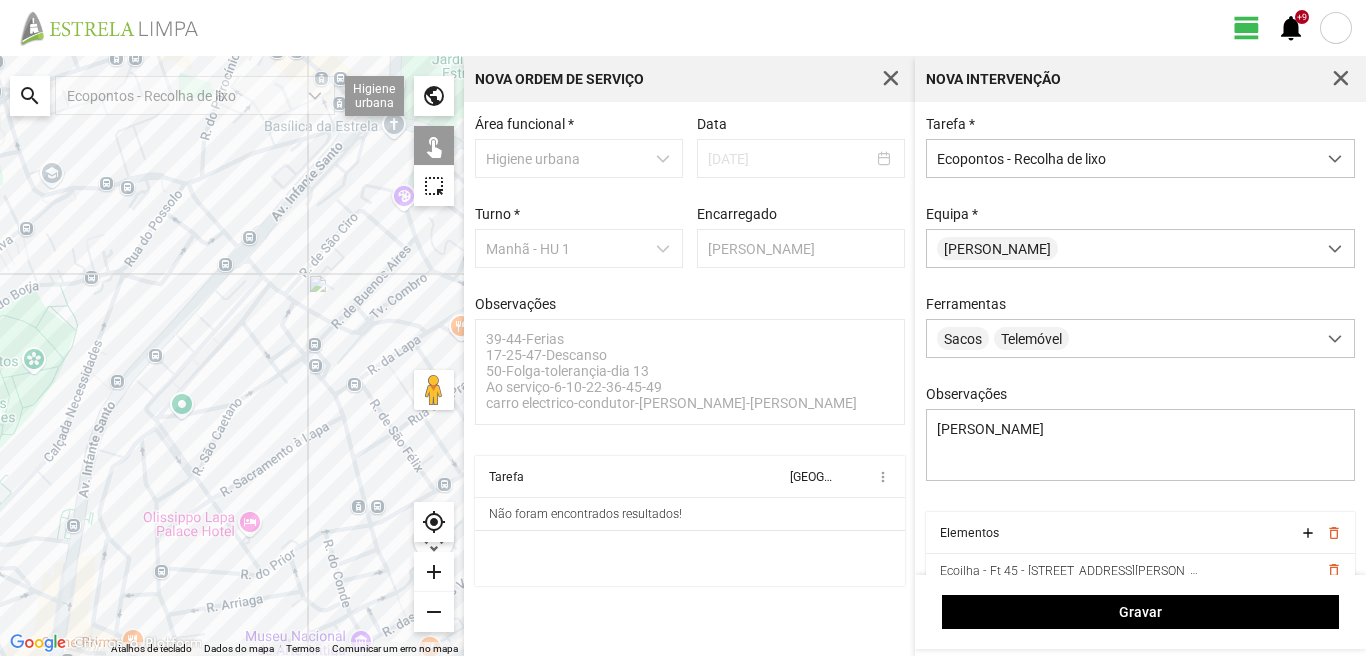drag, startPoint x: 216, startPoint y: 363, endPoint x: 92, endPoint y: 363, distance: 124 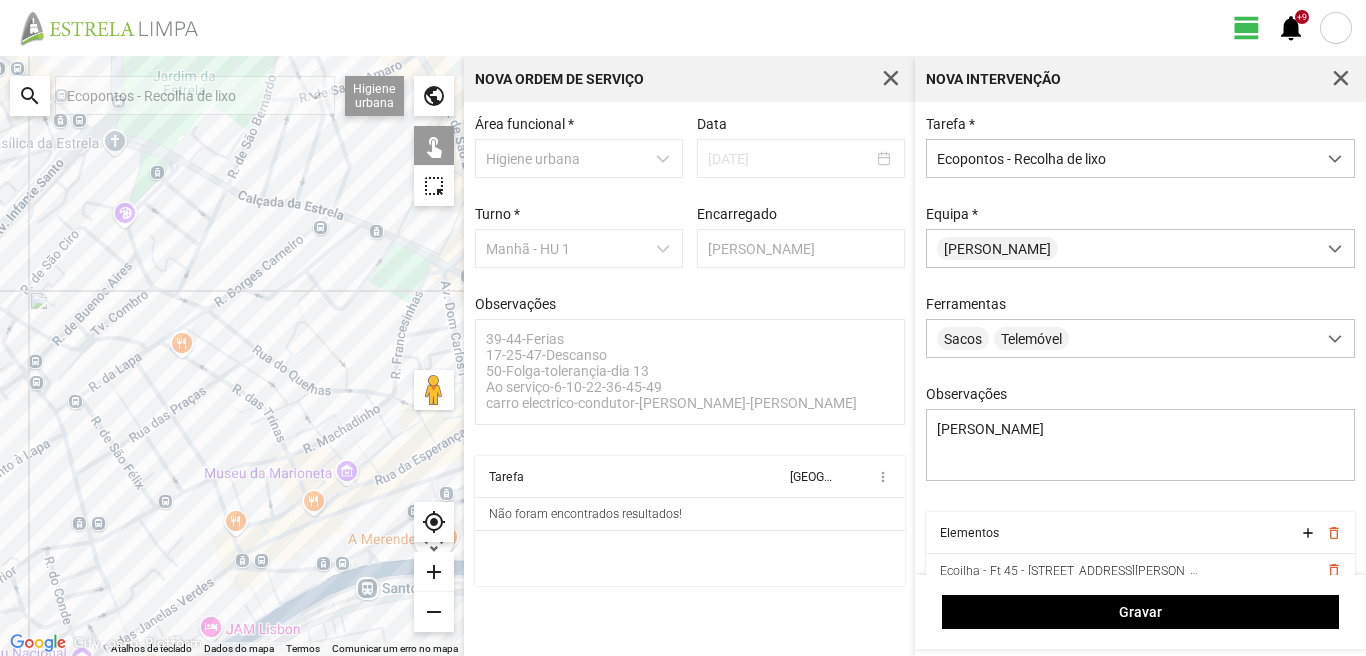 drag, startPoint x: 225, startPoint y: 352, endPoint x: 127, endPoint y: 361, distance: 98.4124 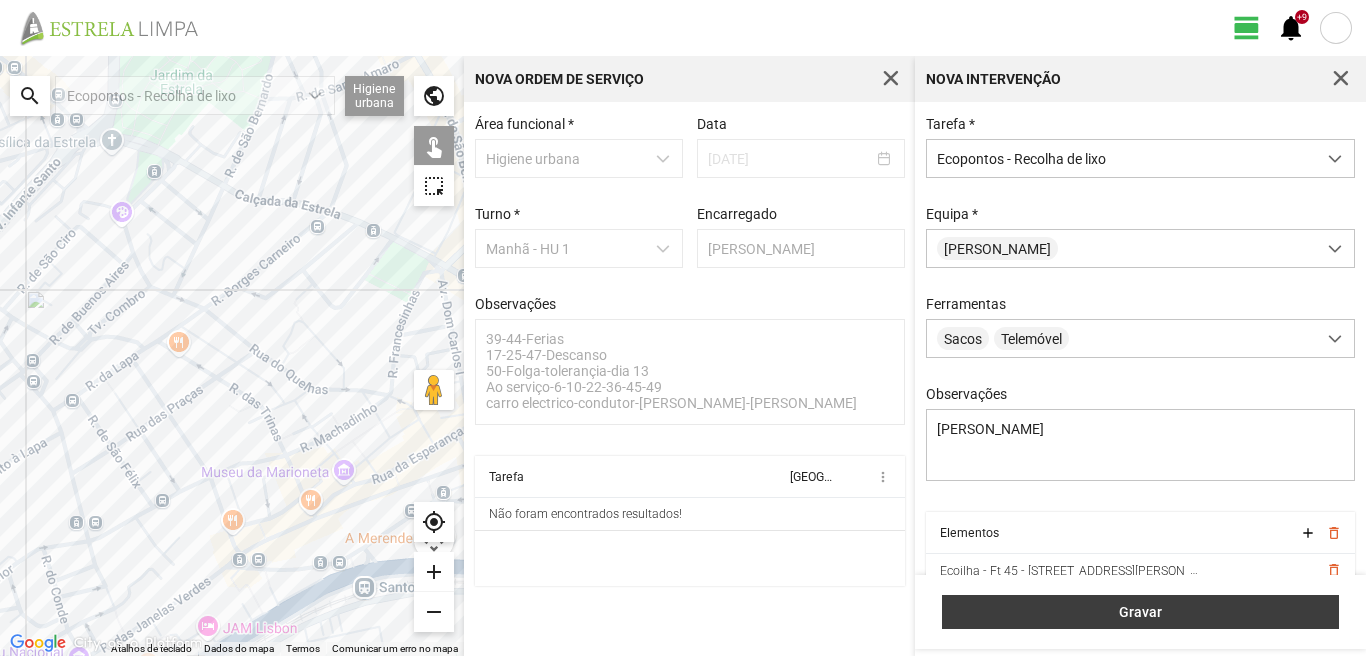 click on "Gravar" at bounding box center [1141, 612] 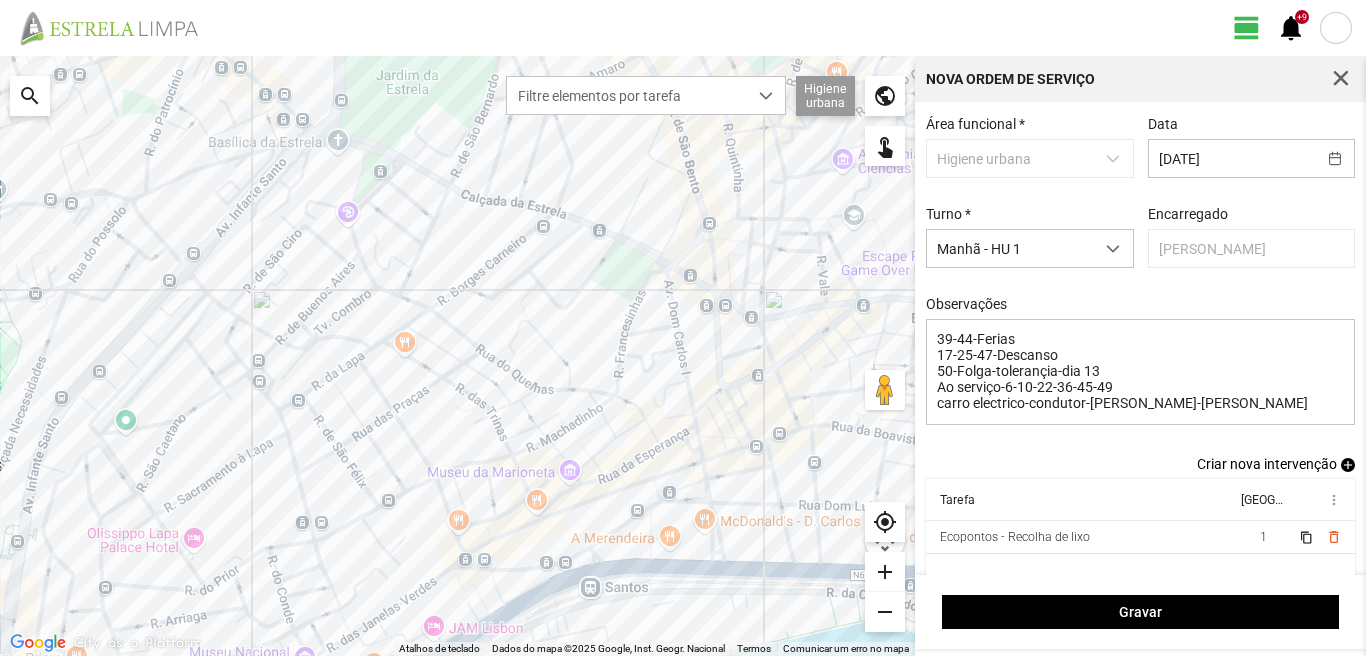 click on "add" at bounding box center (1348, 465) 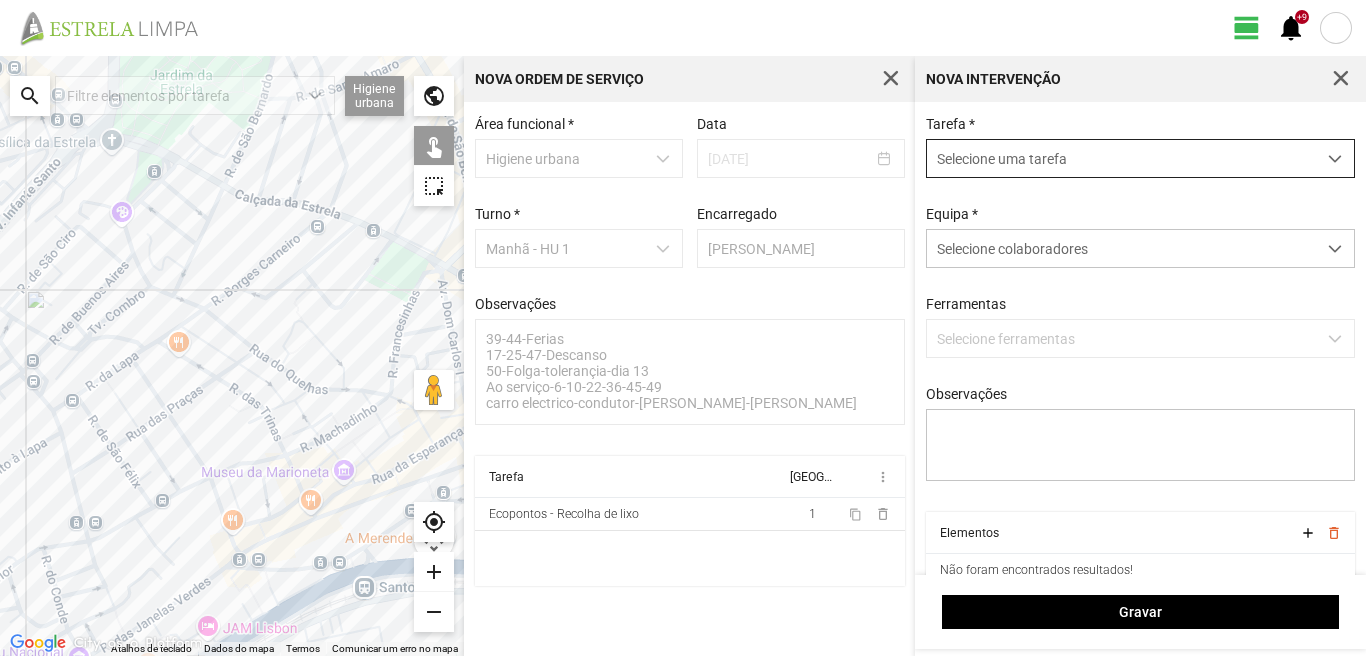 click on "Selecione uma tarefa" at bounding box center [1121, 158] 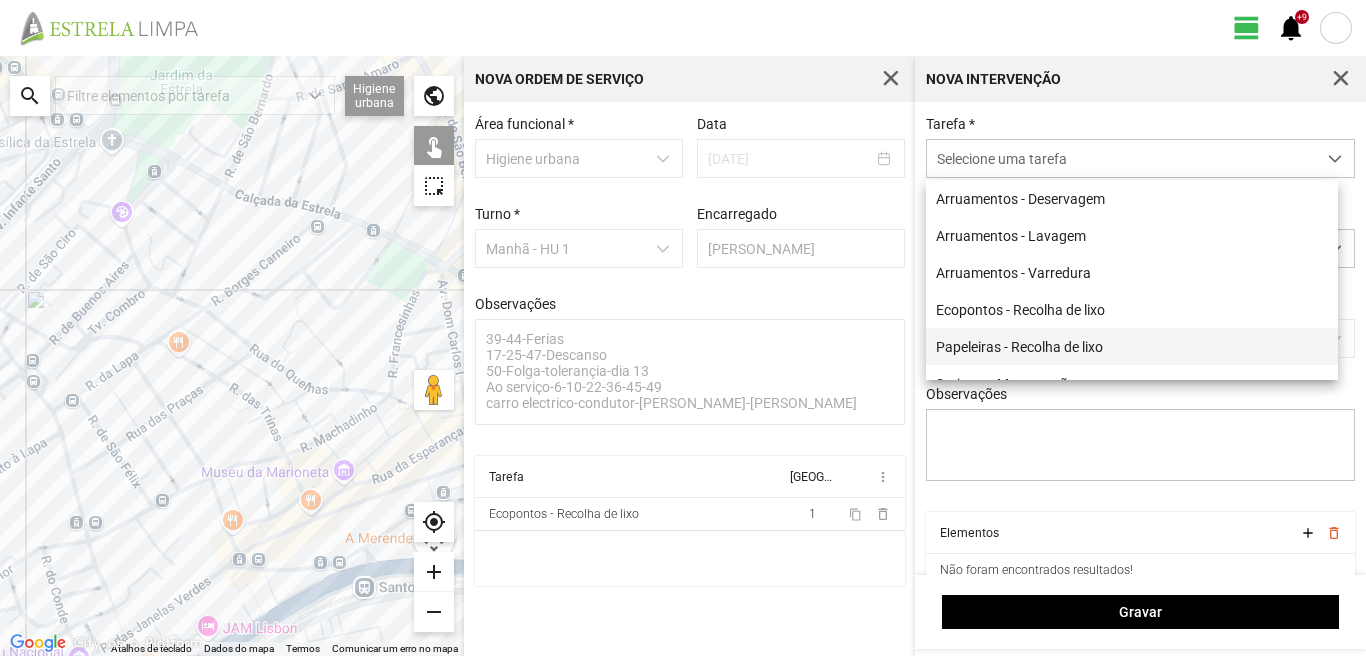 click on "Papeleiras - Recolha de lixo" at bounding box center (1132, 346) 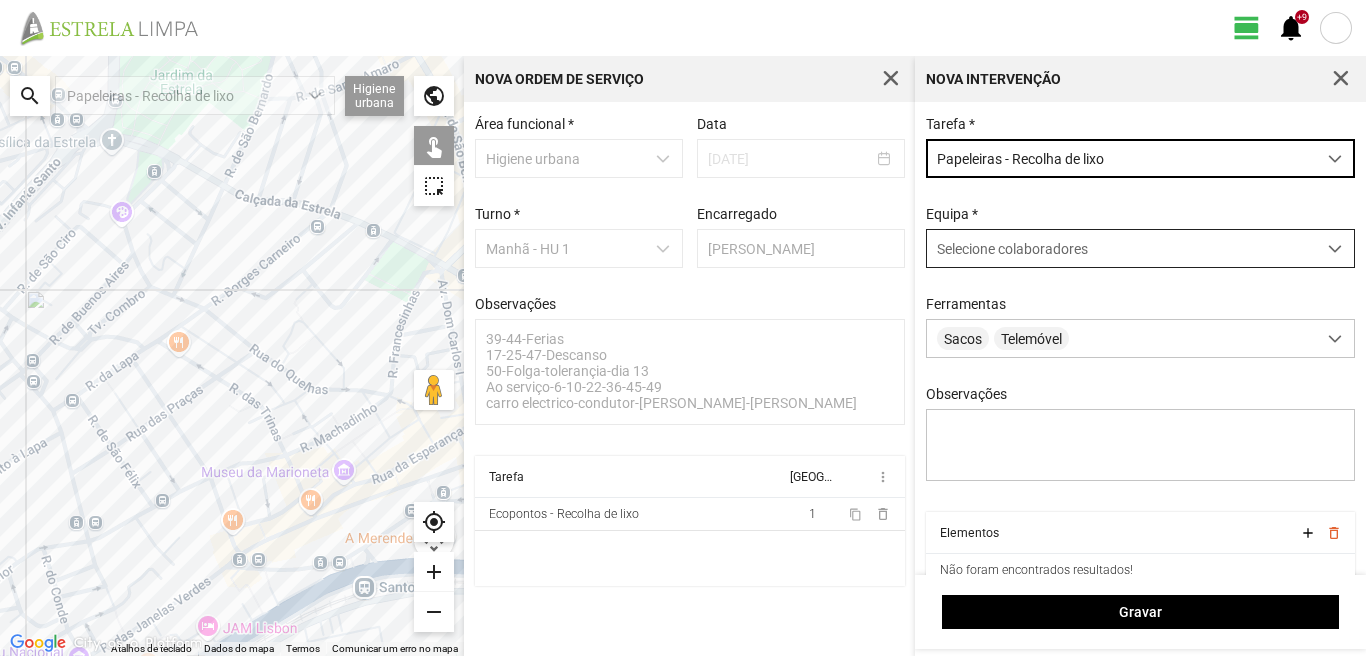 click on "Selecione colaboradores" at bounding box center [1012, 249] 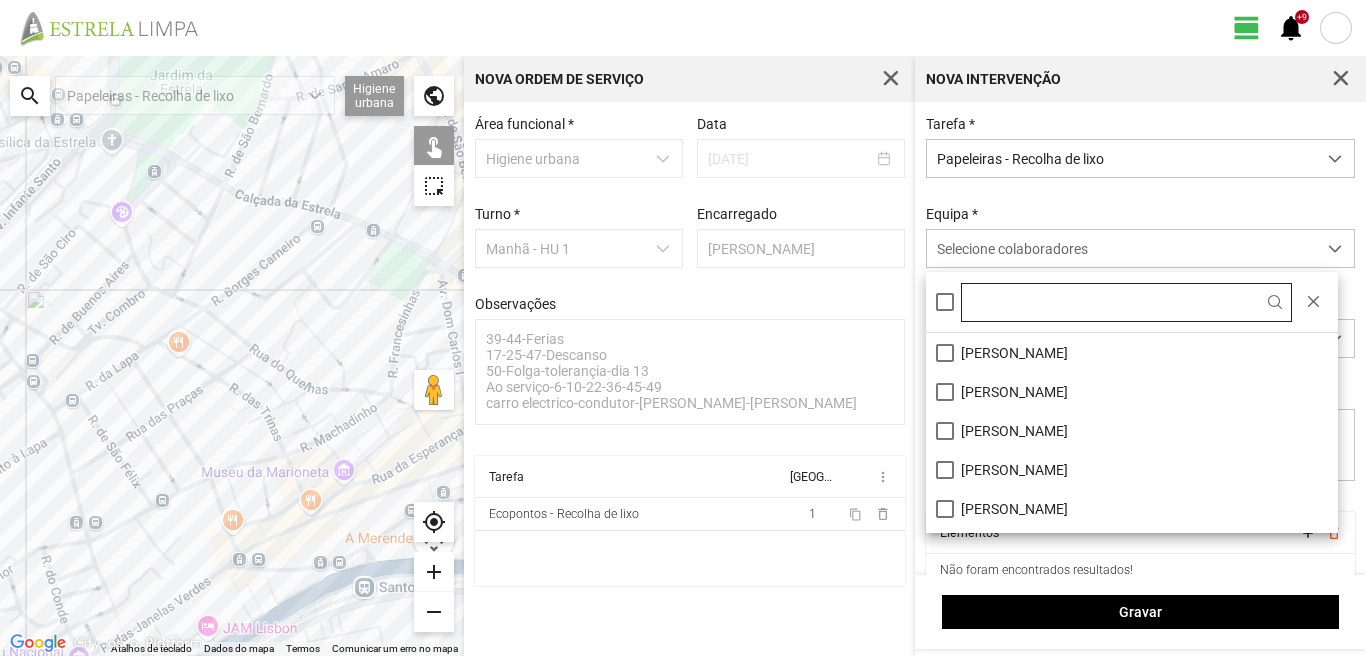 scroll, scrollTop: 11, scrollLeft: 89, axis: both 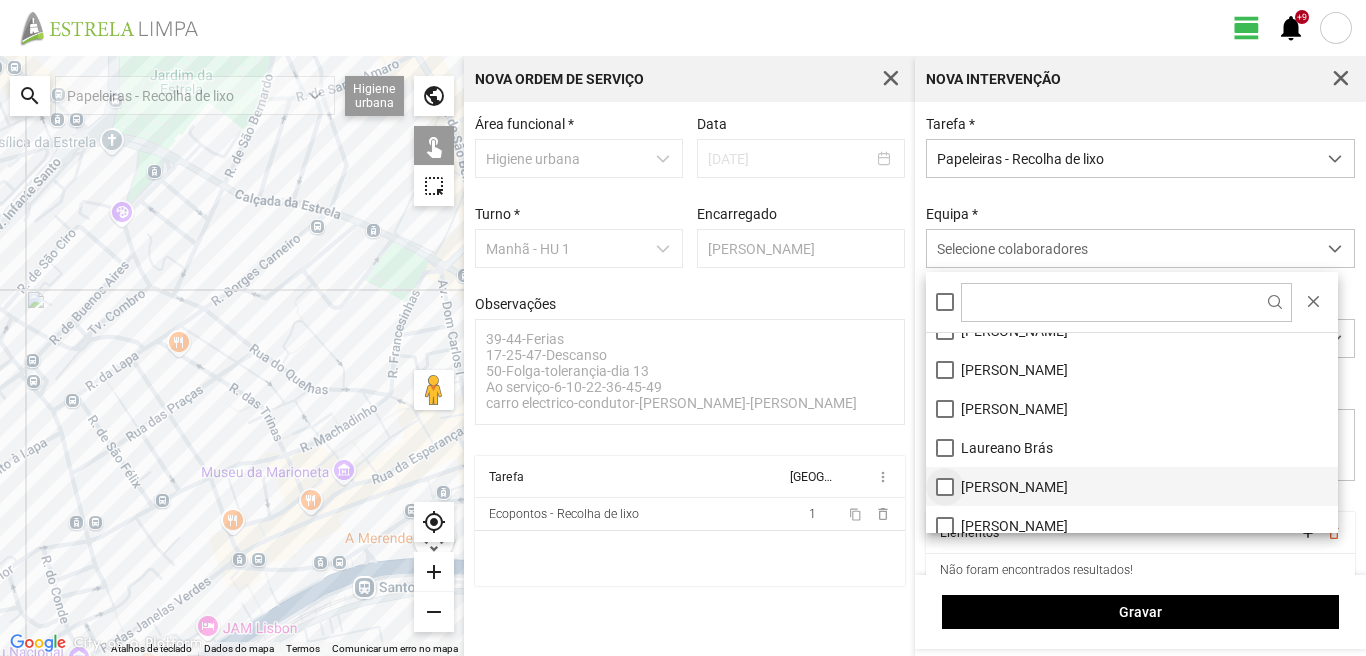 click on "[PERSON_NAME]" at bounding box center (1132, 486) 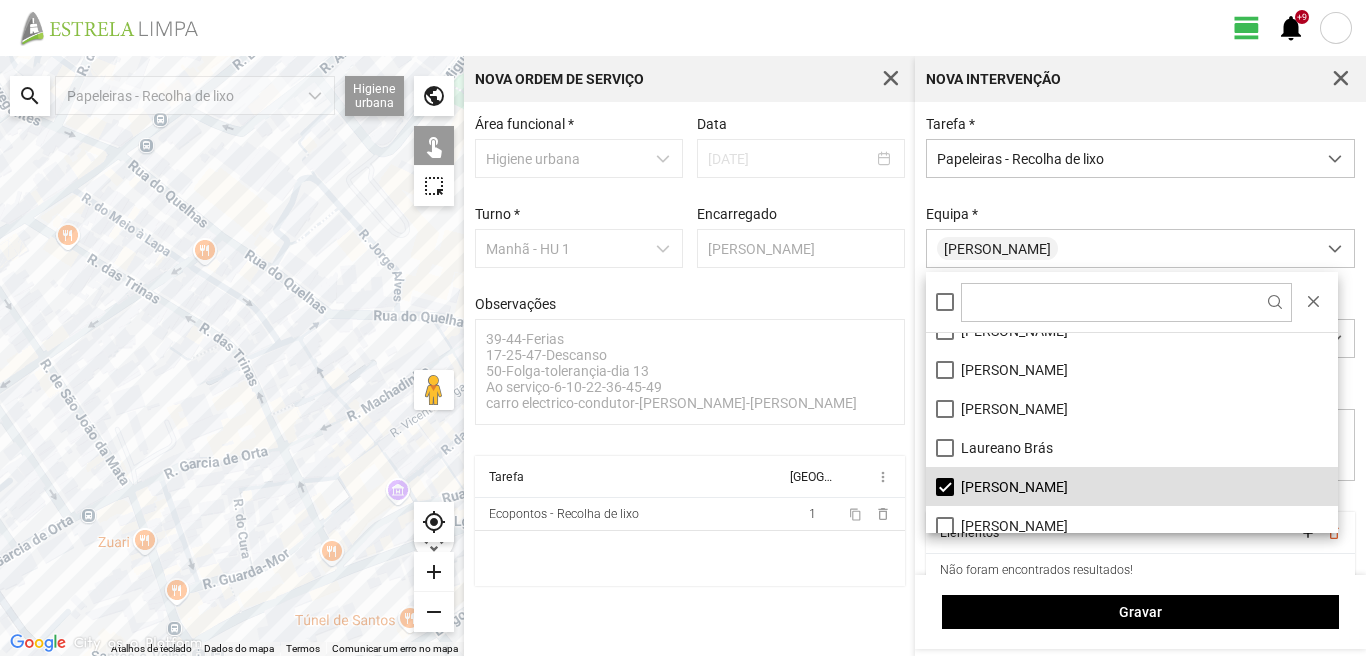 click 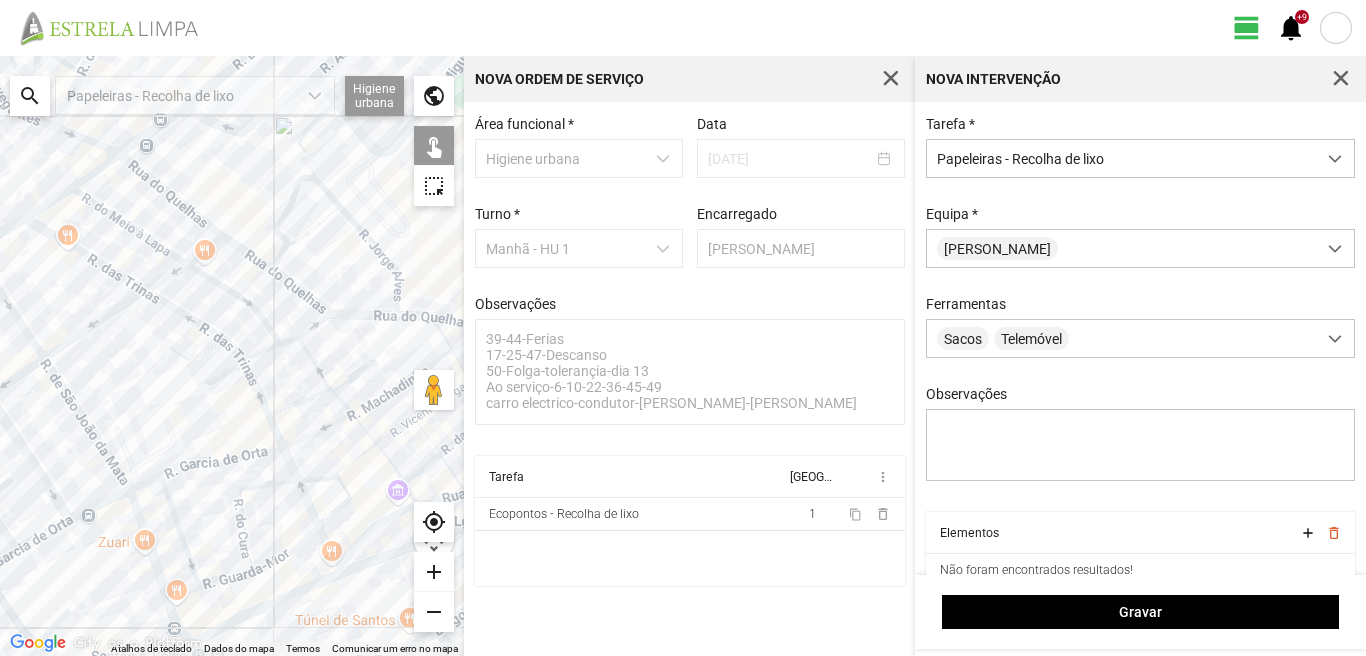 click 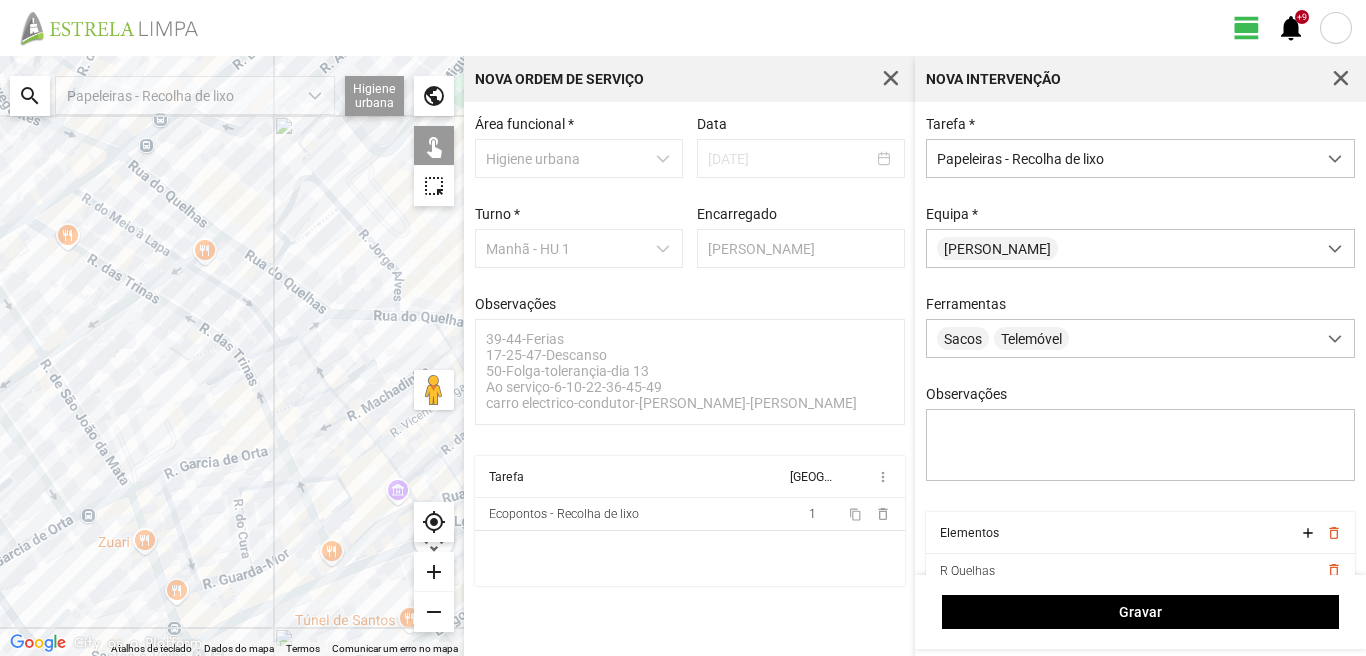 click 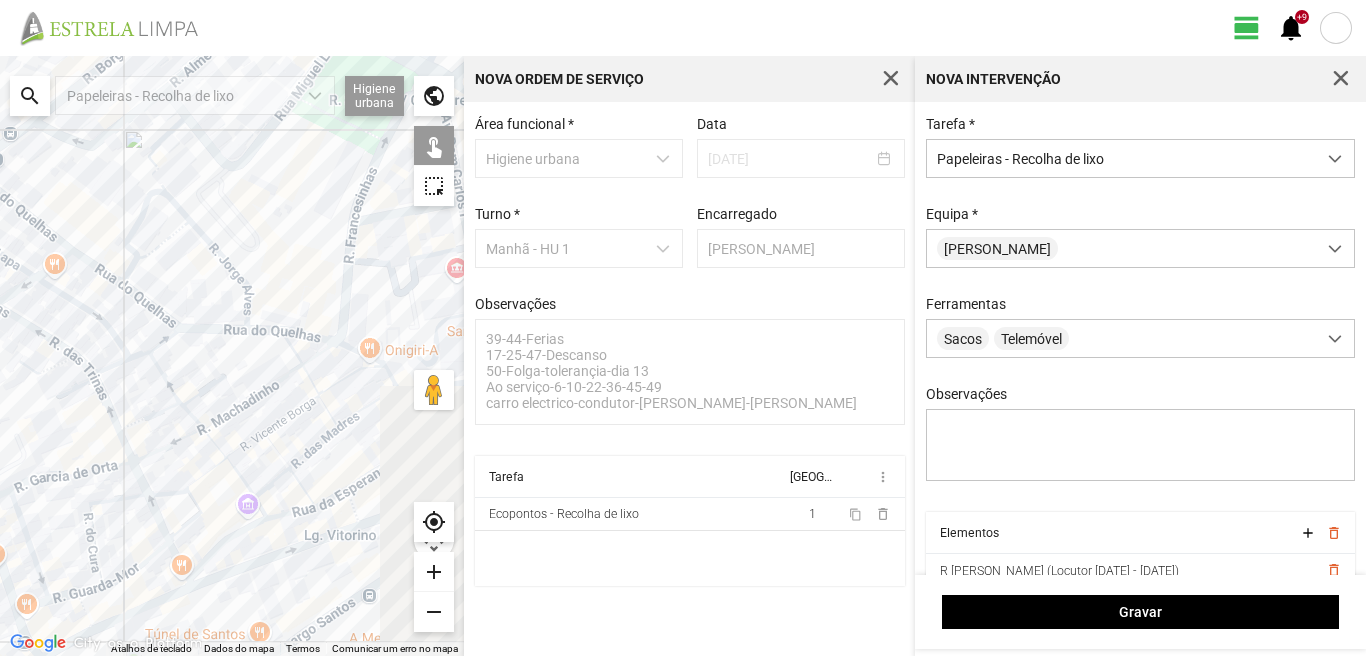 drag, startPoint x: 247, startPoint y: 384, endPoint x: 100, endPoint y: 395, distance: 147.411 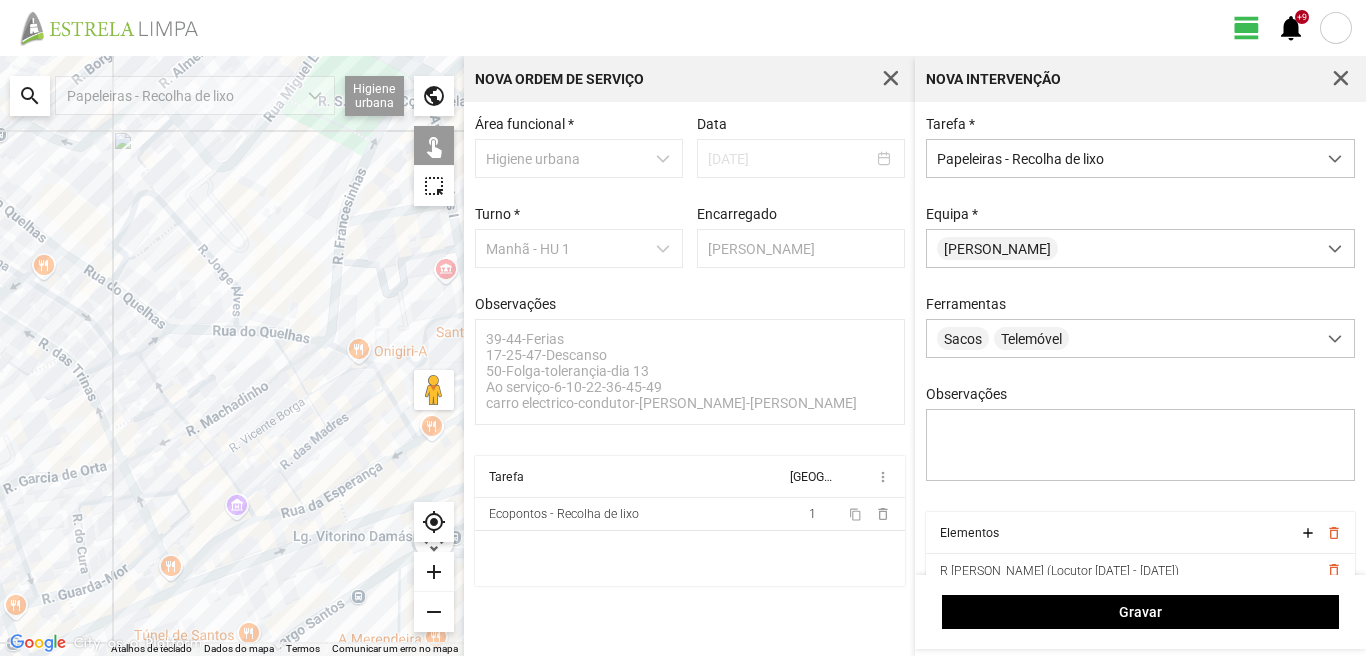 click 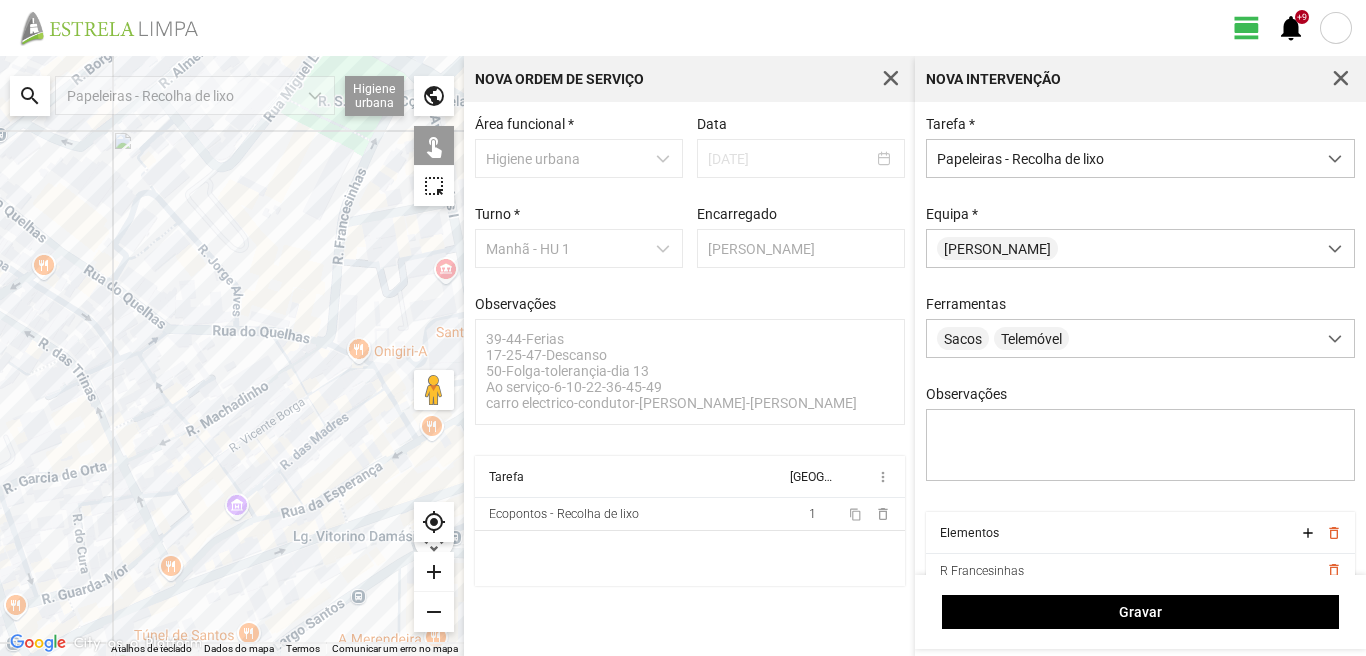 drag, startPoint x: 315, startPoint y: 189, endPoint x: 351, endPoint y: 218, distance: 46.227695 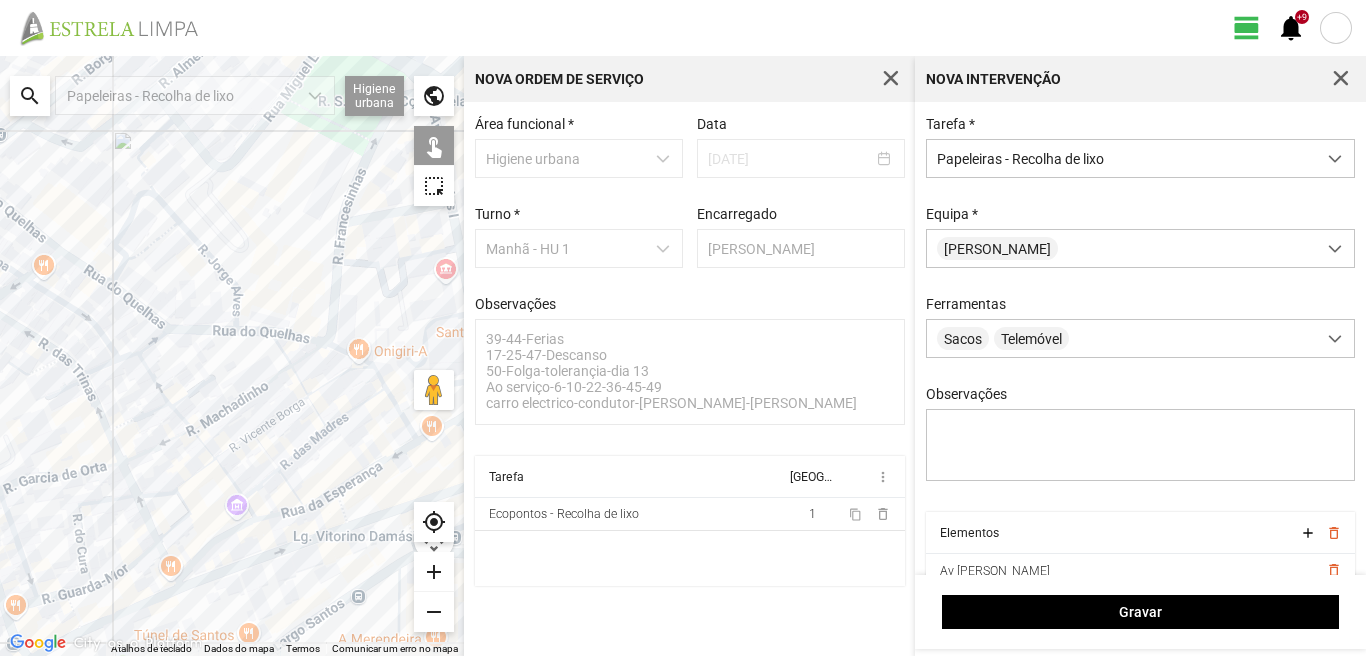 click 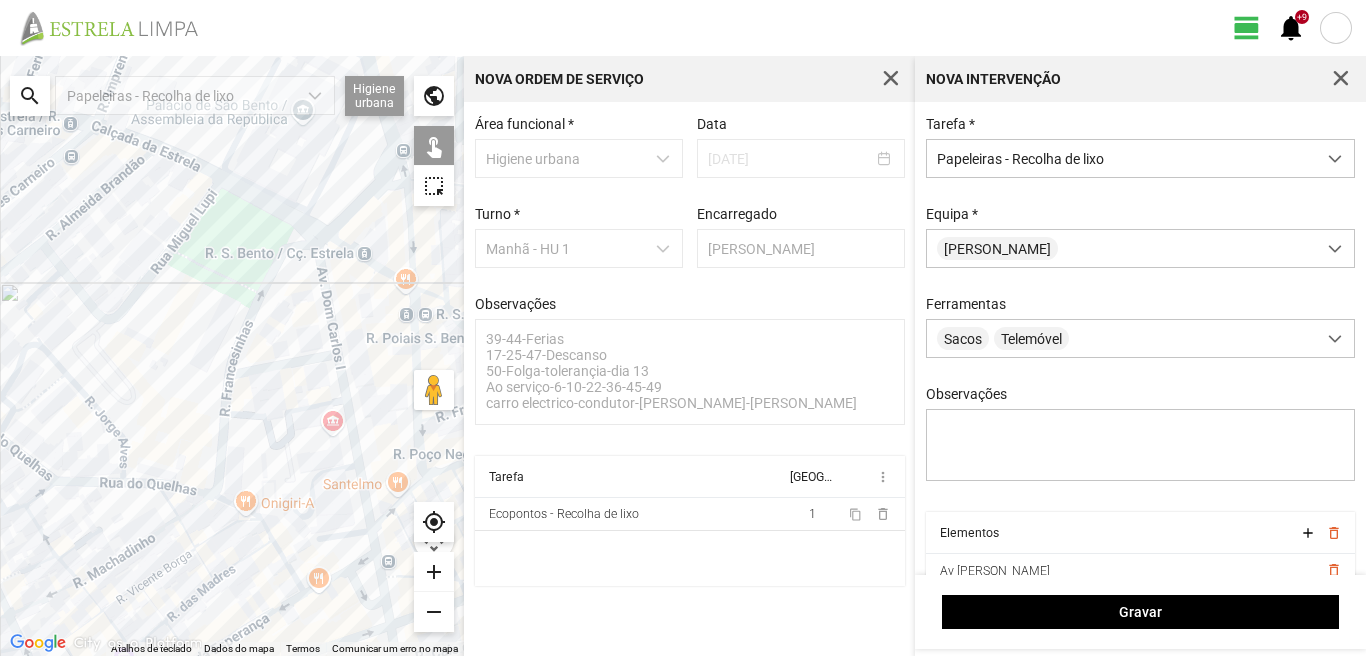 drag, startPoint x: 382, startPoint y: 256, endPoint x: 269, endPoint y: 408, distance: 189.40169 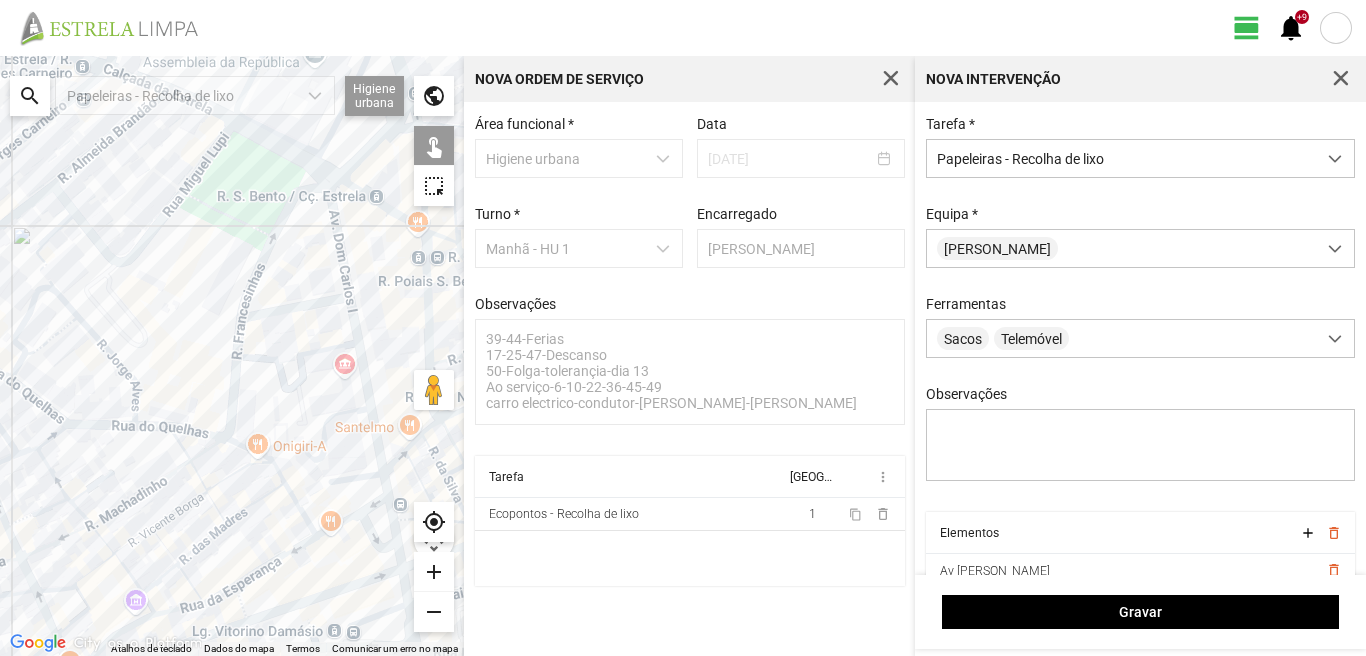 drag, startPoint x: 301, startPoint y: 567, endPoint x: 277, endPoint y: 413, distance: 155.85892 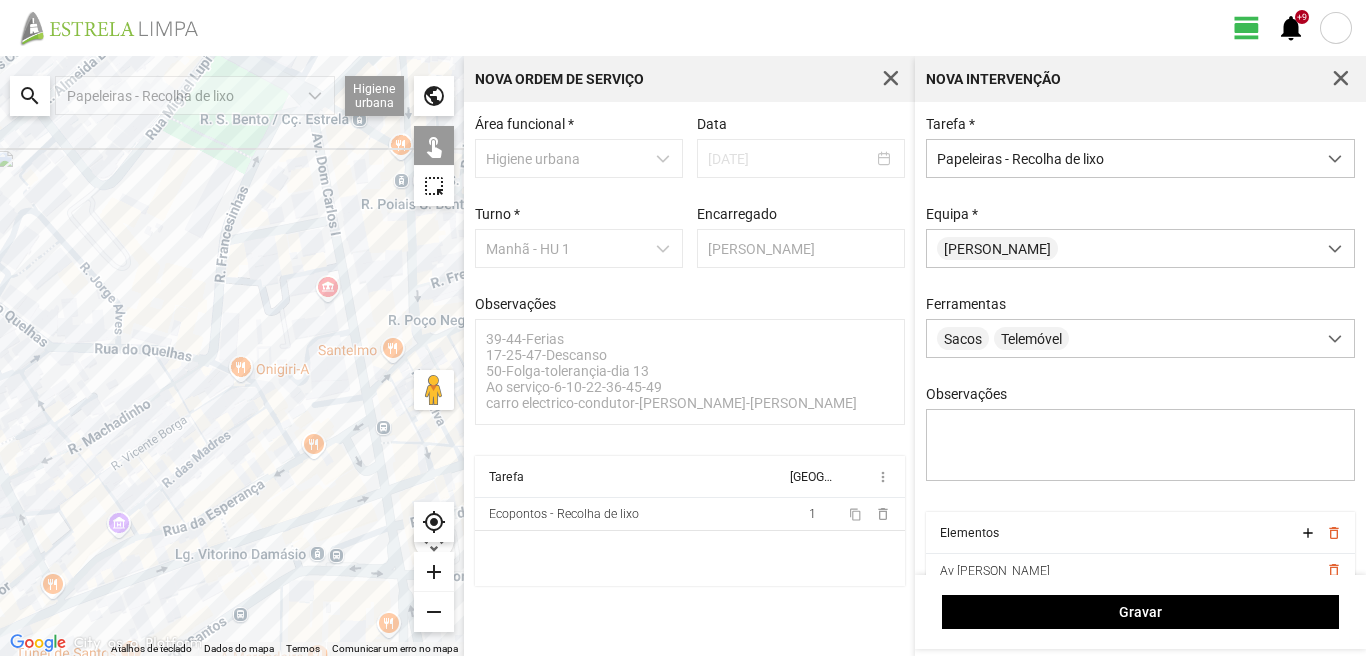click 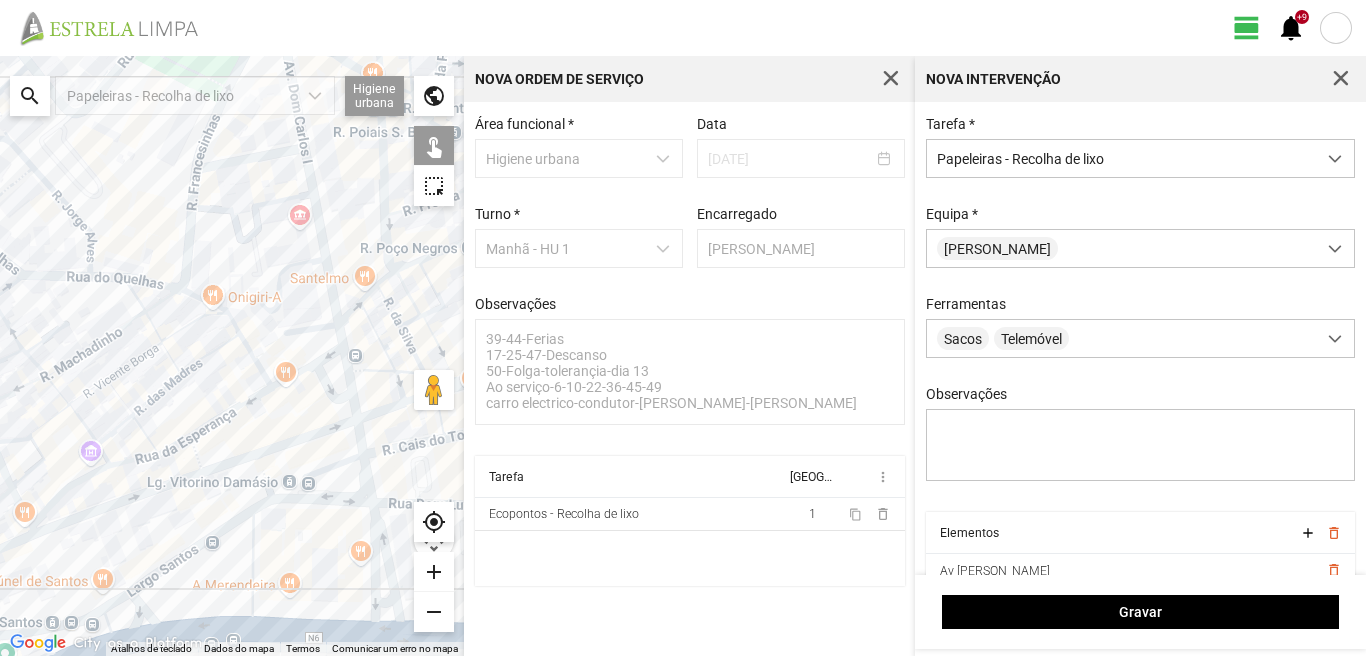 drag, startPoint x: 289, startPoint y: 610, endPoint x: 246, endPoint y: 476, distance: 140.73024 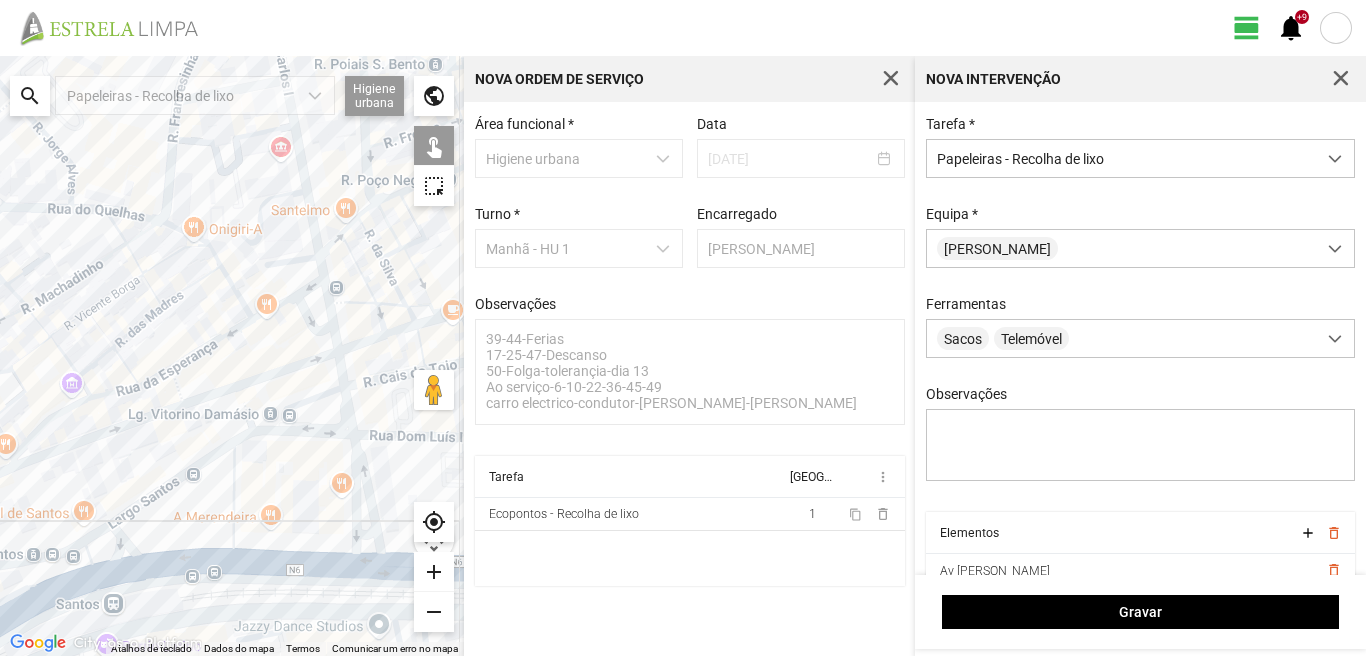 click 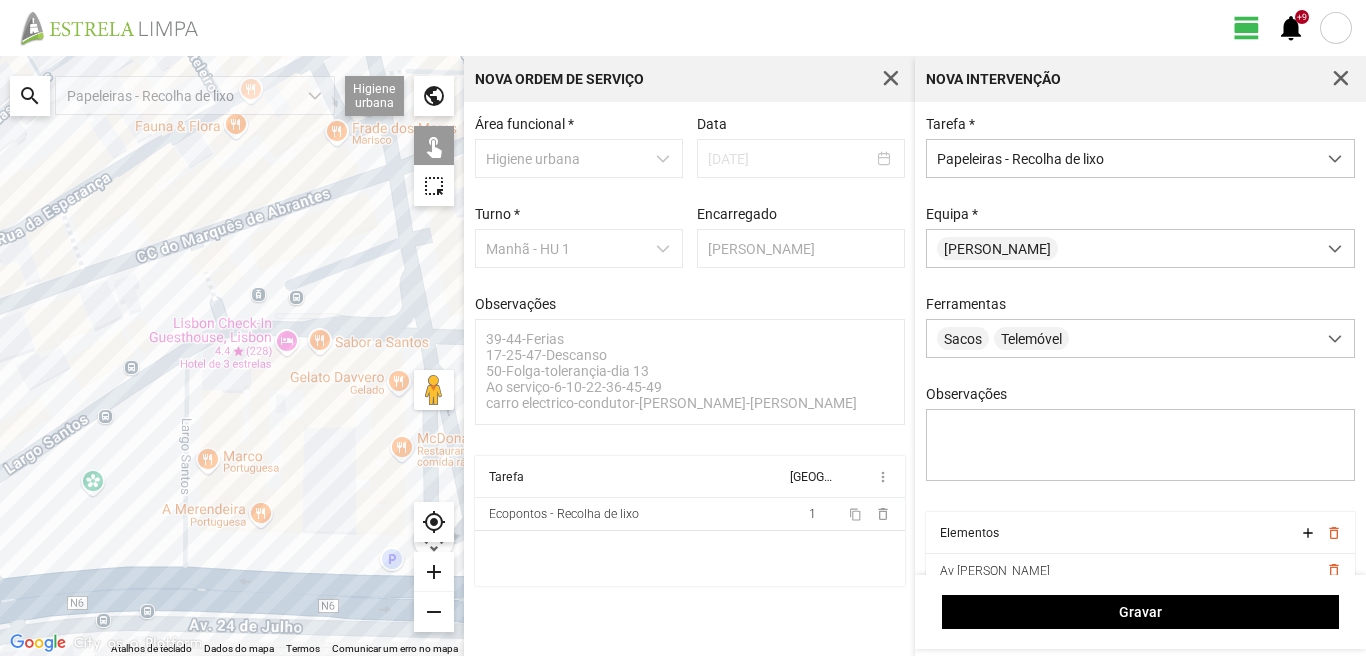 click 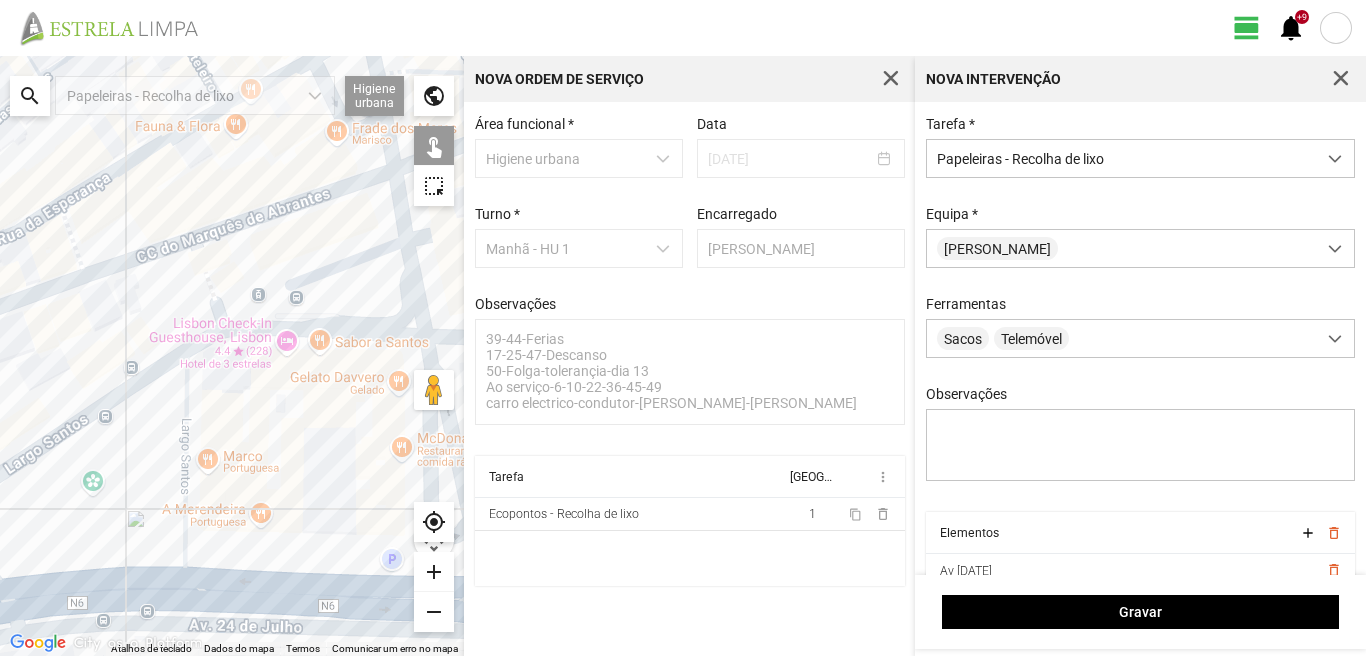 click 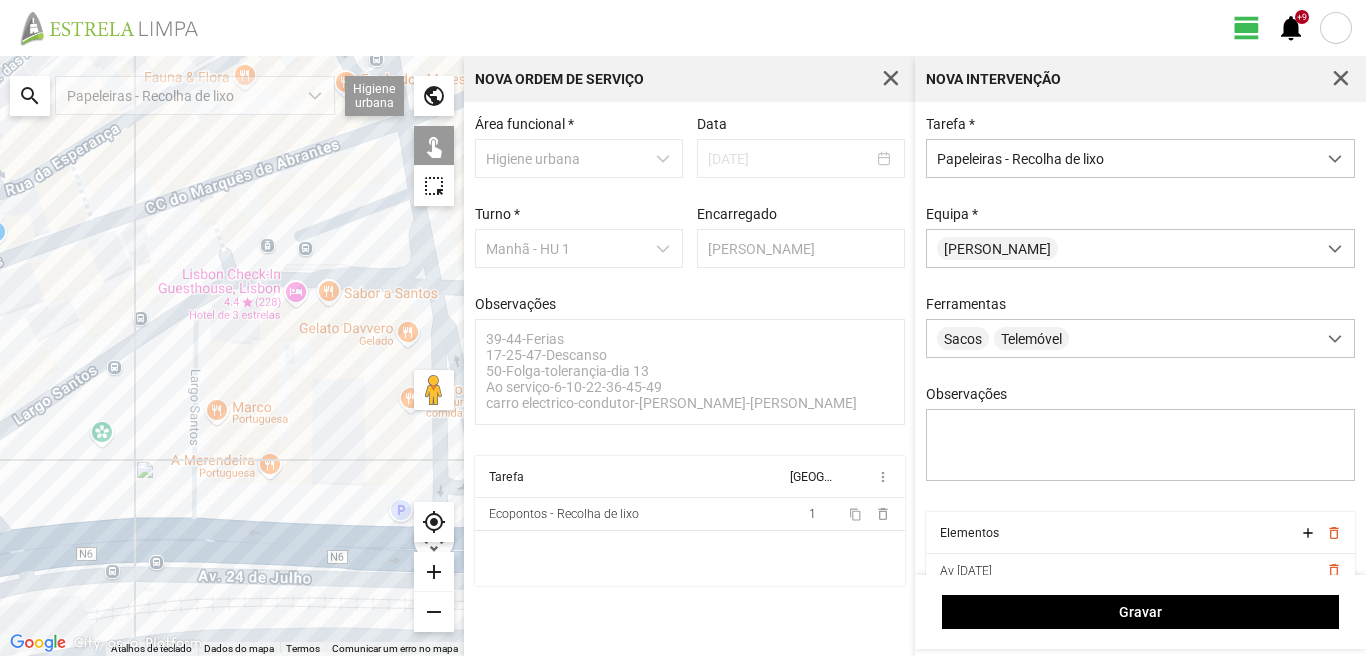 drag, startPoint x: 195, startPoint y: 530, endPoint x: 240, endPoint y: 371, distance: 165.24527 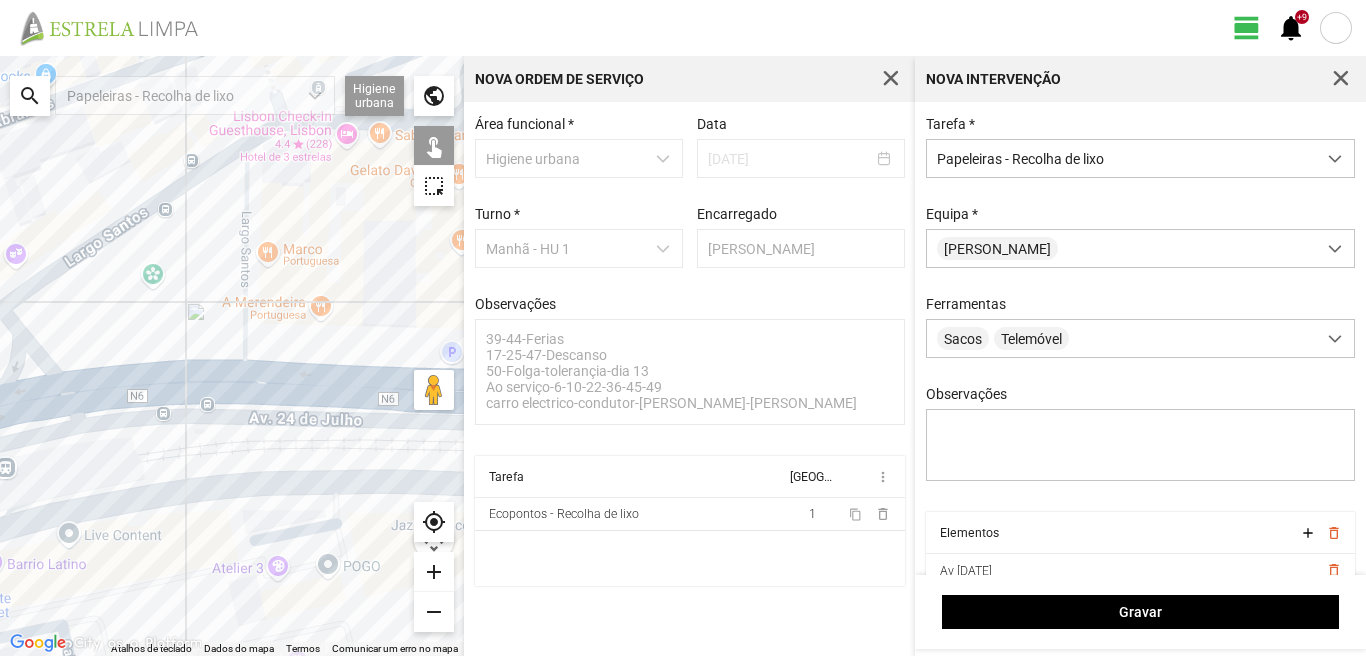 click 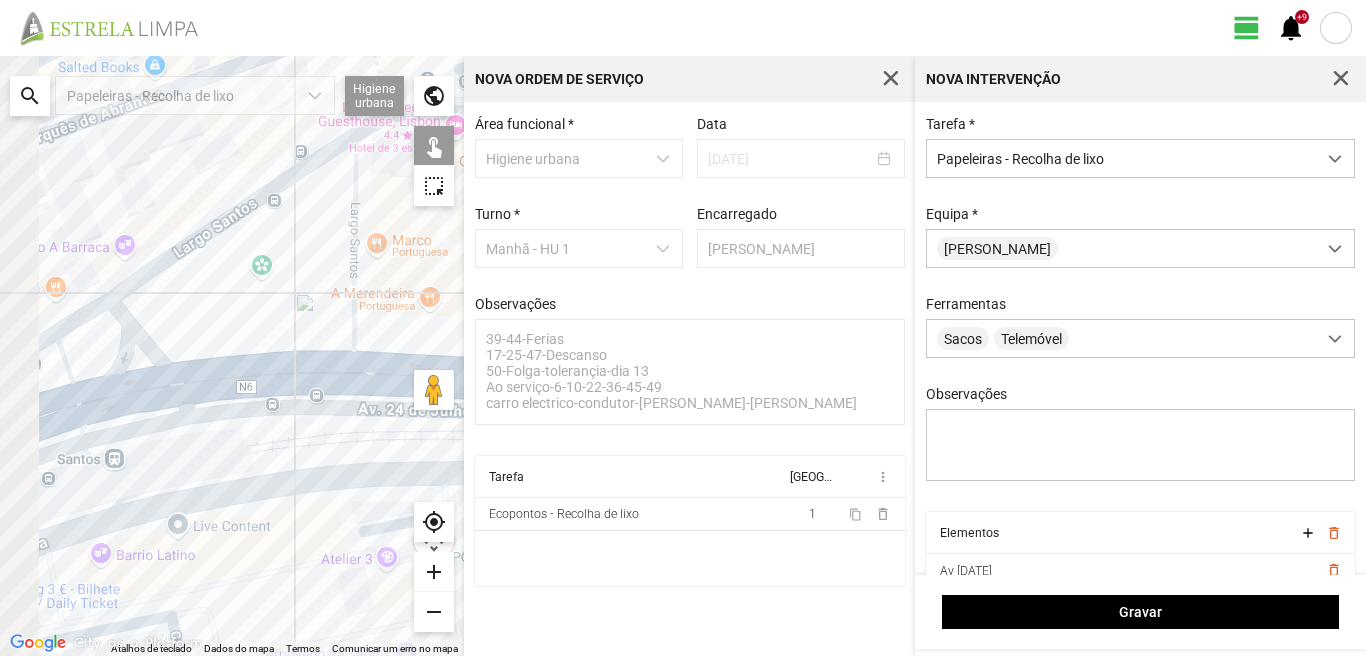 drag, startPoint x: 115, startPoint y: 442, endPoint x: 238, endPoint y: 428, distance: 123.79418 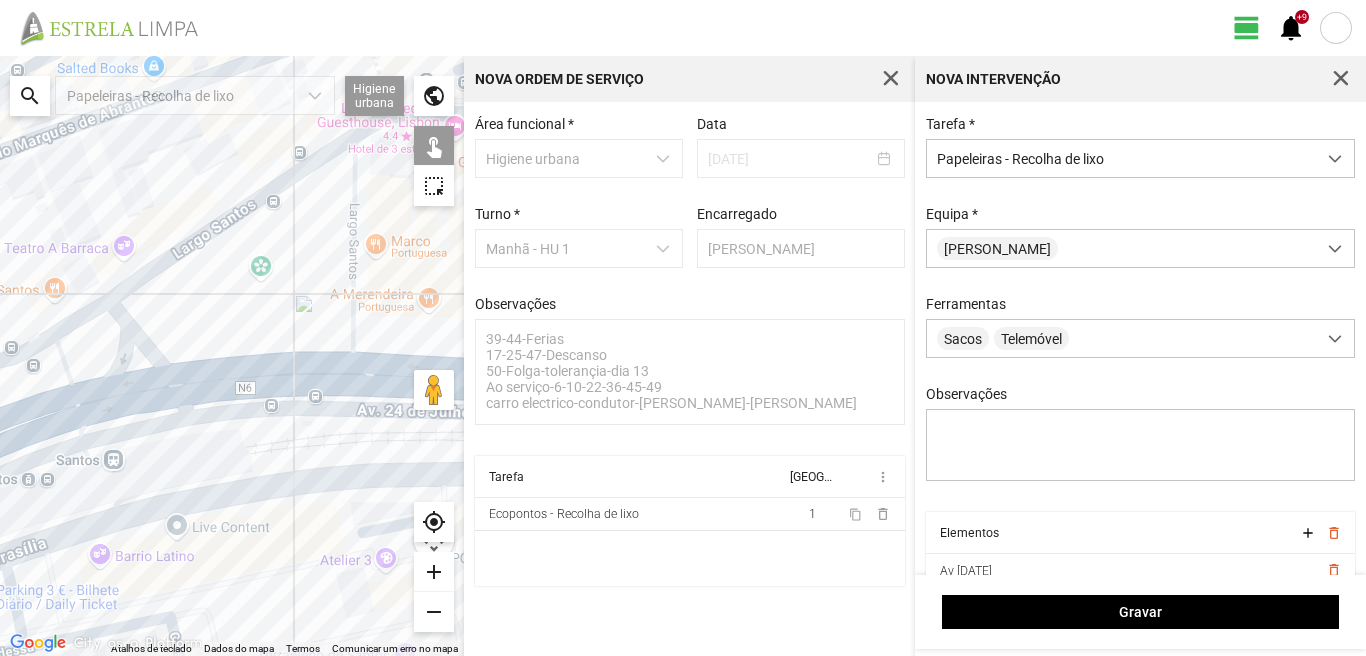 click 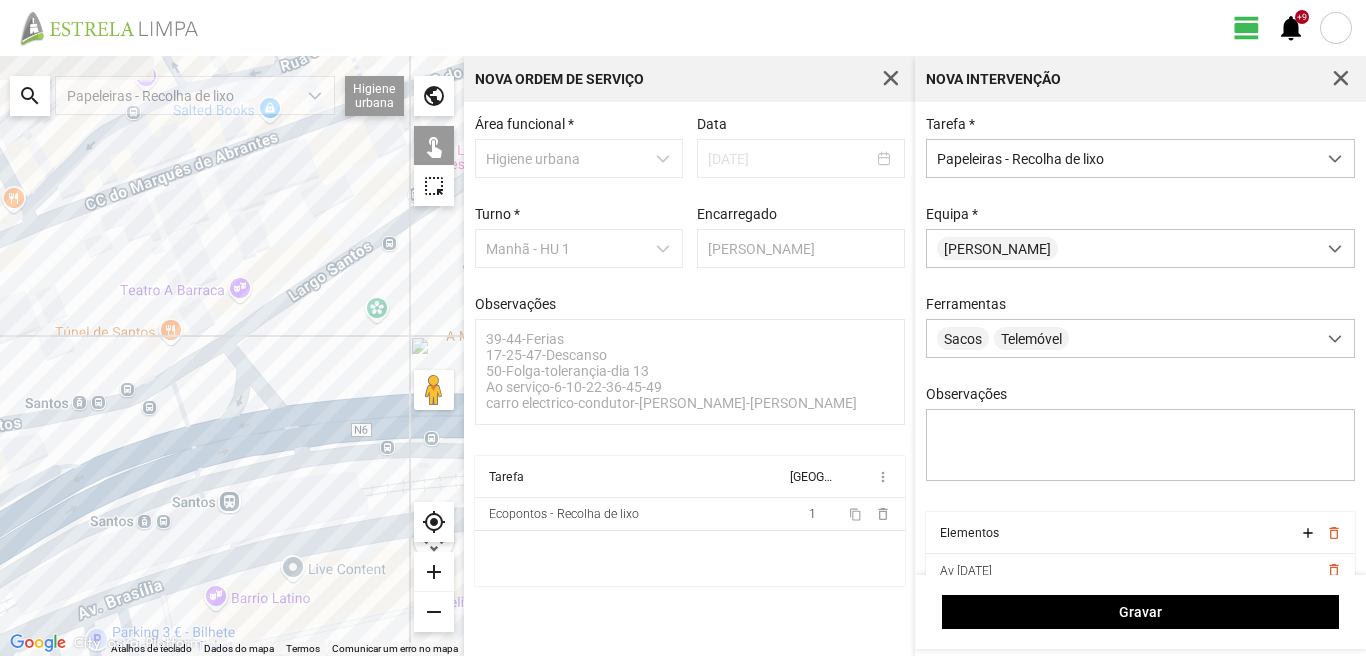 drag, startPoint x: 89, startPoint y: 373, endPoint x: 254, endPoint y: 442, distance: 178.8463 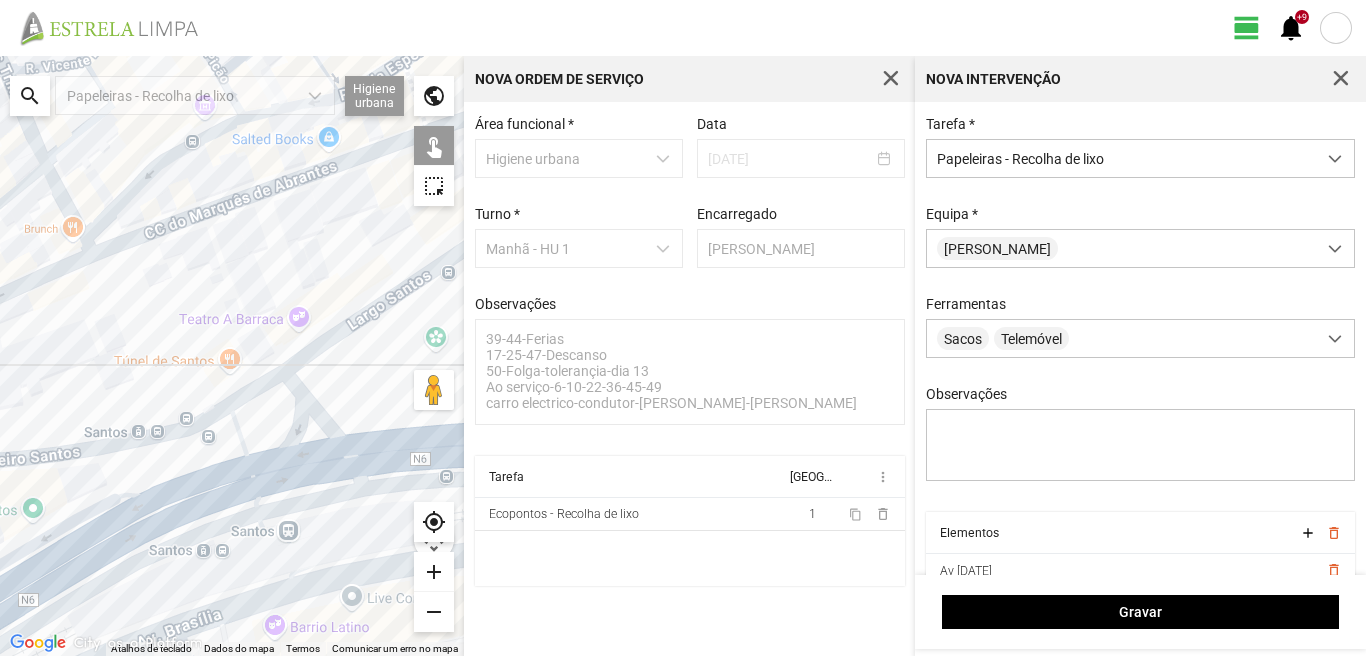 click 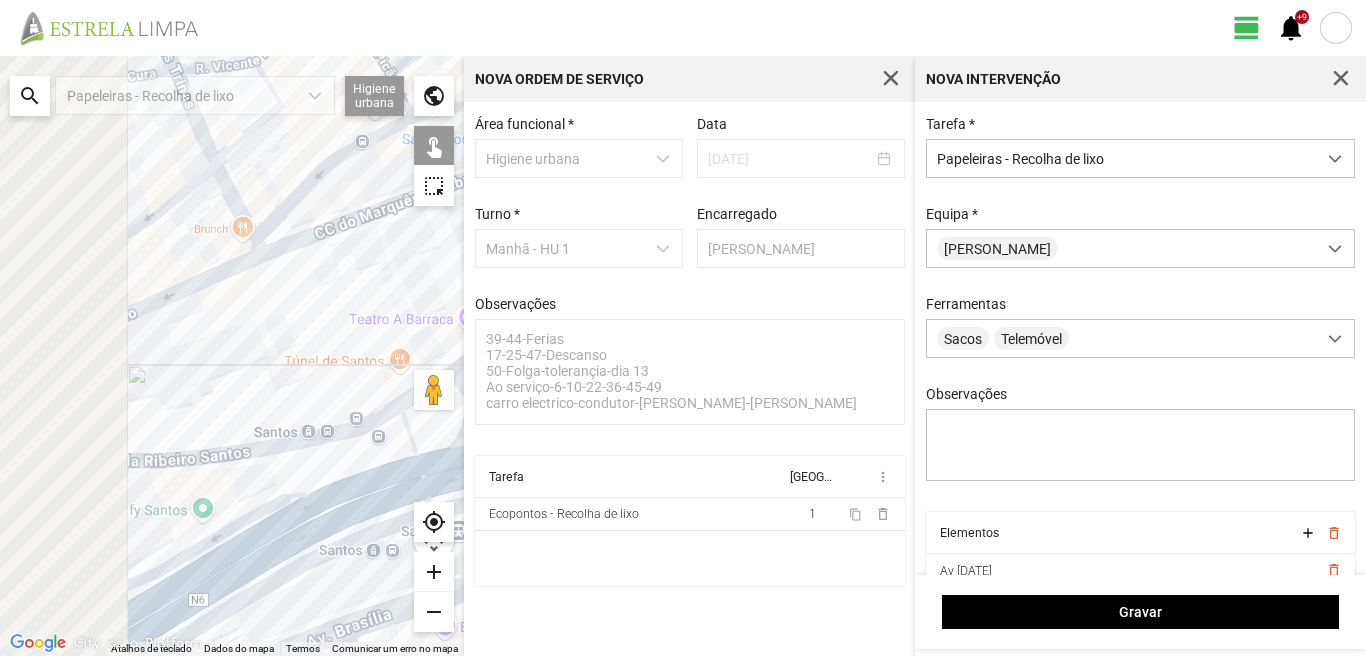 drag, startPoint x: 66, startPoint y: 272, endPoint x: 319, endPoint y: 267, distance: 253.04941 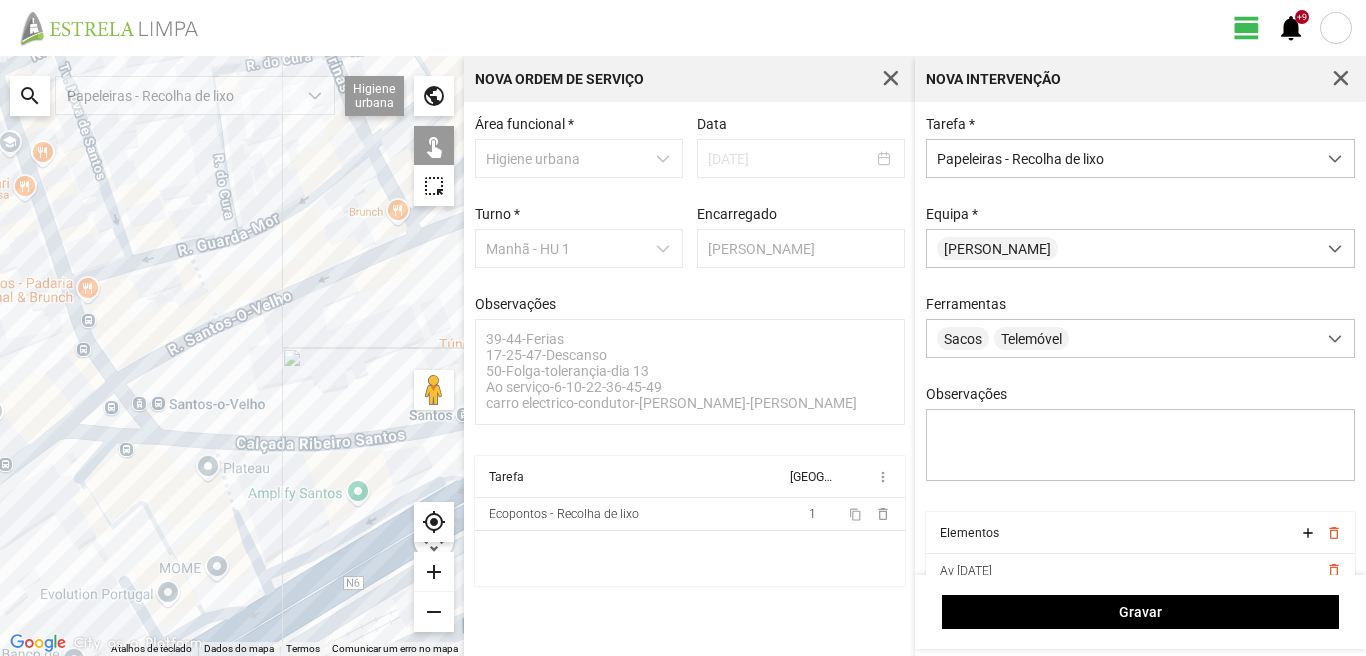 drag, startPoint x: 307, startPoint y: 278, endPoint x: 295, endPoint y: 293, distance: 19.209373 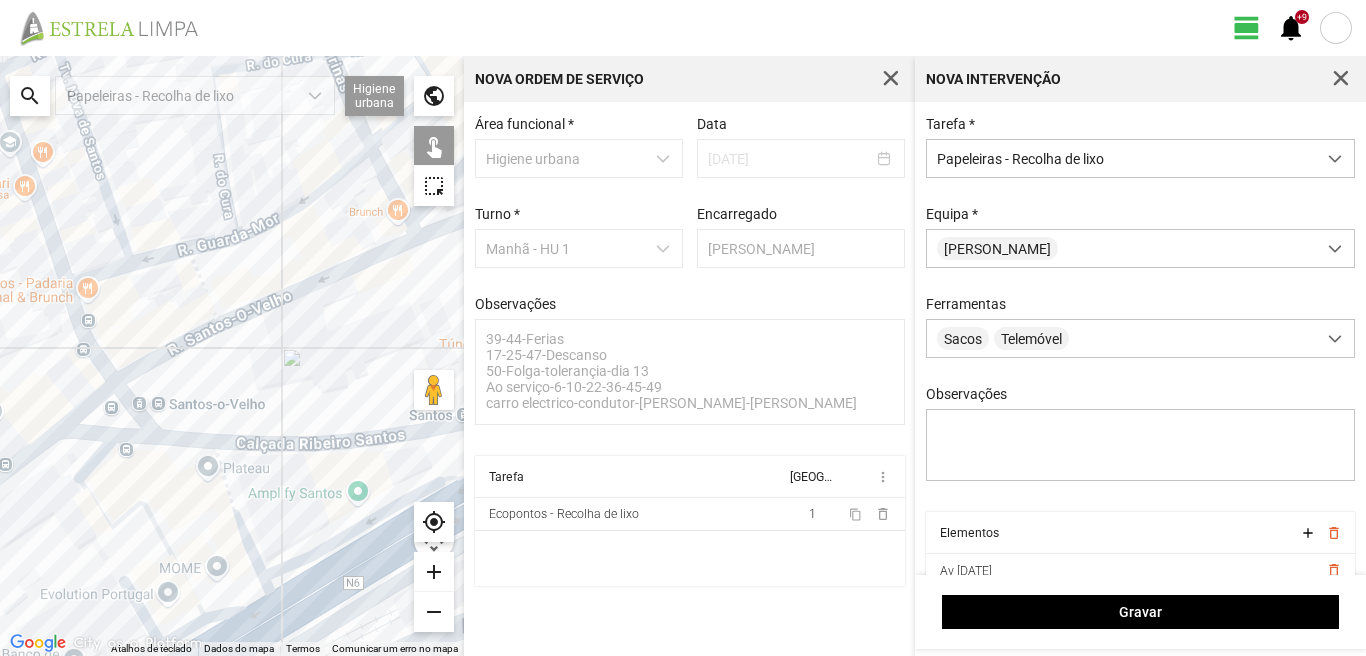 click 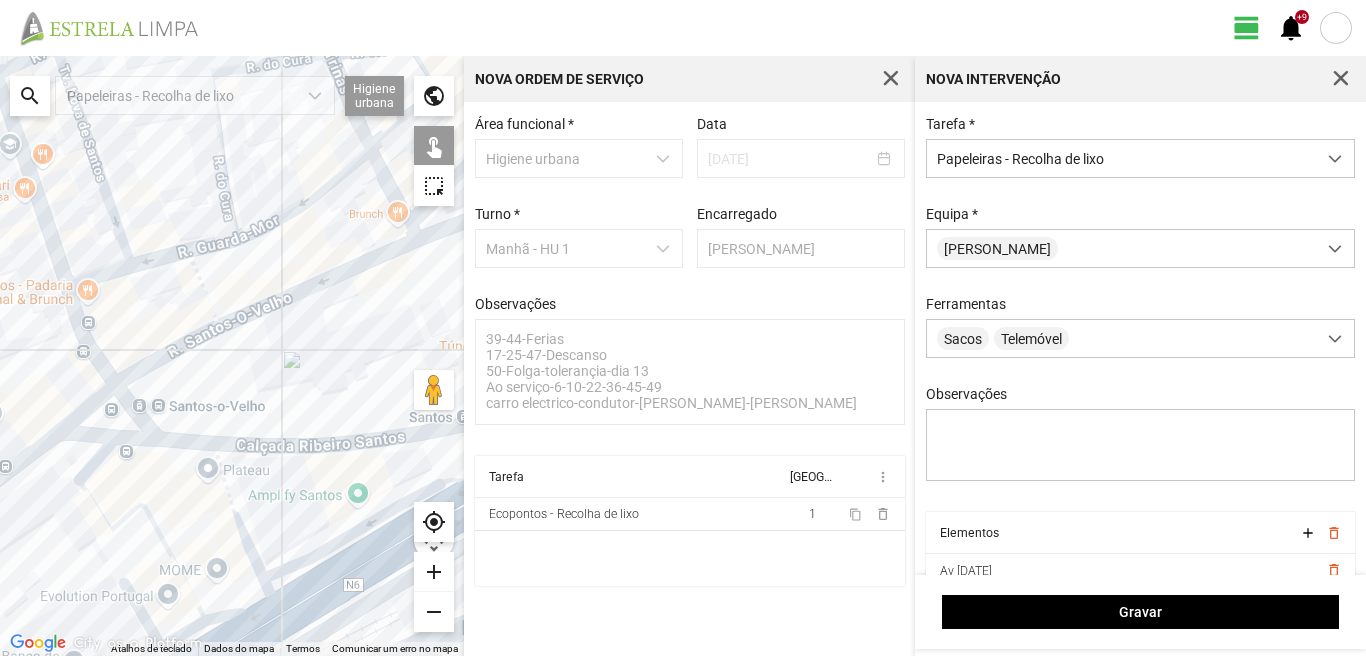 click 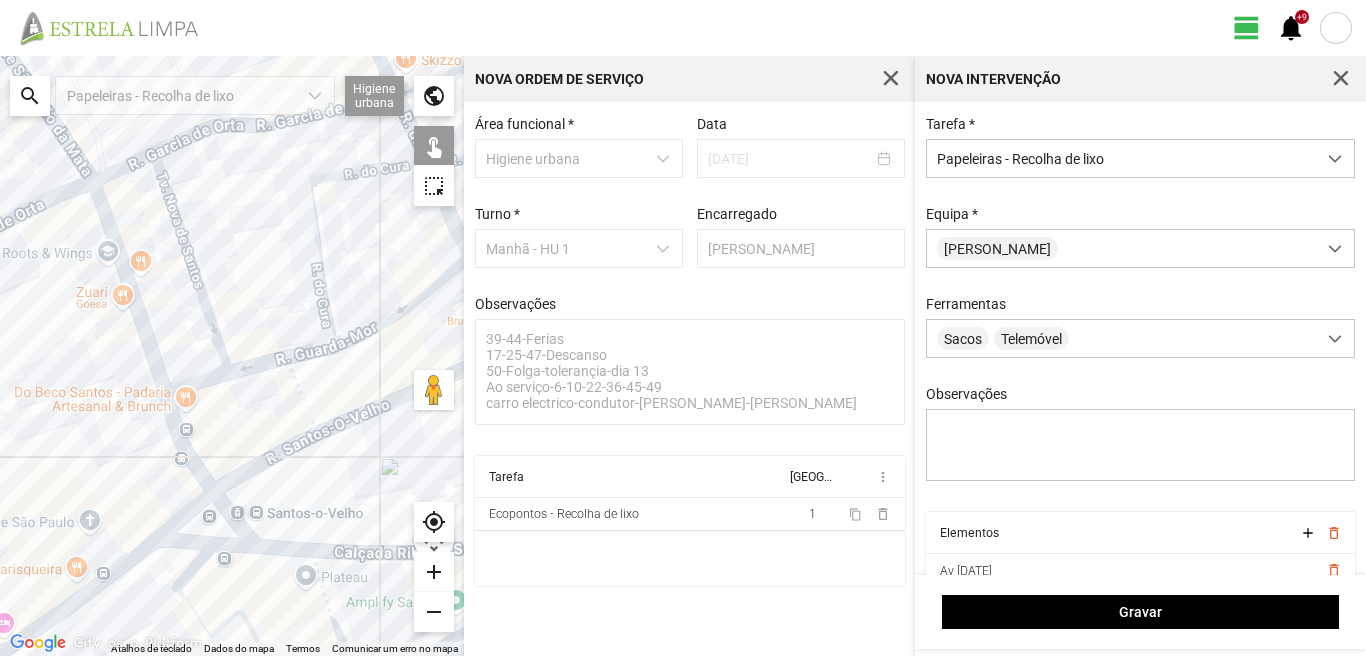 drag, startPoint x: 166, startPoint y: 343, endPoint x: 268, endPoint y: 466, distance: 159.79048 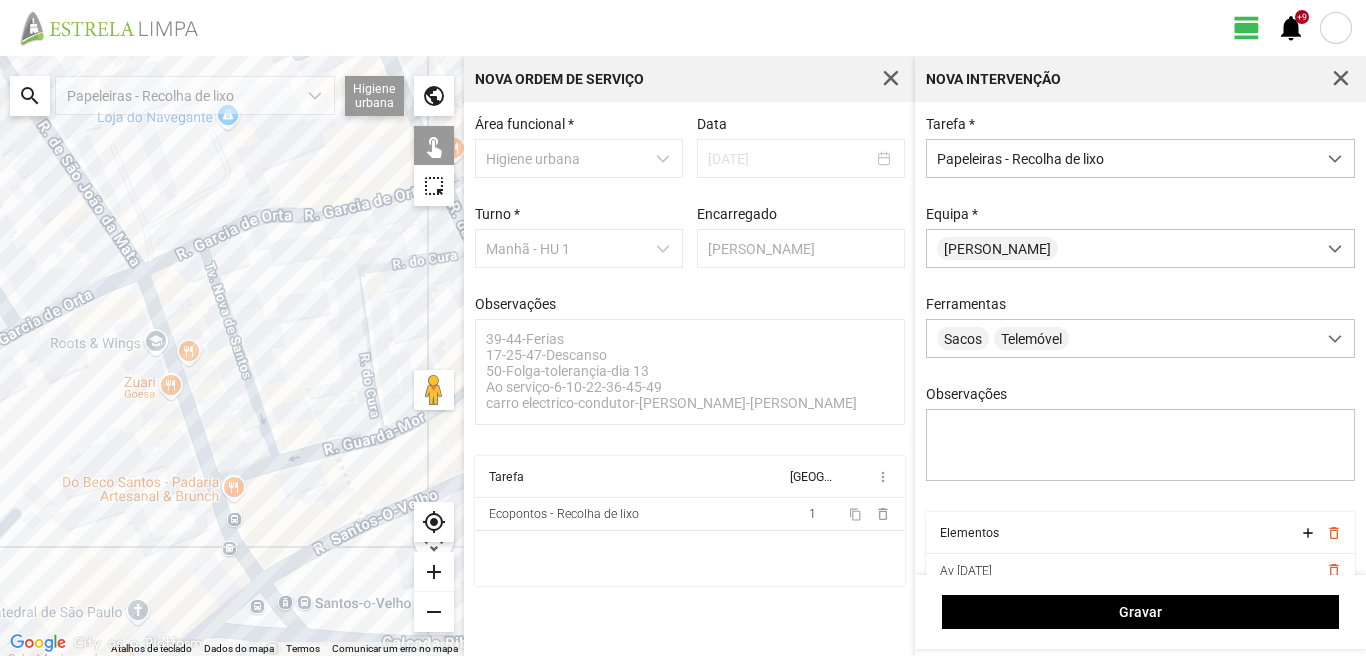 click 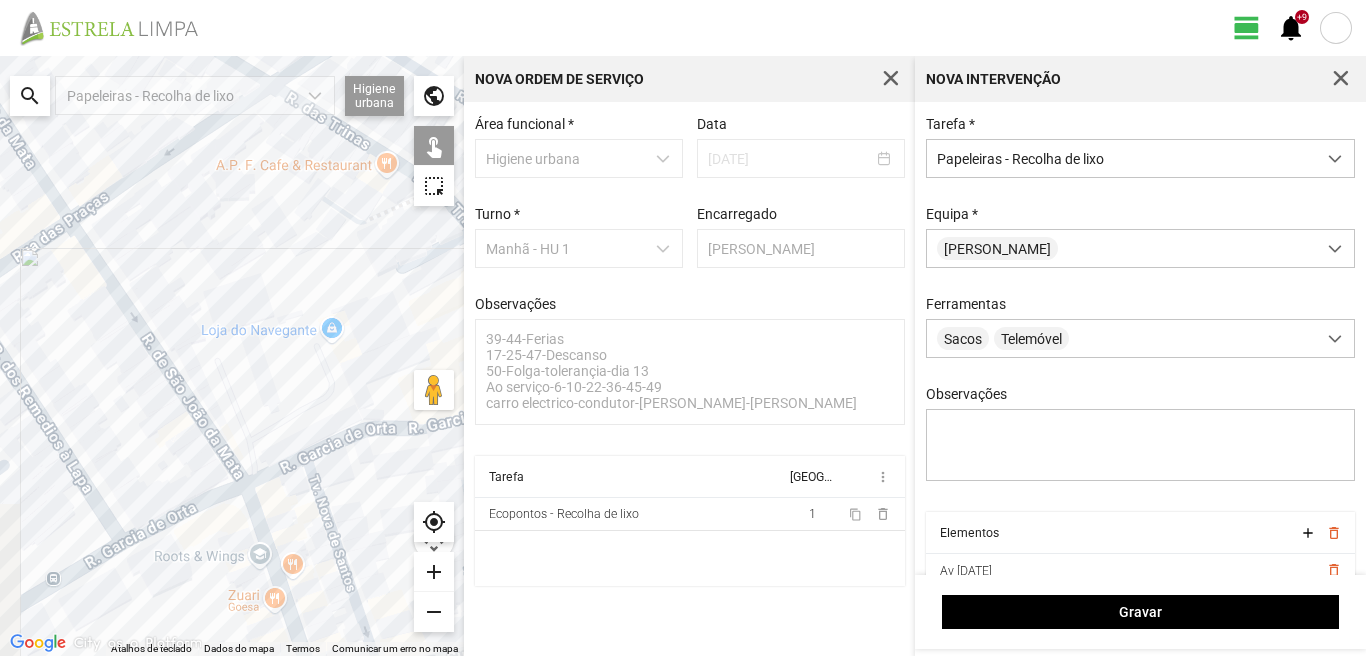 drag, startPoint x: 212, startPoint y: 343, endPoint x: 272, endPoint y: 514, distance: 181.22086 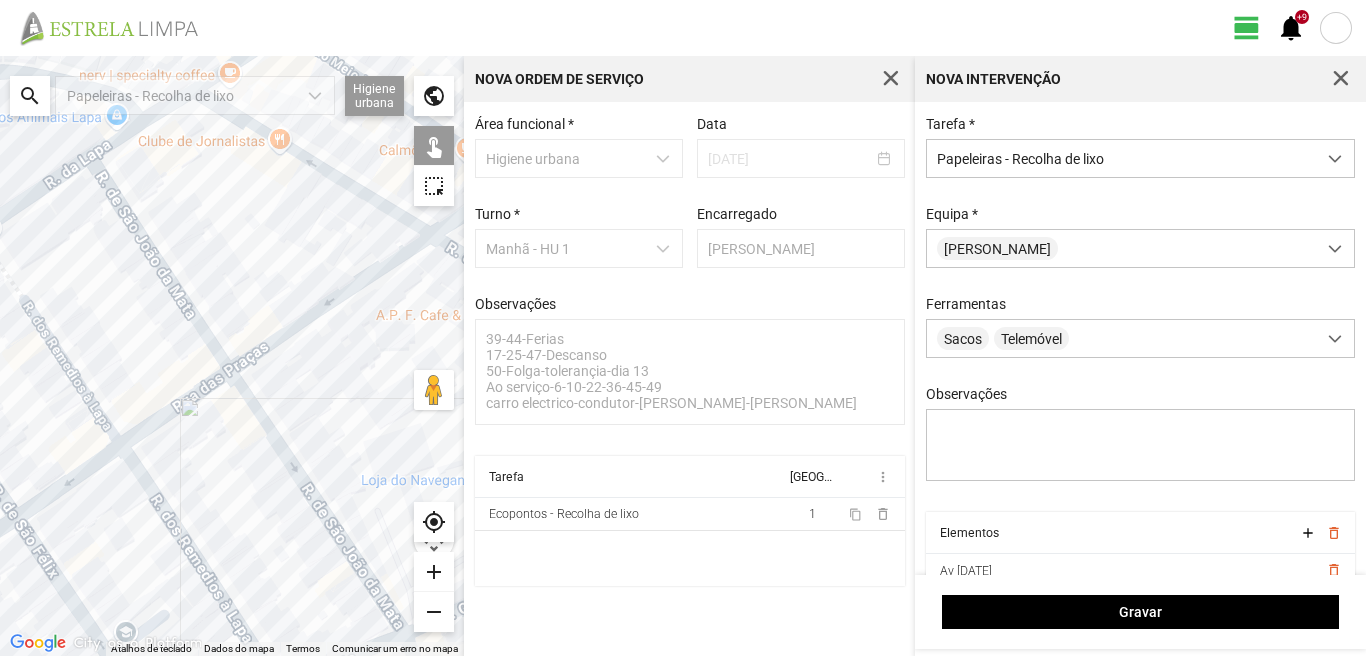 drag, startPoint x: 262, startPoint y: 422, endPoint x: 292, endPoint y: 468, distance: 54.91812 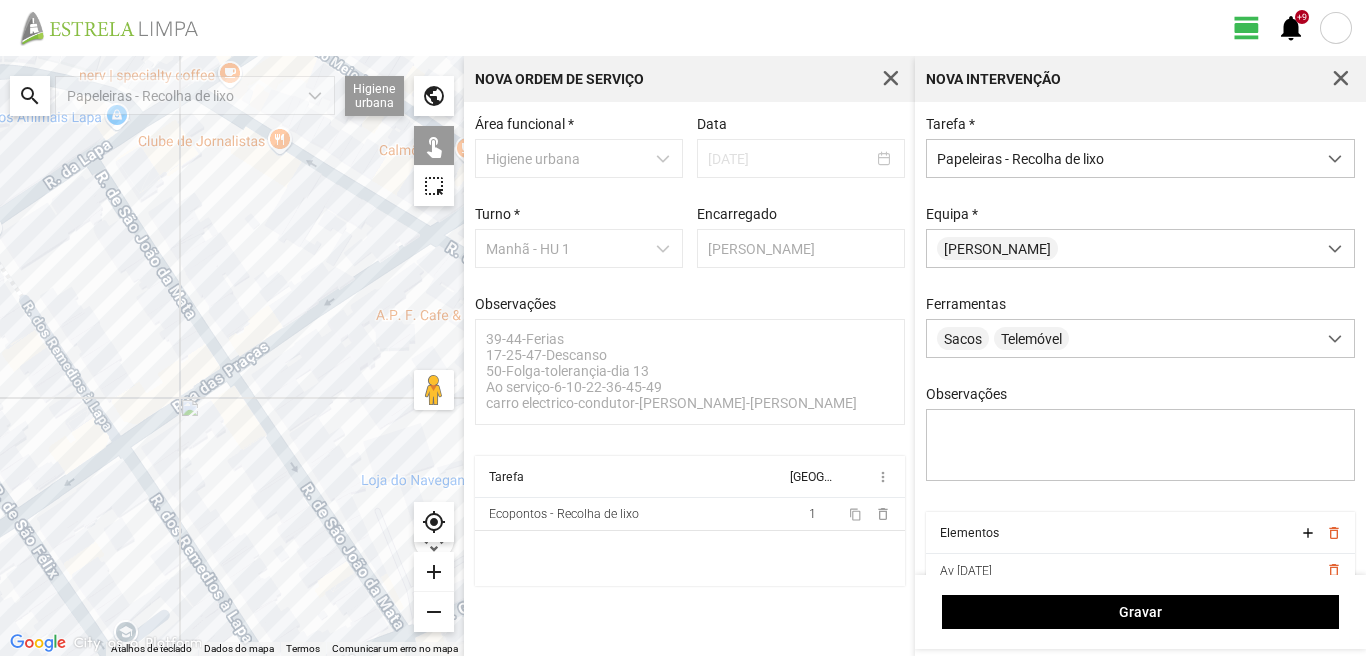 click 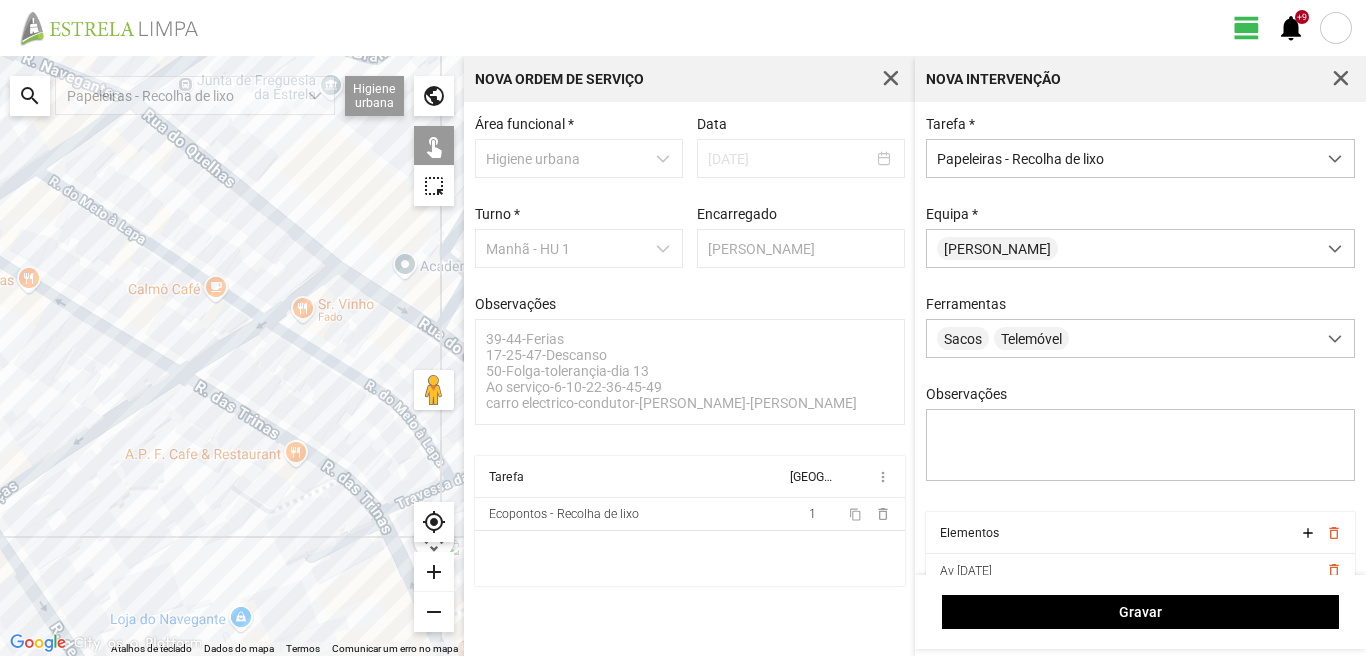 drag, startPoint x: 337, startPoint y: 311, endPoint x: 83, endPoint y: 447, distance: 288.11804 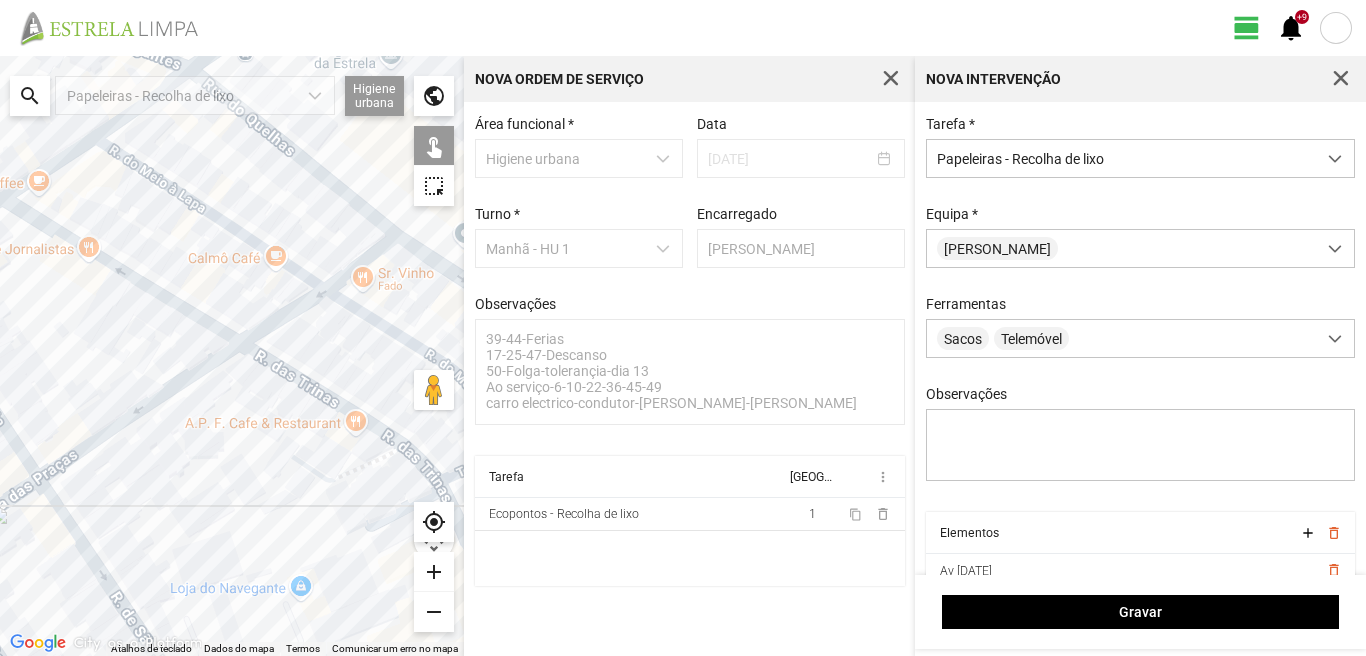drag, startPoint x: 108, startPoint y: 444, endPoint x: 183, endPoint y: 414, distance: 80.77747 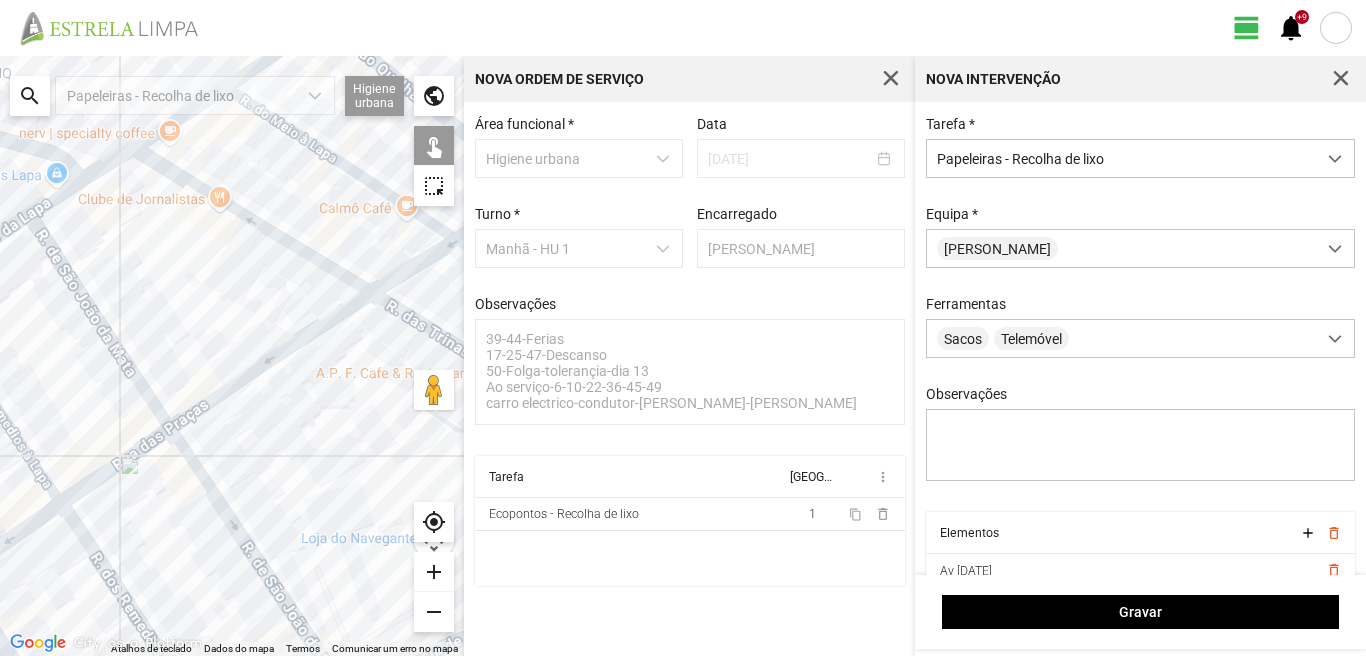 click 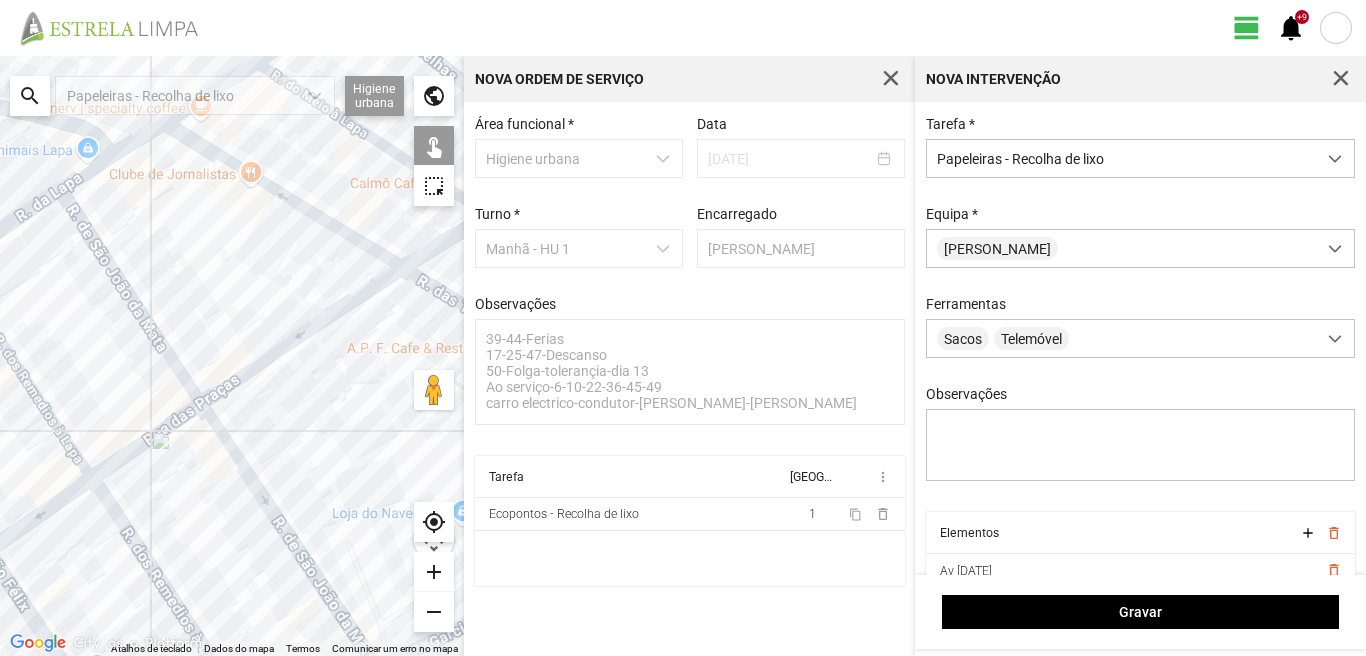 drag, startPoint x: 104, startPoint y: 469, endPoint x: 260, endPoint y: 372, distance: 183.69812 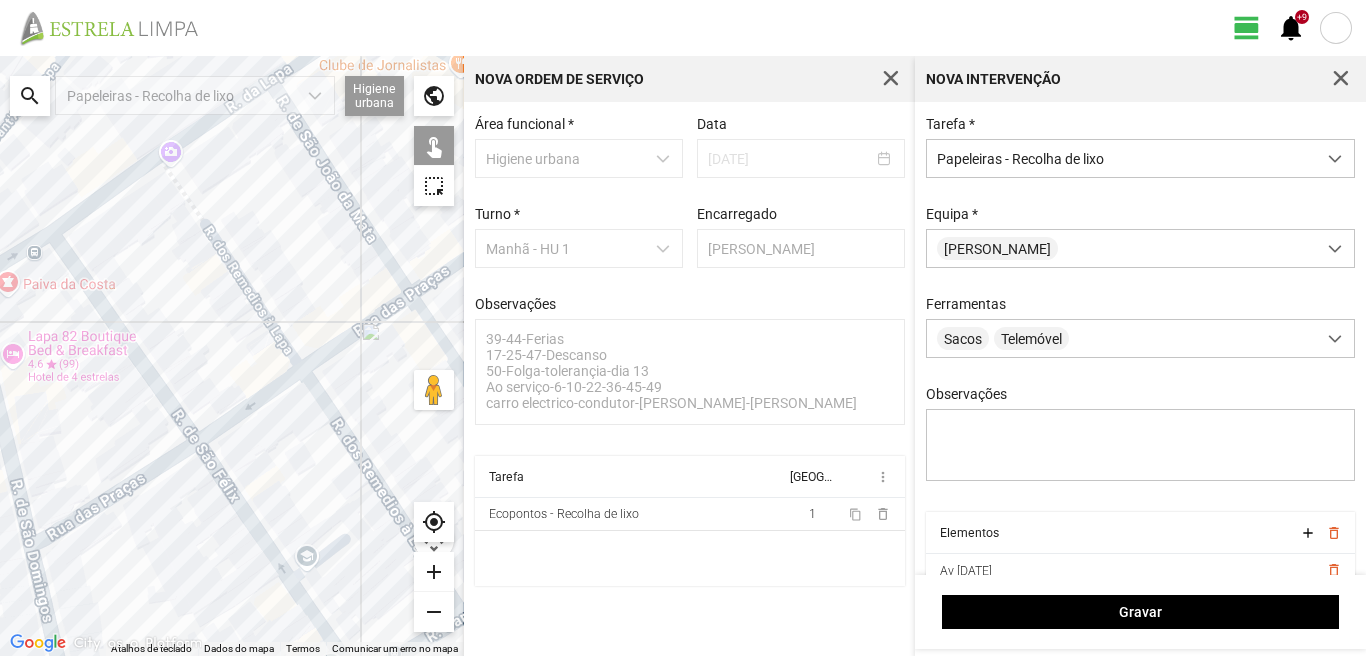 click 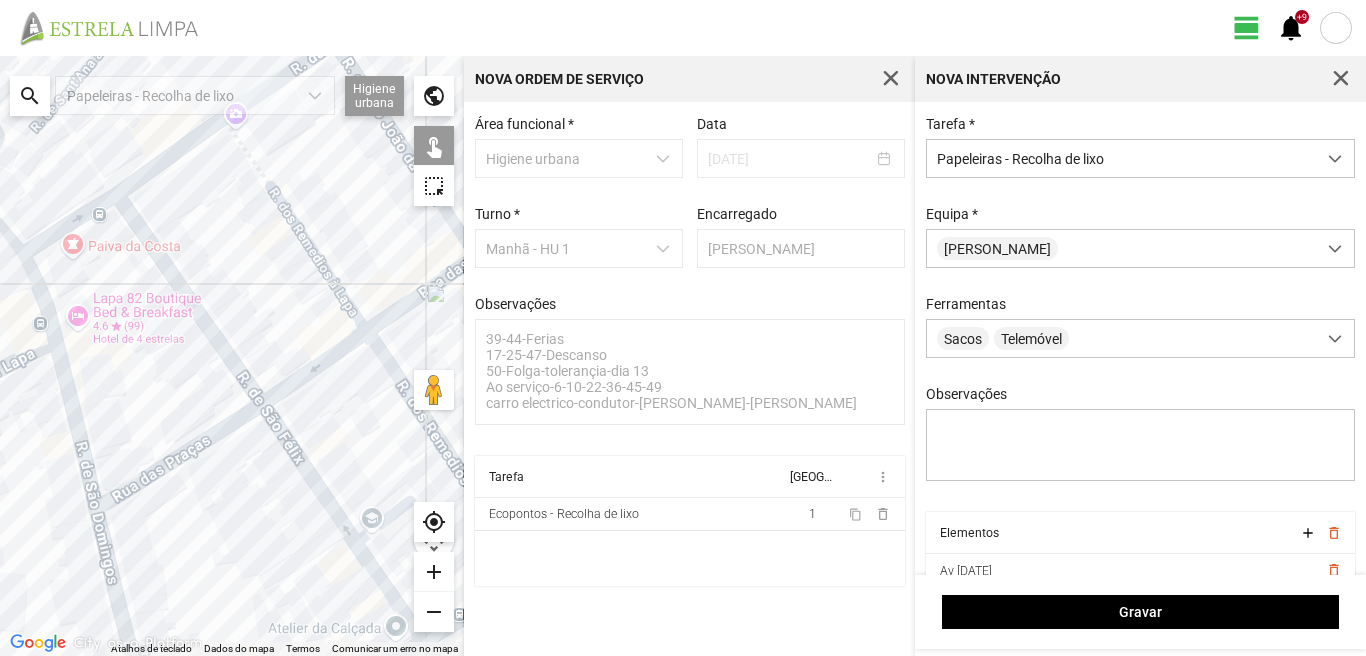 drag, startPoint x: 74, startPoint y: 538, endPoint x: 143, endPoint y: 498, distance: 79.755875 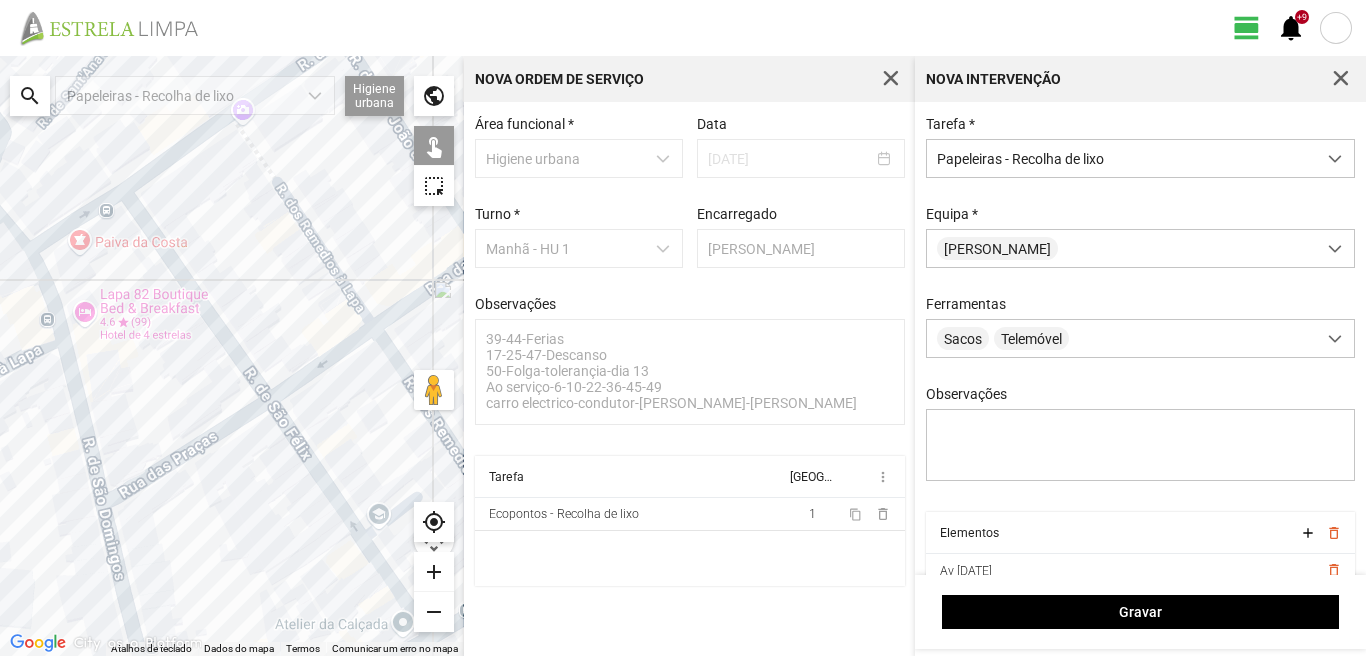 click 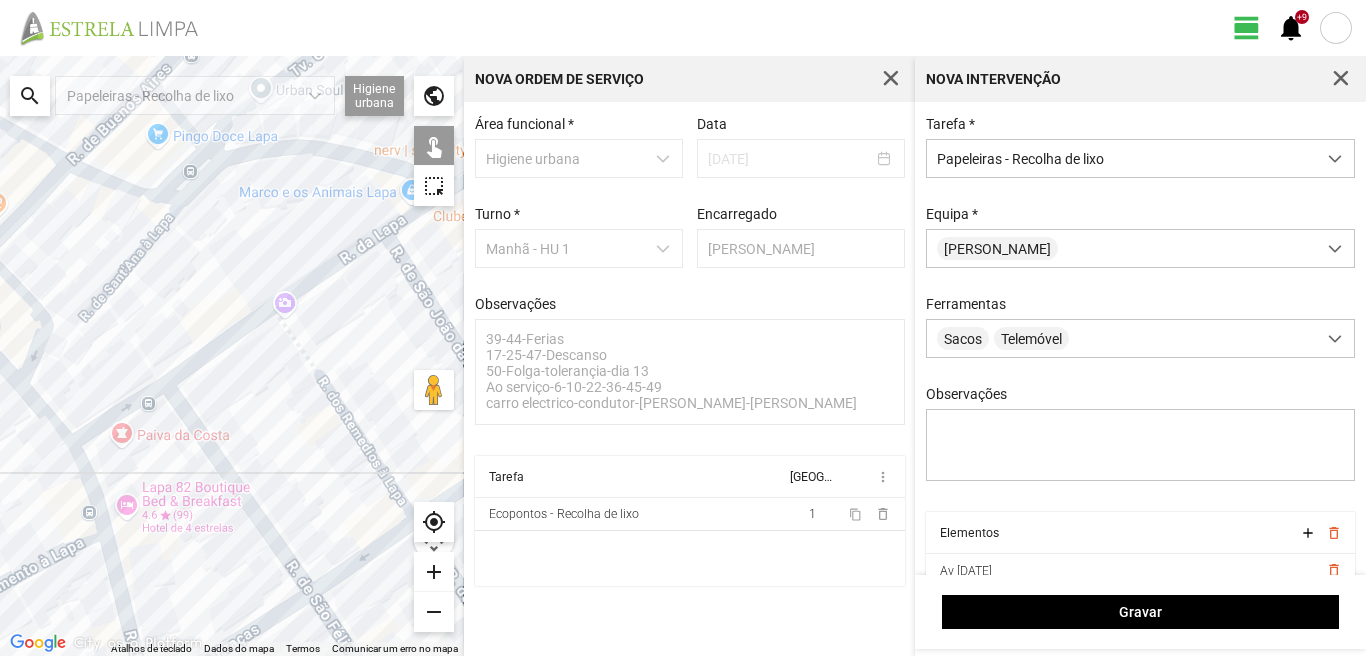 drag, startPoint x: 206, startPoint y: 396, endPoint x: 193, endPoint y: 492, distance: 96.87621 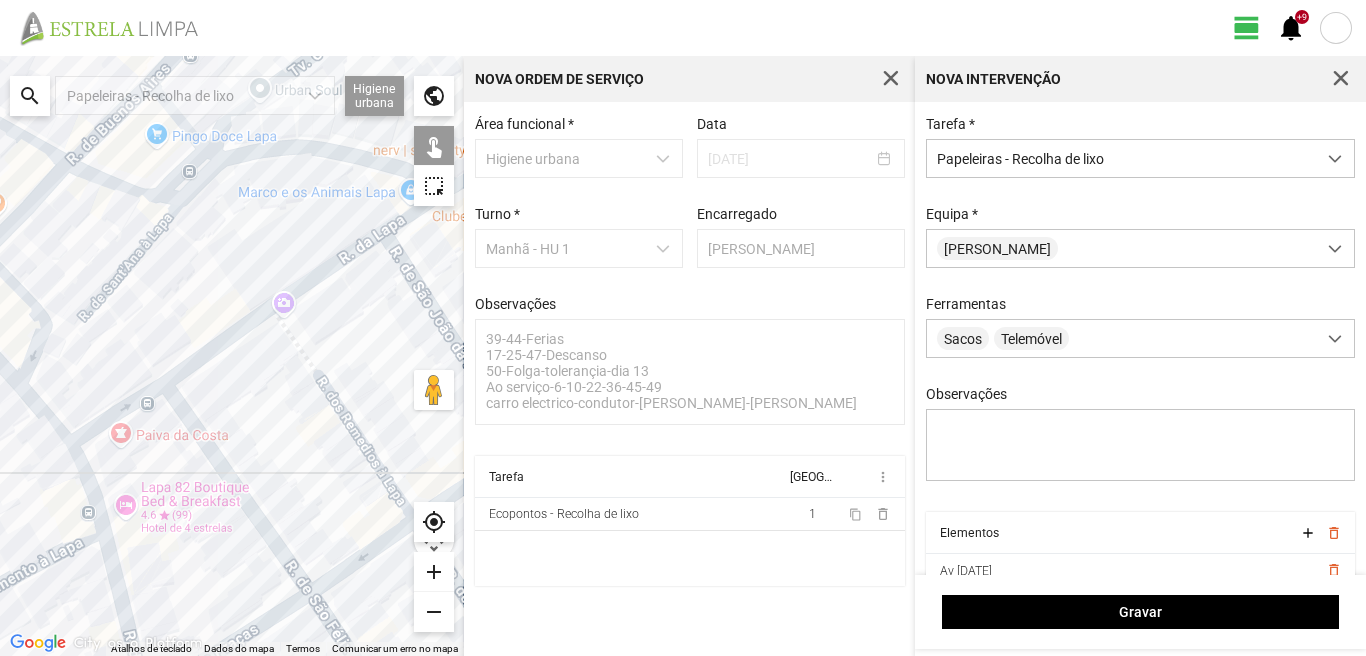 click 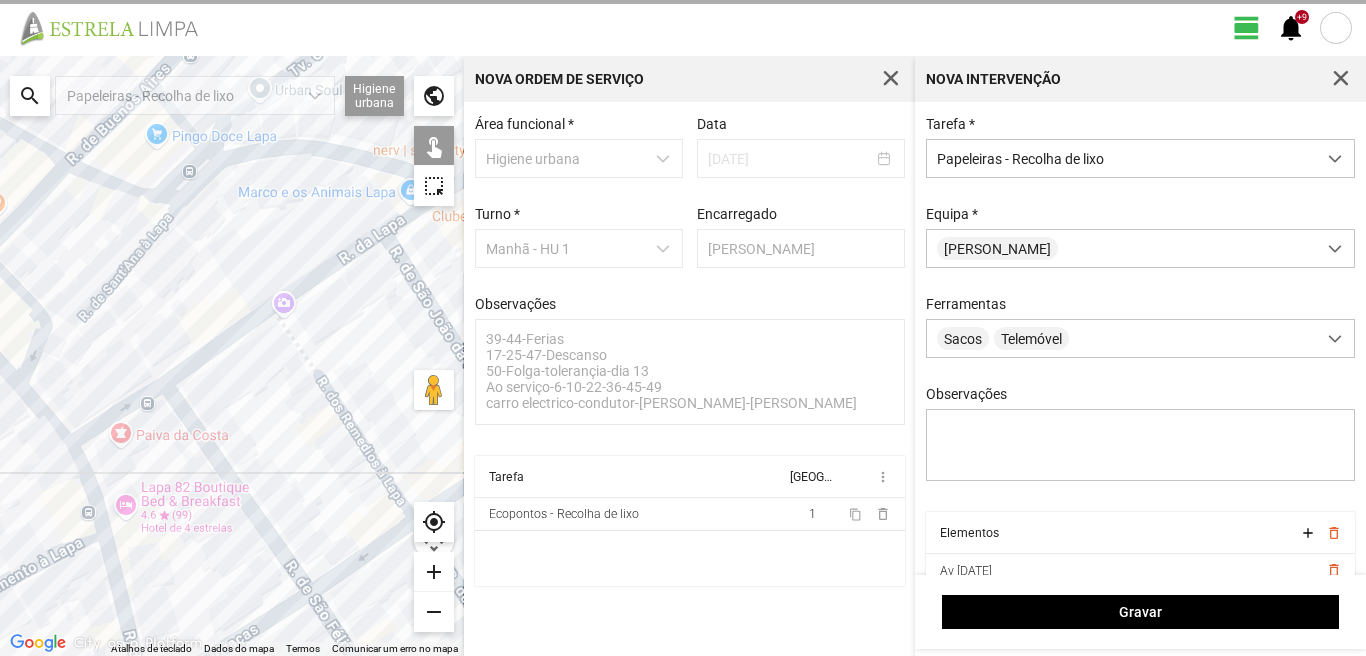 click 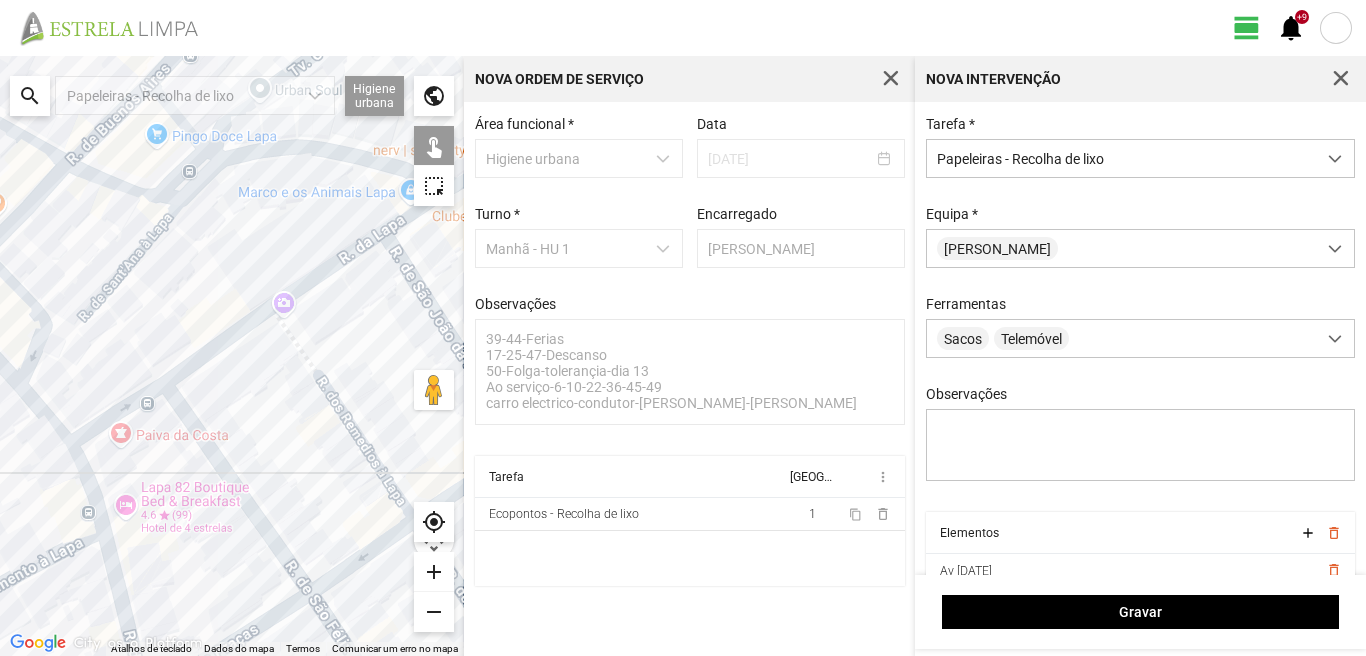 click 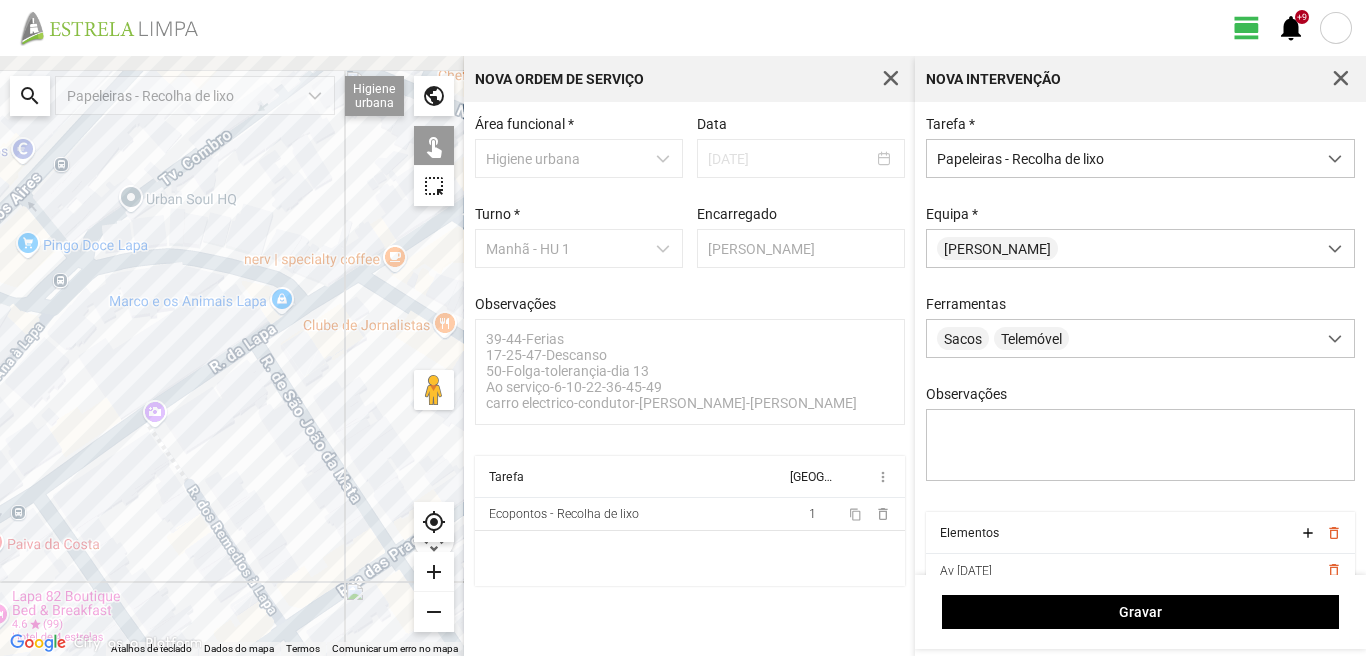 drag, startPoint x: 353, startPoint y: 299, endPoint x: 222, endPoint y: 414, distance: 174.31581 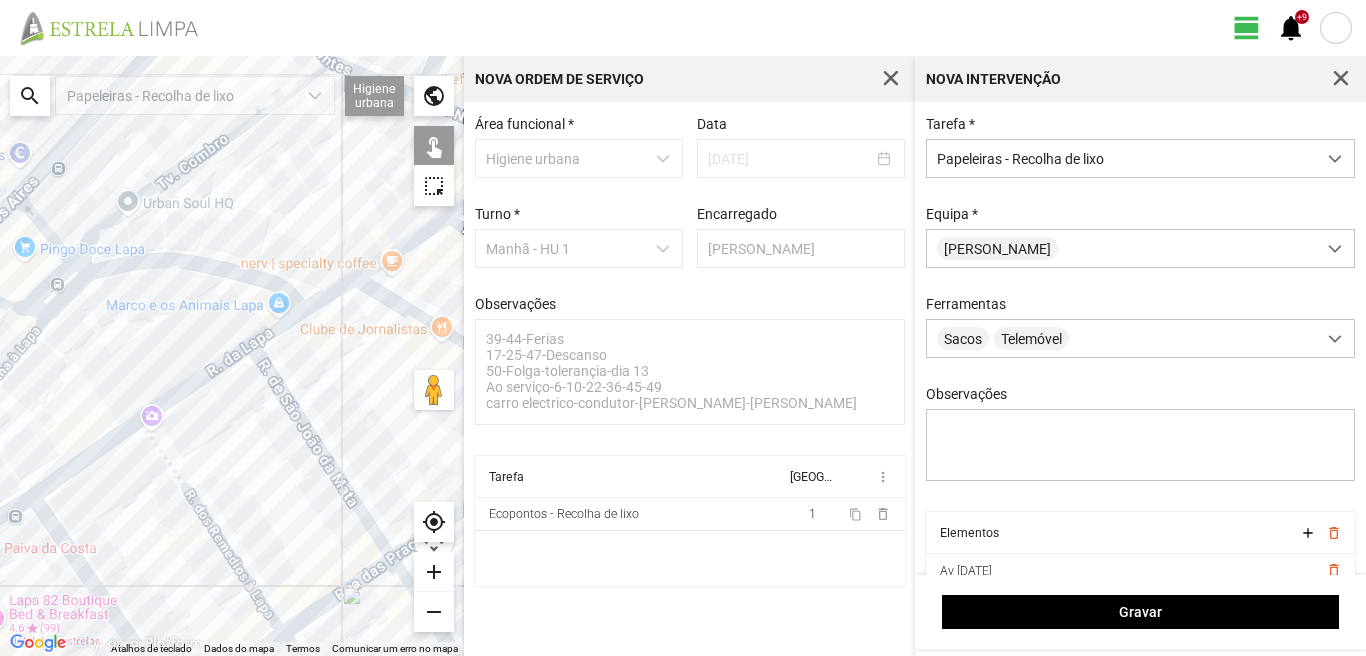 click 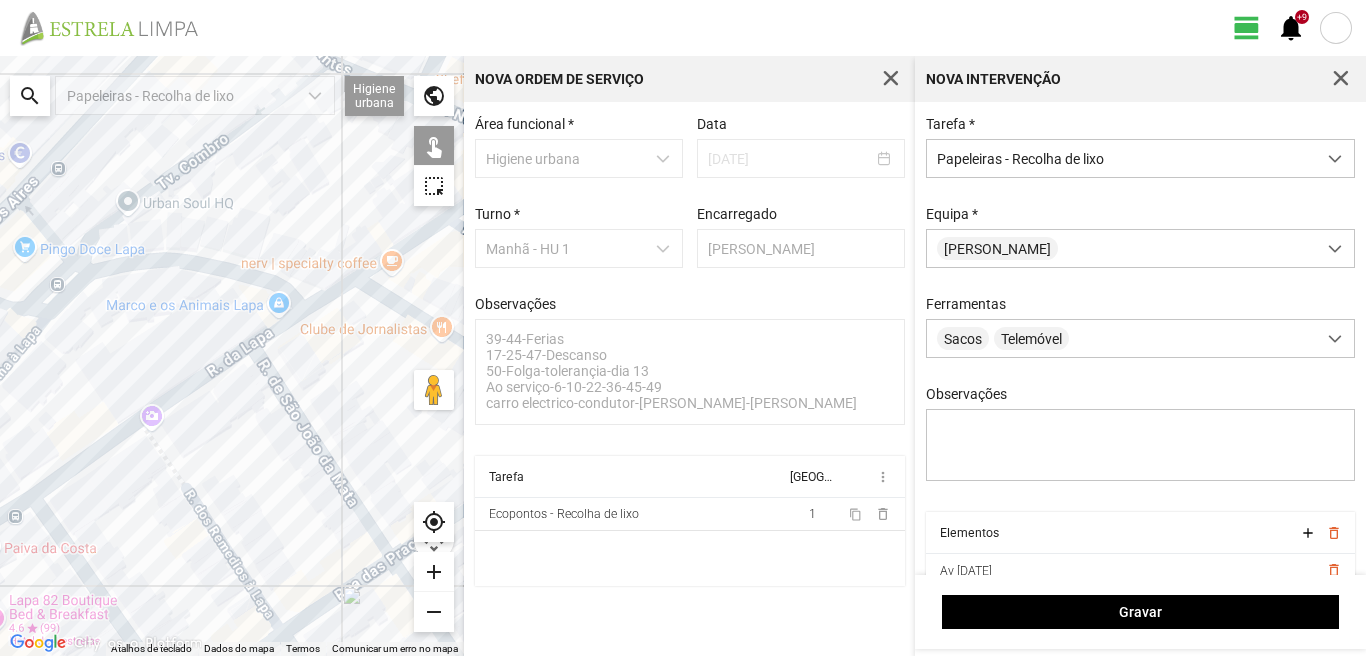 click 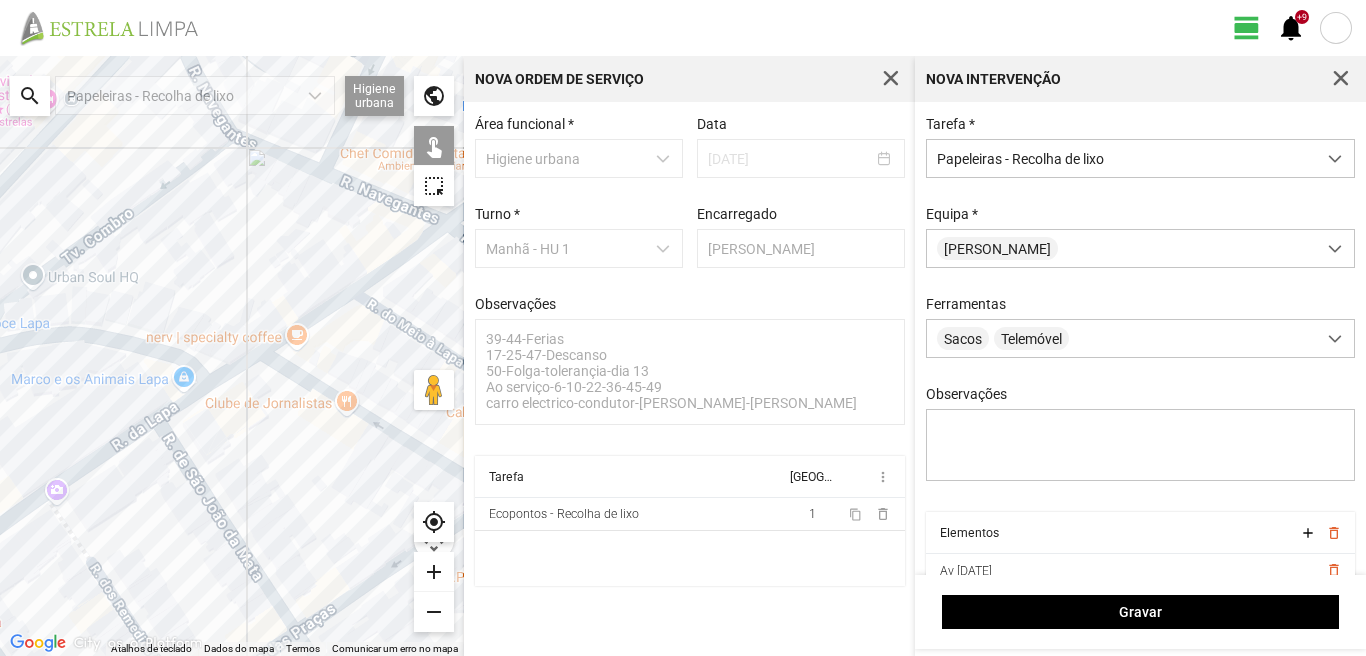 drag, startPoint x: 326, startPoint y: 336, endPoint x: 188, endPoint y: 421, distance: 162.07715 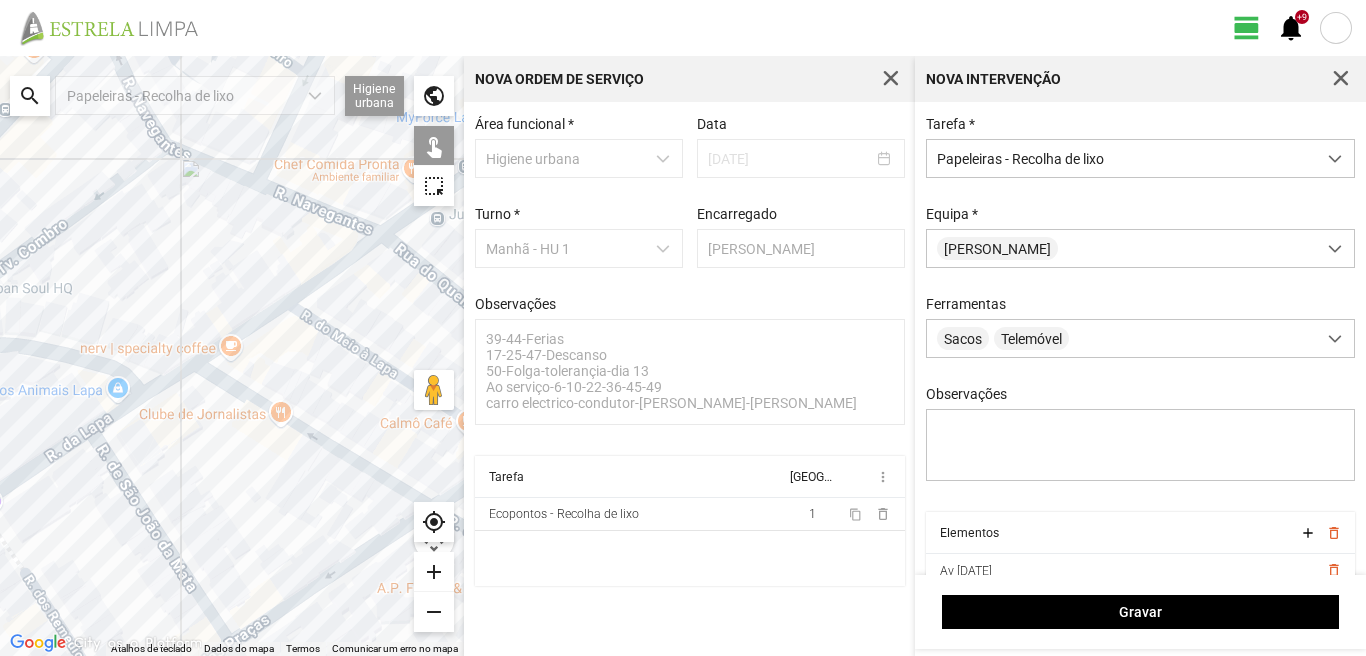 click 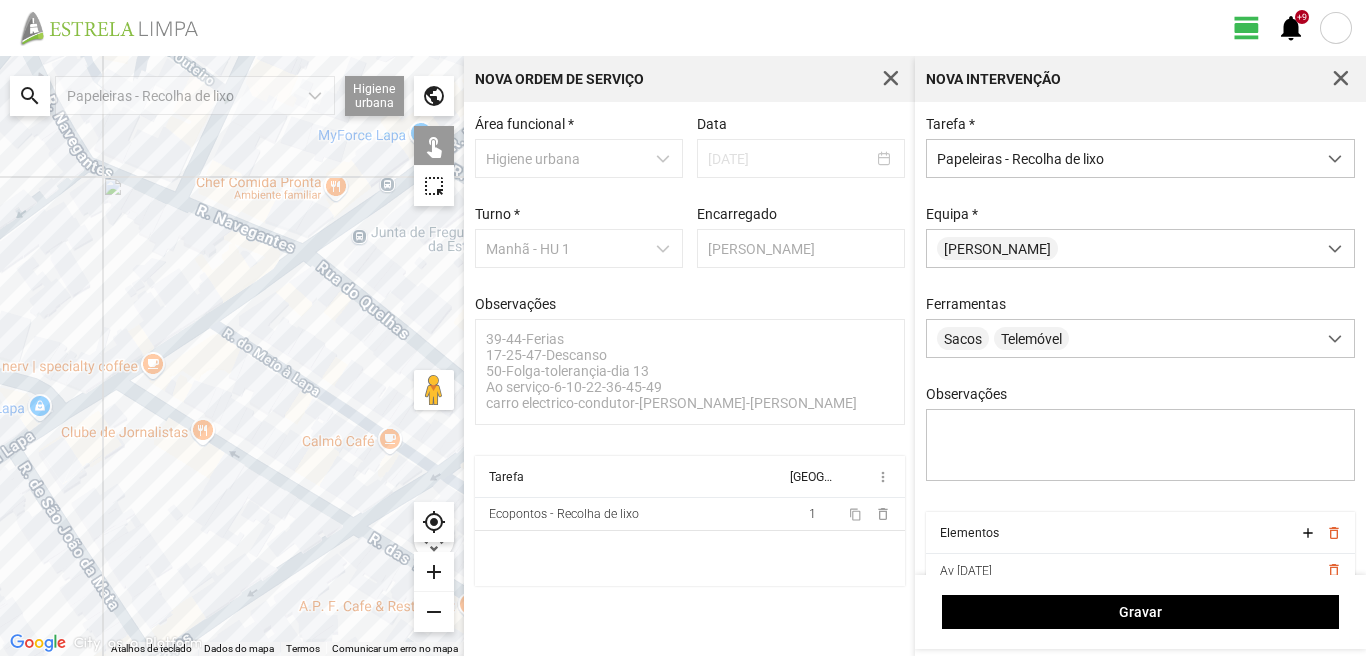 drag, startPoint x: 348, startPoint y: 364, endPoint x: 266, endPoint y: 383, distance: 84.17244 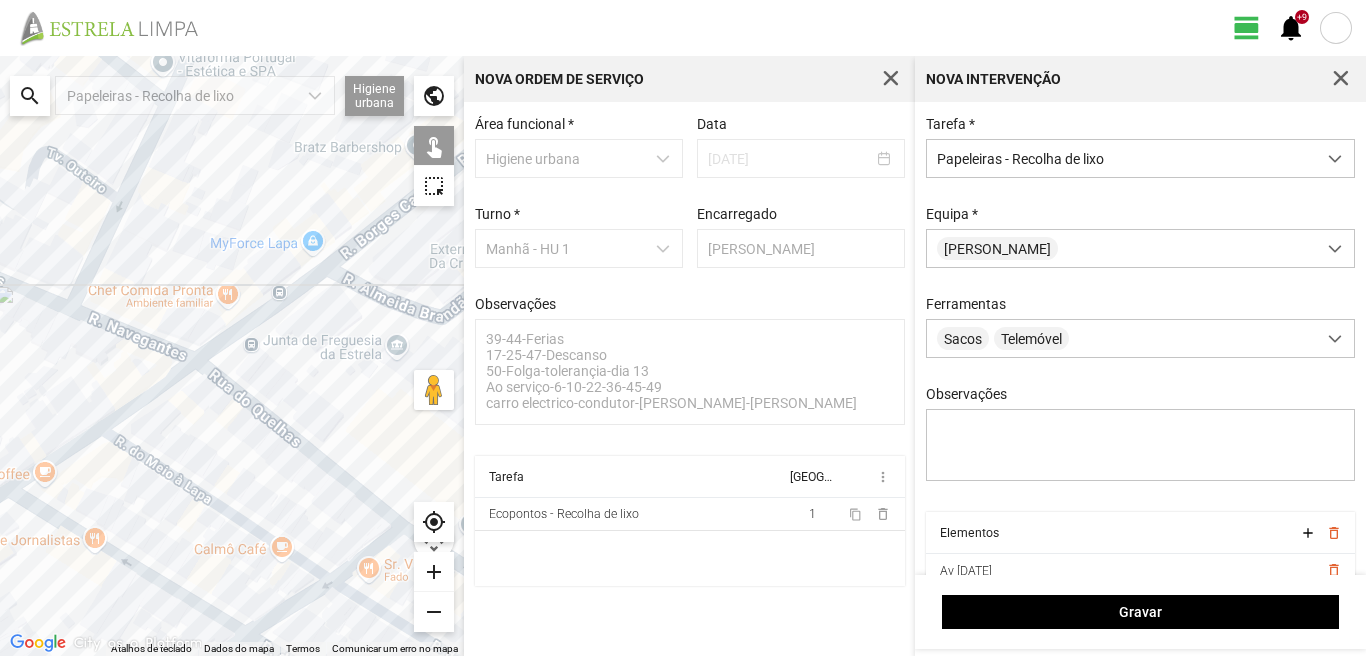 drag, startPoint x: 340, startPoint y: 272, endPoint x: 232, endPoint y: 384, distance: 155.5892 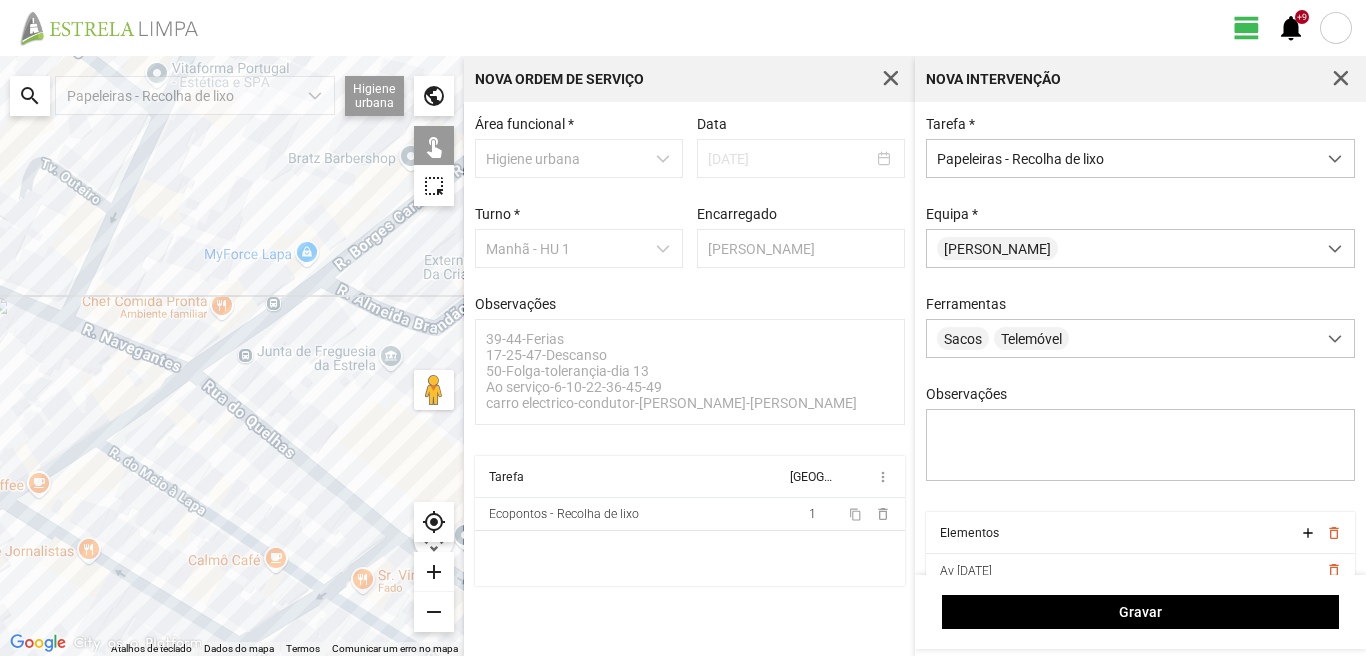click 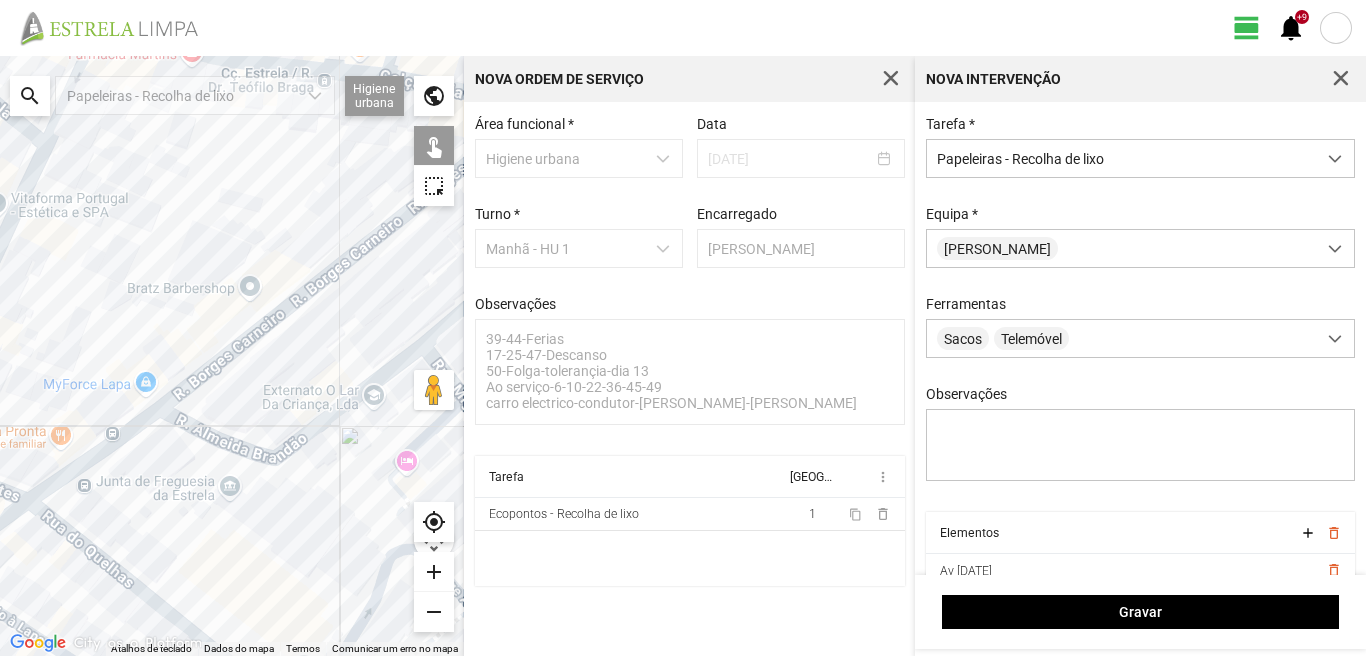 drag, startPoint x: 424, startPoint y: 284, endPoint x: 259, endPoint y: 419, distance: 213.19006 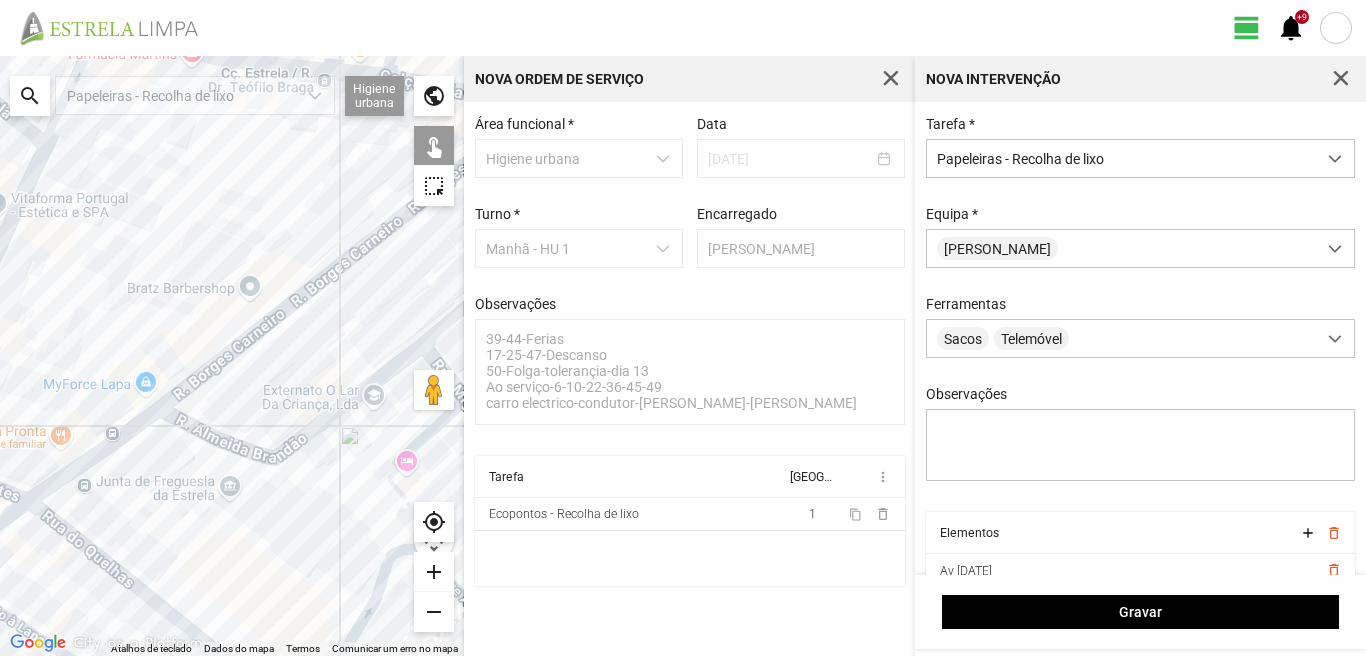 click 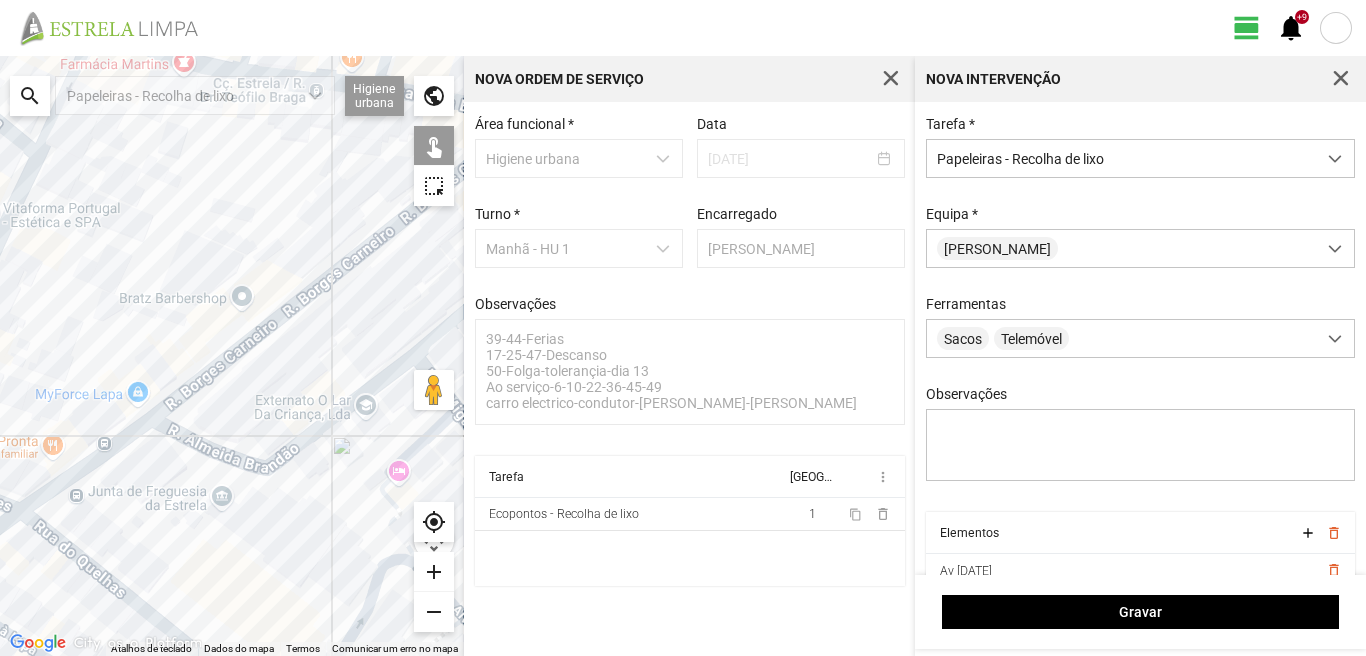 click 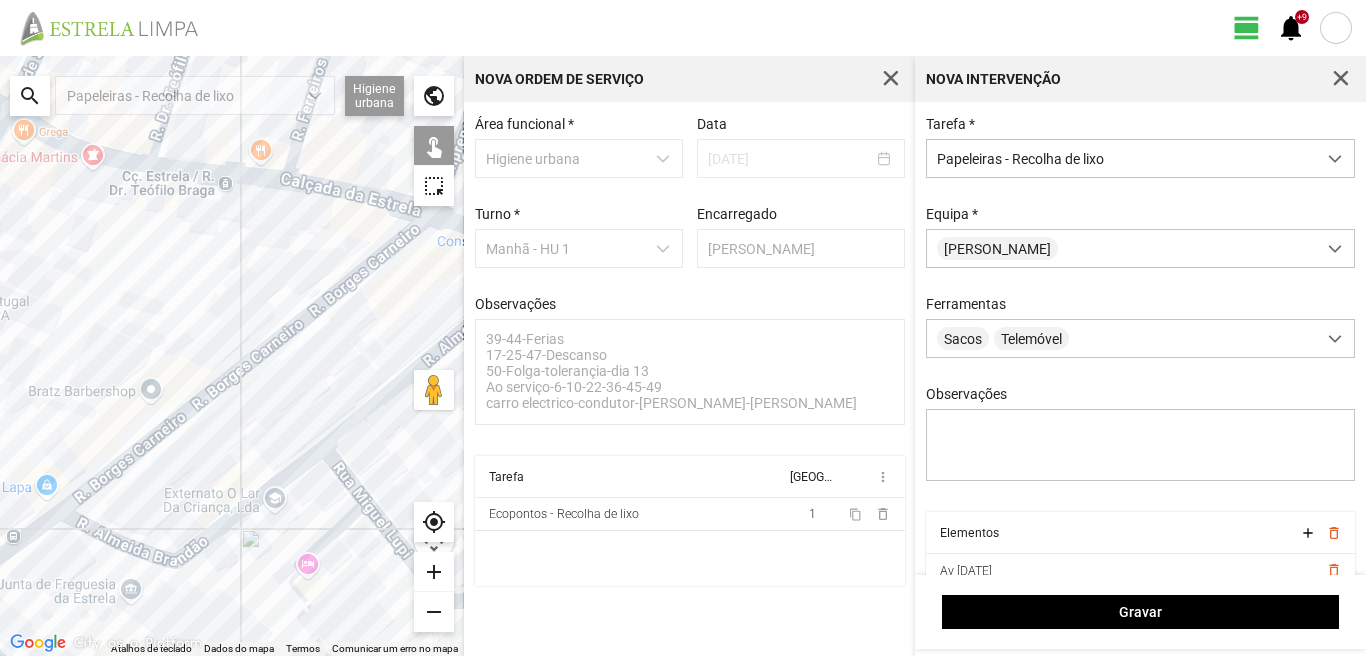 drag, startPoint x: 374, startPoint y: 260, endPoint x: 284, endPoint y: 356, distance: 131.59027 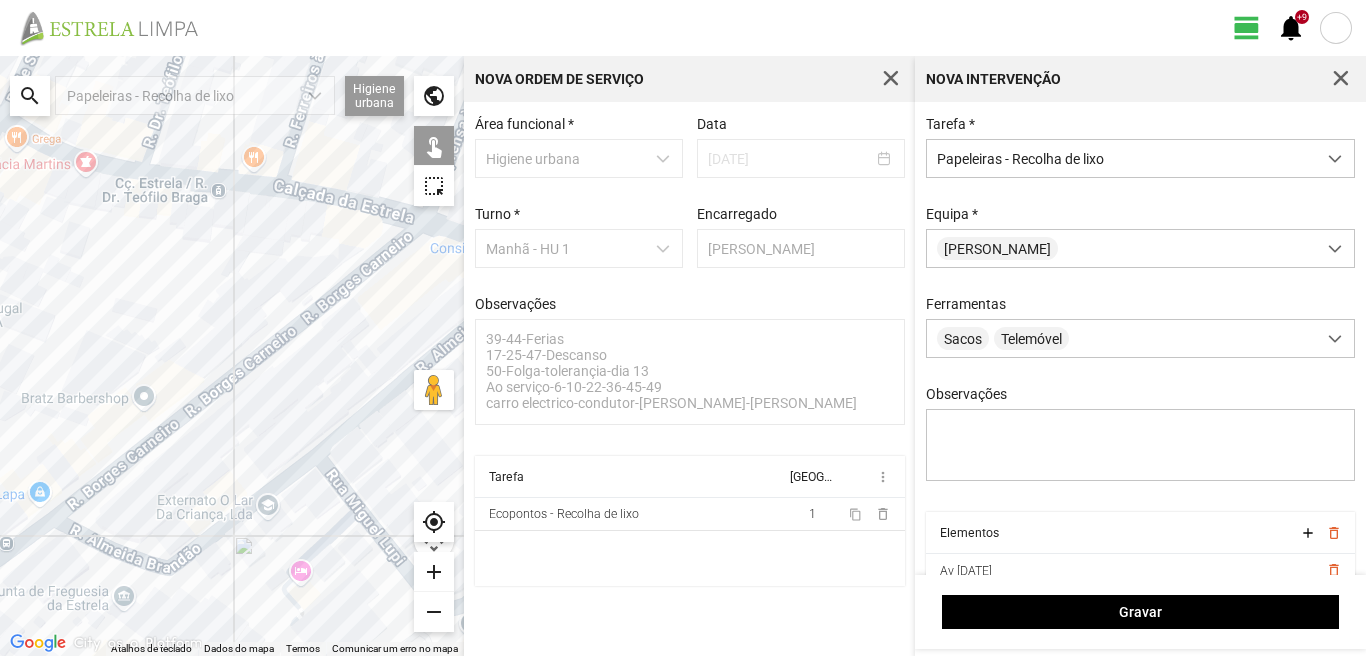 click 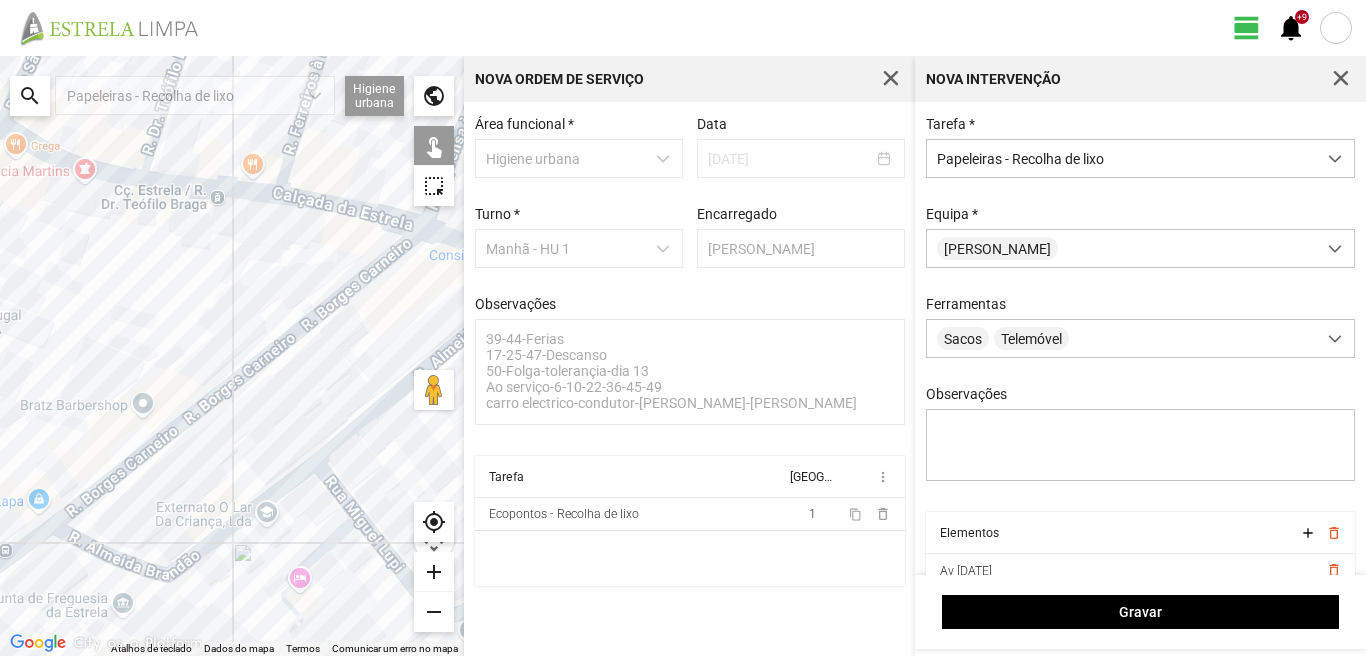 click 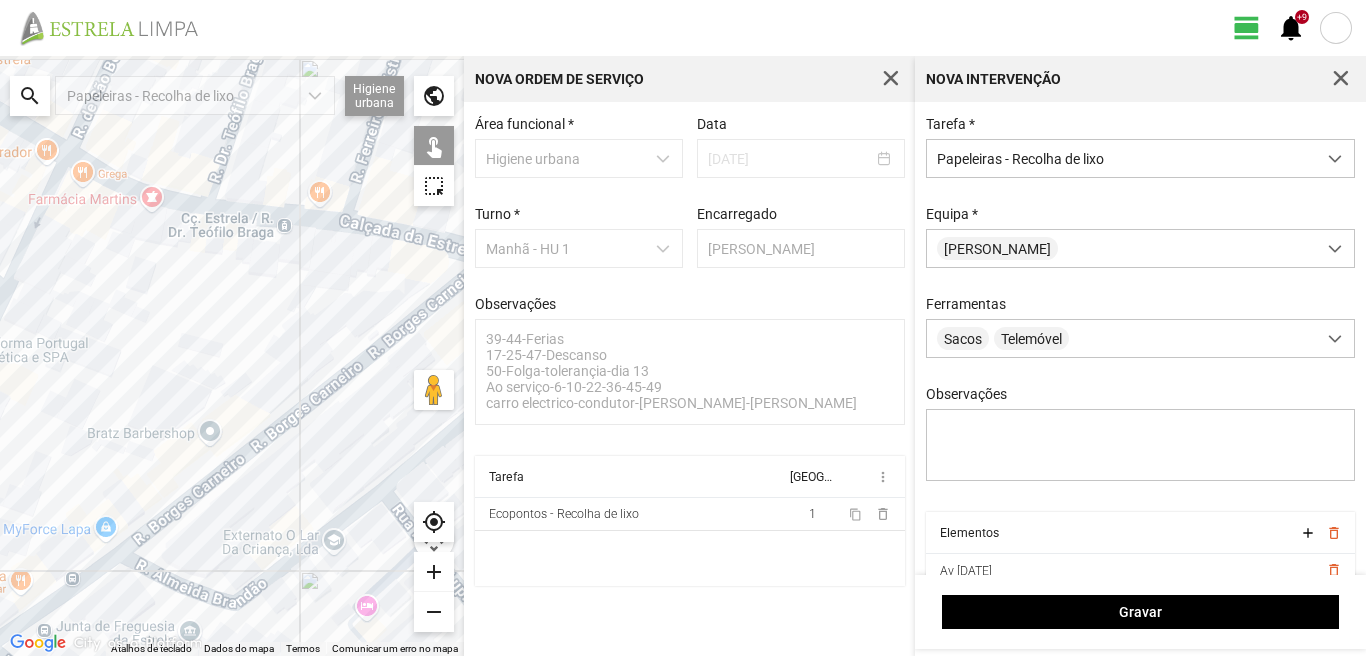 drag, startPoint x: 119, startPoint y: 389, endPoint x: 310, endPoint y: 461, distance: 204.12006 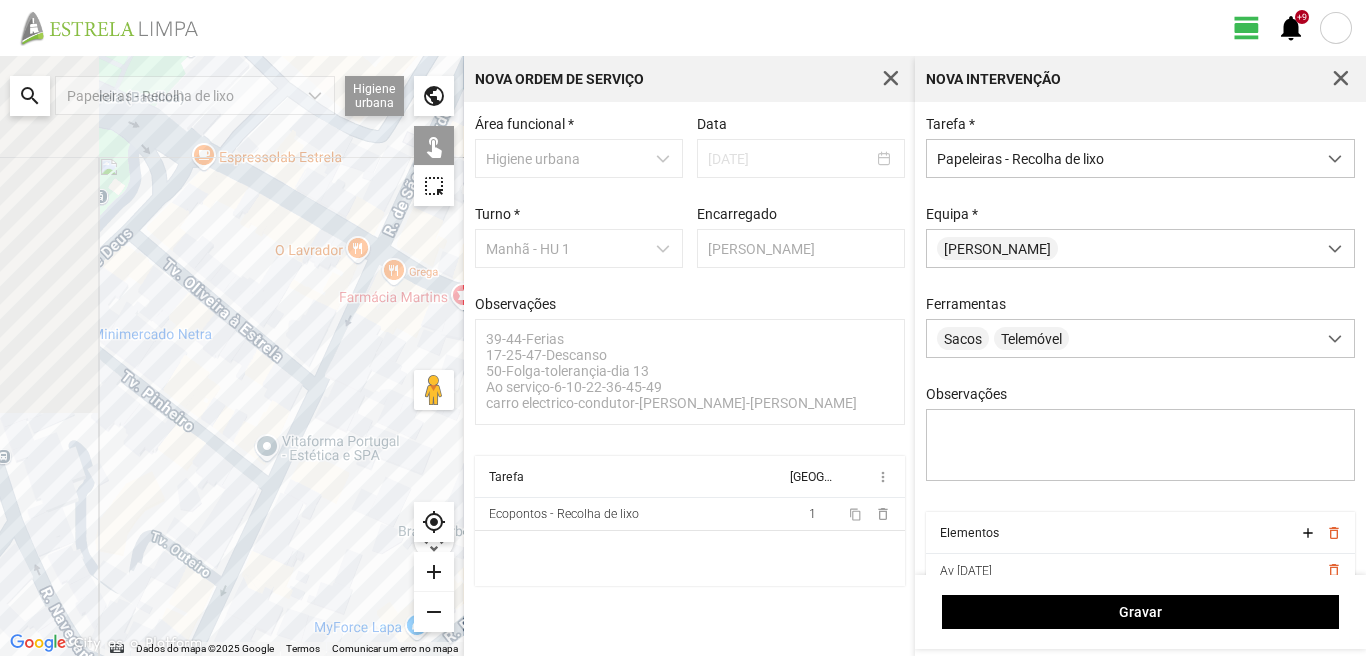 drag, startPoint x: 390, startPoint y: 464, endPoint x: 452, endPoint y: 483, distance: 64.84597 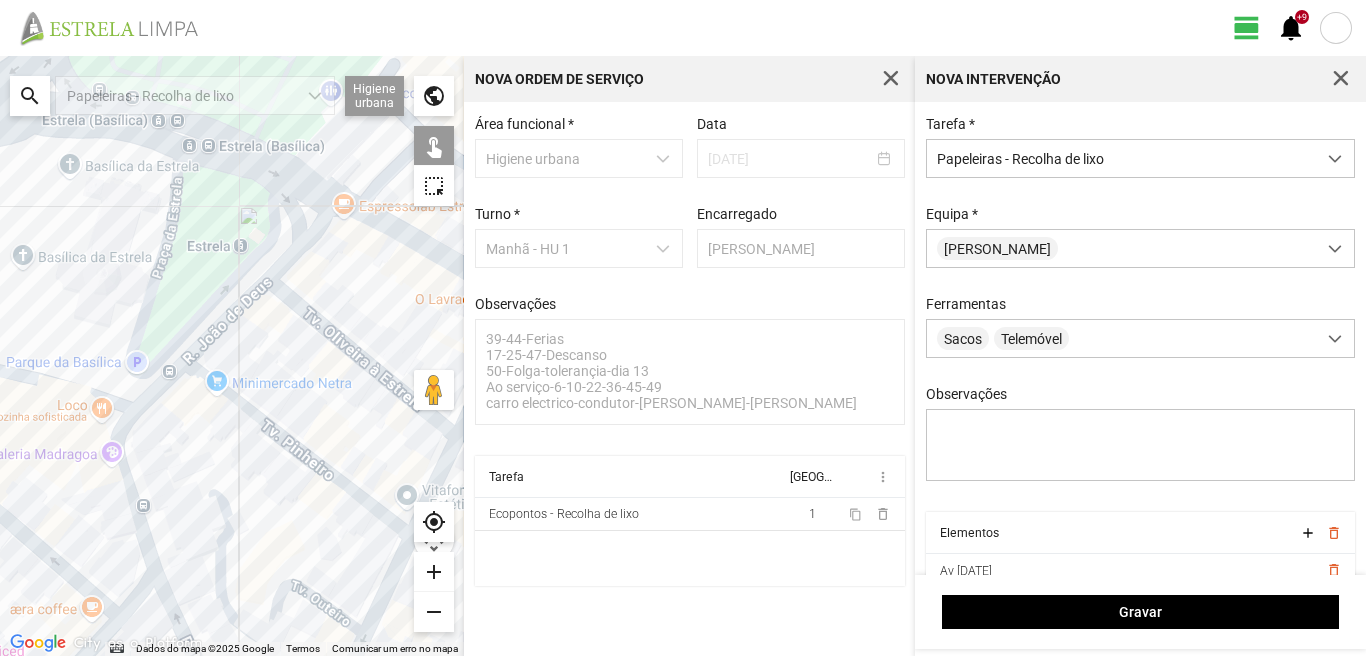 drag, startPoint x: 195, startPoint y: 407, endPoint x: 247, endPoint y: 403, distance: 52.153618 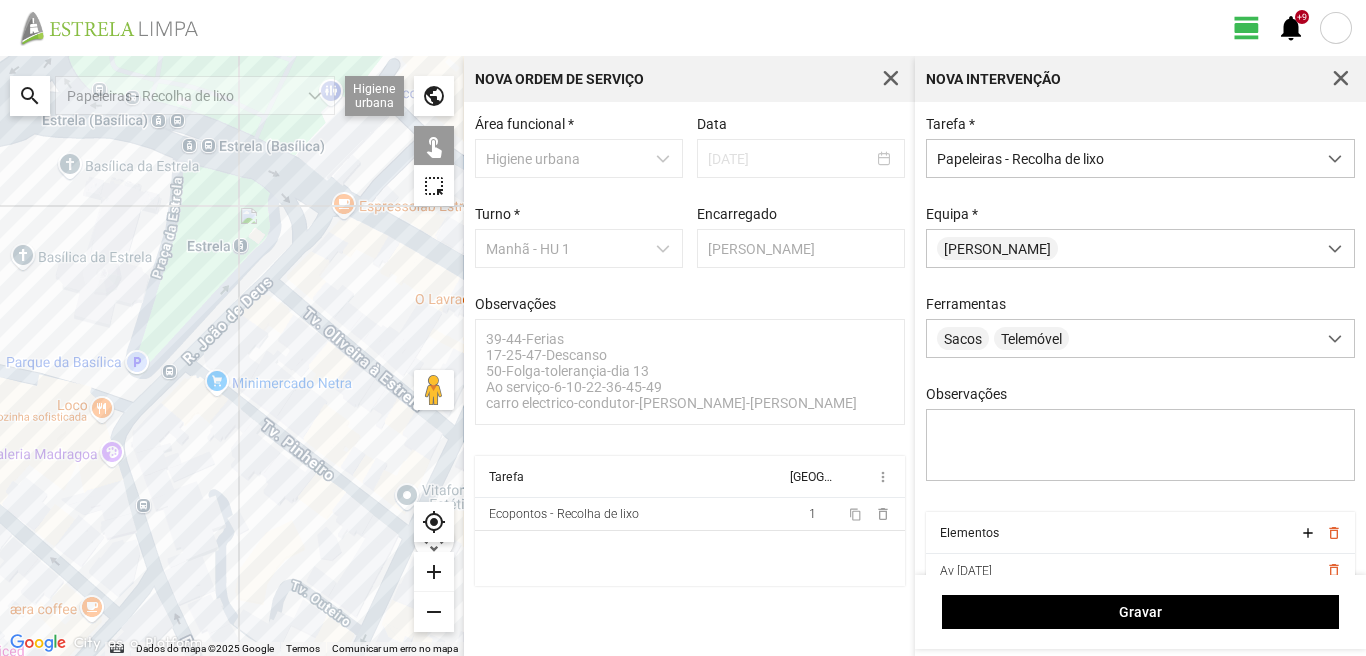 click 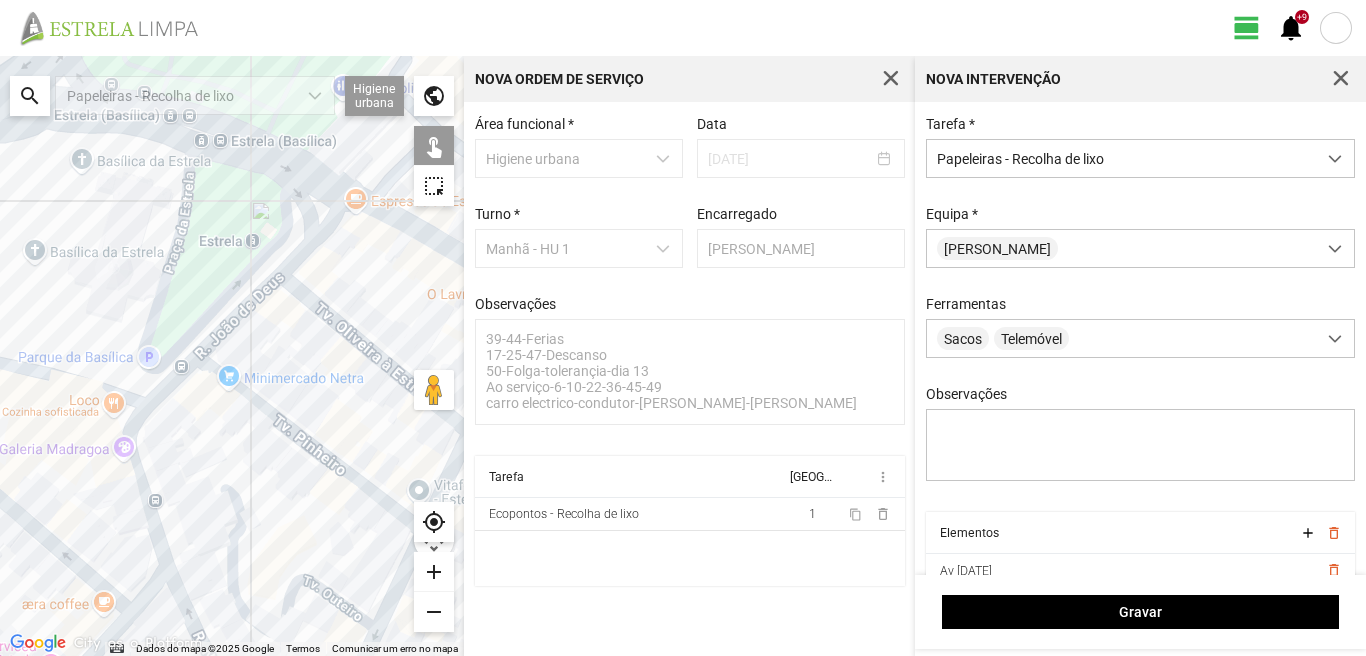drag, startPoint x: 261, startPoint y: 509, endPoint x: 273, endPoint y: 387, distance: 122.588745 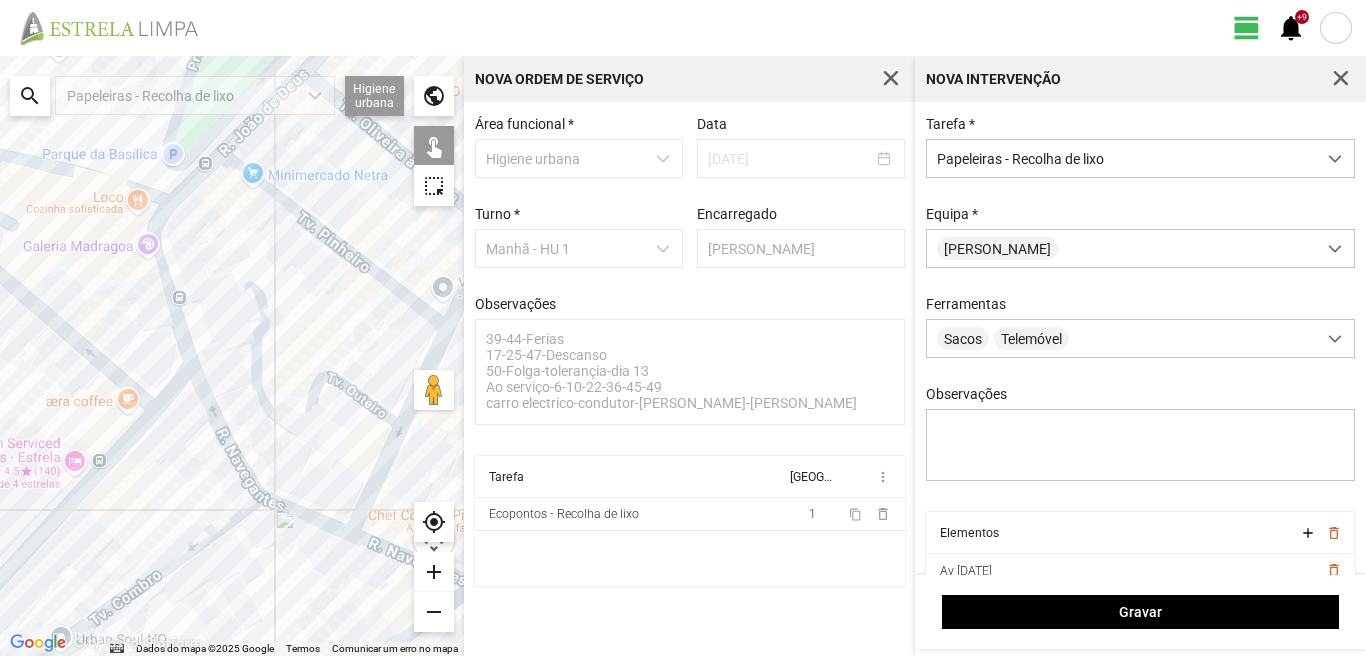 drag, startPoint x: 175, startPoint y: 525, endPoint x: 208, endPoint y: 460, distance: 72.89719 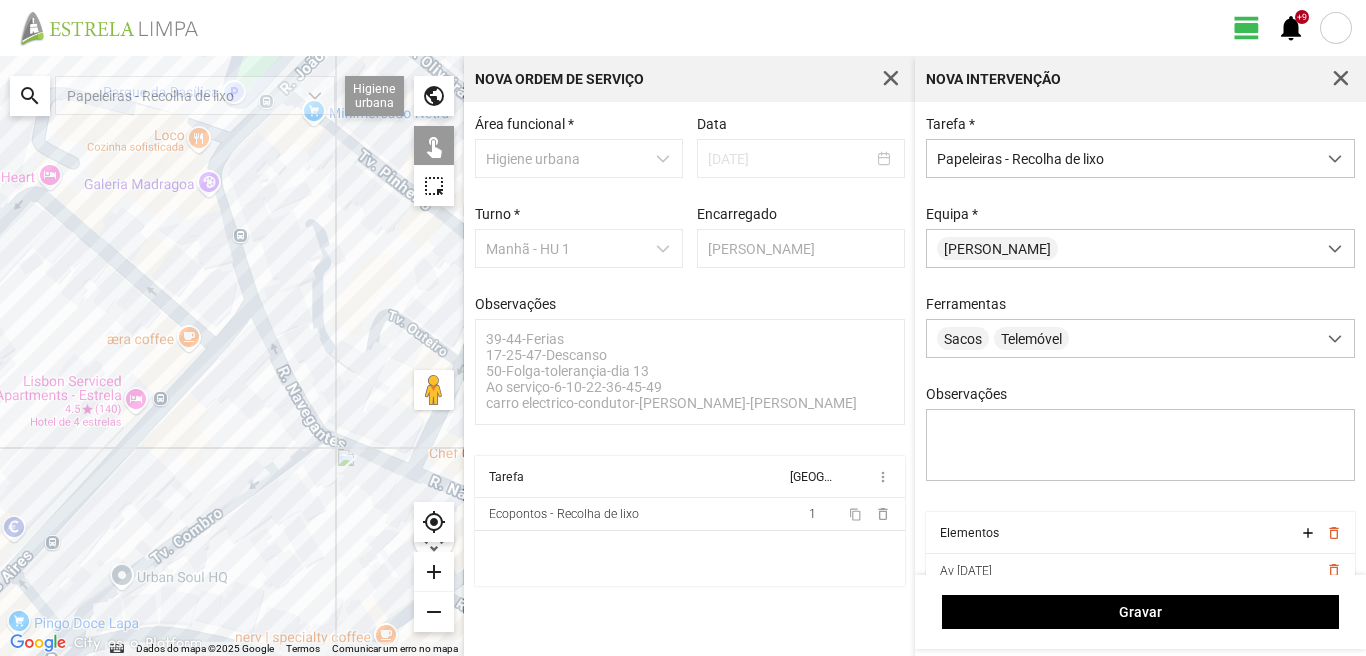 drag, startPoint x: 277, startPoint y: 485, endPoint x: 304, endPoint y: 502, distance: 31.906113 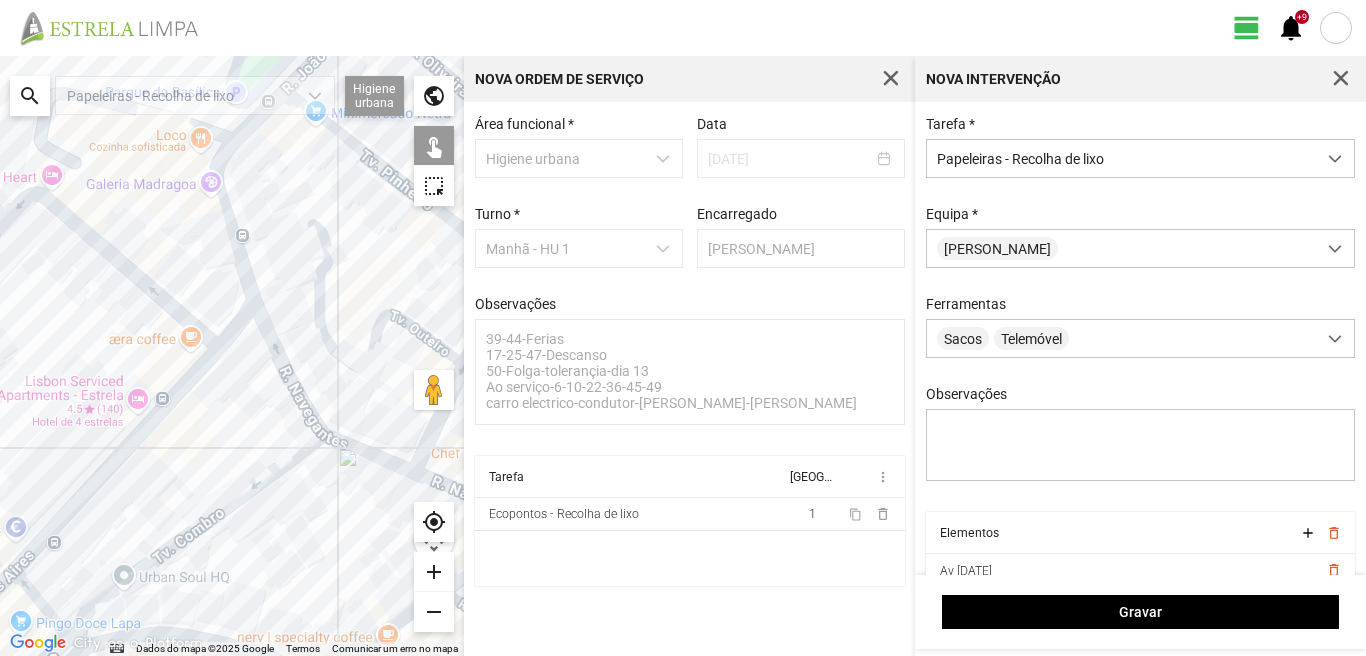 click 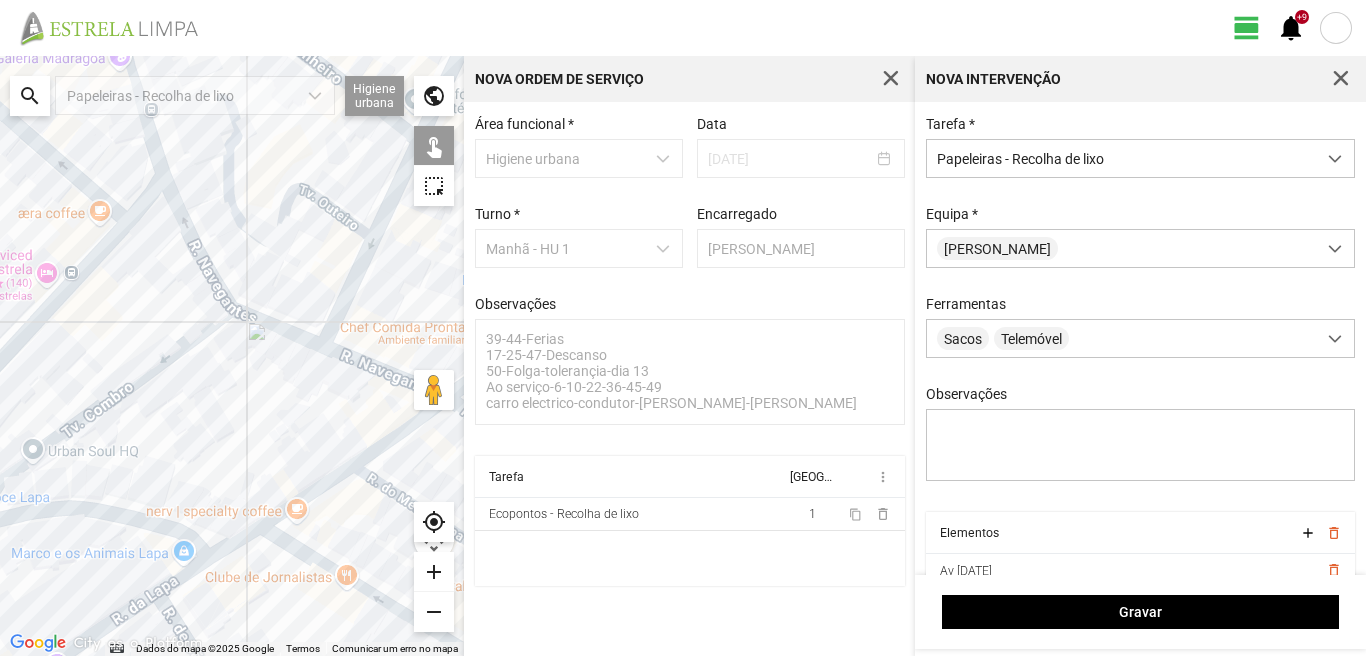 drag, startPoint x: 168, startPoint y: 483, endPoint x: 77, endPoint y: 354, distance: 157.86703 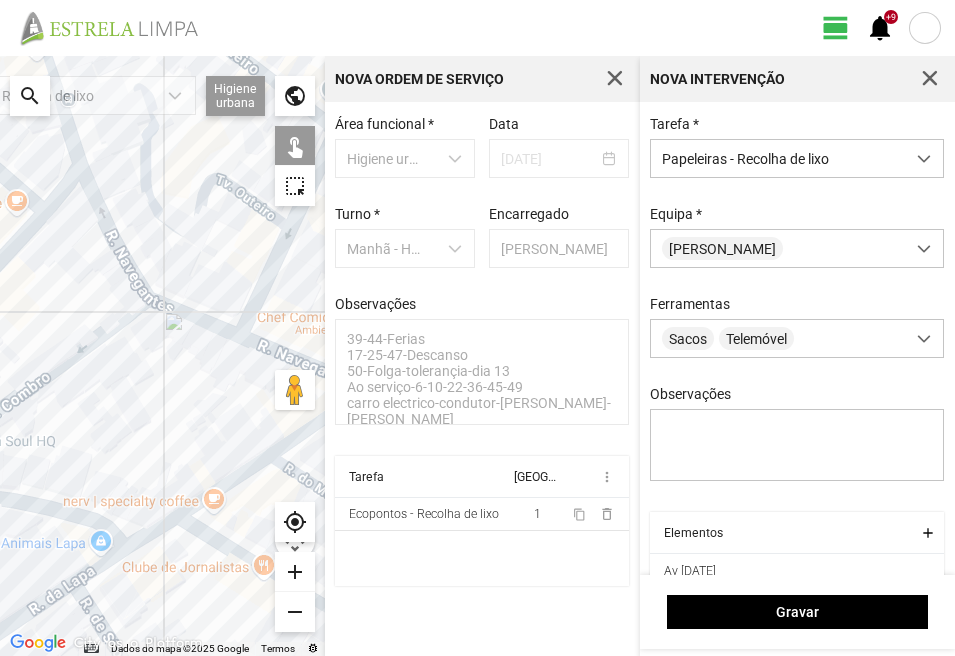 click 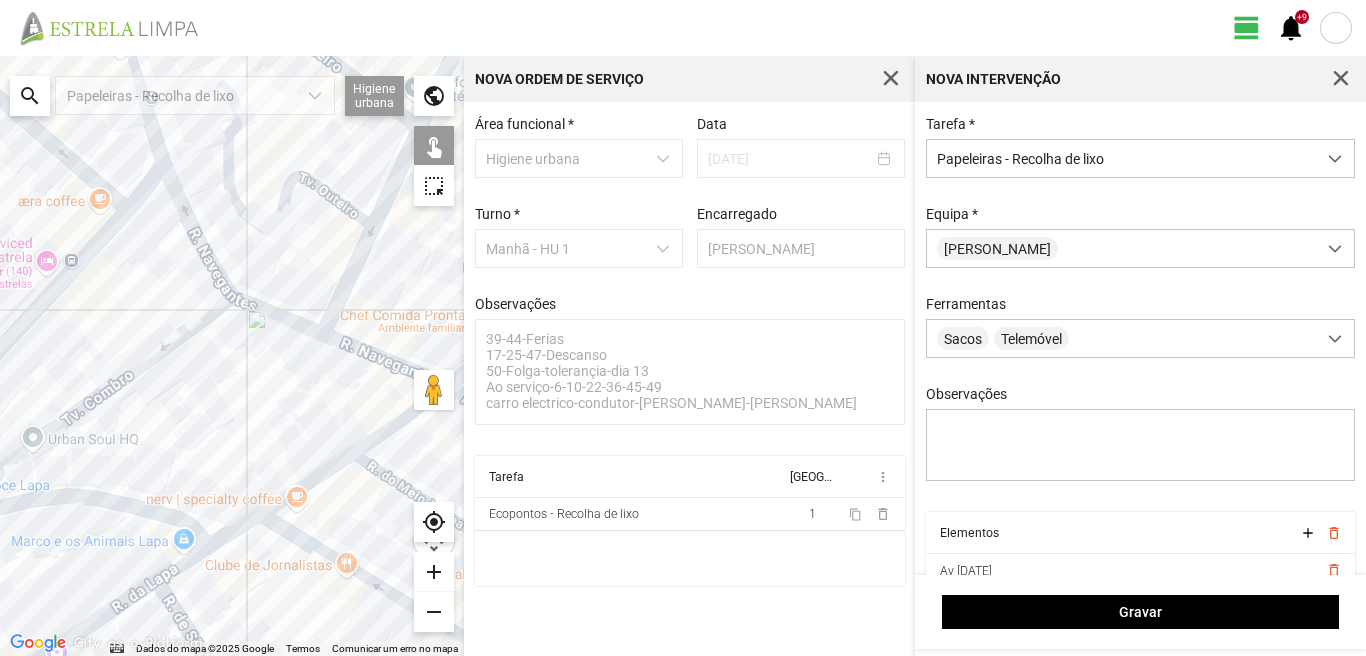 drag, startPoint x: 173, startPoint y: 419, endPoint x: 272, endPoint y: 391, distance: 102.88343 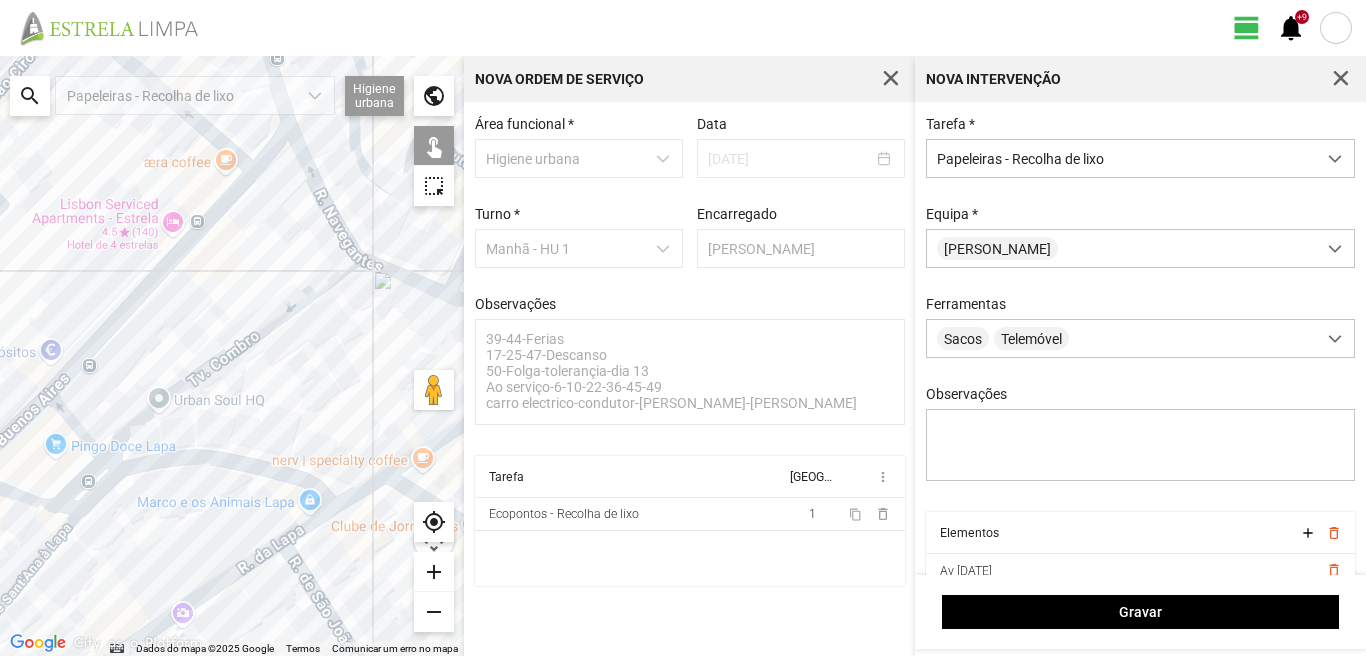 click 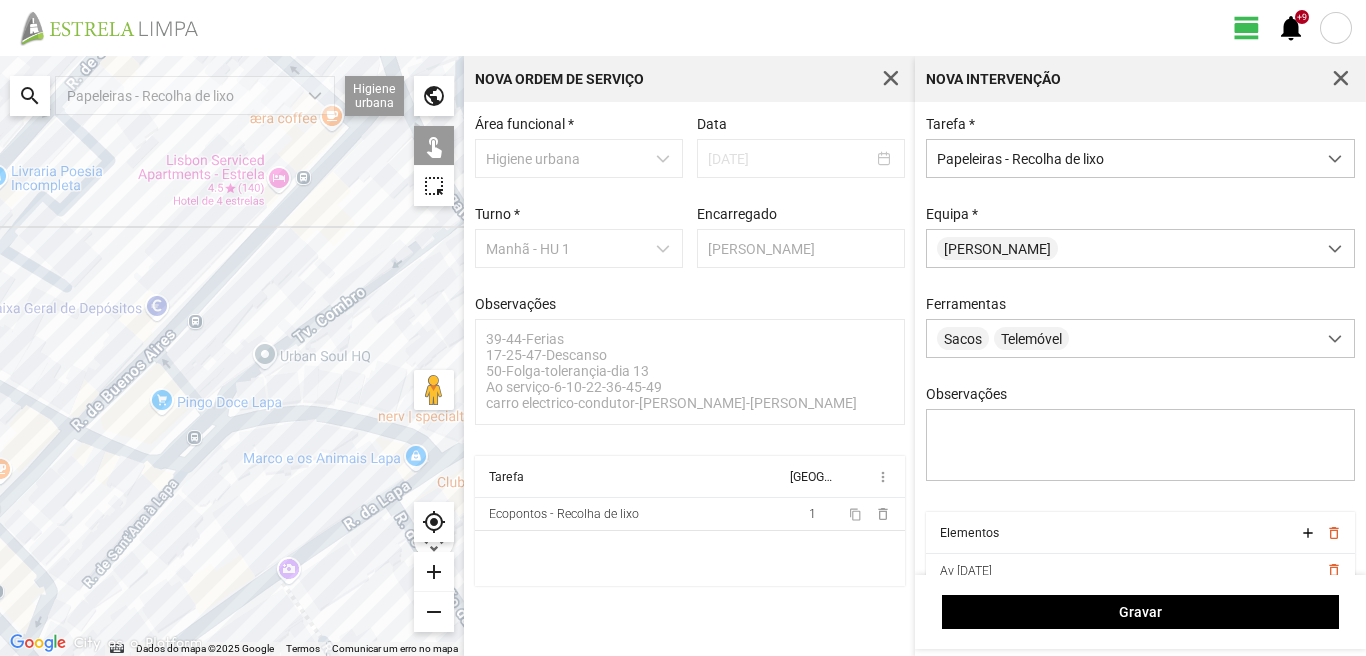 drag, startPoint x: 101, startPoint y: 470, endPoint x: 229, endPoint y: 416, distance: 138.92444 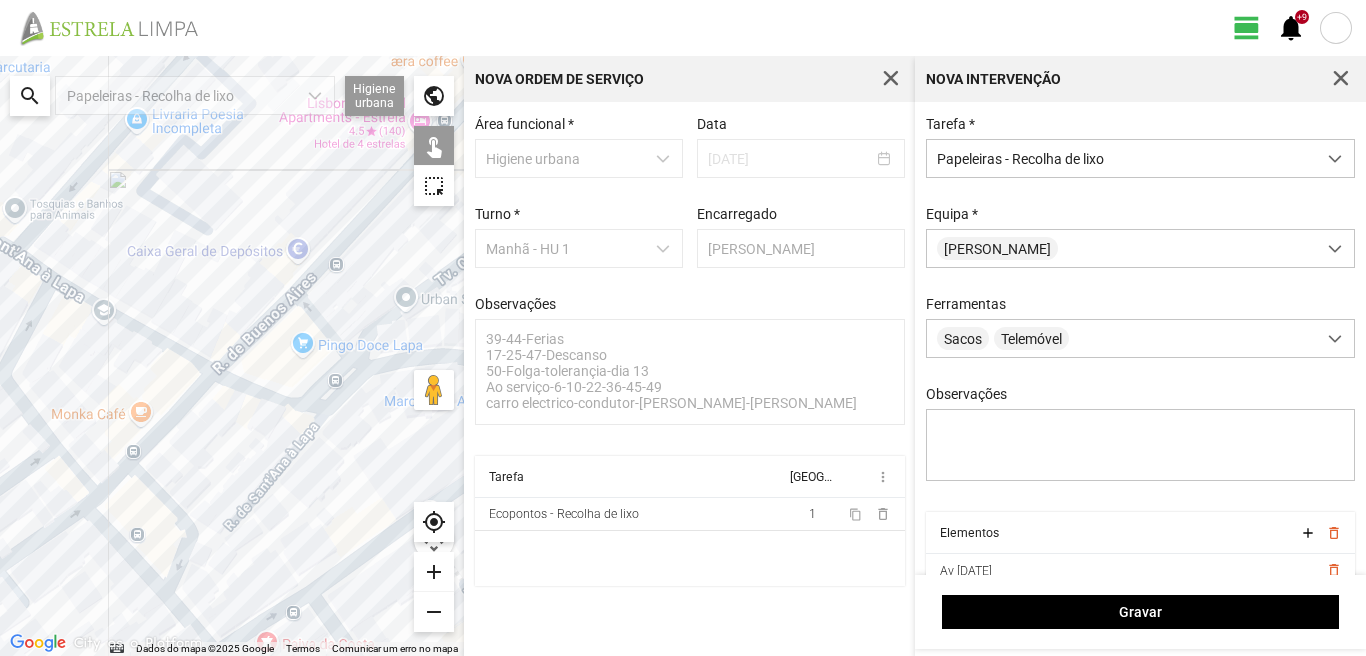 click 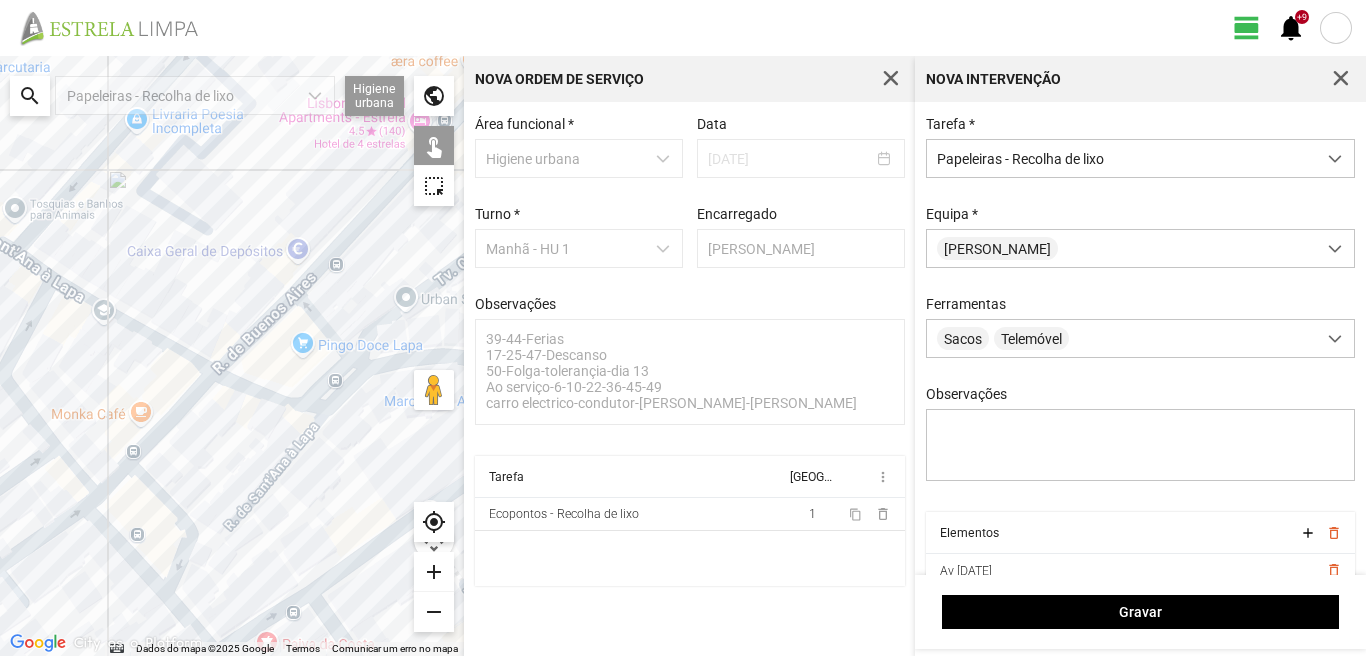 click 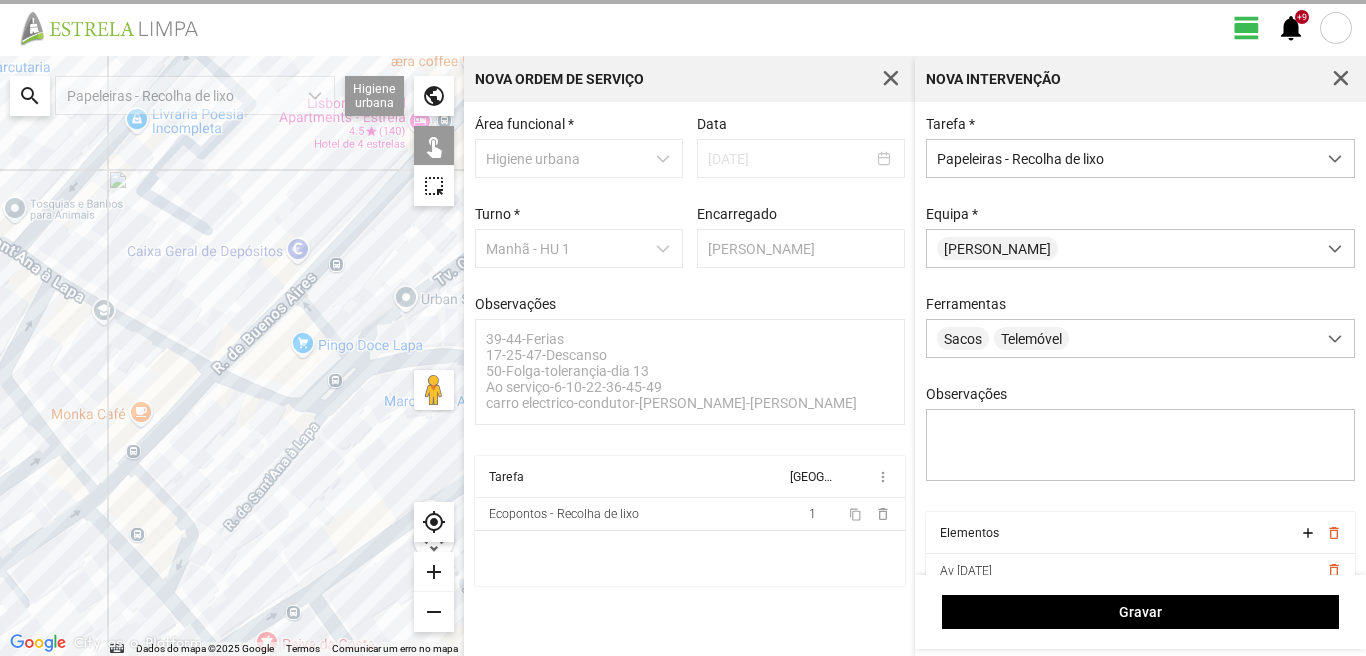 click 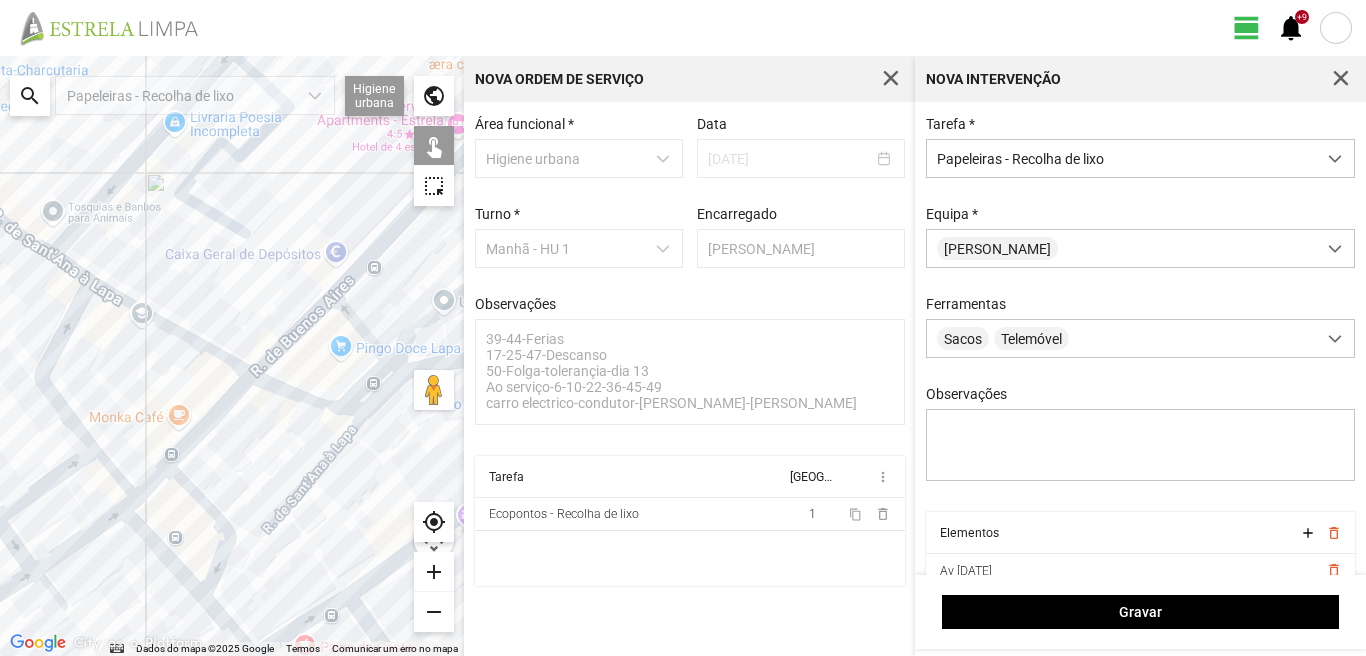 drag, startPoint x: 71, startPoint y: 450, endPoint x: 196, endPoint y: 495, distance: 132.8533 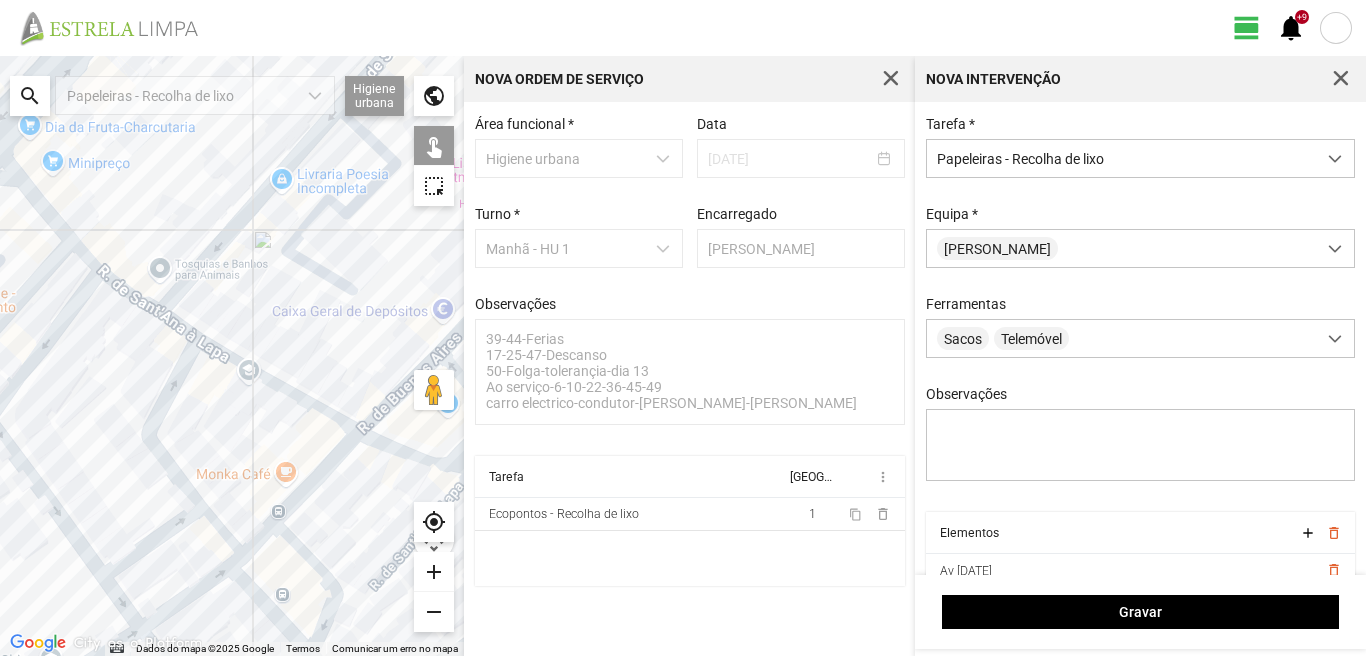 click 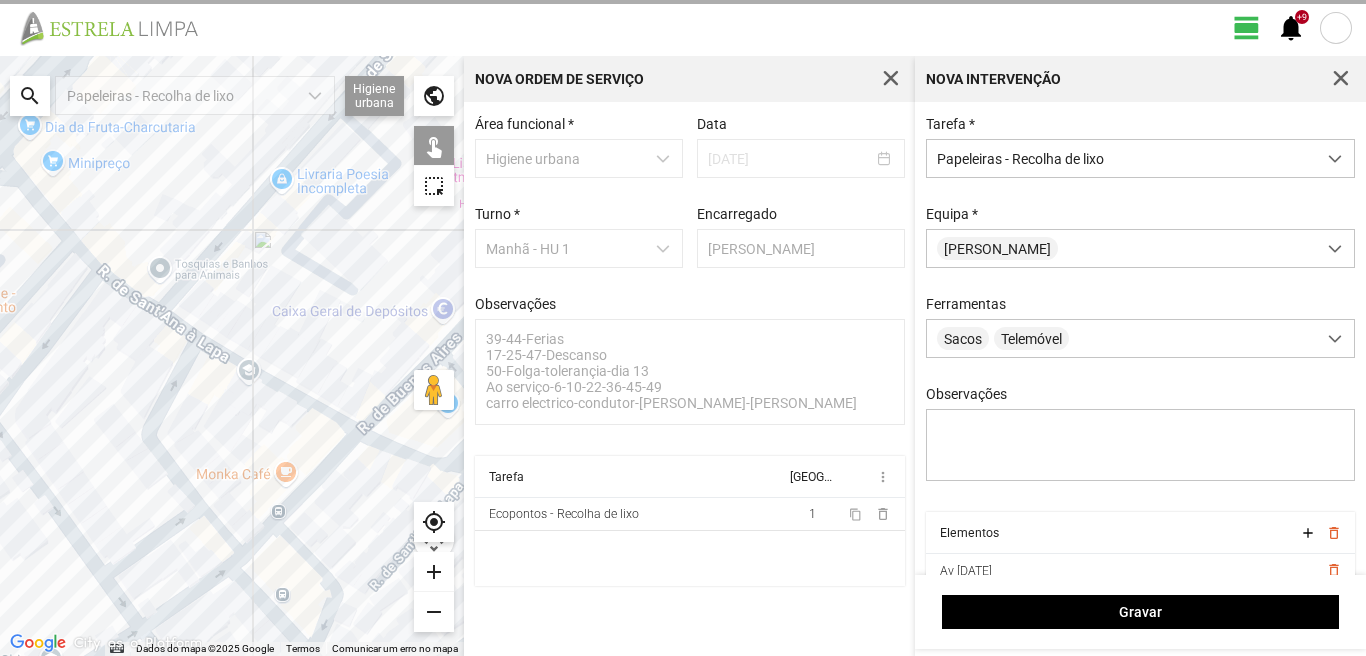 click 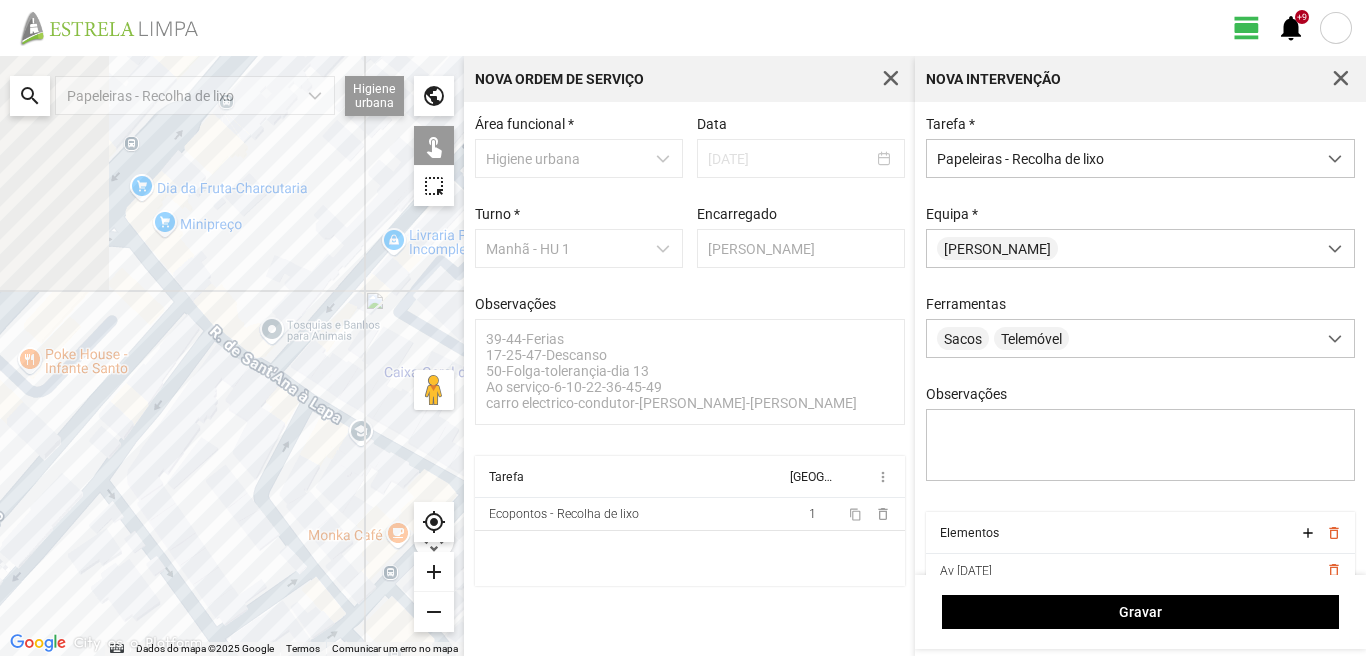 drag, startPoint x: 153, startPoint y: 335, endPoint x: 302, endPoint y: 419, distance: 171.04678 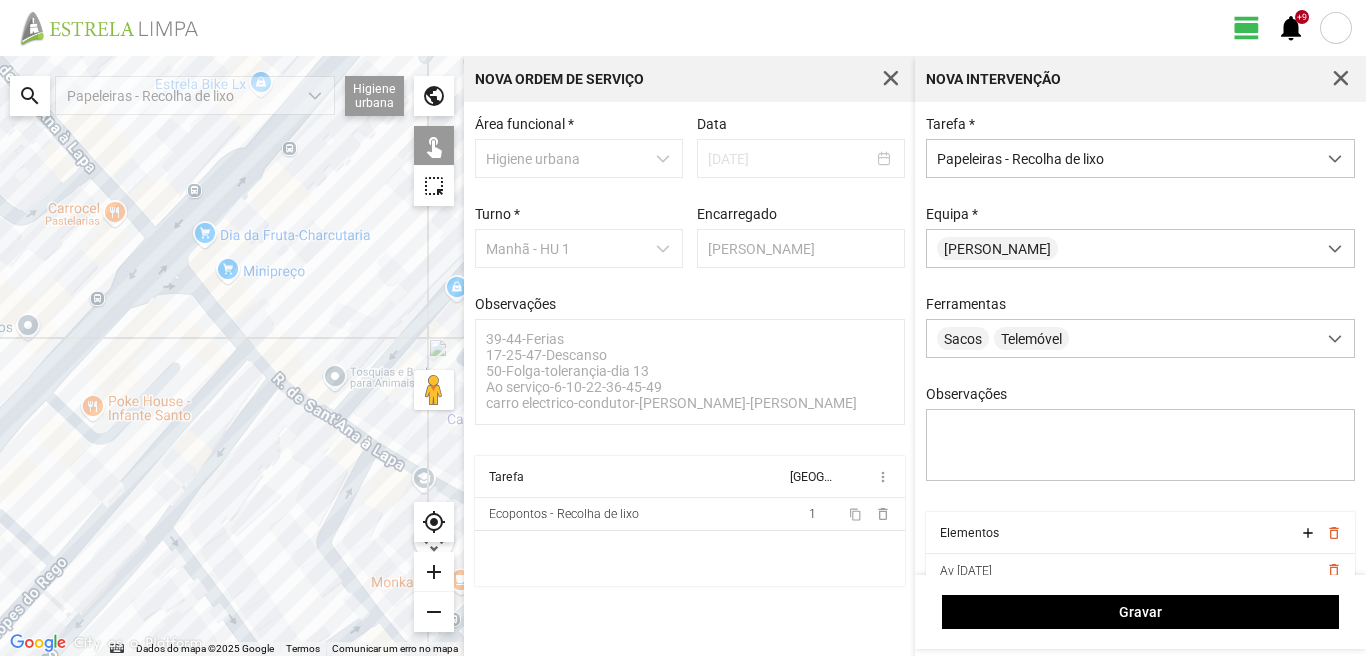 click 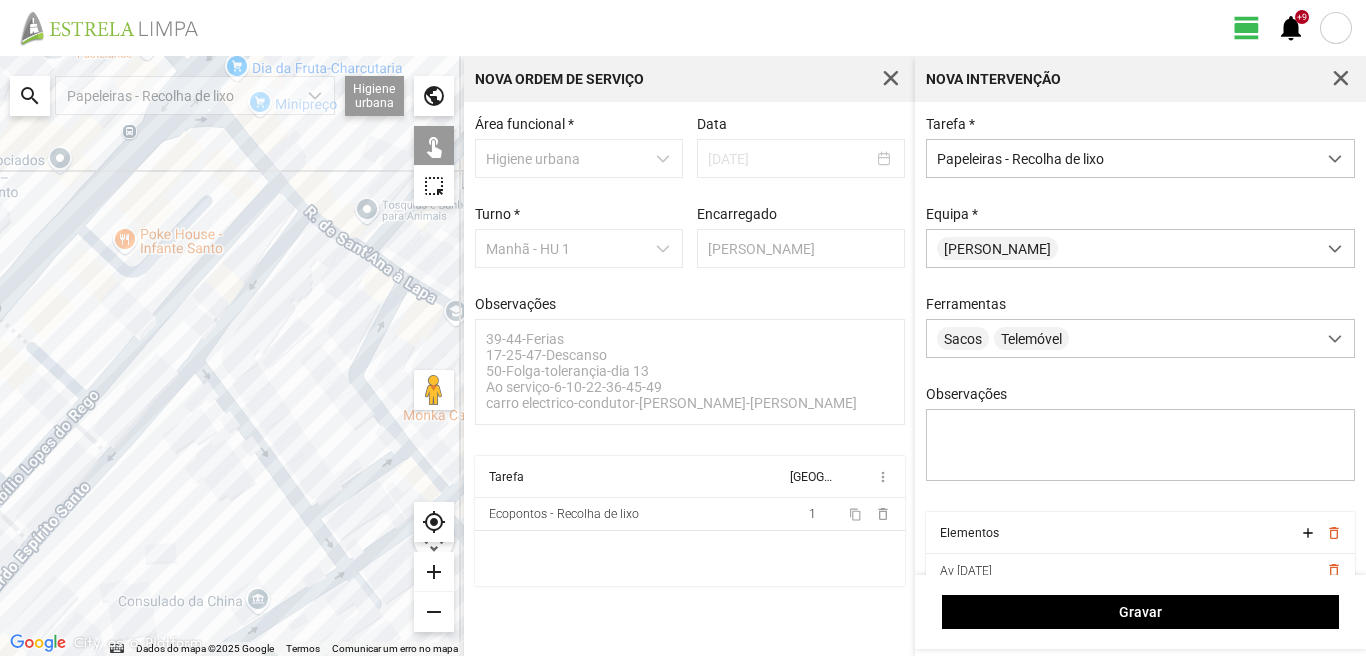 drag, startPoint x: 181, startPoint y: 519, endPoint x: 213, endPoint y: 352, distance: 170.03824 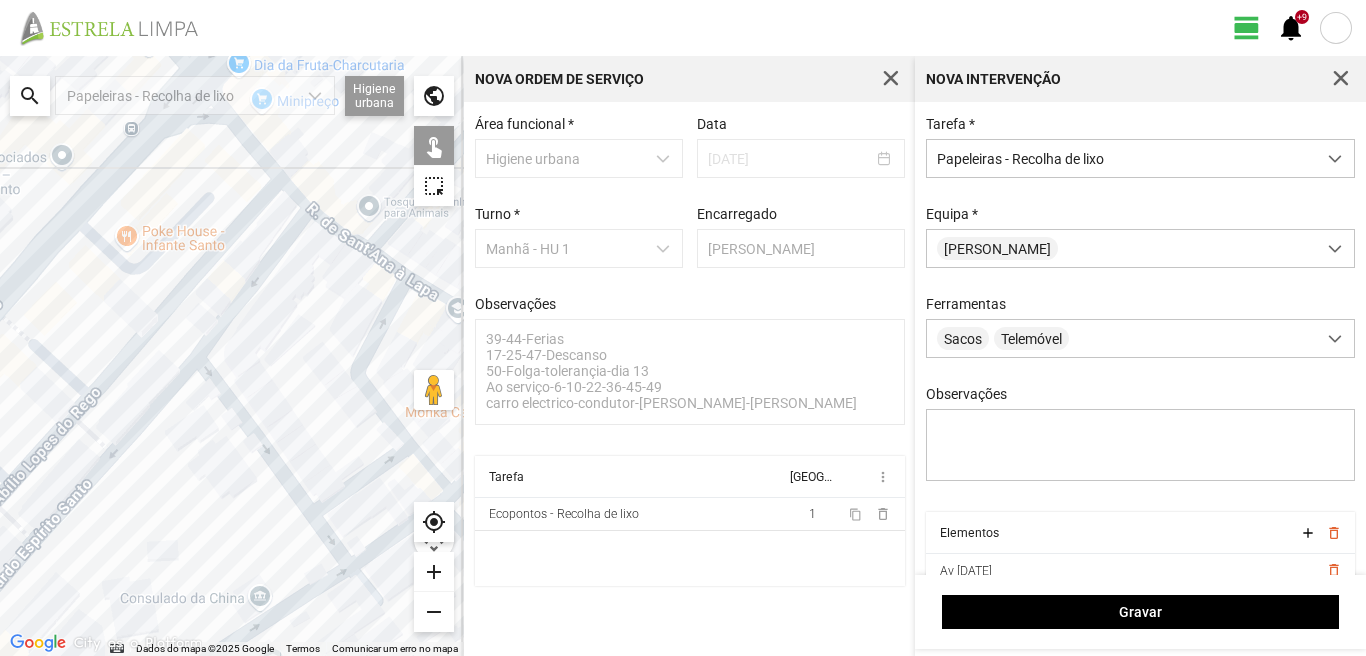 click 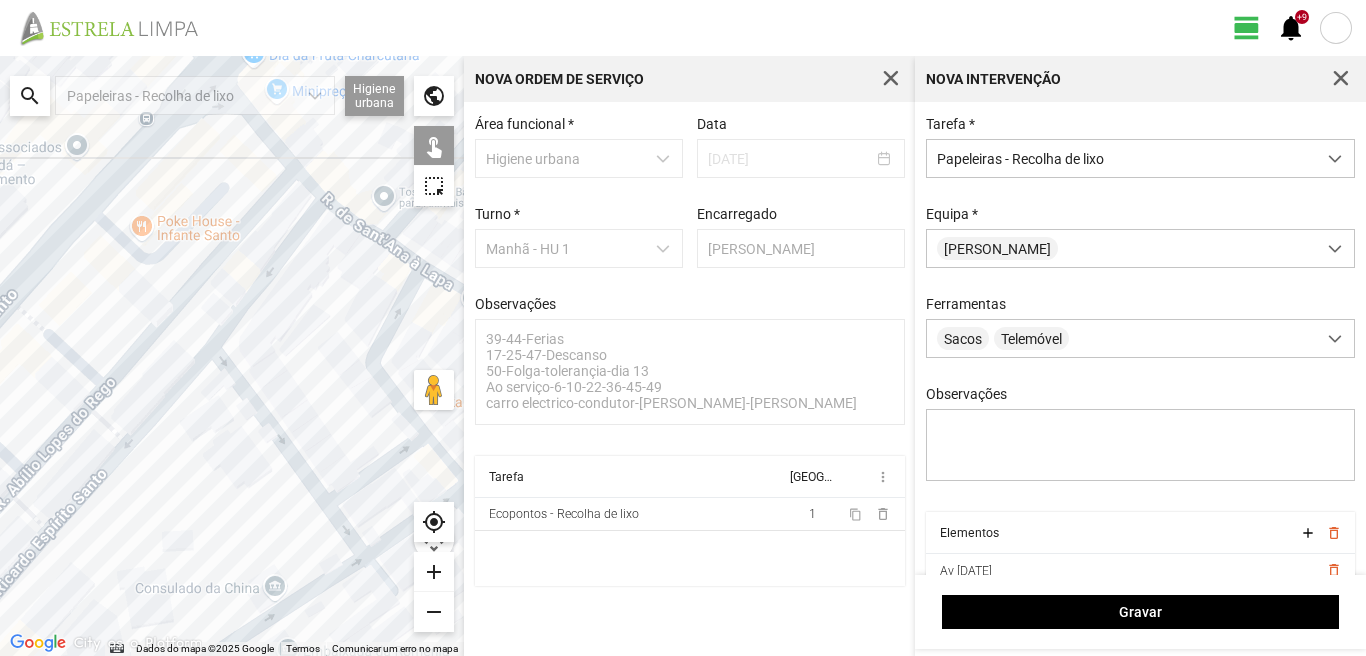 drag, startPoint x: 123, startPoint y: 430, endPoint x: 255, endPoint y: 330, distance: 165.60193 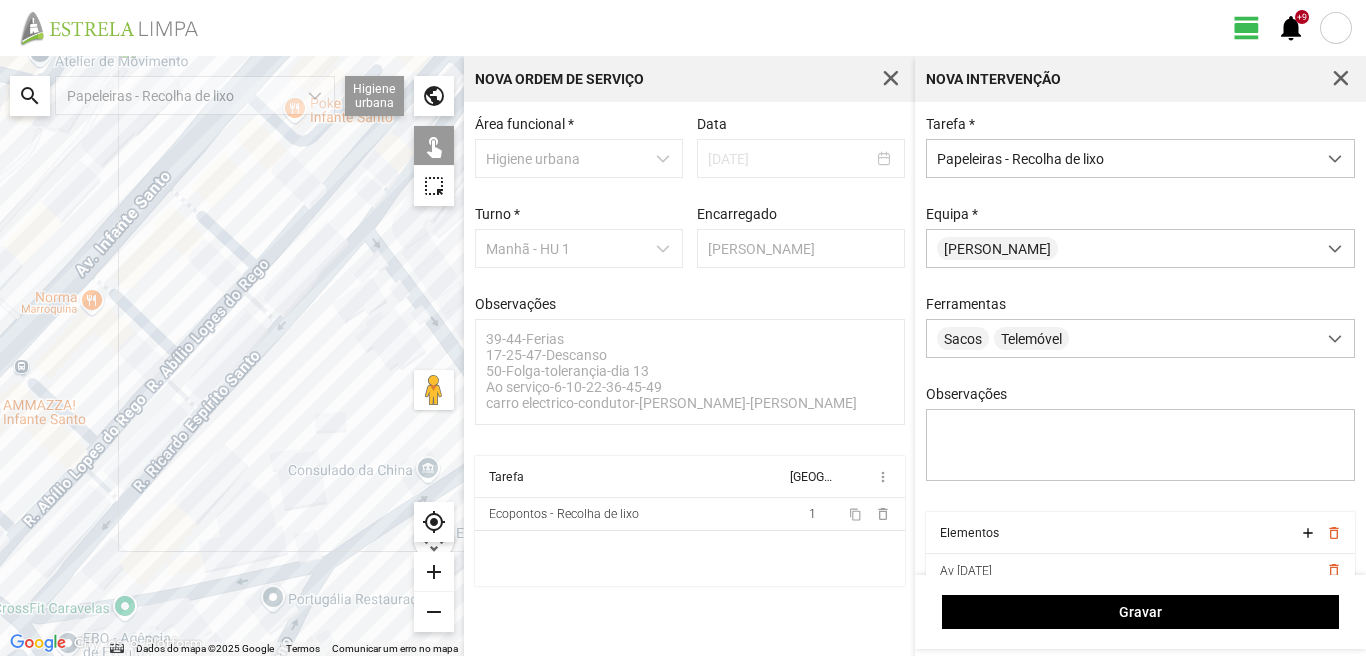 click 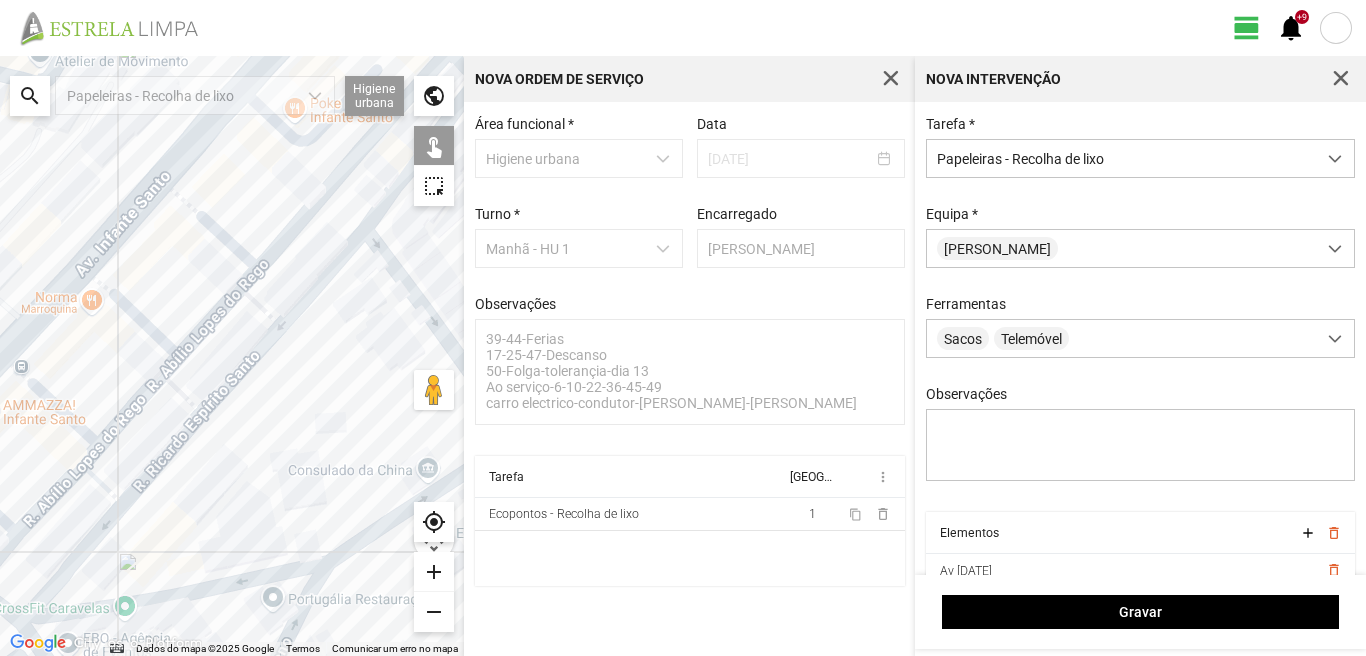 click 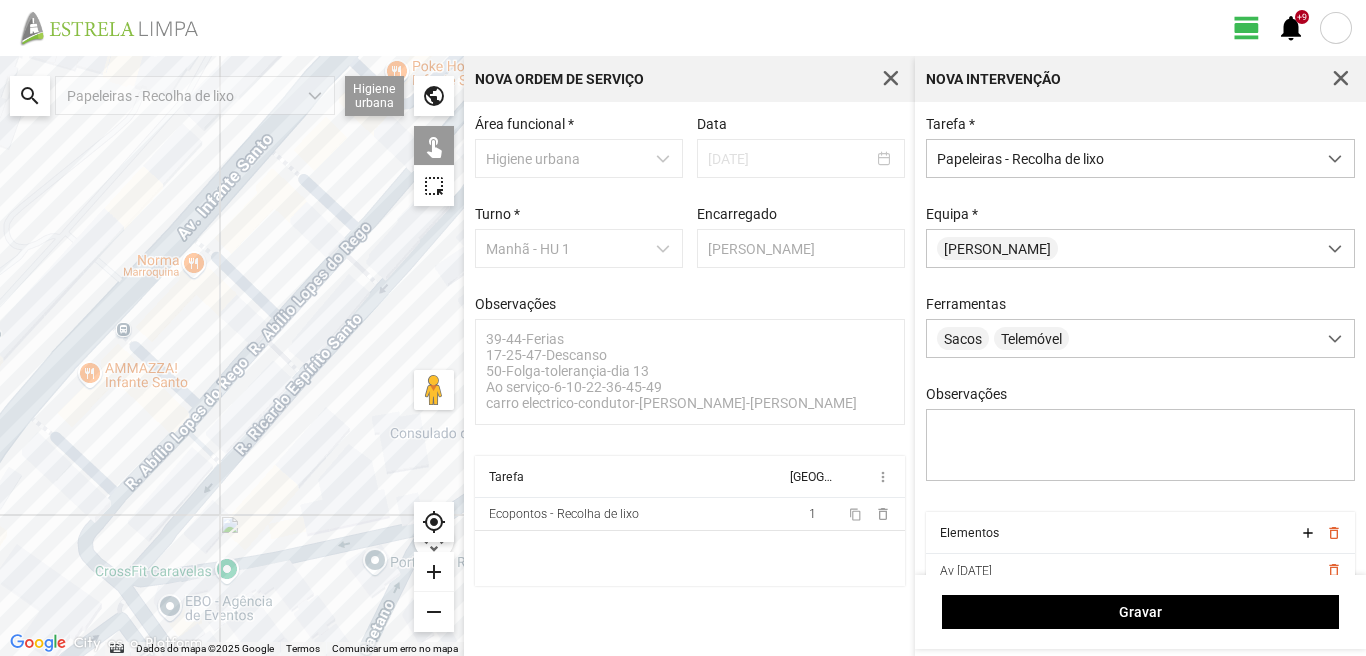 drag, startPoint x: 95, startPoint y: 496, endPoint x: 182, endPoint y: 455, distance: 96.17692 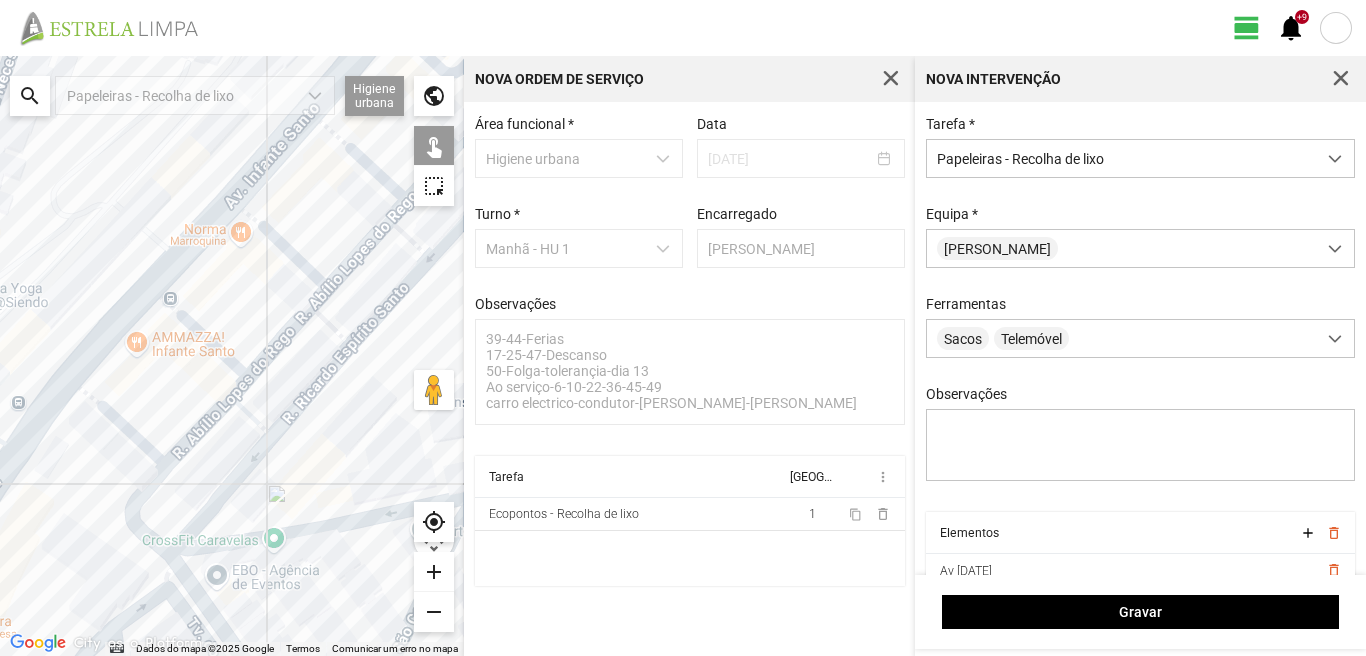 click 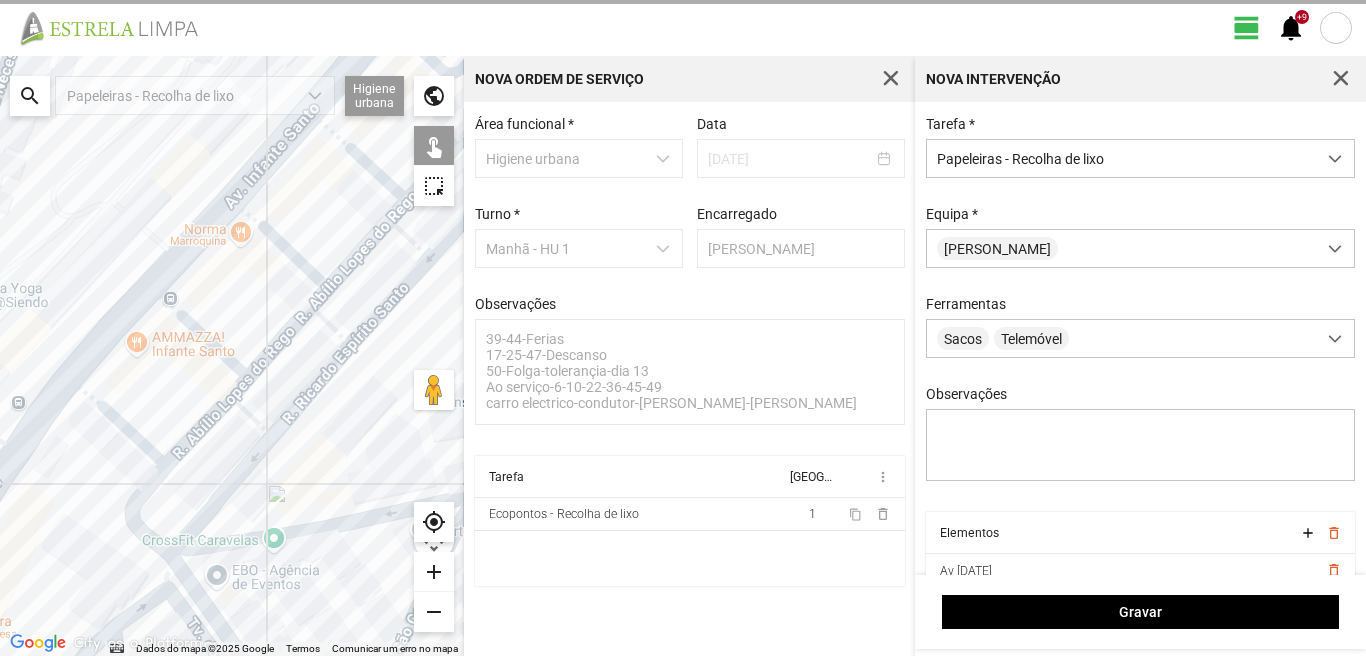 click 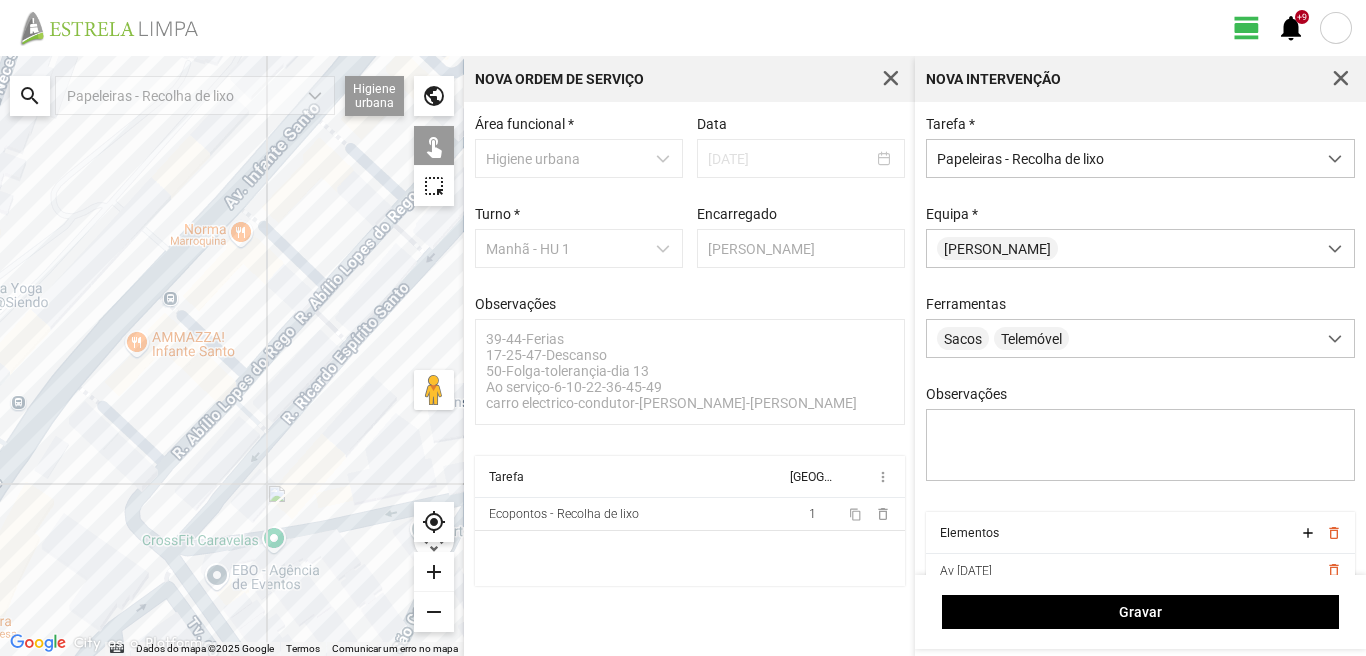 click 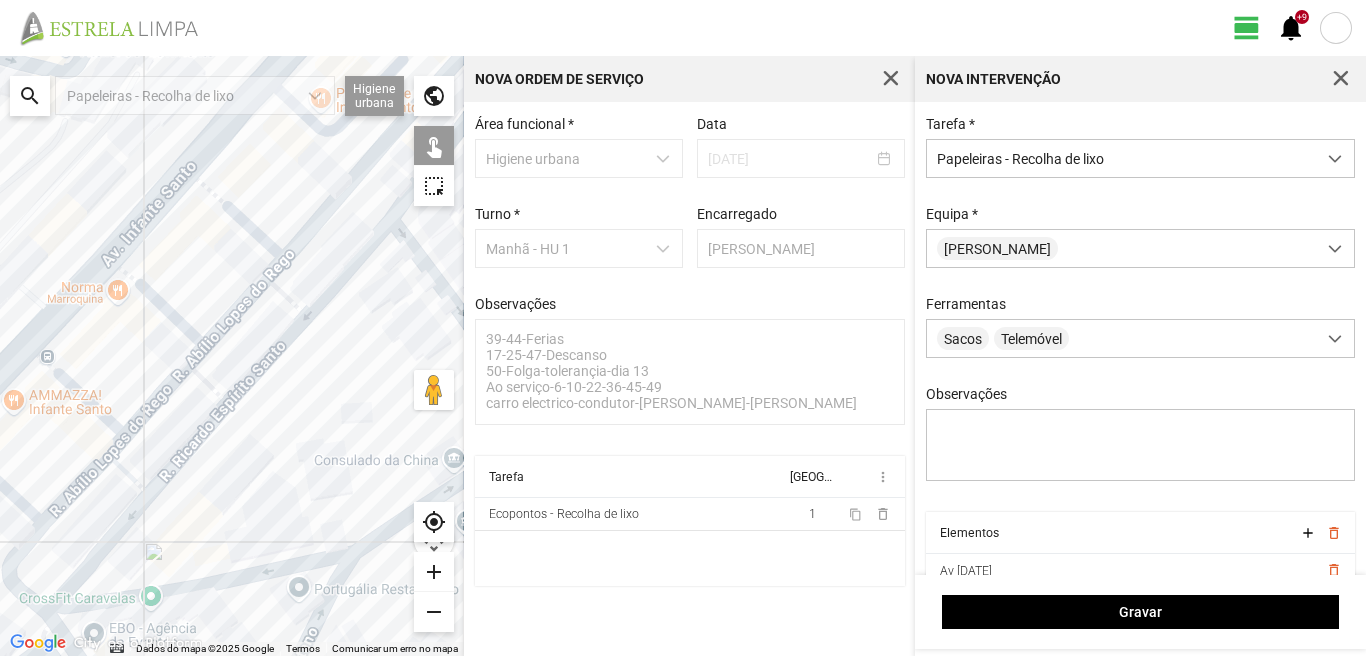 drag, startPoint x: 235, startPoint y: 372, endPoint x: 72, endPoint y: 456, distance: 183.37122 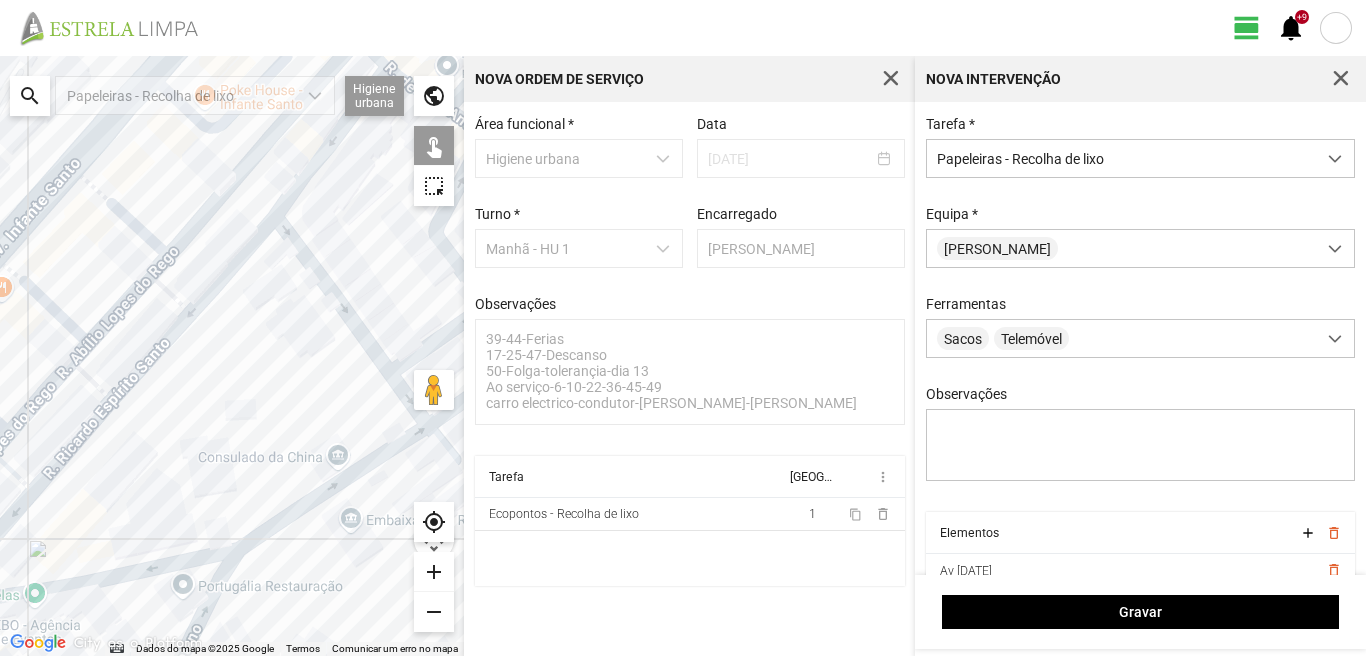 drag, startPoint x: 203, startPoint y: 413, endPoint x: 114, endPoint y: 328, distance: 123.069084 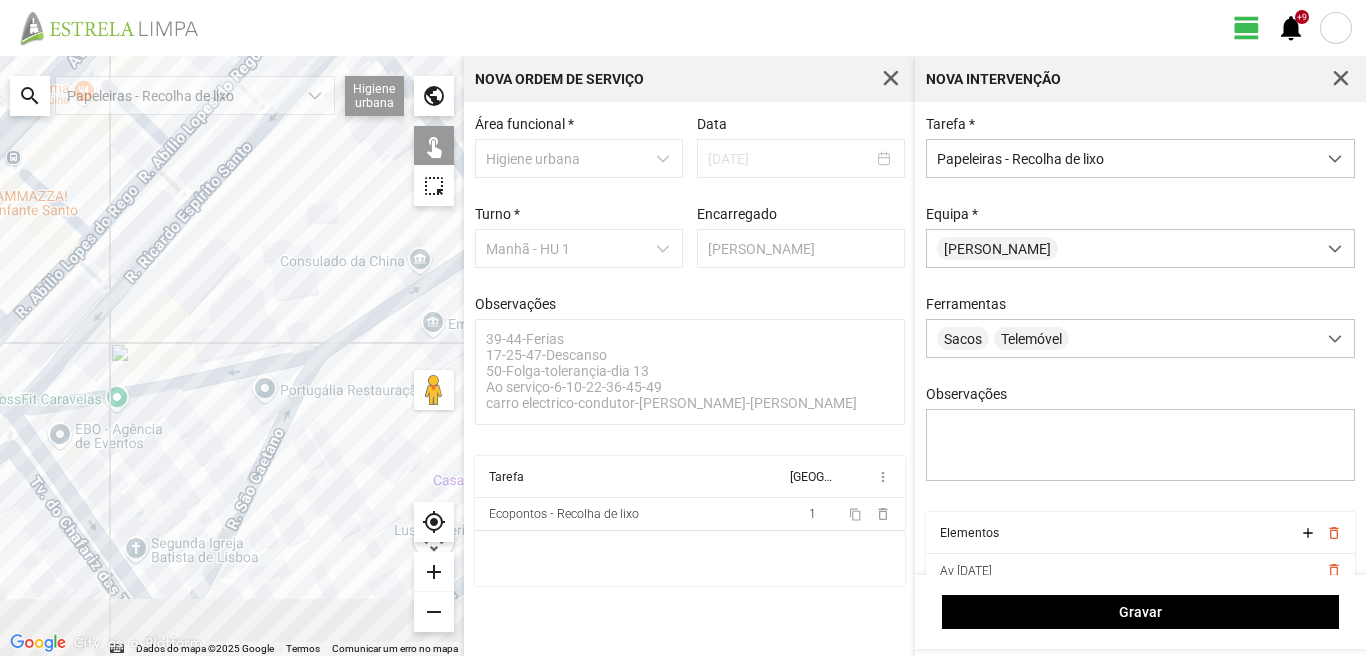 drag, startPoint x: 72, startPoint y: 492, endPoint x: 193, endPoint y: 334, distance: 199.01006 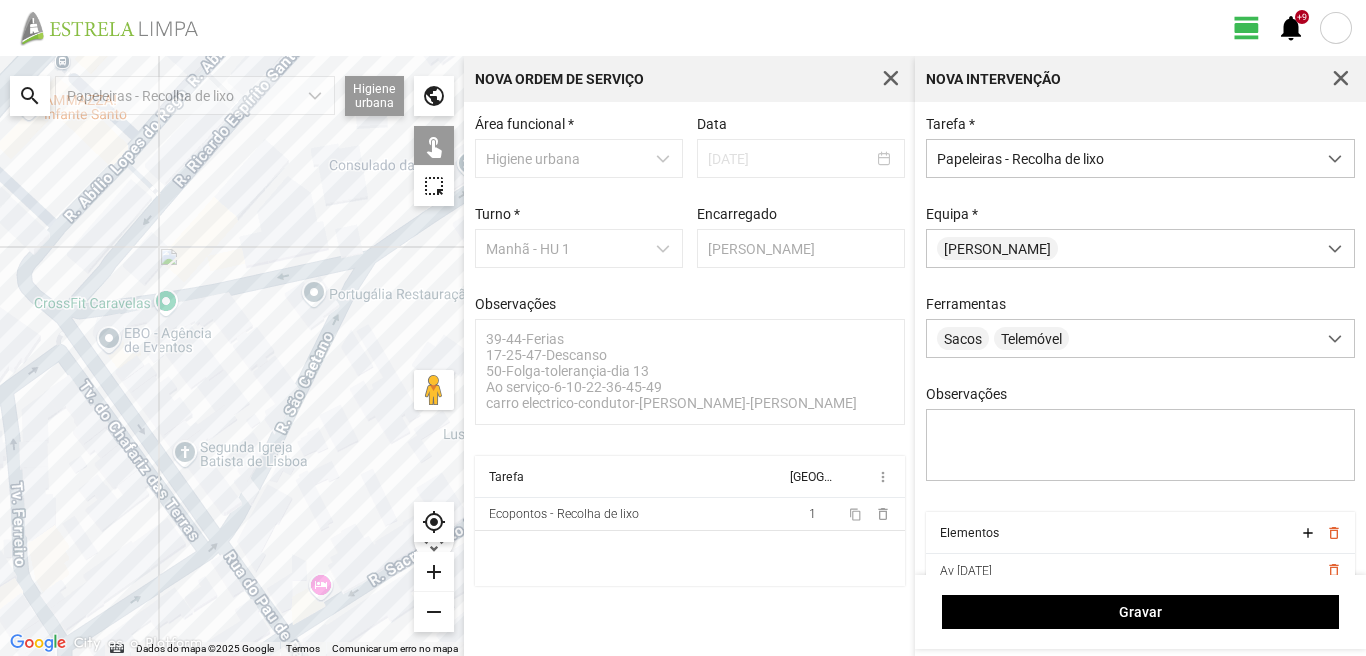 drag, startPoint x: 162, startPoint y: 429, endPoint x: 162, endPoint y: 398, distance: 31 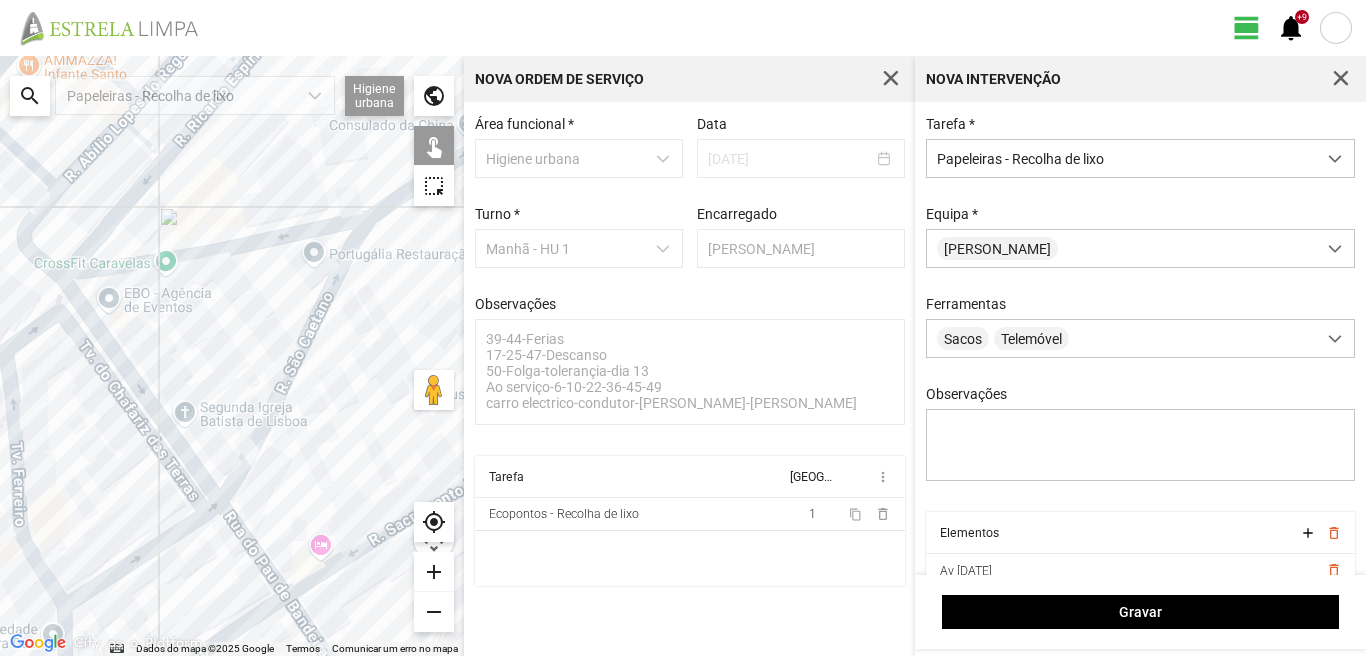 click 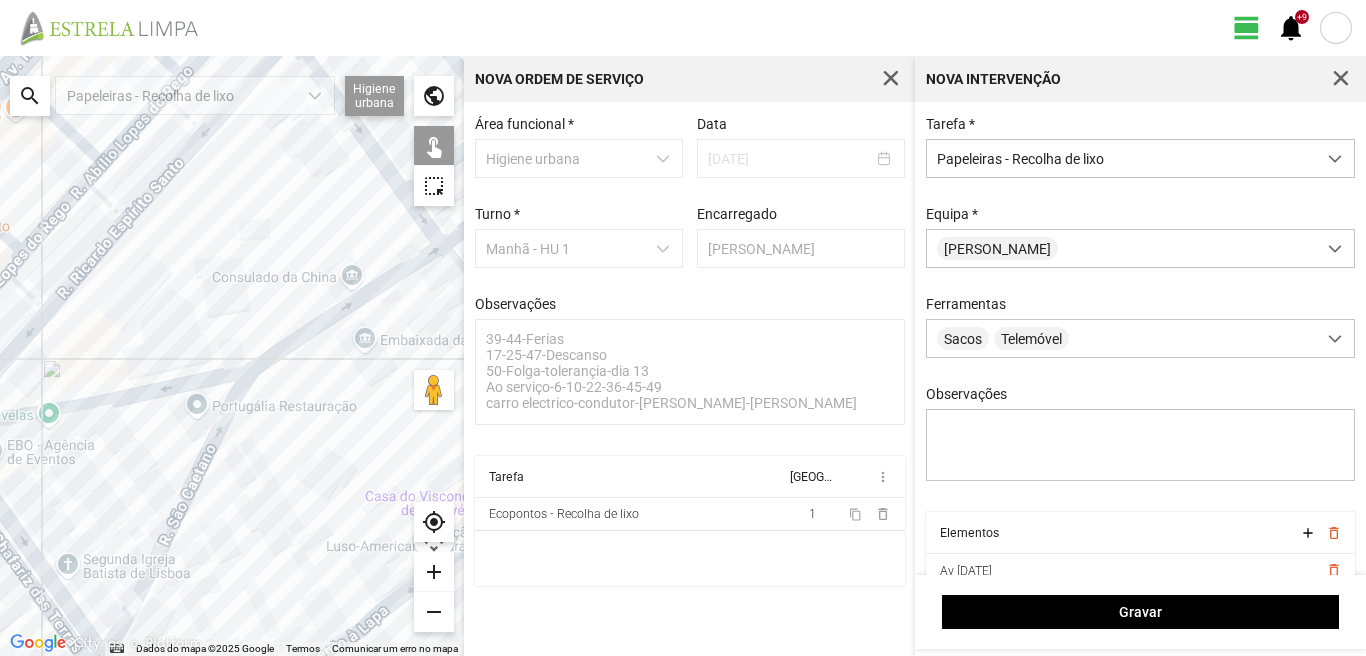 drag, startPoint x: 258, startPoint y: 421, endPoint x: 134, endPoint y: 584, distance: 204.80478 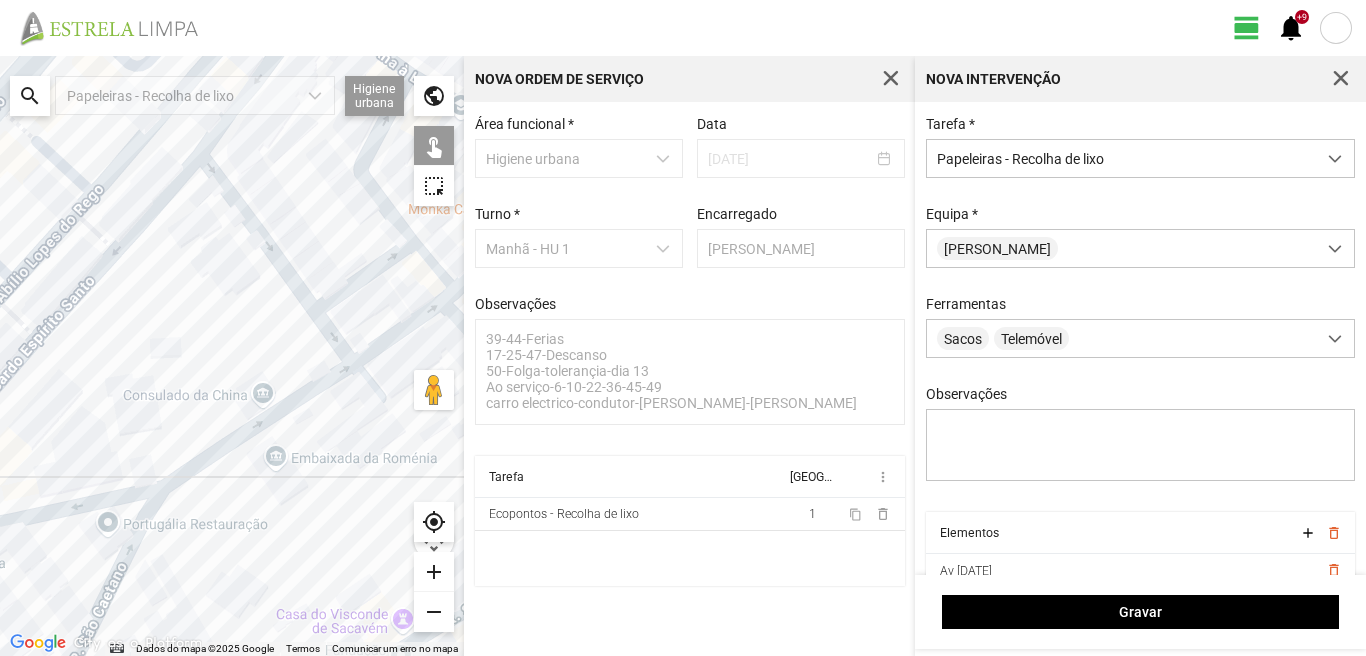 drag, startPoint x: 297, startPoint y: 393, endPoint x: 221, endPoint y: 498, distance: 129.61867 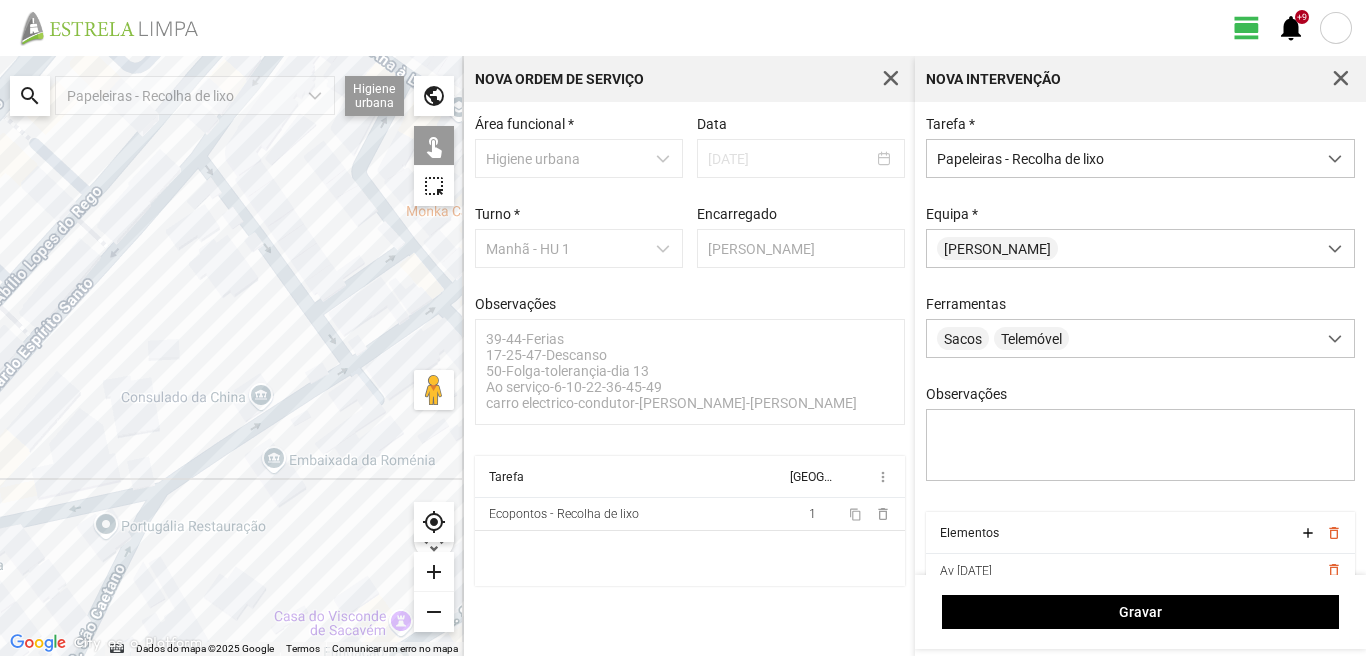 click 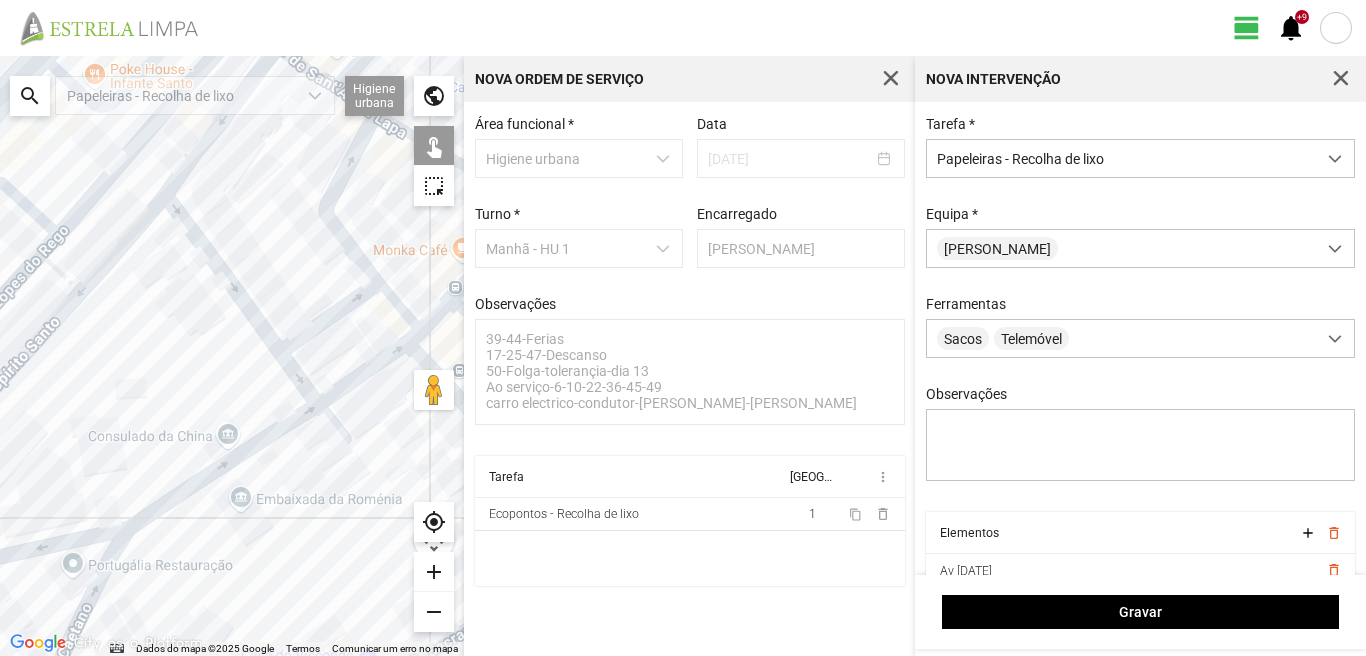 drag, startPoint x: 234, startPoint y: 392, endPoint x: 100, endPoint y: 475, distance: 157.62297 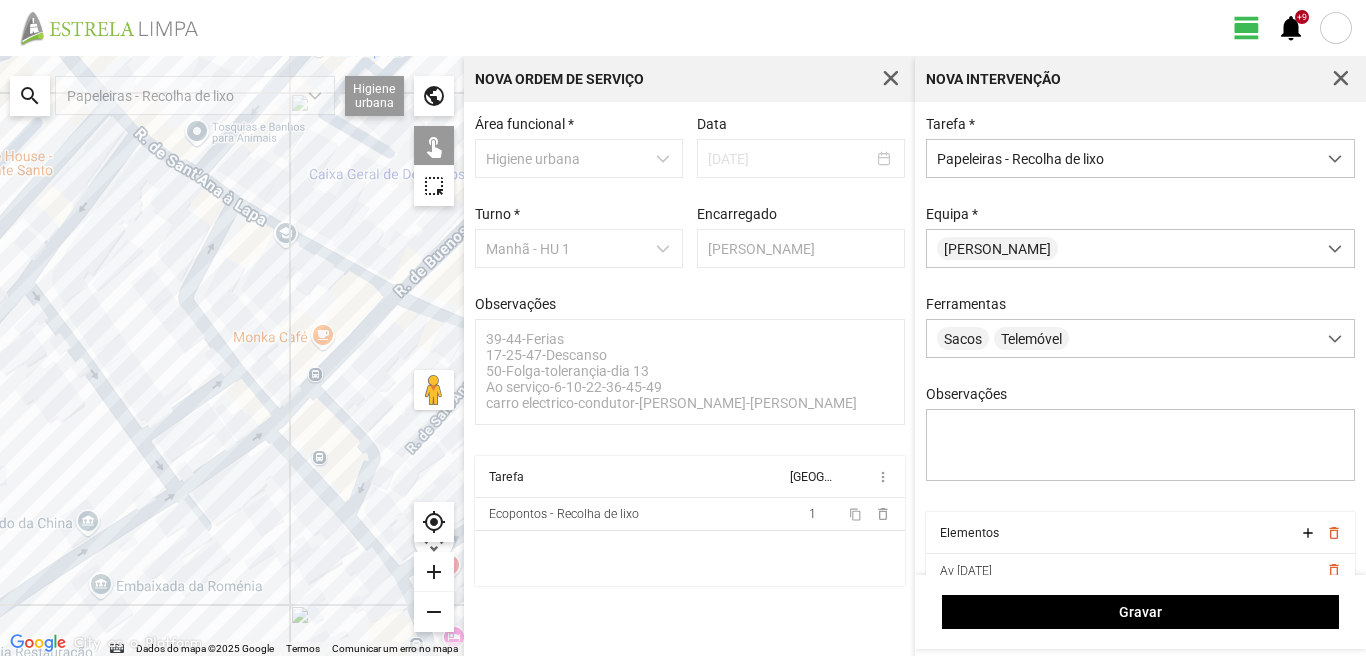 drag, startPoint x: 179, startPoint y: 391, endPoint x: 66, endPoint y: 504, distance: 159.80614 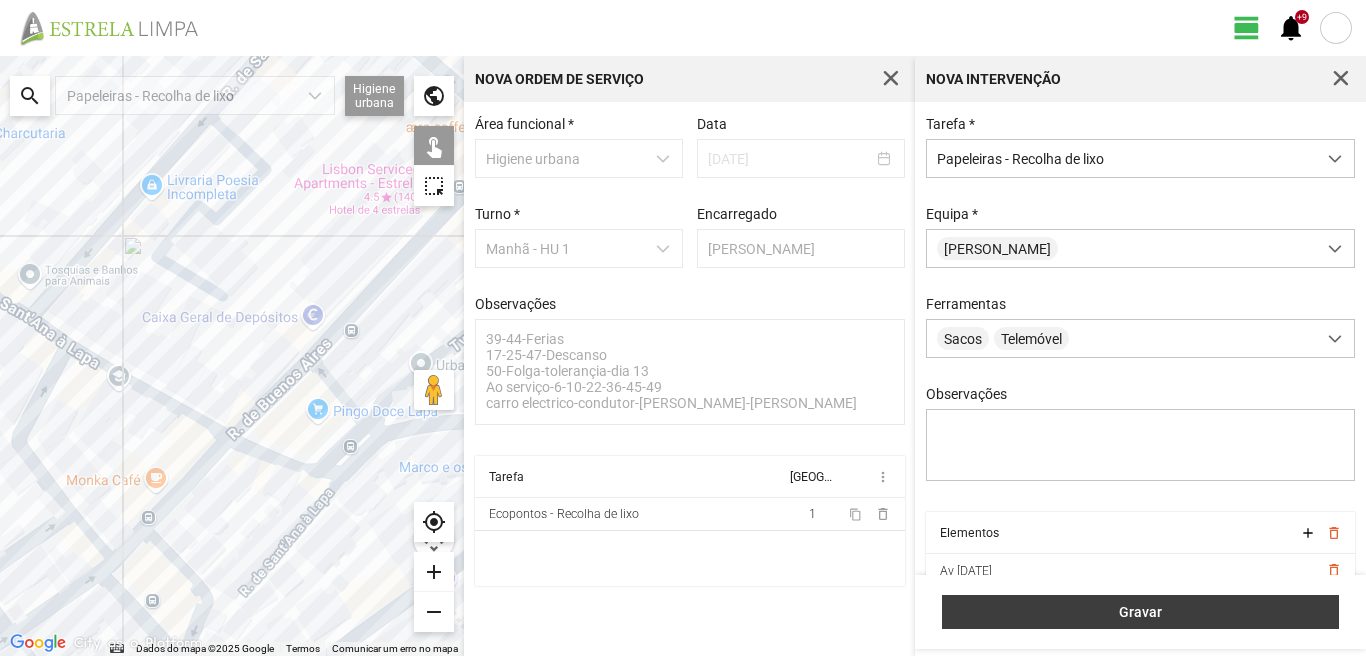click on "Gravar" at bounding box center [1141, 612] 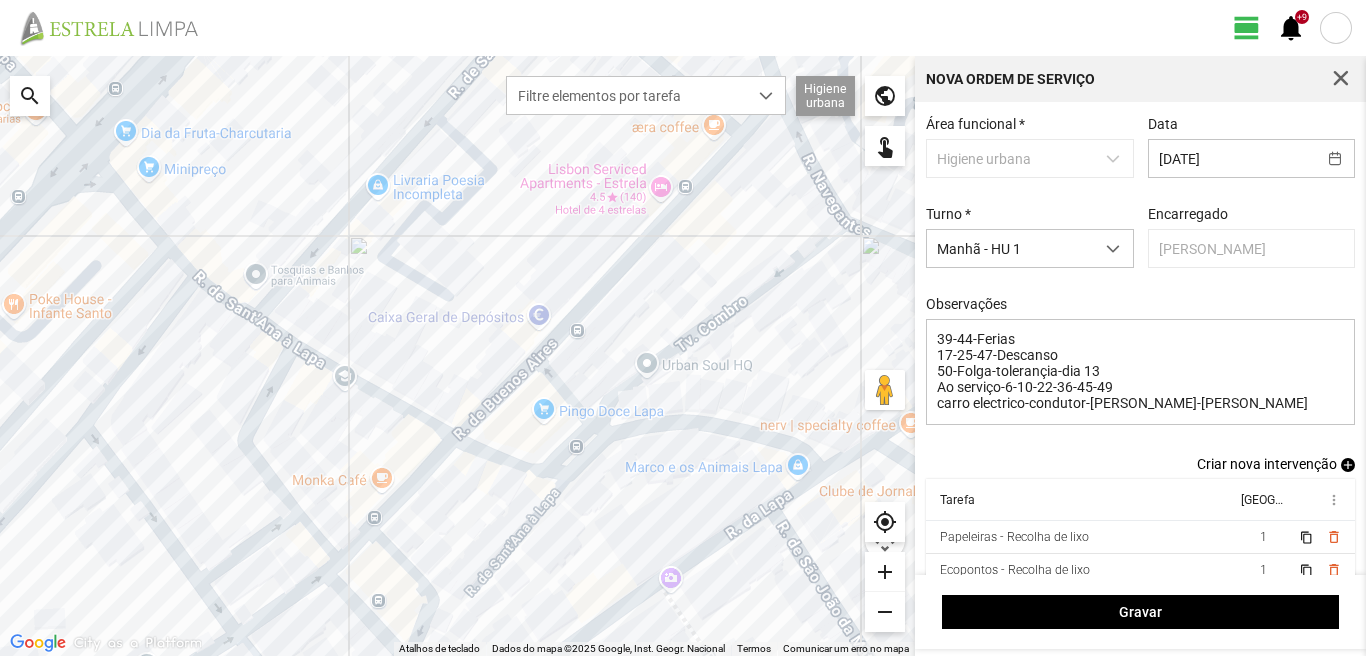 click on "add" at bounding box center [1348, 465] 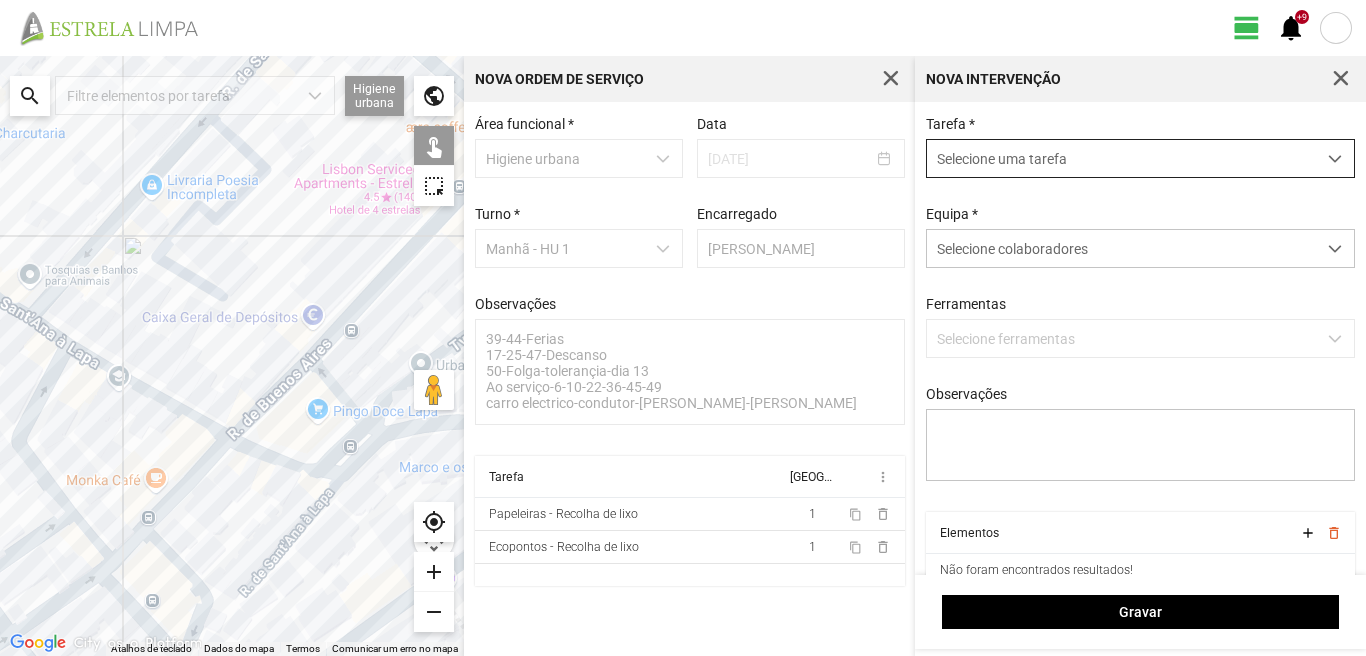click on "Selecione uma tarefa" at bounding box center (1121, 158) 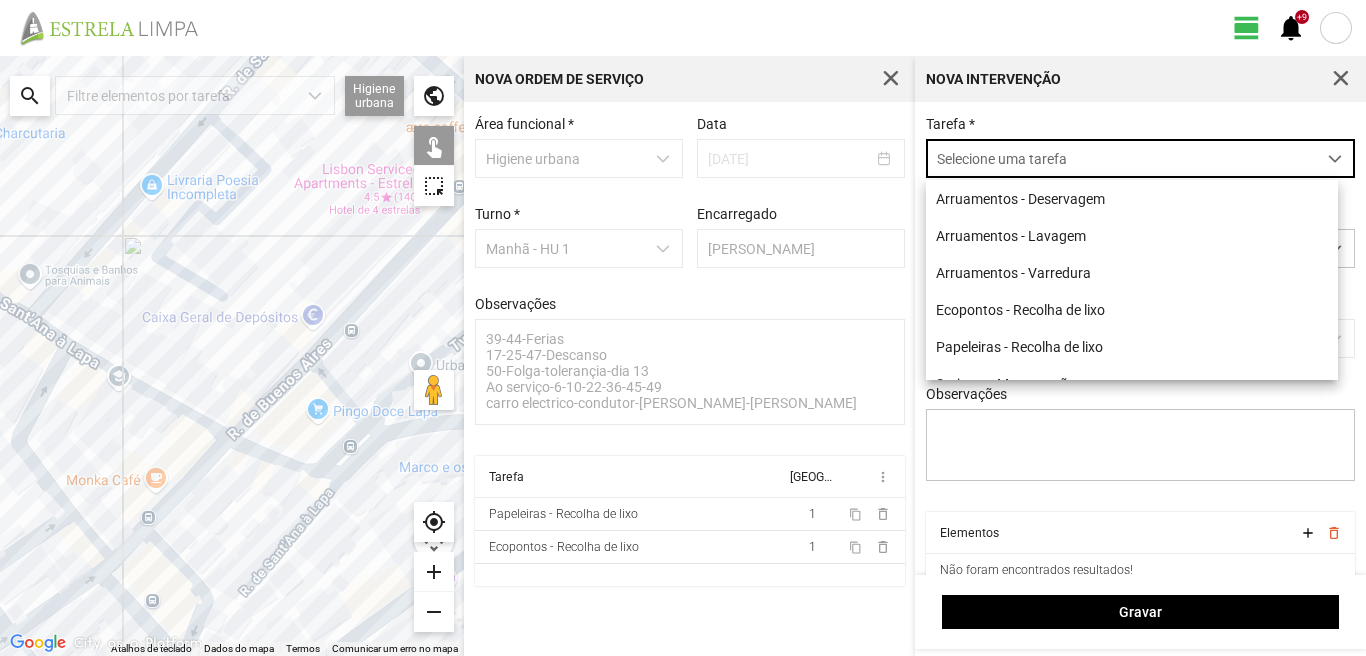 scroll, scrollTop: 11, scrollLeft: 89, axis: both 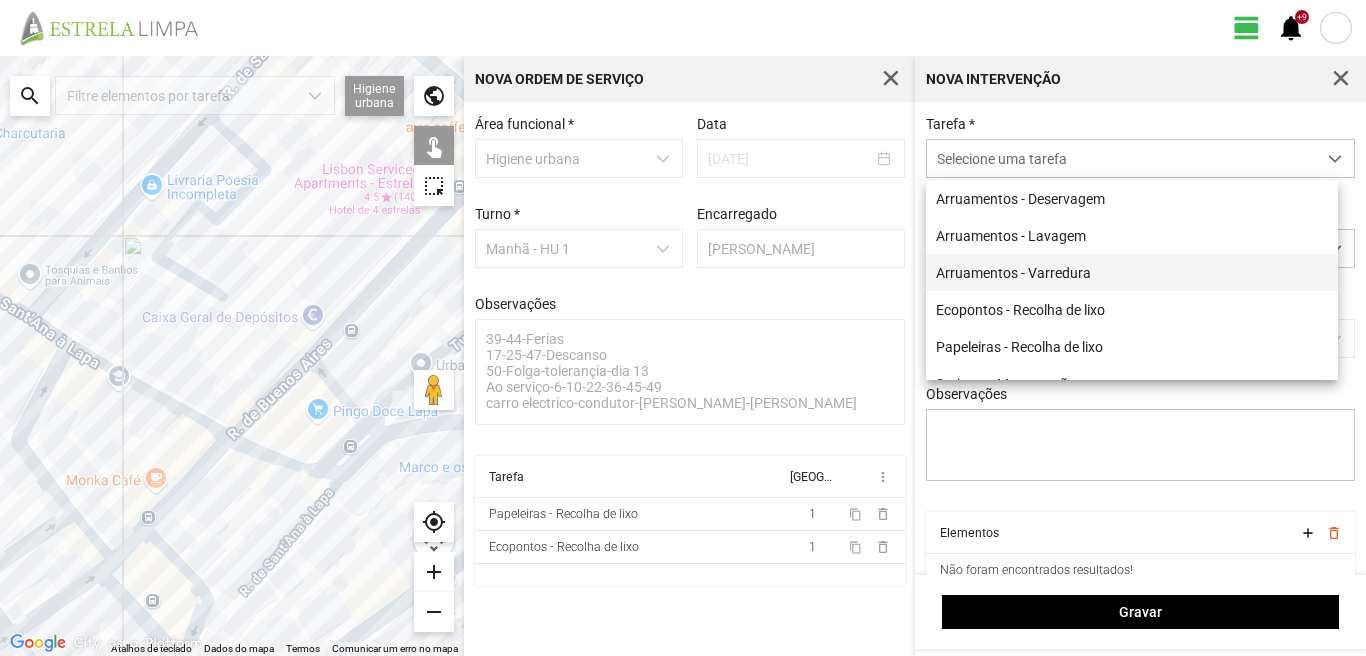 click on "Arruamentos - Varredura" at bounding box center [1132, 272] 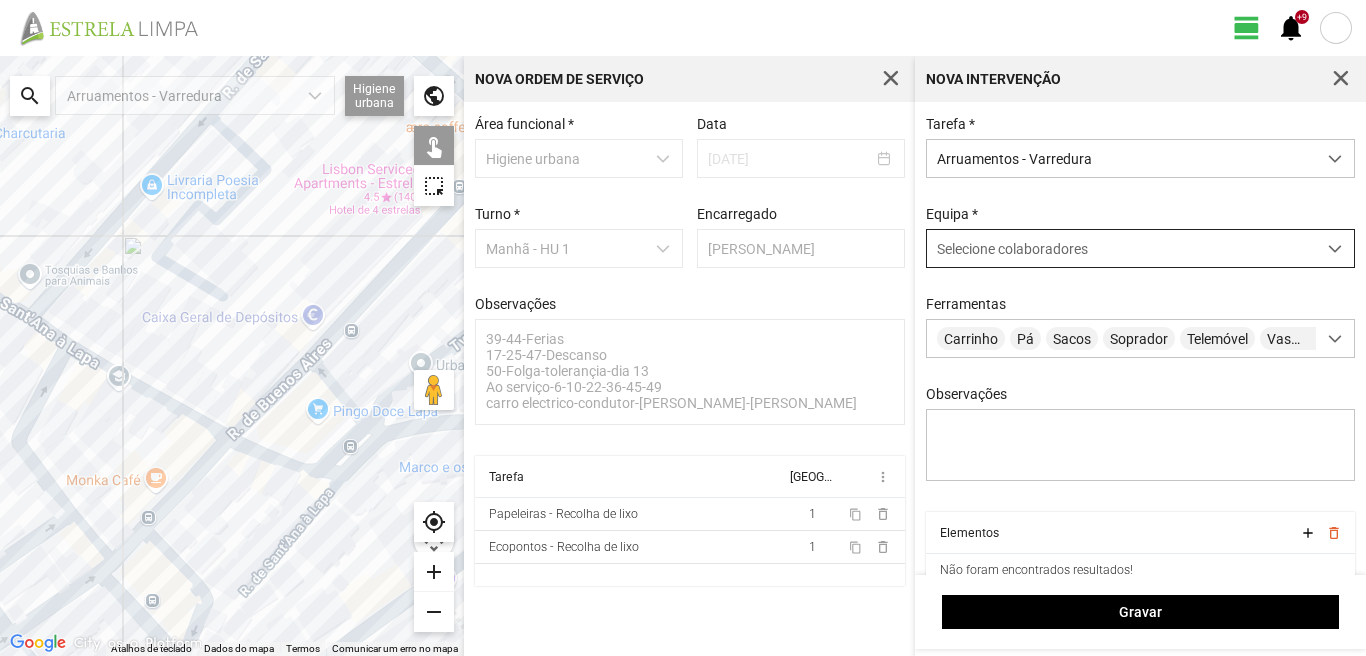 click on "Selecione colaboradores" at bounding box center [1012, 249] 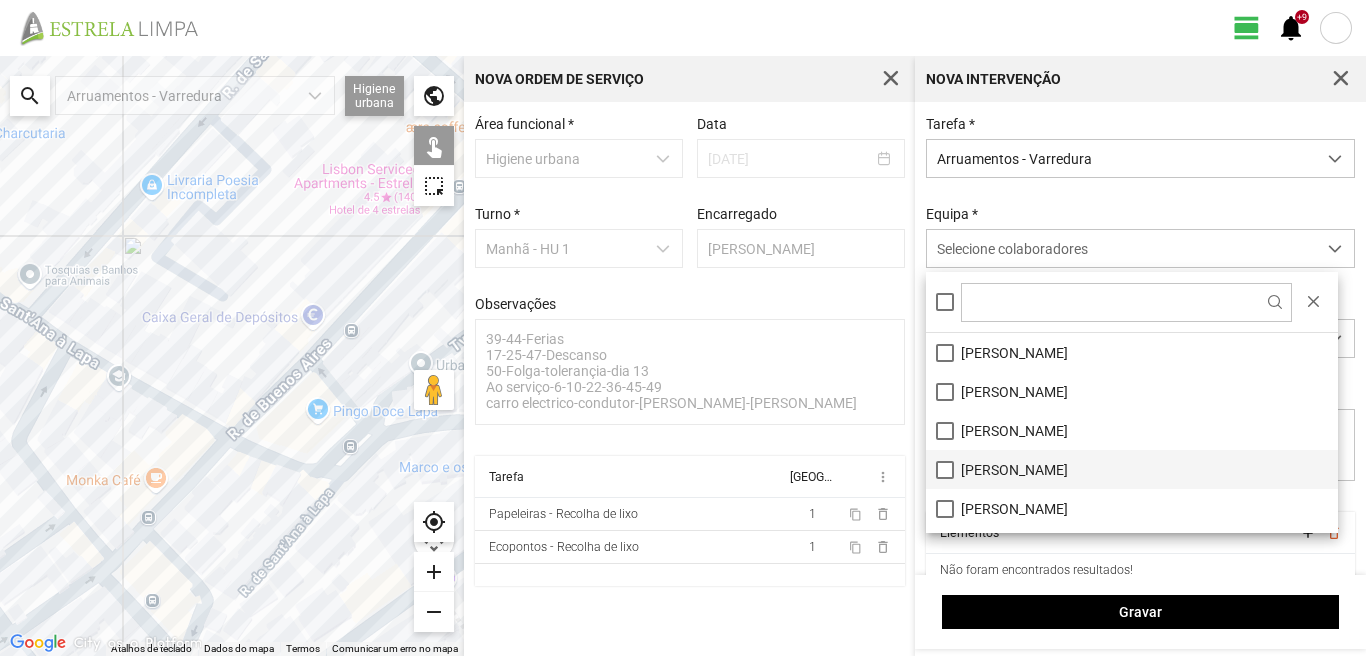 click on "[PERSON_NAME]" at bounding box center (1132, 469) 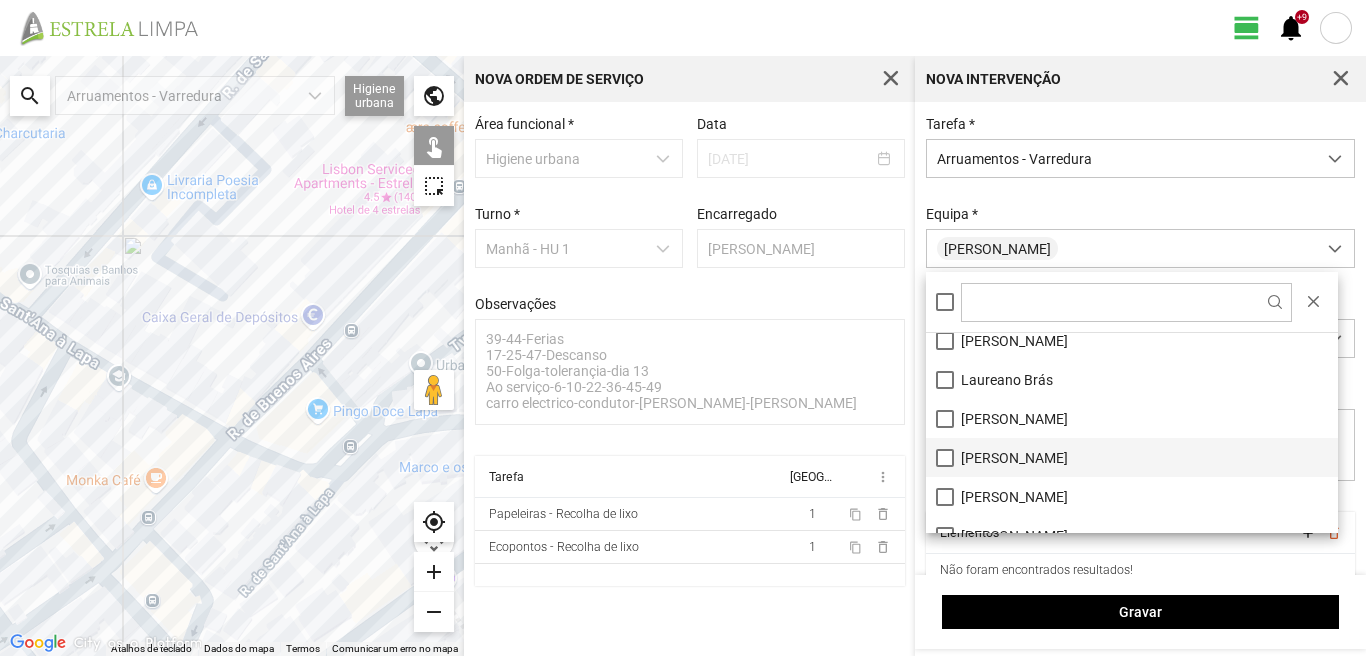 scroll, scrollTop: 268, scrollLeft: 0, axis: vertical 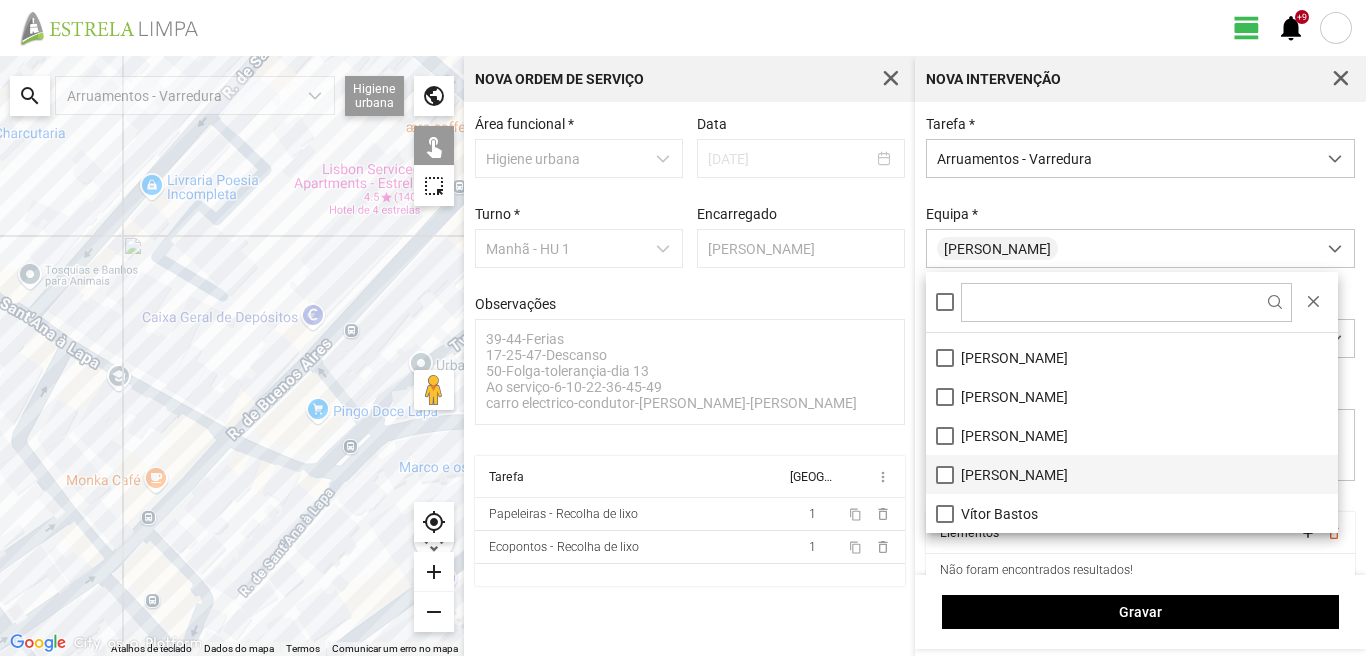click on "[PERSON_NAME]" at bounding box center (1132, 474) 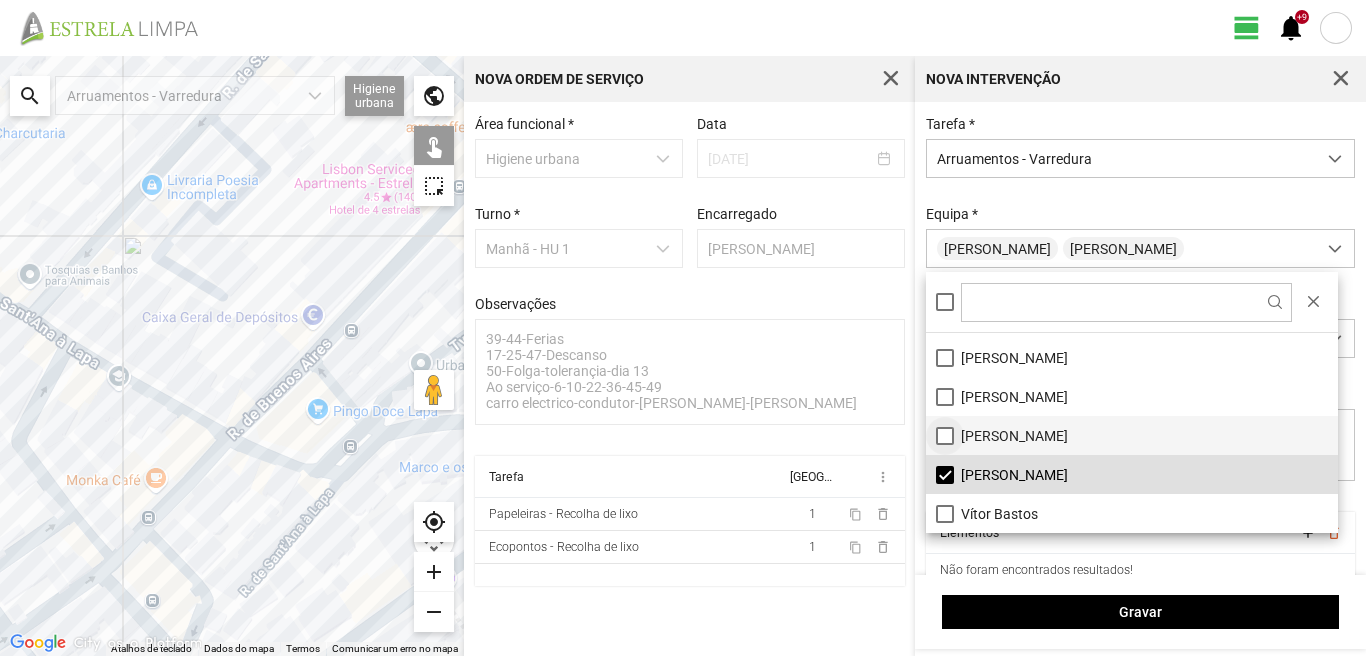 click on "[PERSON_NAME]" at bounding box center [1132, 435] 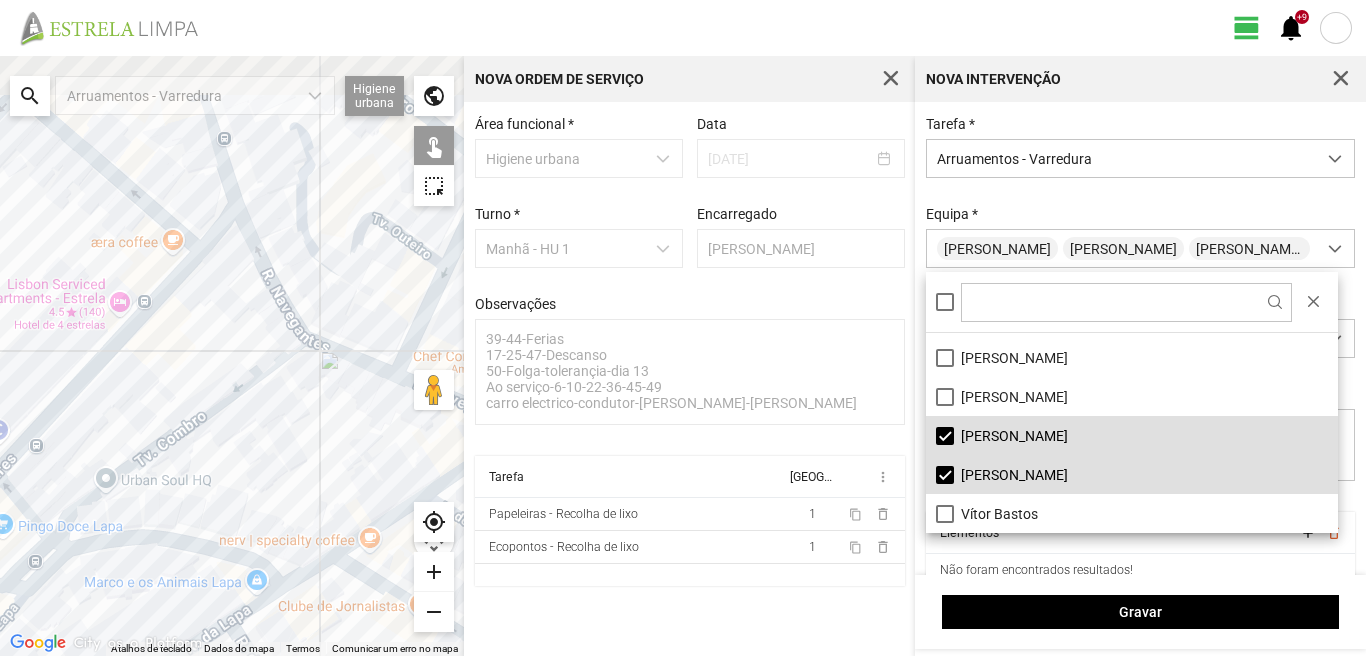 drag, startPoint x: 342, startPoint y: 253, endPoint x: 0, endPoint y: 375, distance: 363.1088 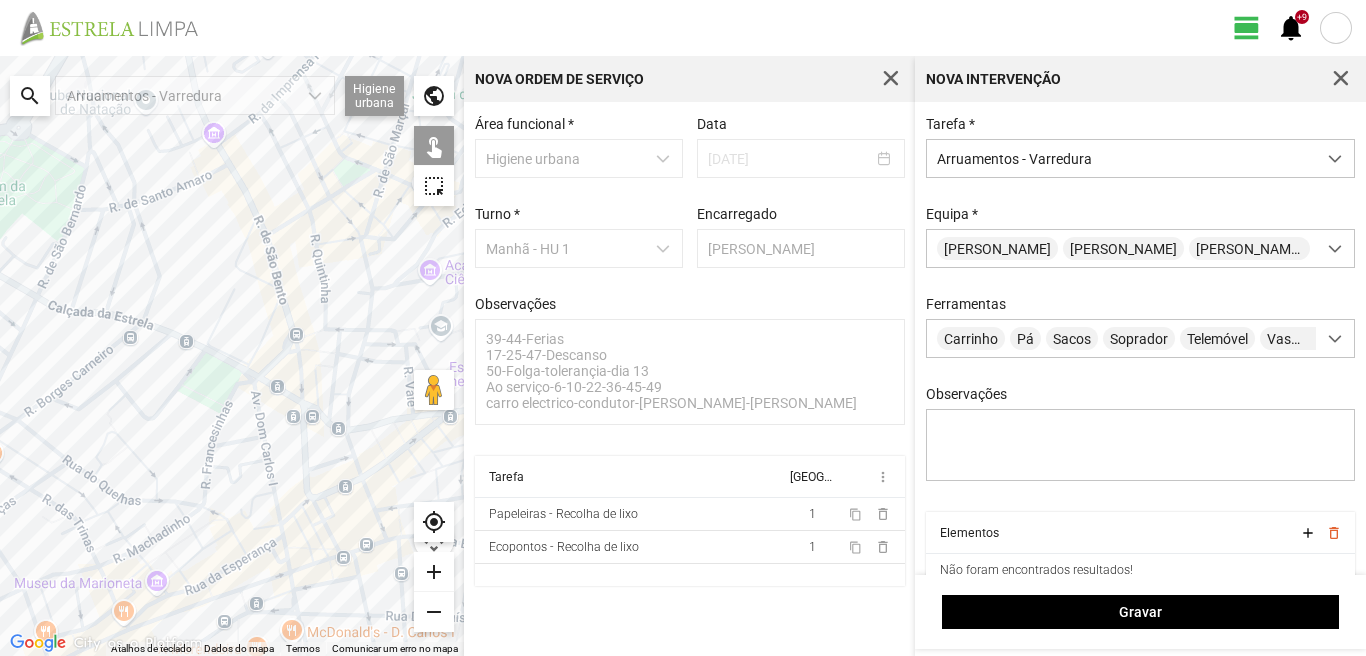 drag, startPoint x: 192, startPoint y: 371, endPoint x: 0, endPoint y: 383, distance: 192.37463 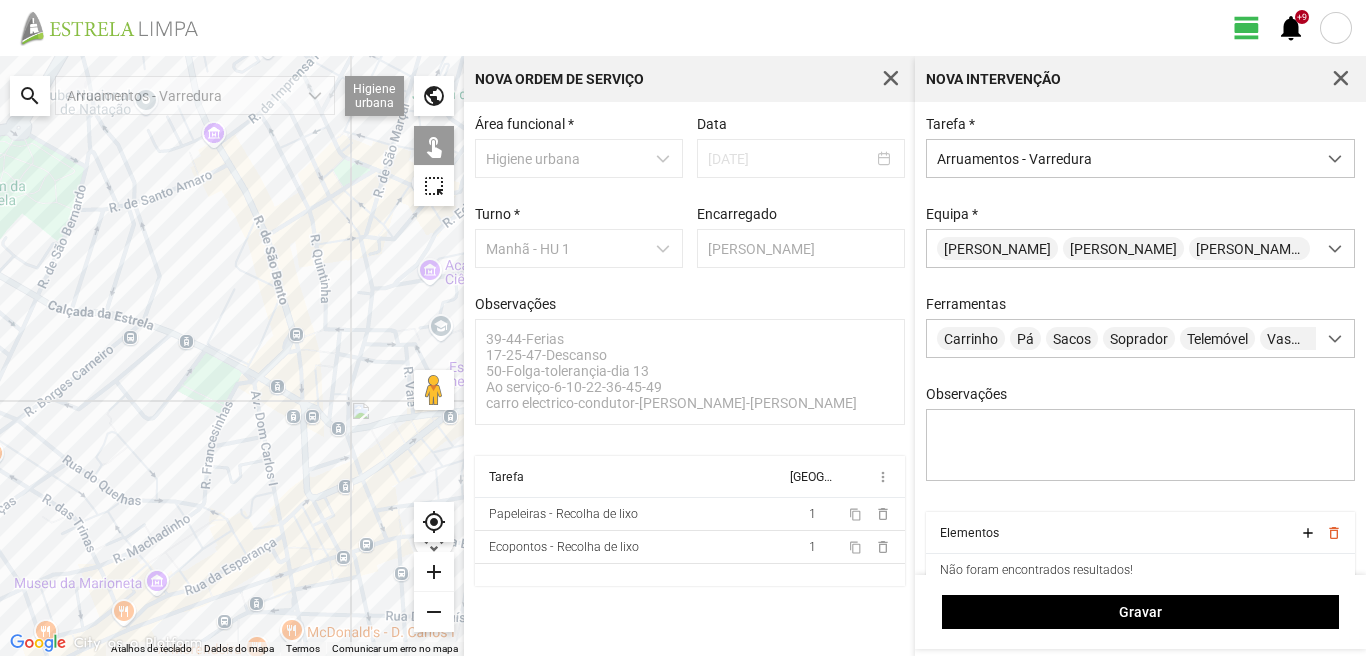 click 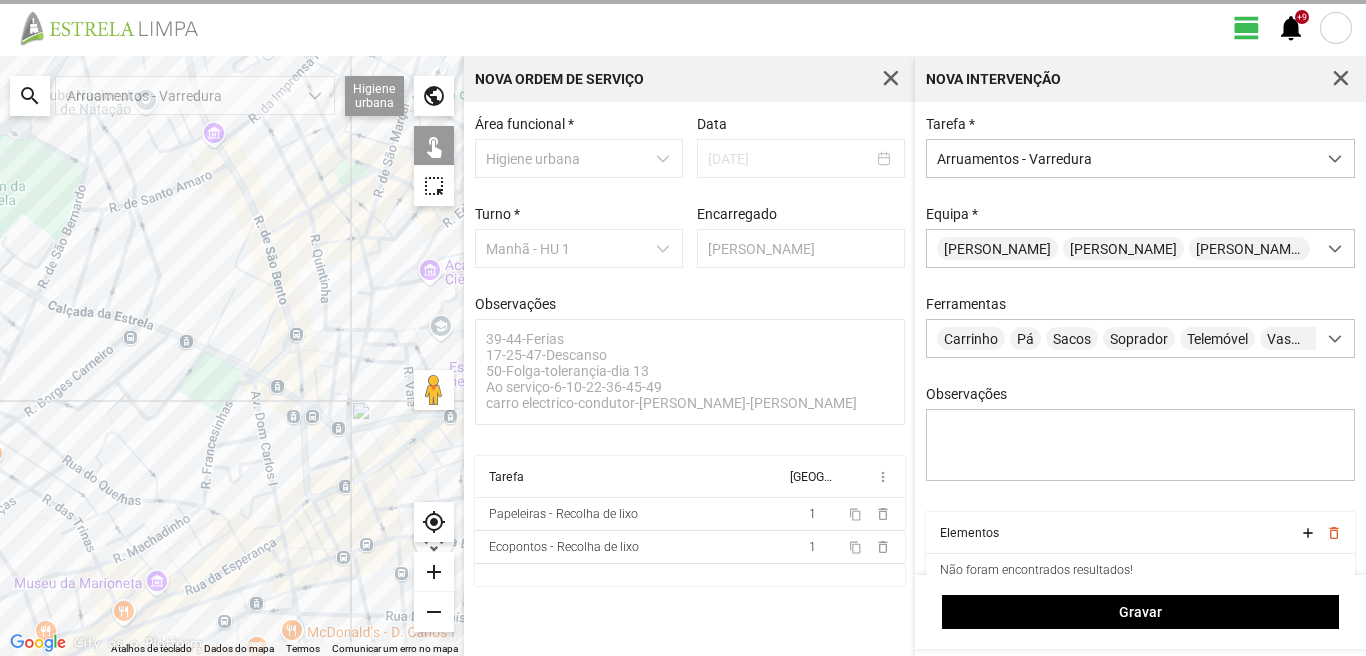 click 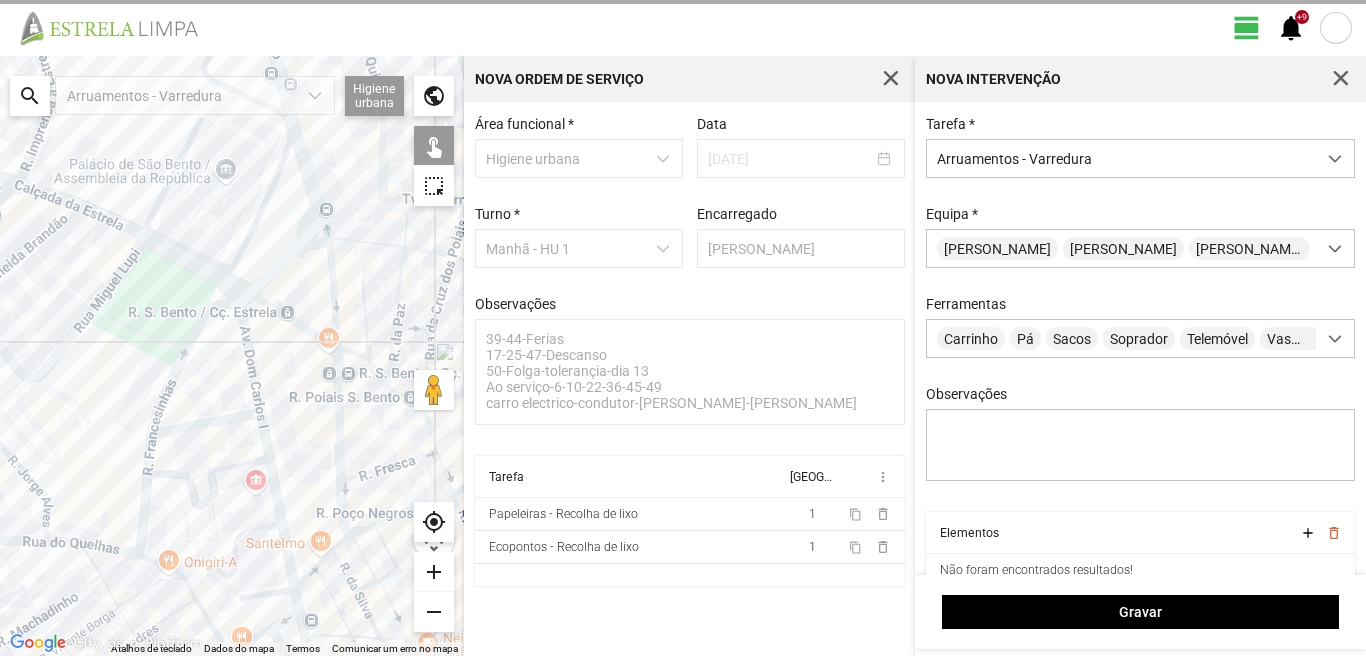 click 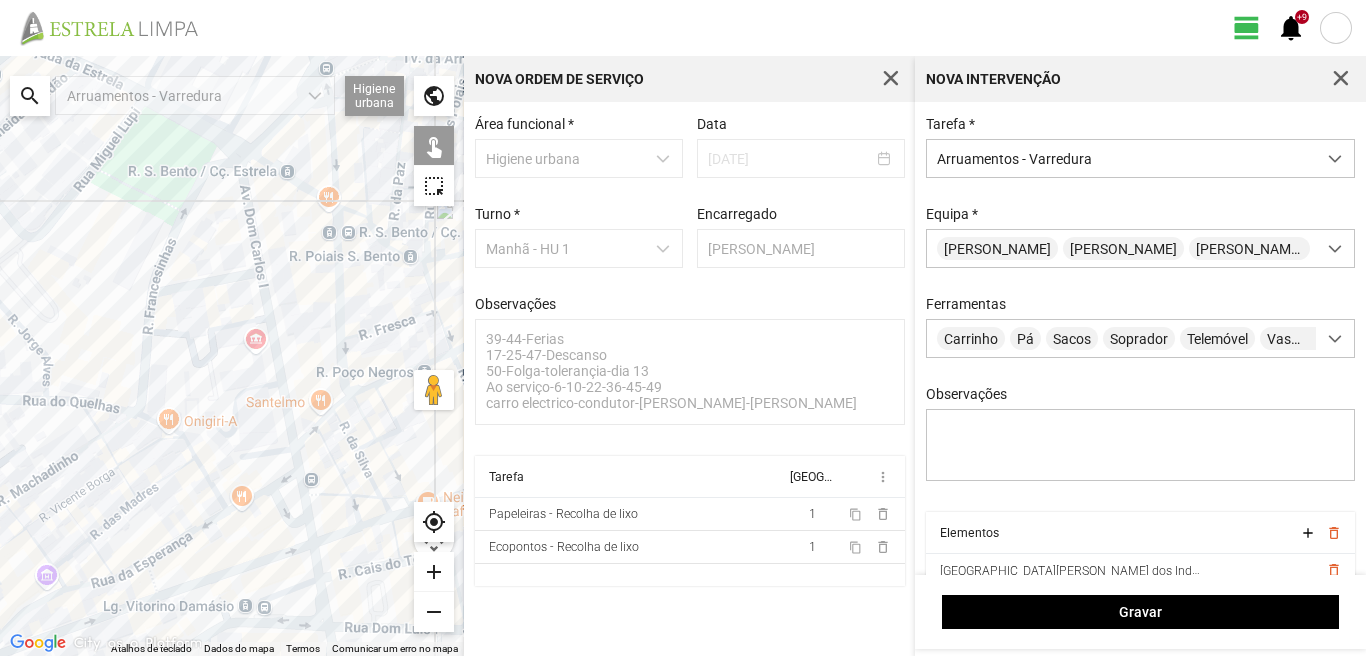drag, startPoint x: 245, startPoint y: 519, endPoint x: 242, endPoint y: 374, distance: 145.03104 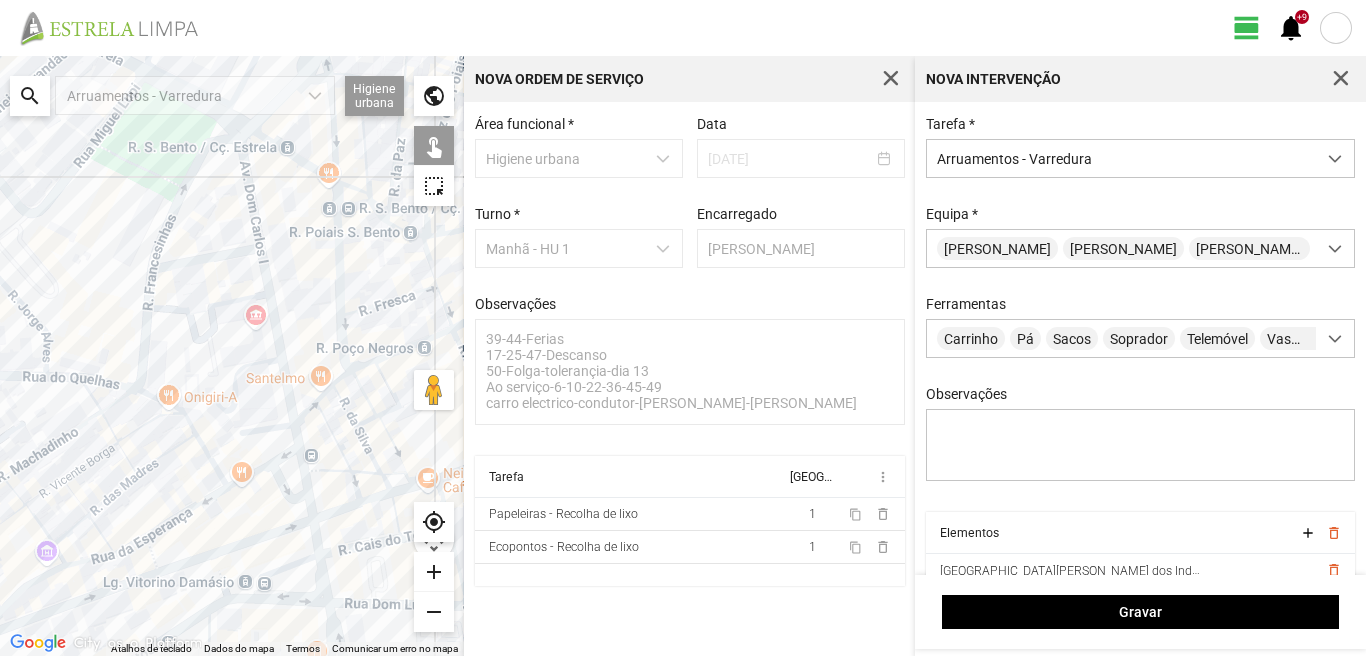 click 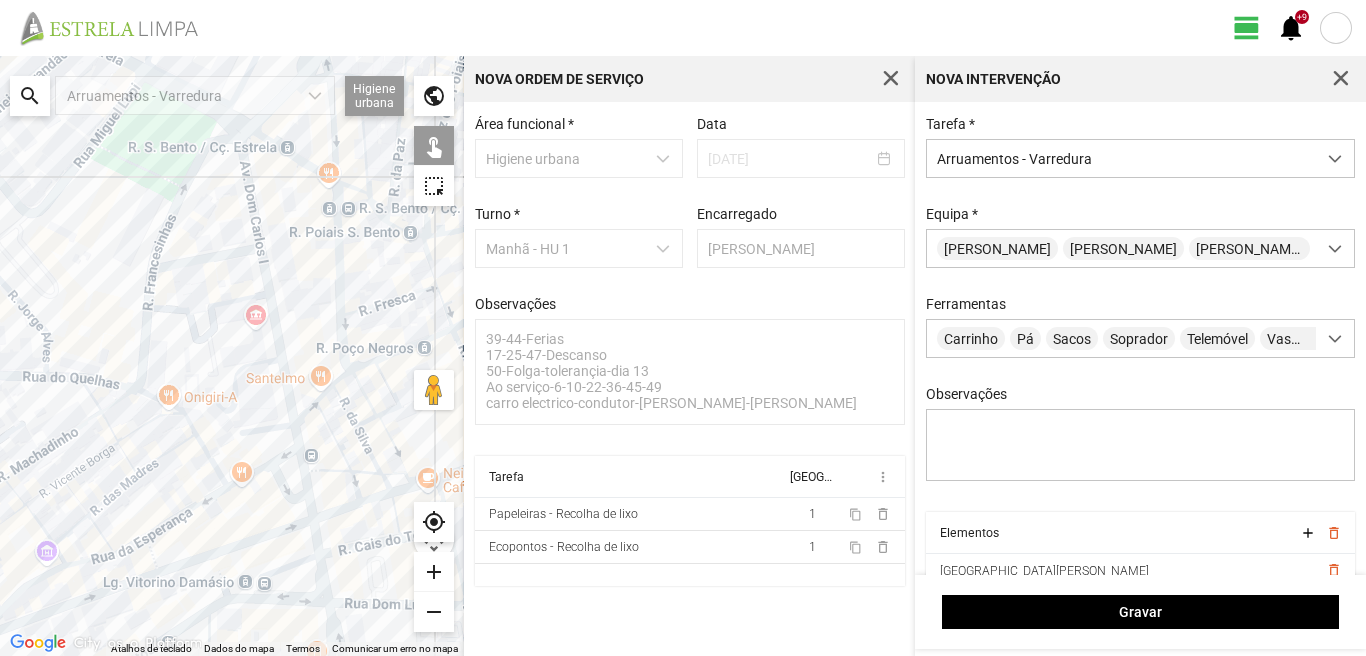 click 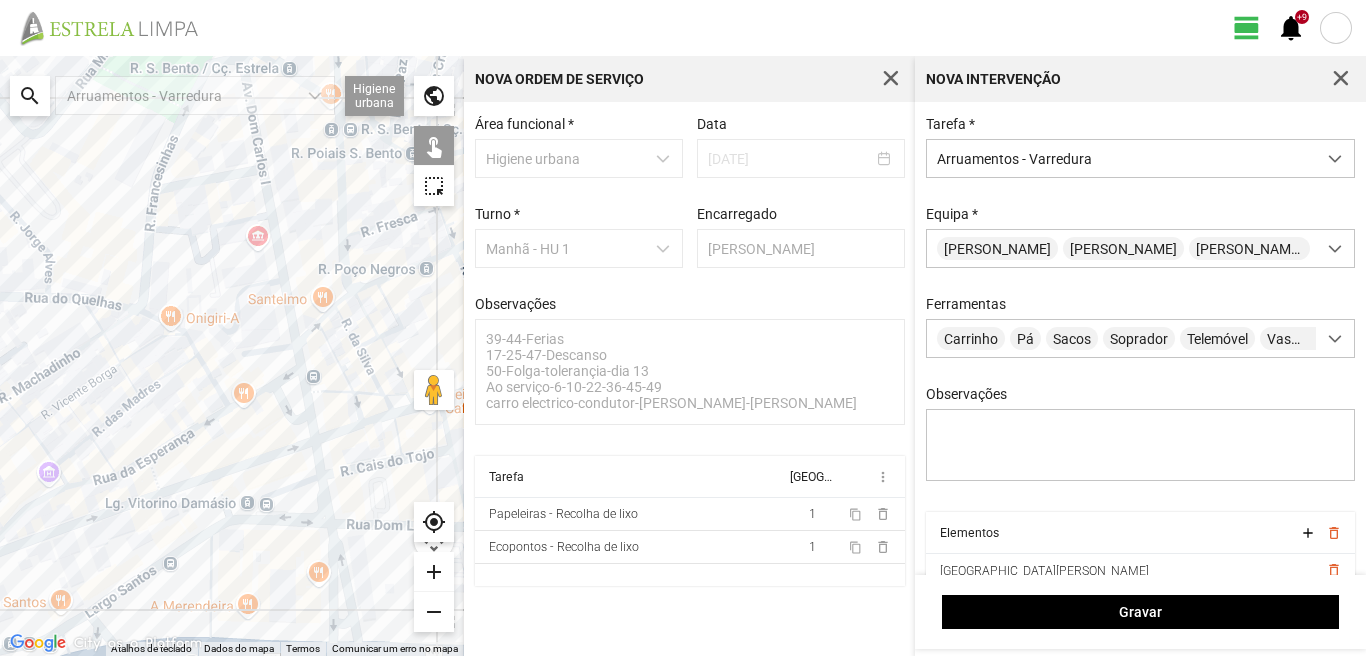 drag, startPoint x: 298, startPoint y: 586, endPoint x: 316, endPoint y: 445, distance: 142.14429 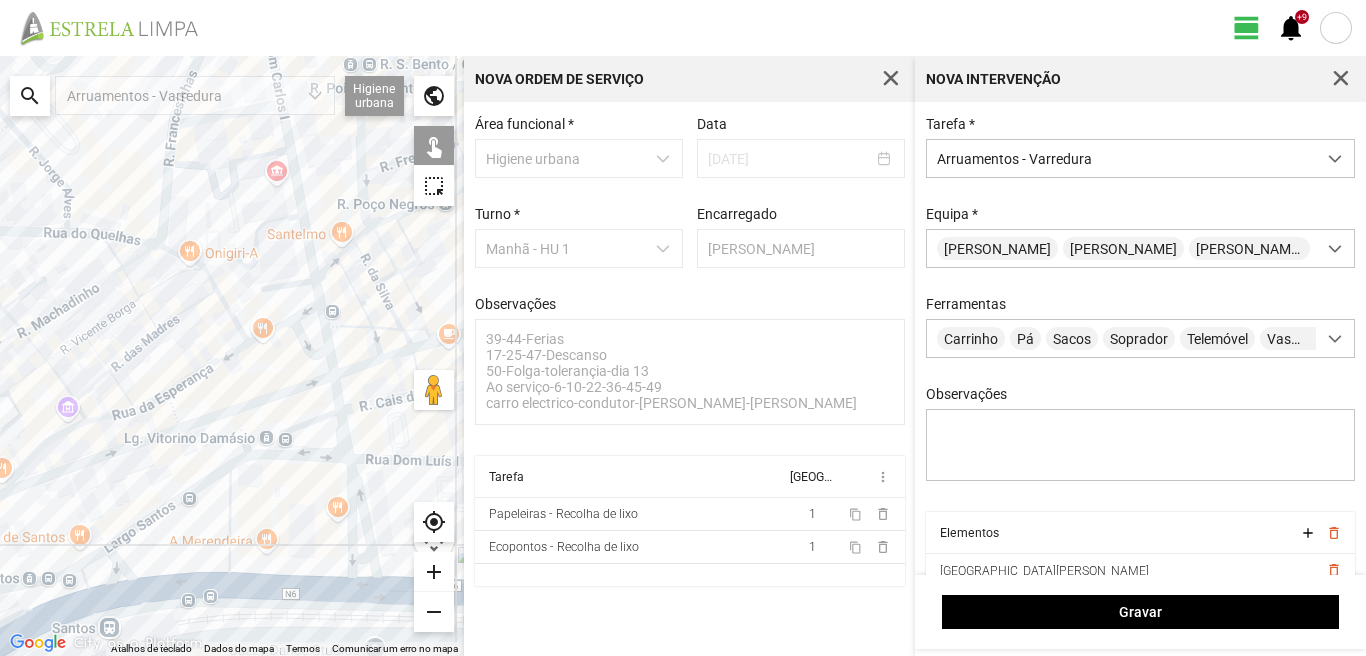 click 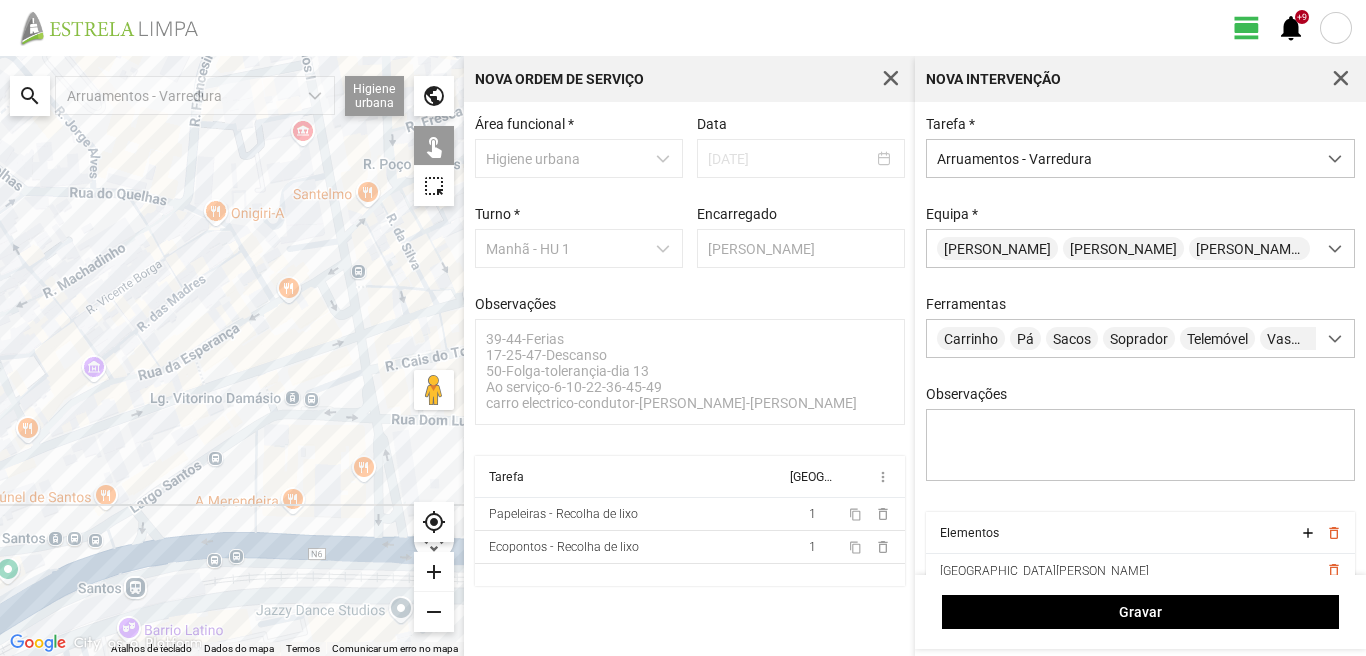 drag, startPoint x: 172, startPoint y: 509, endPoint x: 311, endPoint y: 458, distance: 148.06079 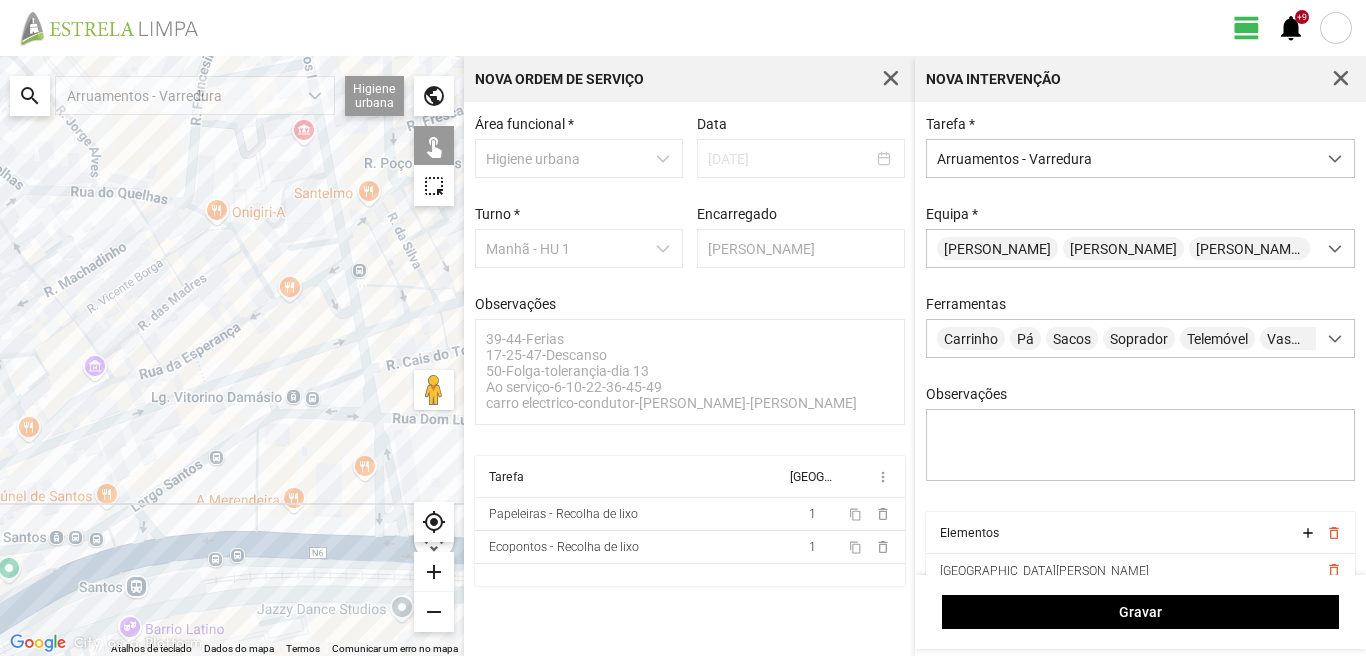 click 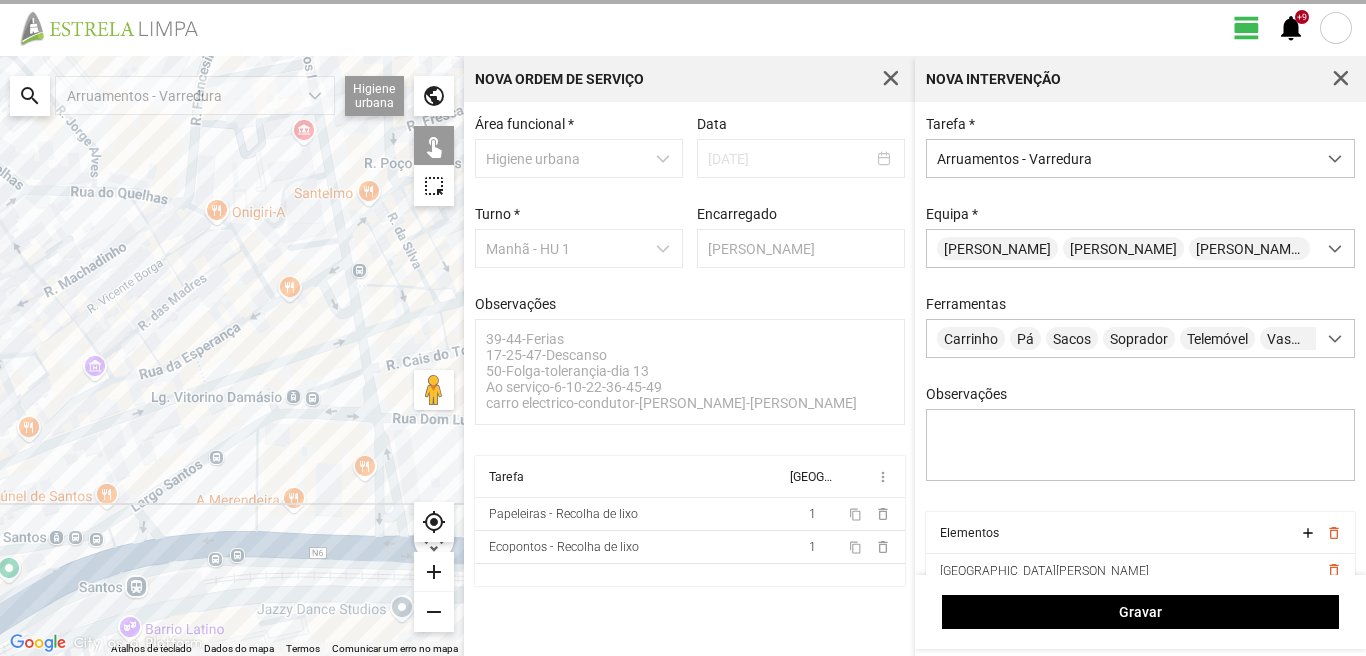 click 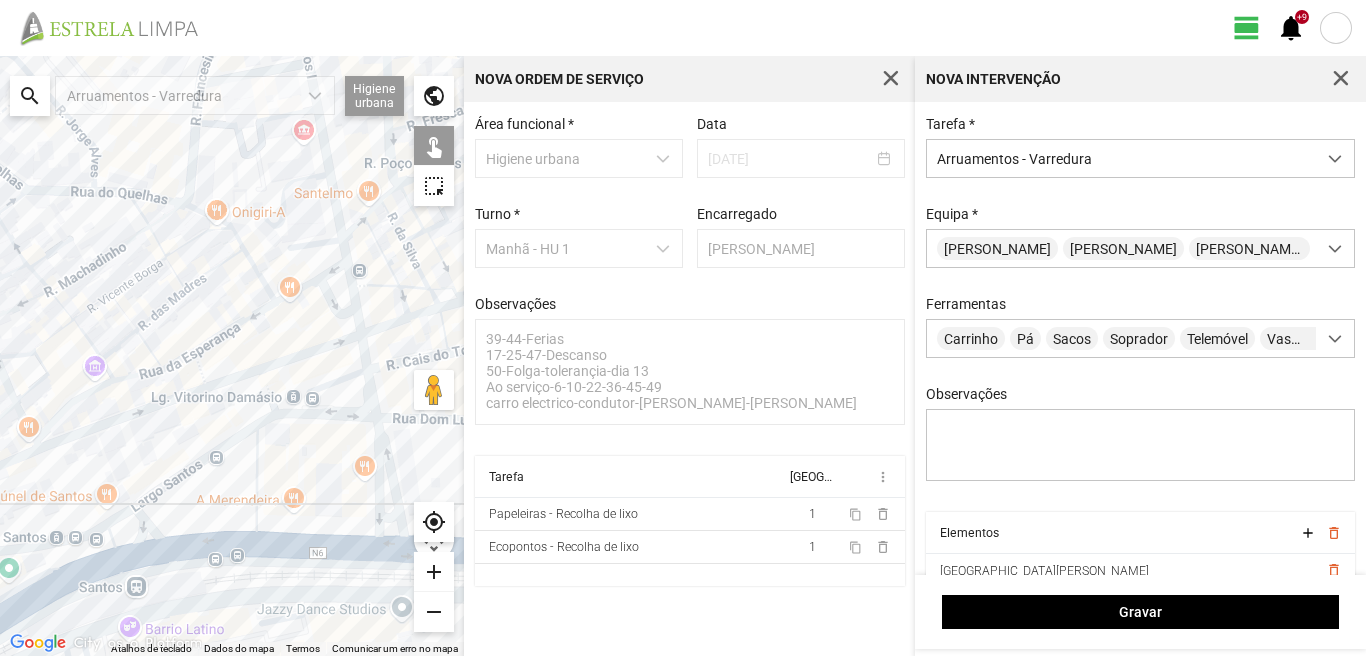 click 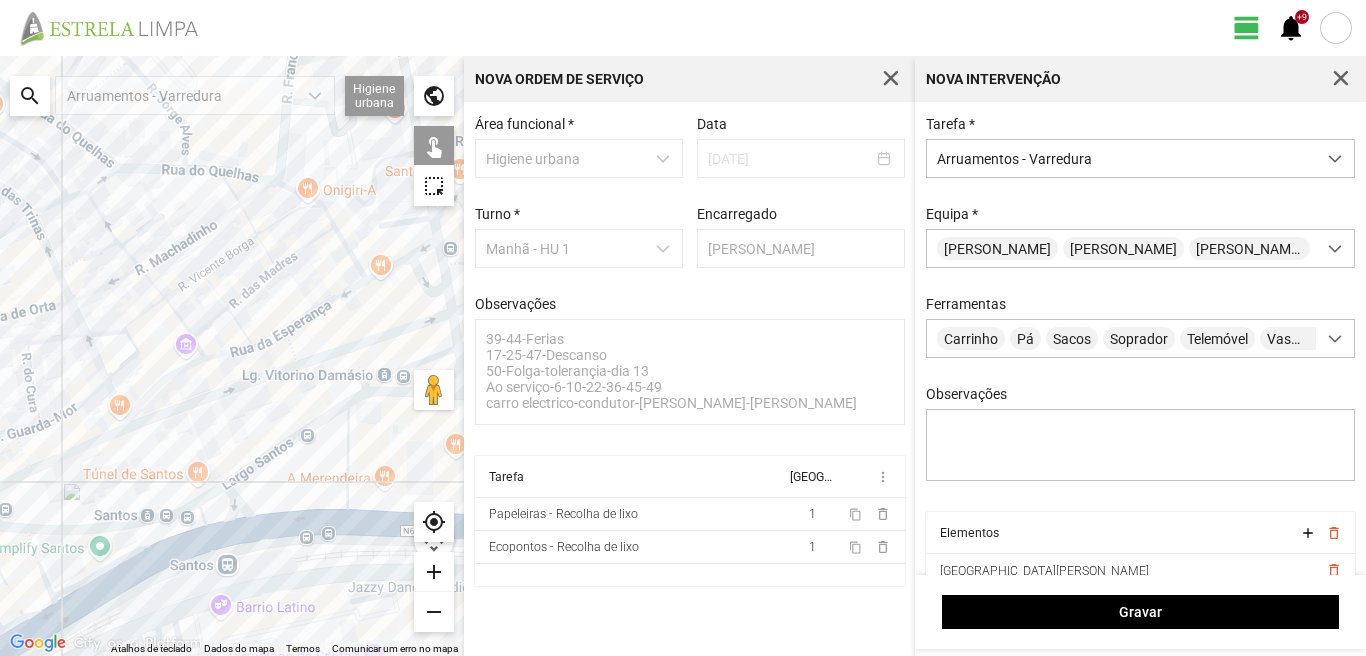 drag, startPoint x: 167, startPoint y: 532, endPoint x: 241, endPoint y: 513, distance: 76.40026 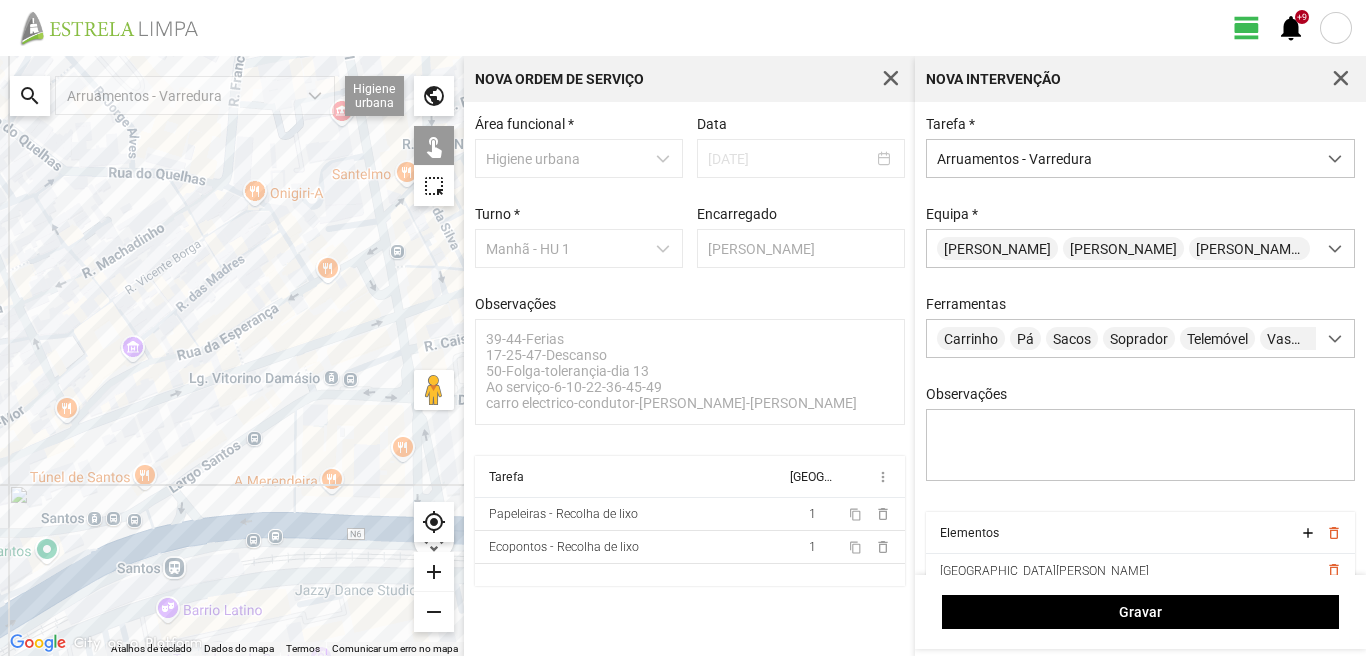 drag, startPoint x: 303, startPoint y: 512, endPoint x: 230, endPoint y: 515, distance: 73.061615 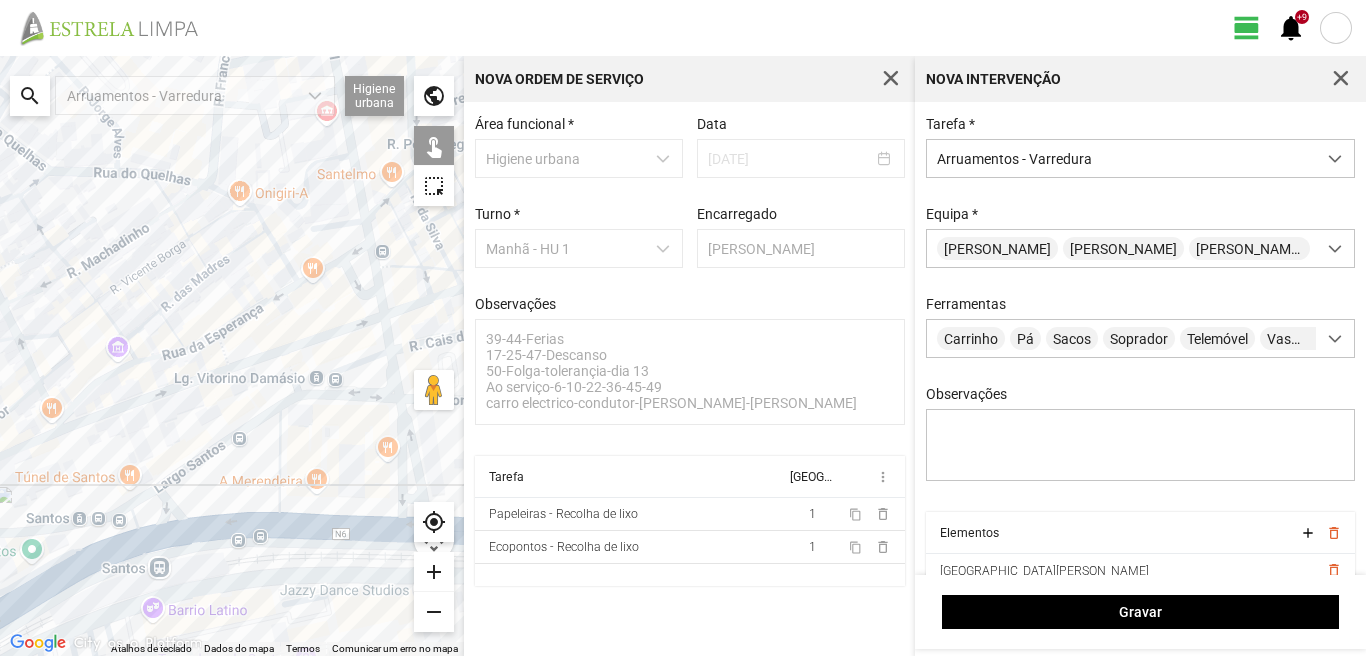 click 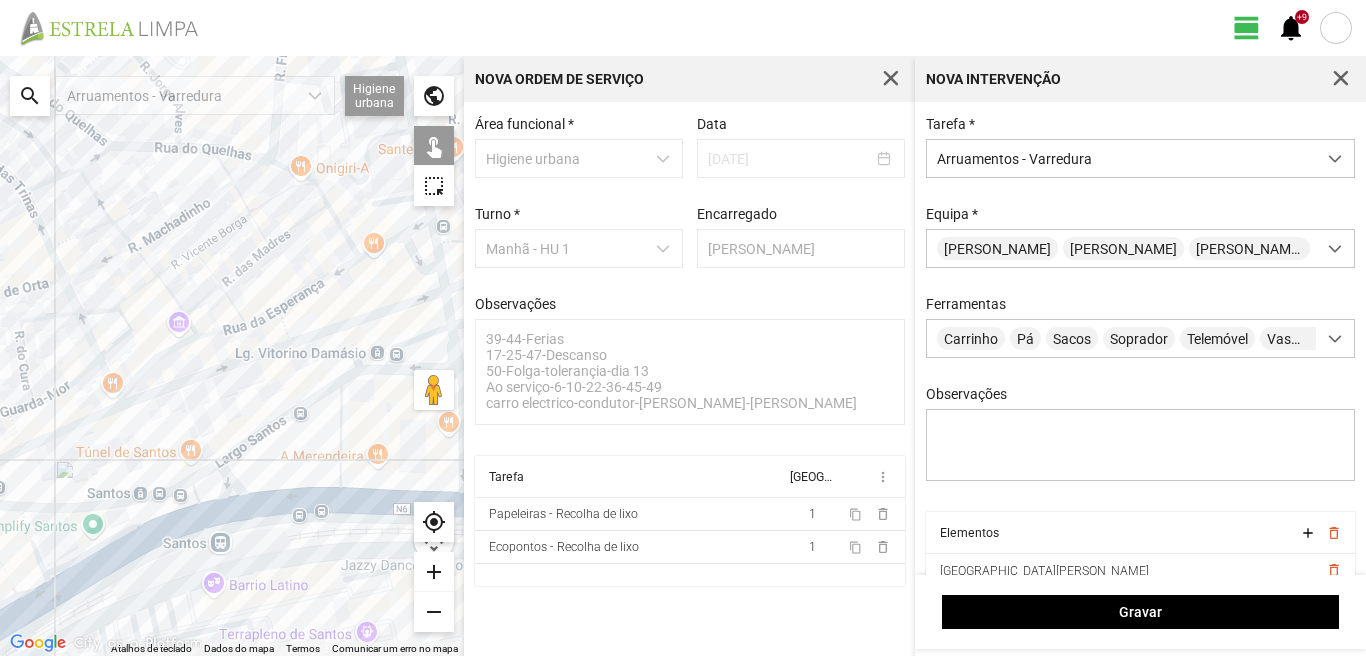 drag, startPoint x: 125, startPoint y: 521, endPoint x: 243, endPoint y: 487, distance: 122.80065 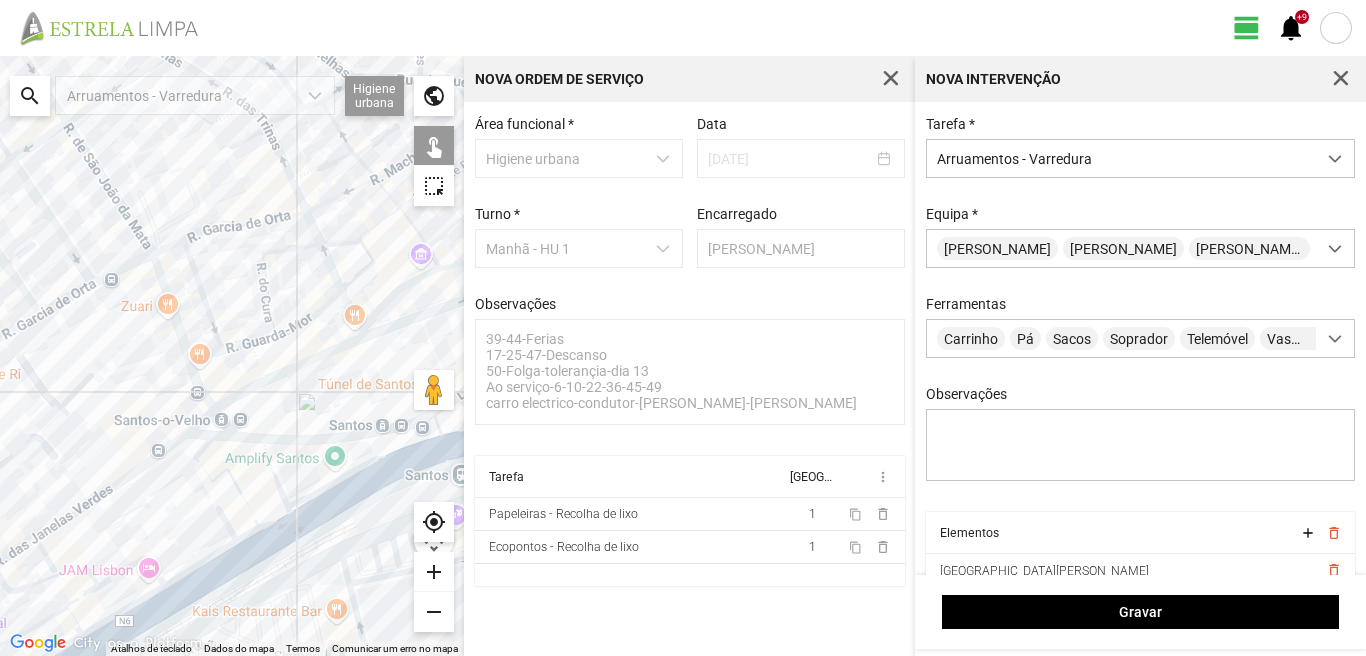 click 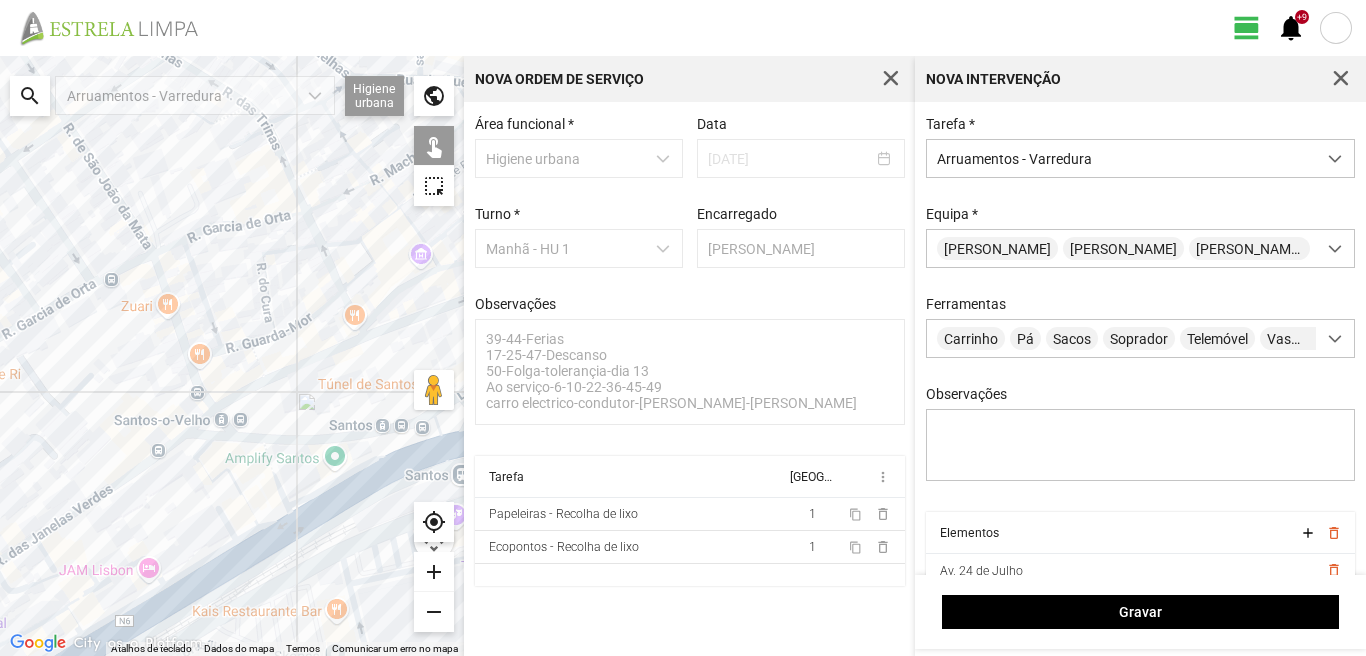 drag, startPoint x: 227, startPoint y: 571, endPoint x: 216, endPoint y: 573, distance: 11.18034 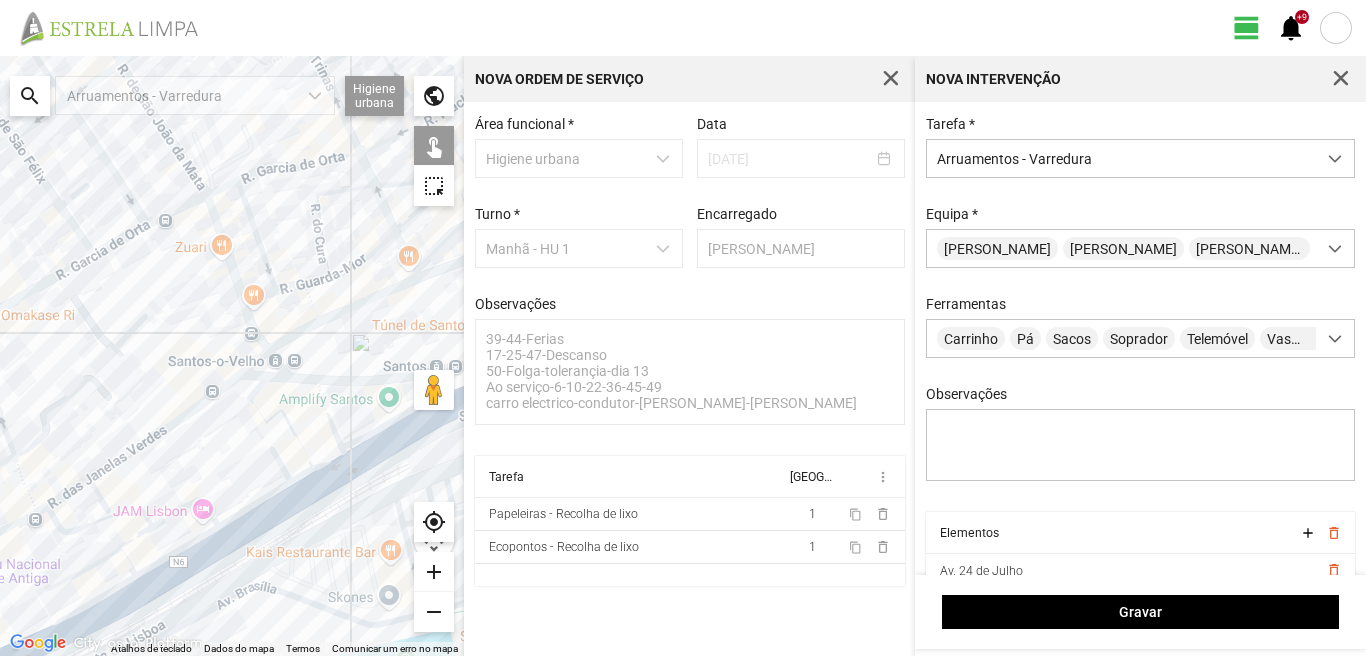 drag, startPoint x: 142, startPoint y: 609, endPoint x: 238, endPoint y: 523, distance: 128.88754 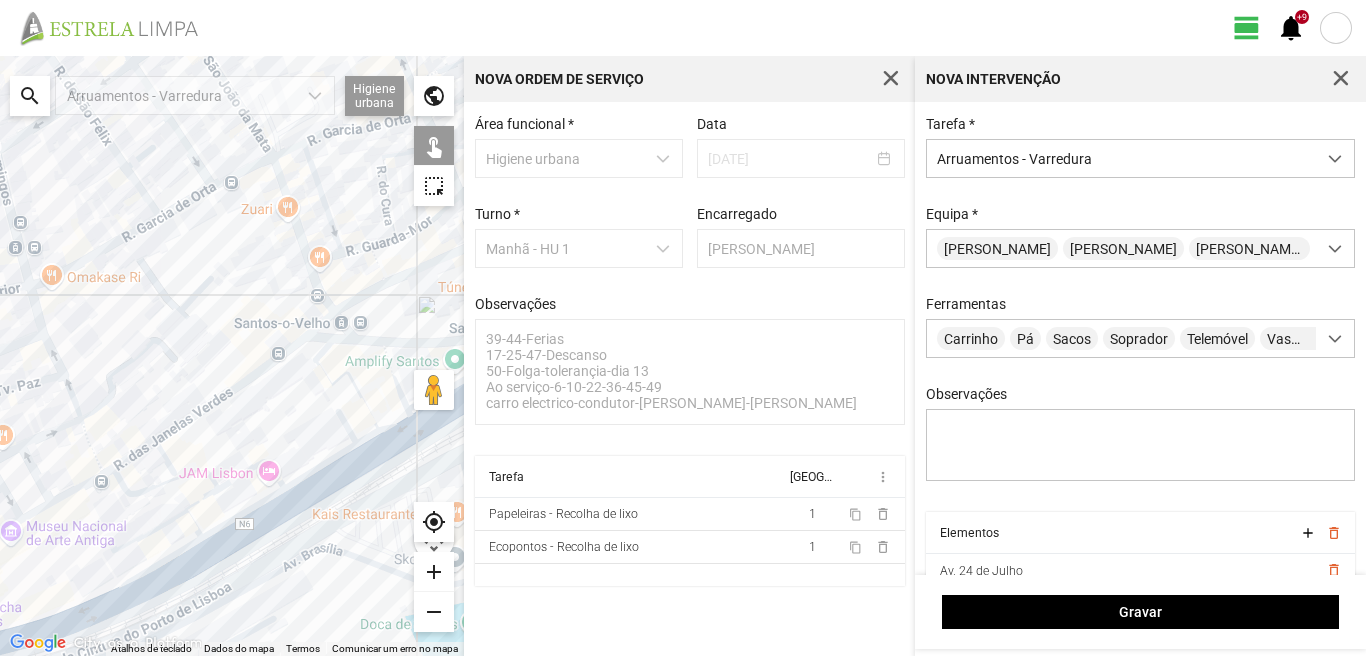 click 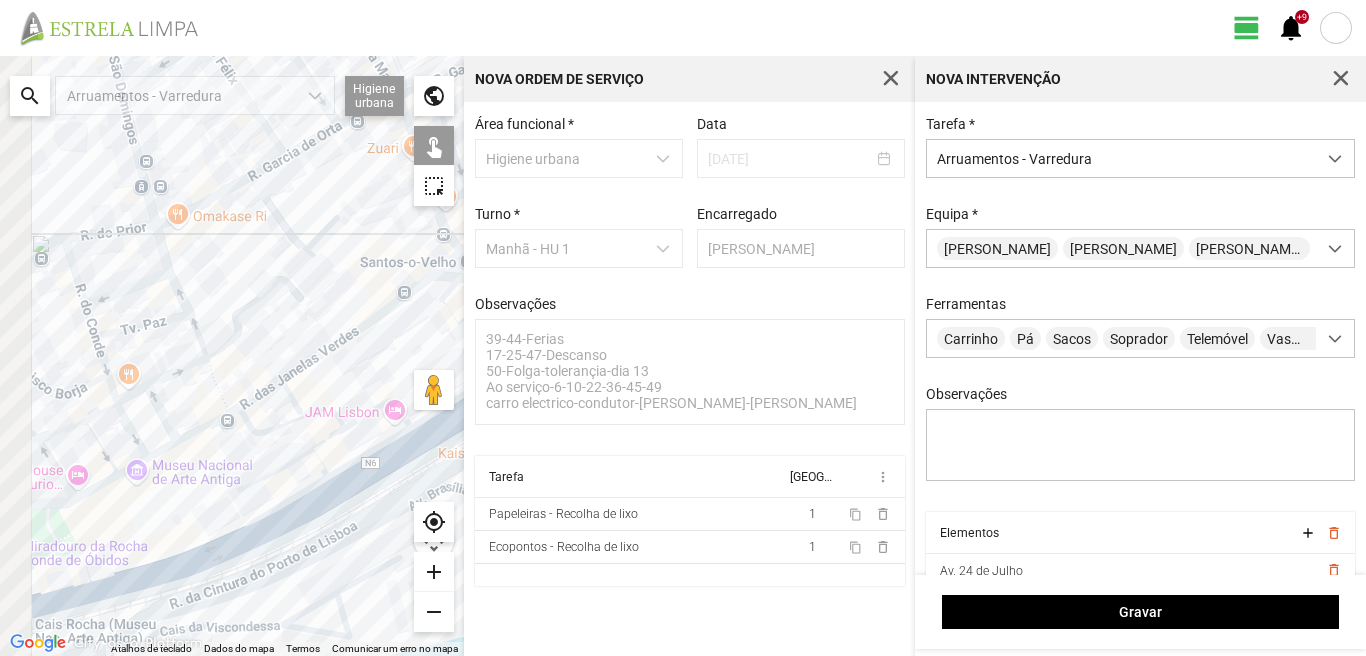 drag, startPoint x: 92, startPoint y: 602, endPoint x: 261, endPoint y: 528, distance: 184.4912 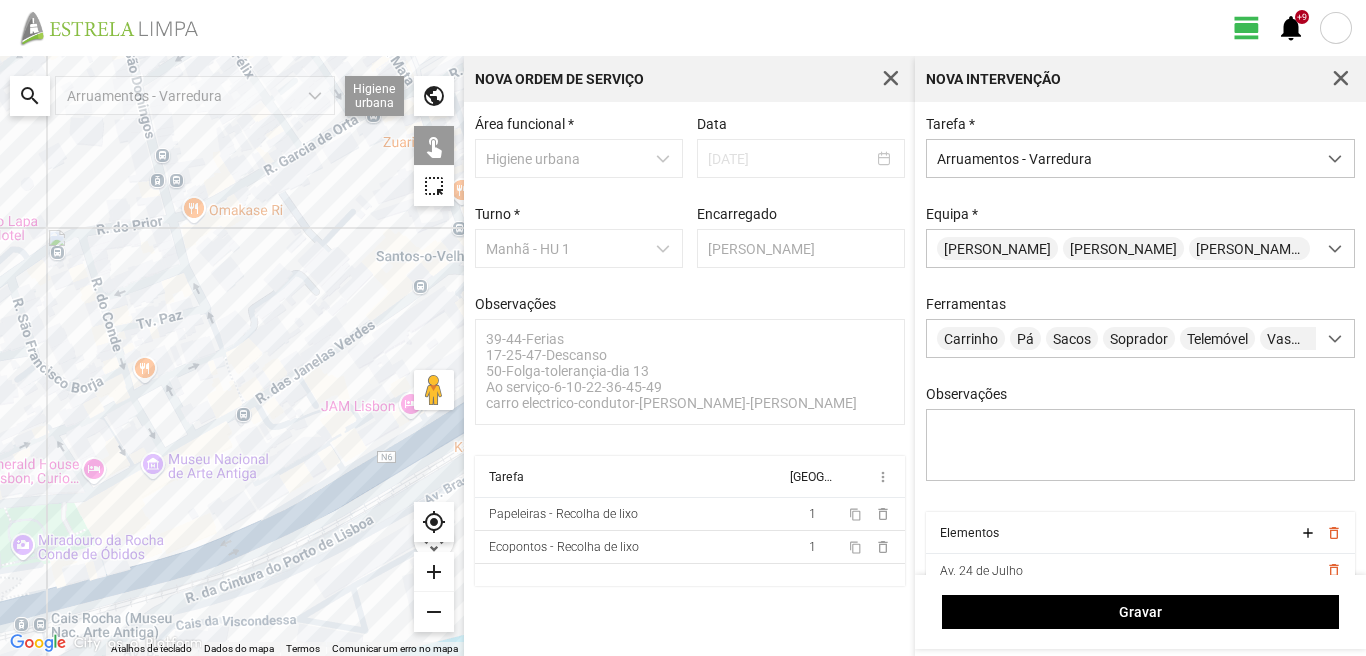 click 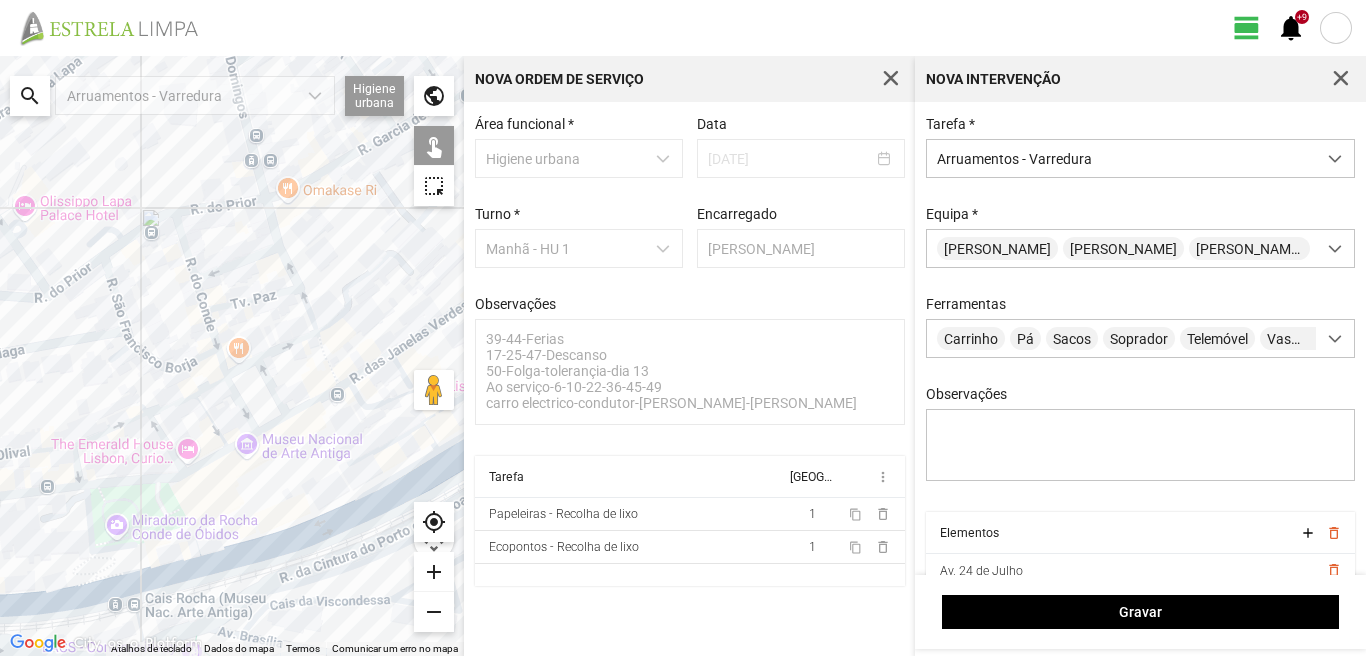 drag, startPoint x: 178, startPoint y: 526, endPoint x: 272, endPoint y: 506, distance: 96.10411 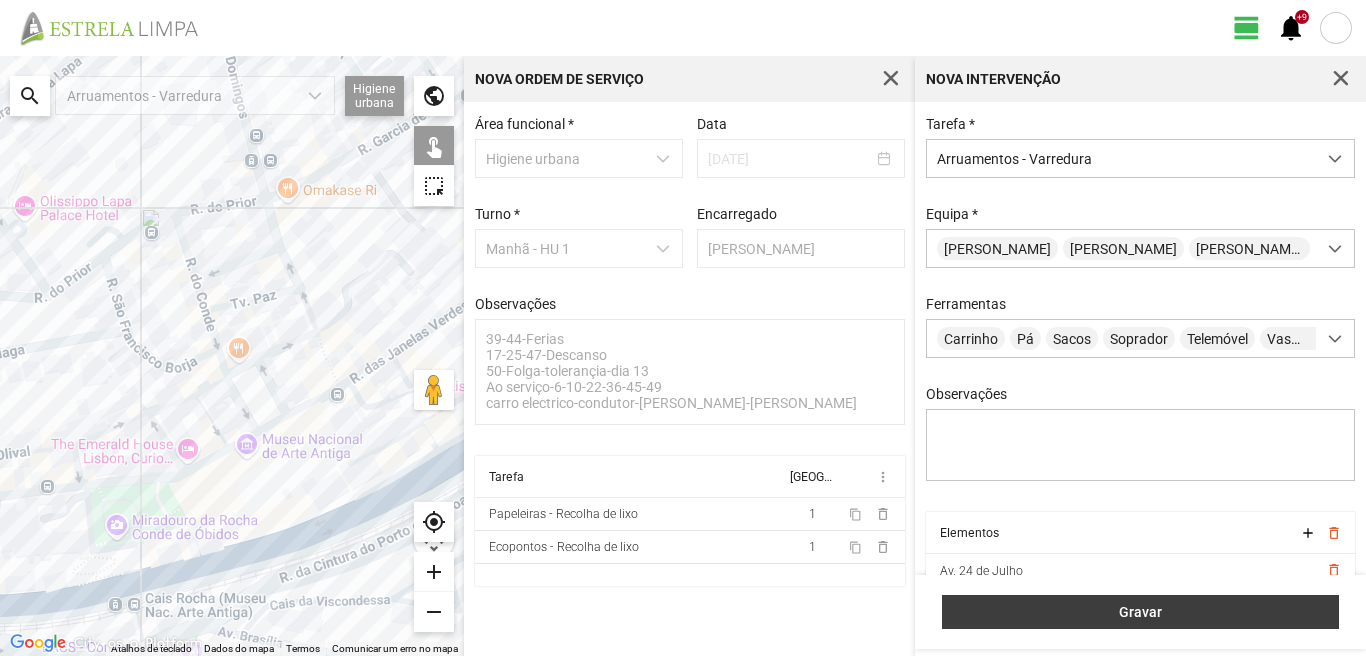 click on "Gravar" at bounding box center [1140, 612] 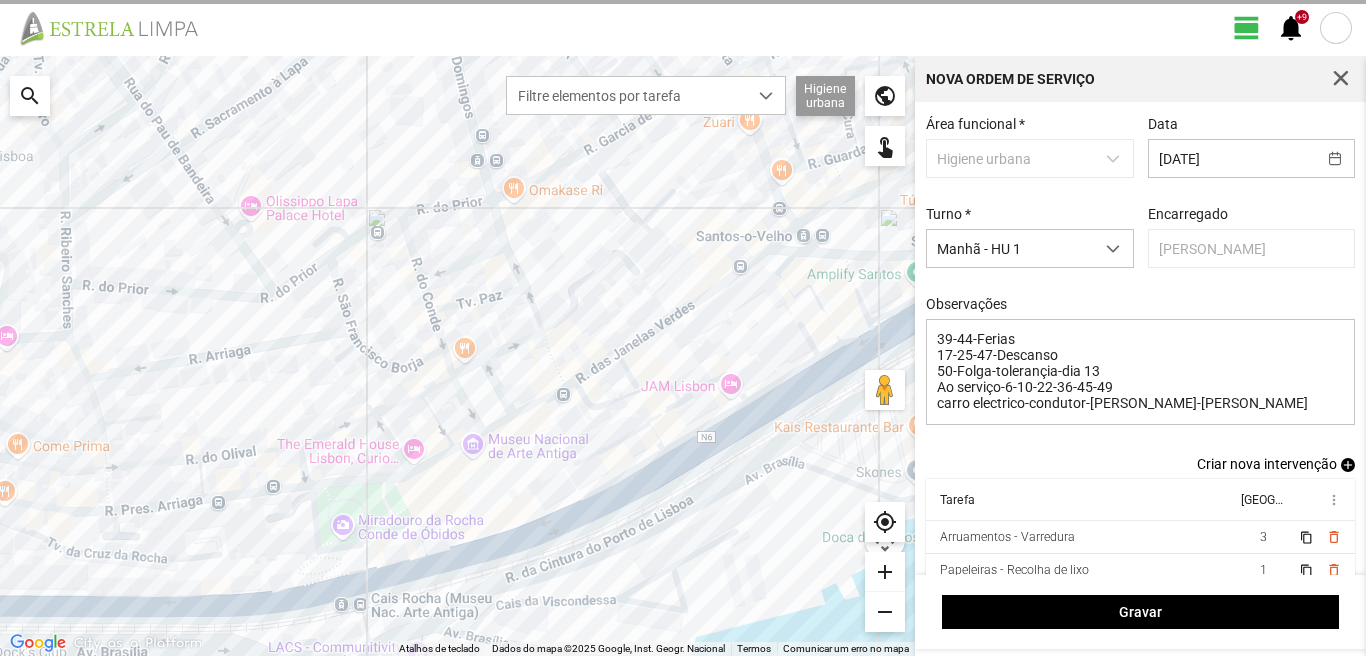 click on "add" at bounding box center [1348, 465] 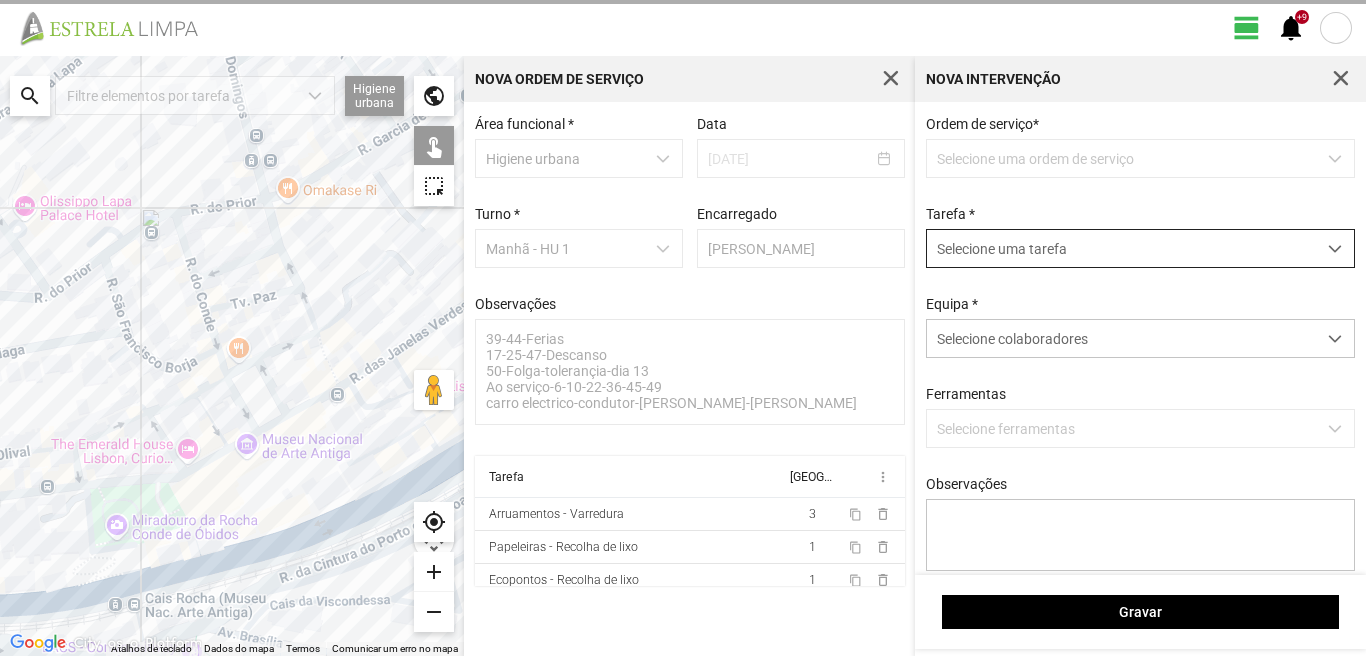 click on "Selecione uma tarefa" at bounding box center [1121, 248] 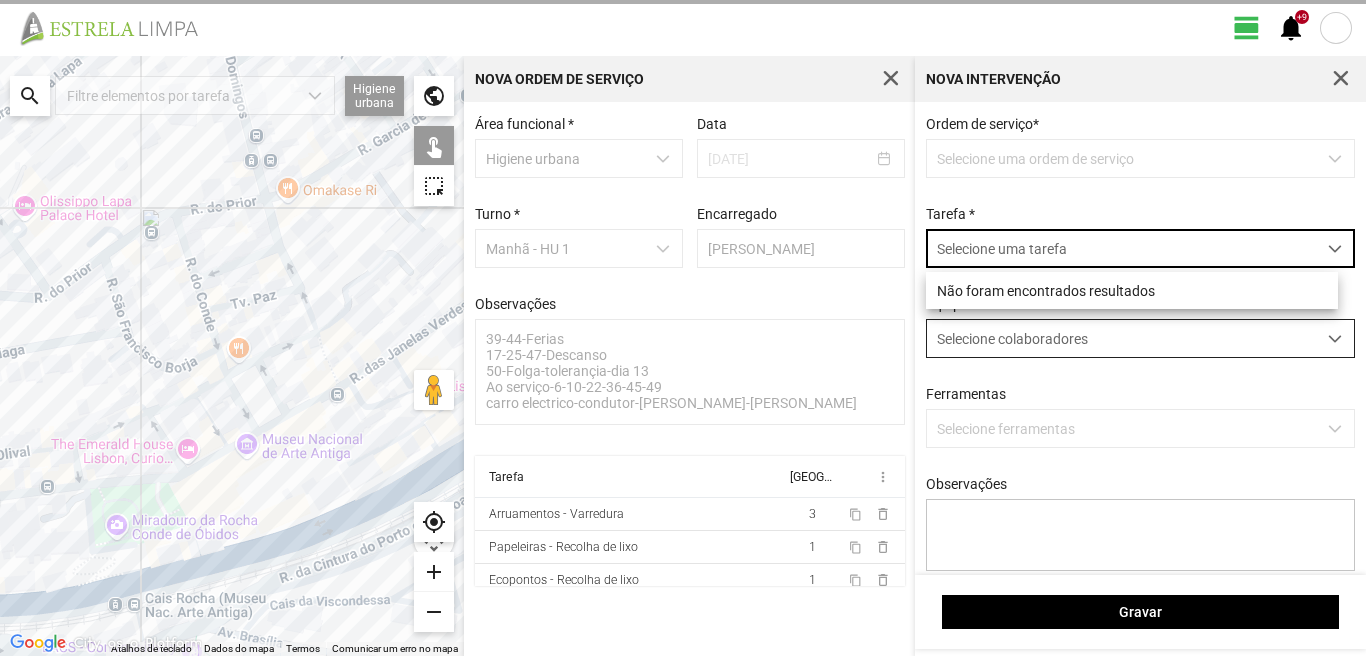 scroll, scrollTop: 11, scrollLeft: 89, axis: both 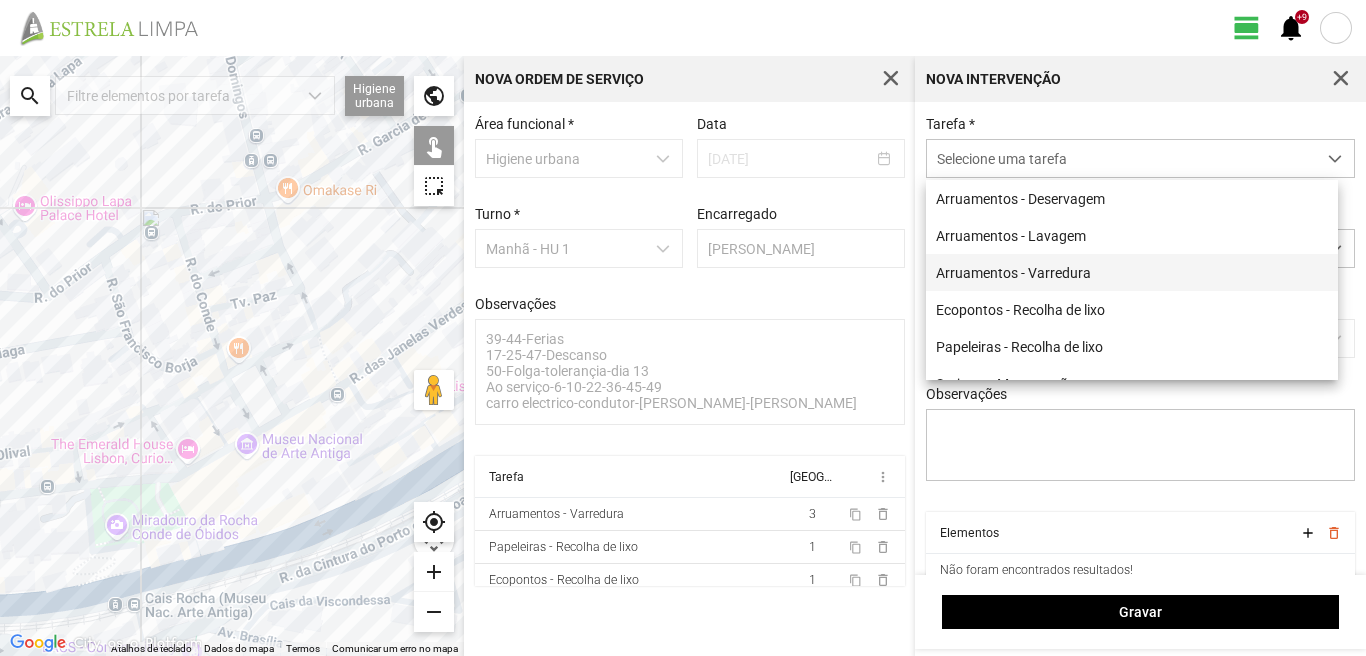 click on "Arruamentos - Varredura" at bounding box center (1132, 272) 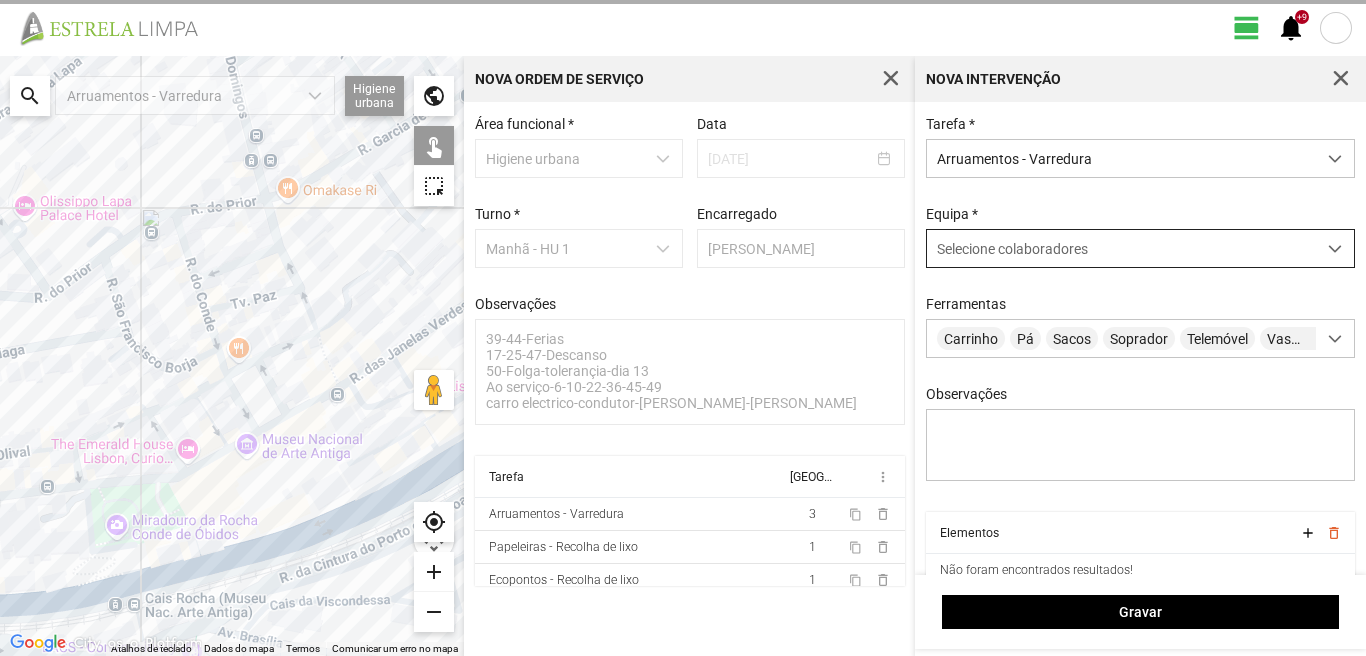 click on "Selecione colaboradores" at bounding box center [1012, 249] 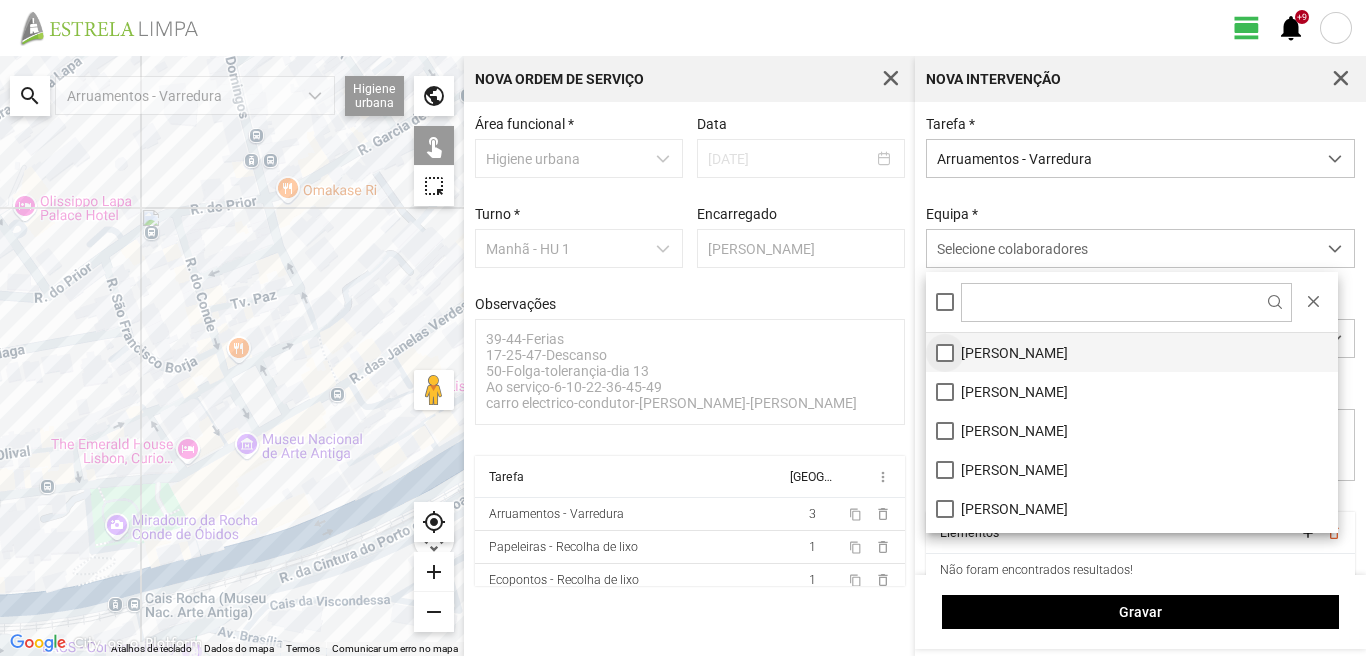 click on "[PERSON_NAME]" at bounding box center (1132, 352) 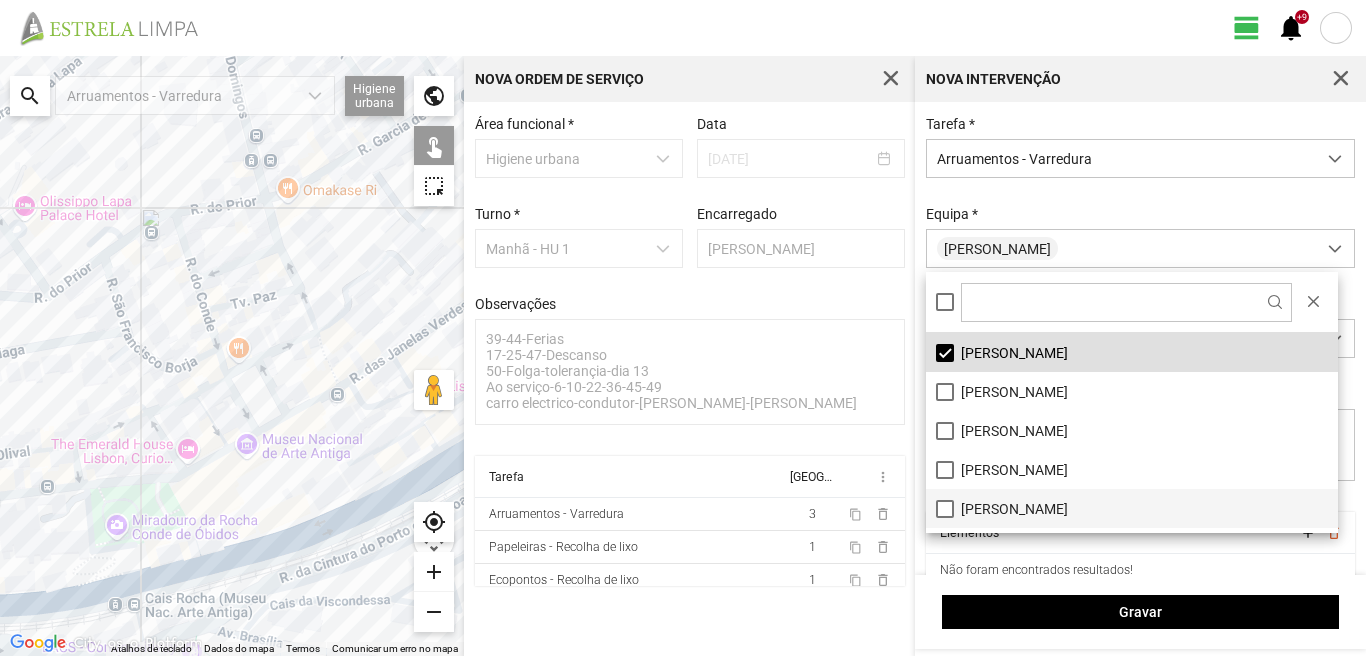 scroll, scrollTop: 100, scrollLeft: 0, axis: vertical 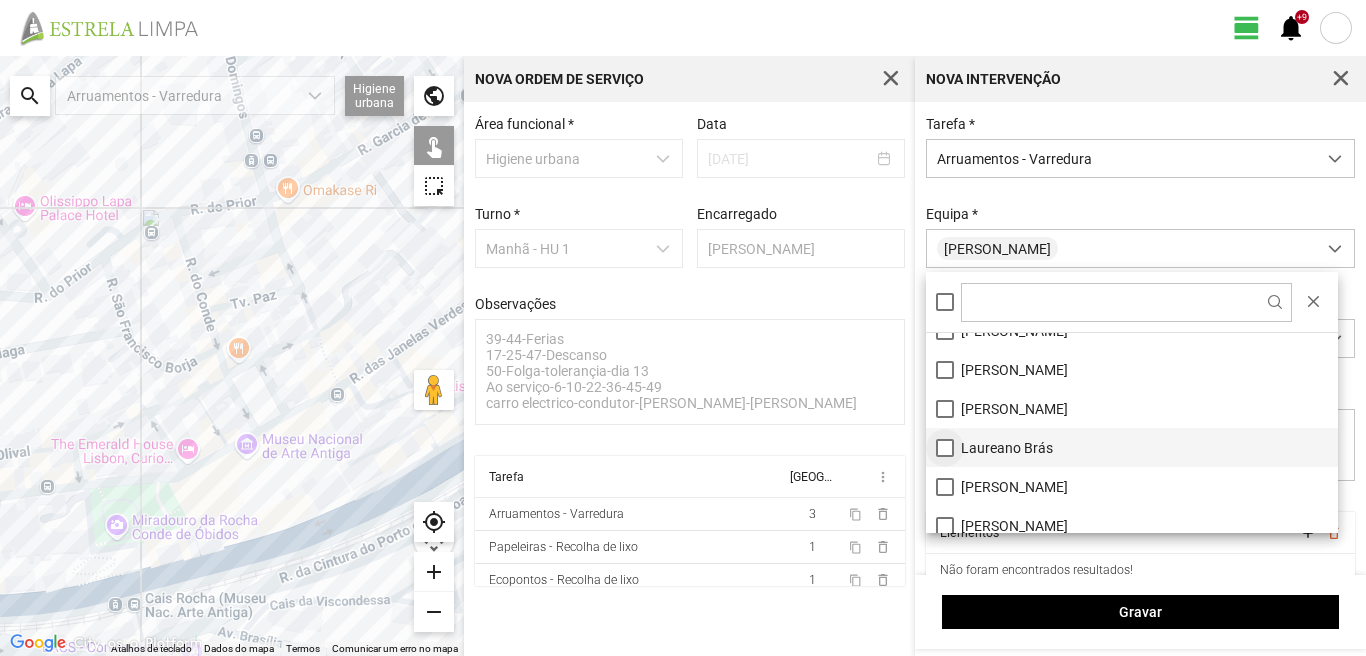 click on "Laureano Brás" at bounding box center (1132, 447) 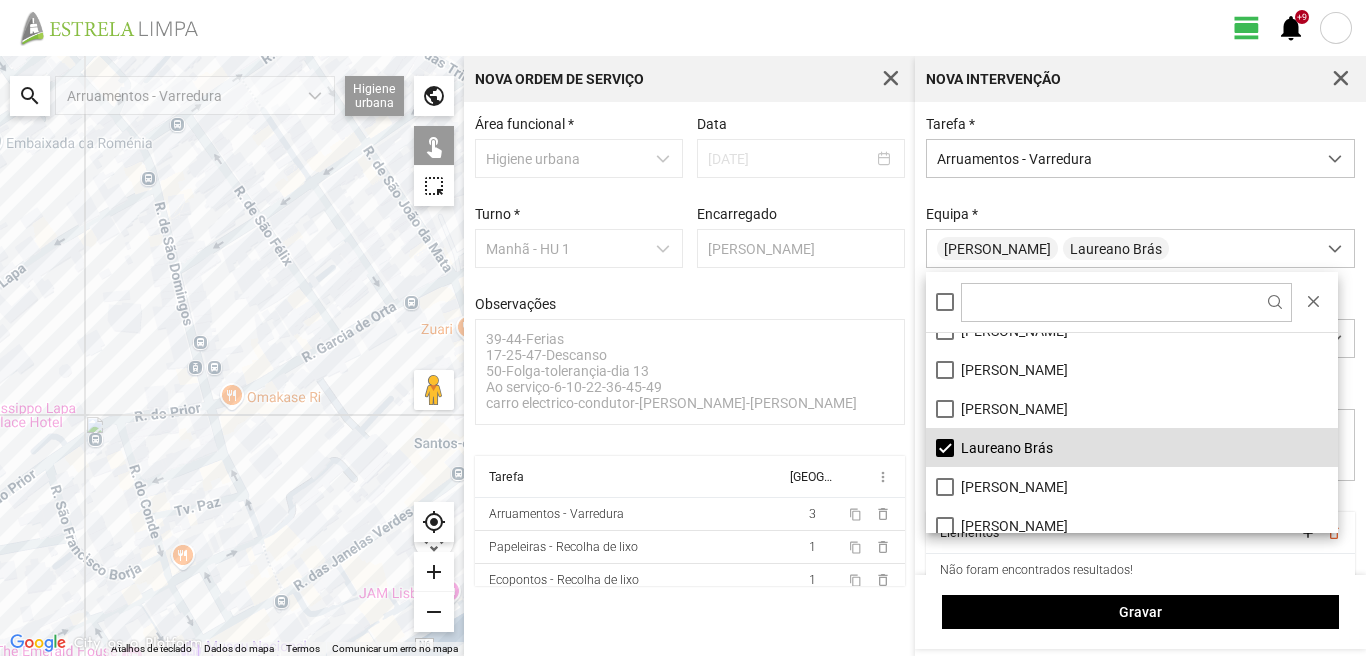 drag, startPoint x: 343, startPoint y: 310, endPoint x: 281, endPoint y: 524, distance: 222.80035 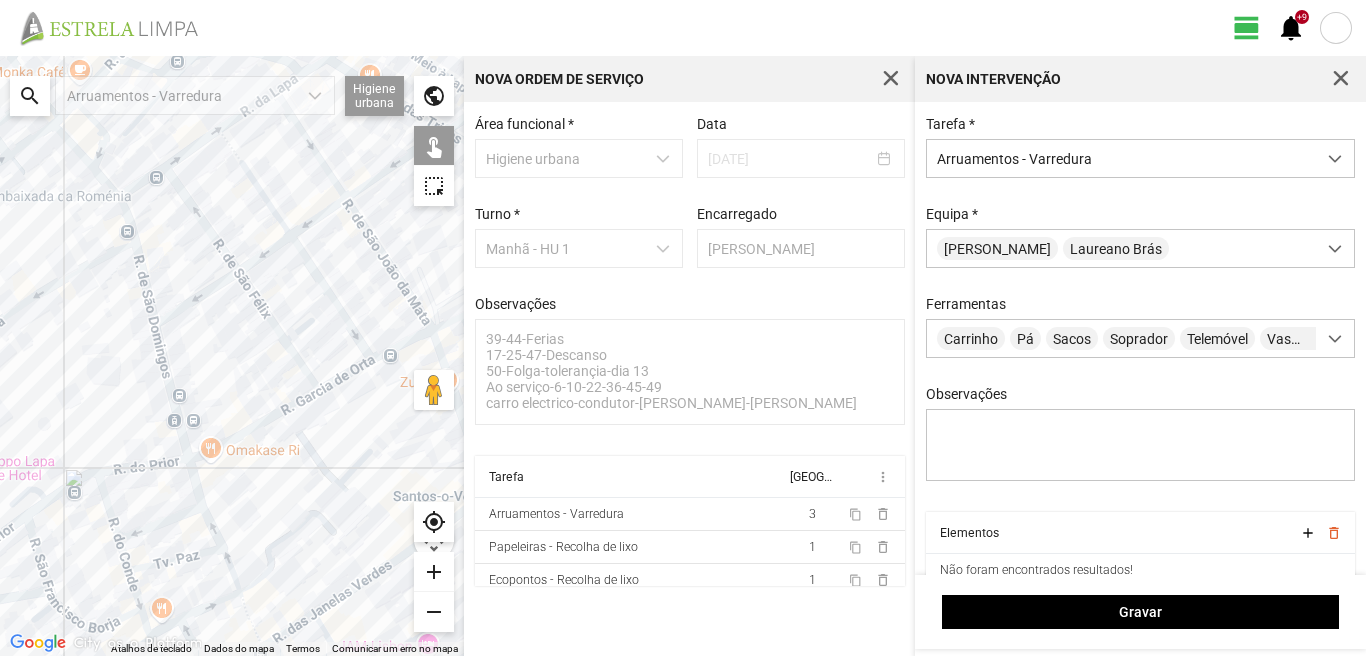 drag, startPoint x: 213, startPoint y: 466, endPoint x: 168, endPoint y: 616, distance: 156.6046 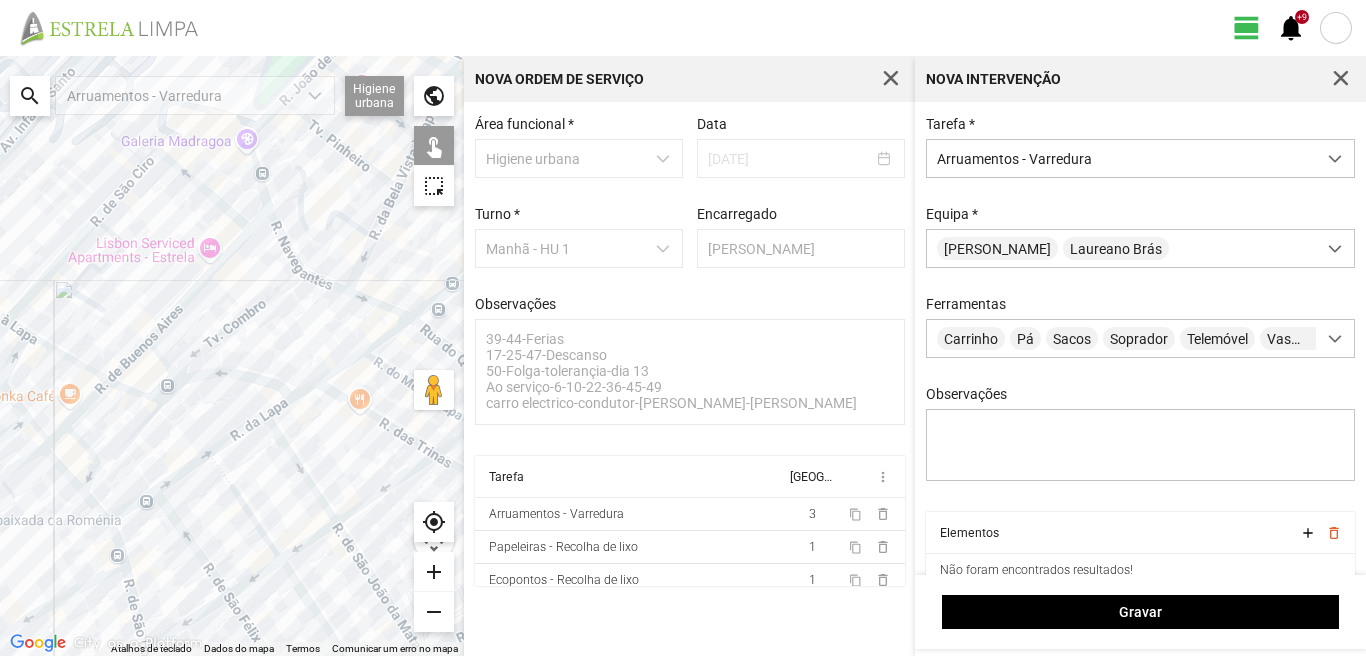 drag, startPoint x: 262, startPoint y: 518, endPoint x: 288, endPoint y: 609, distance: 94.641426 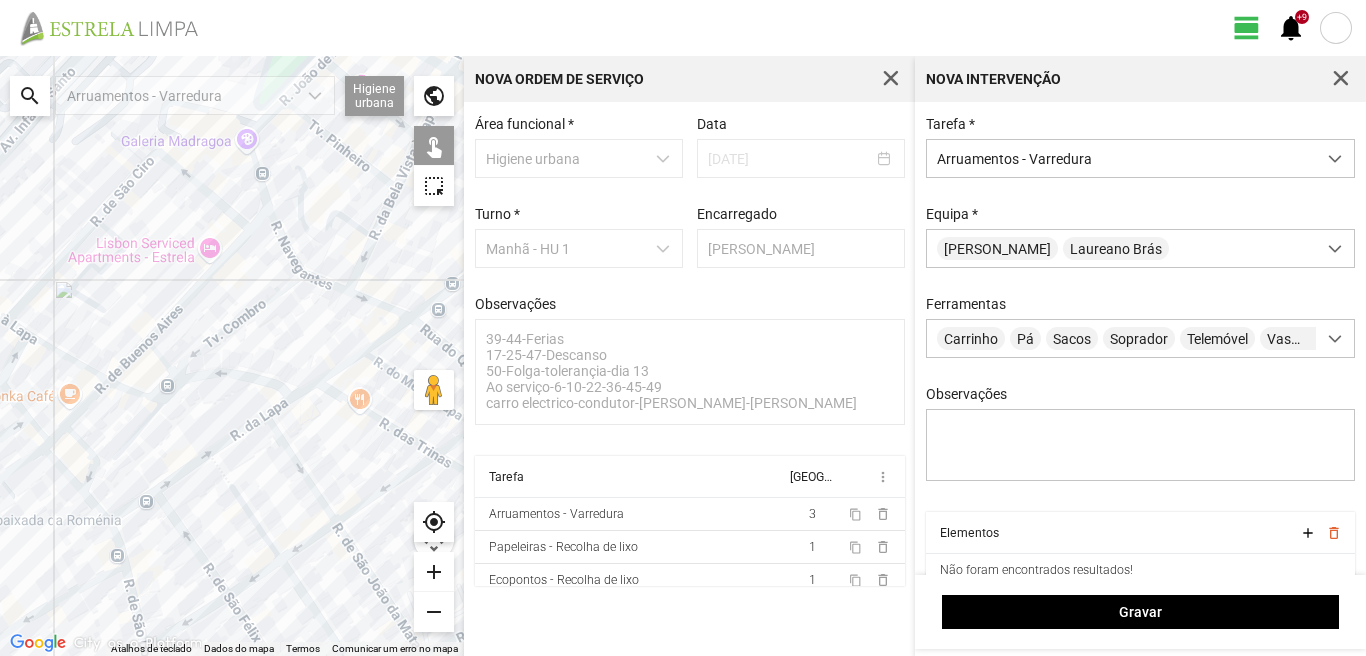click 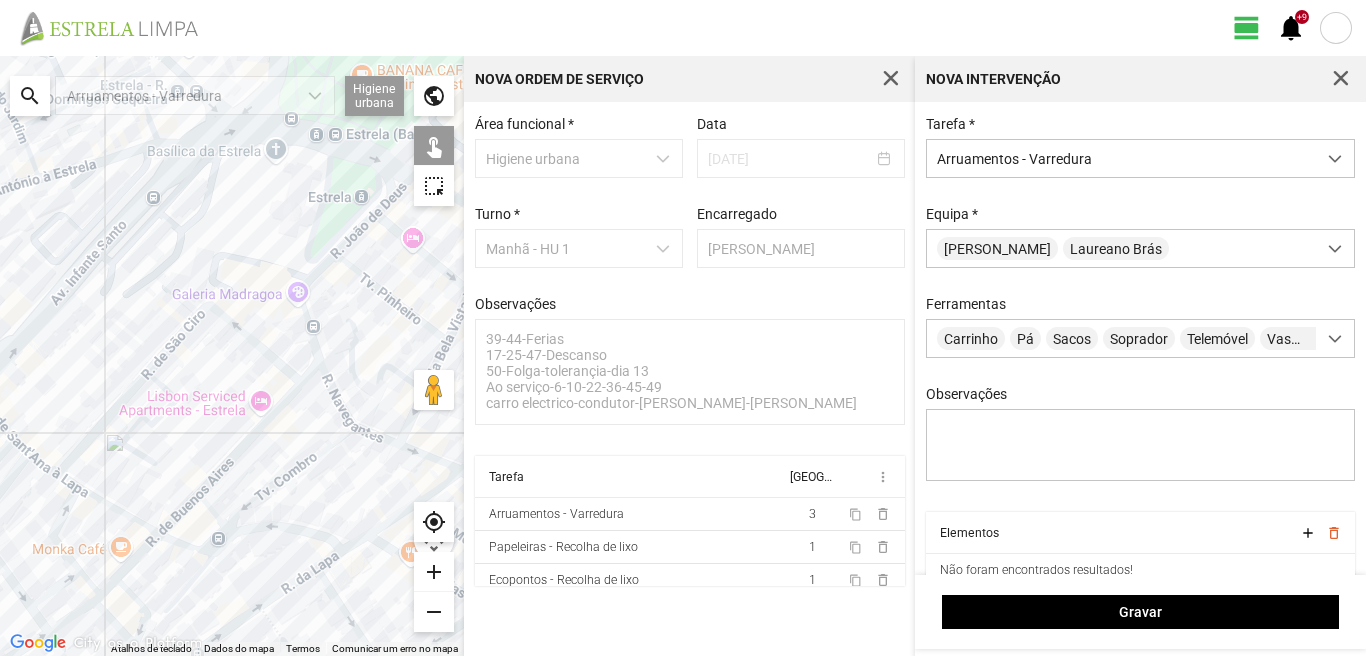 click 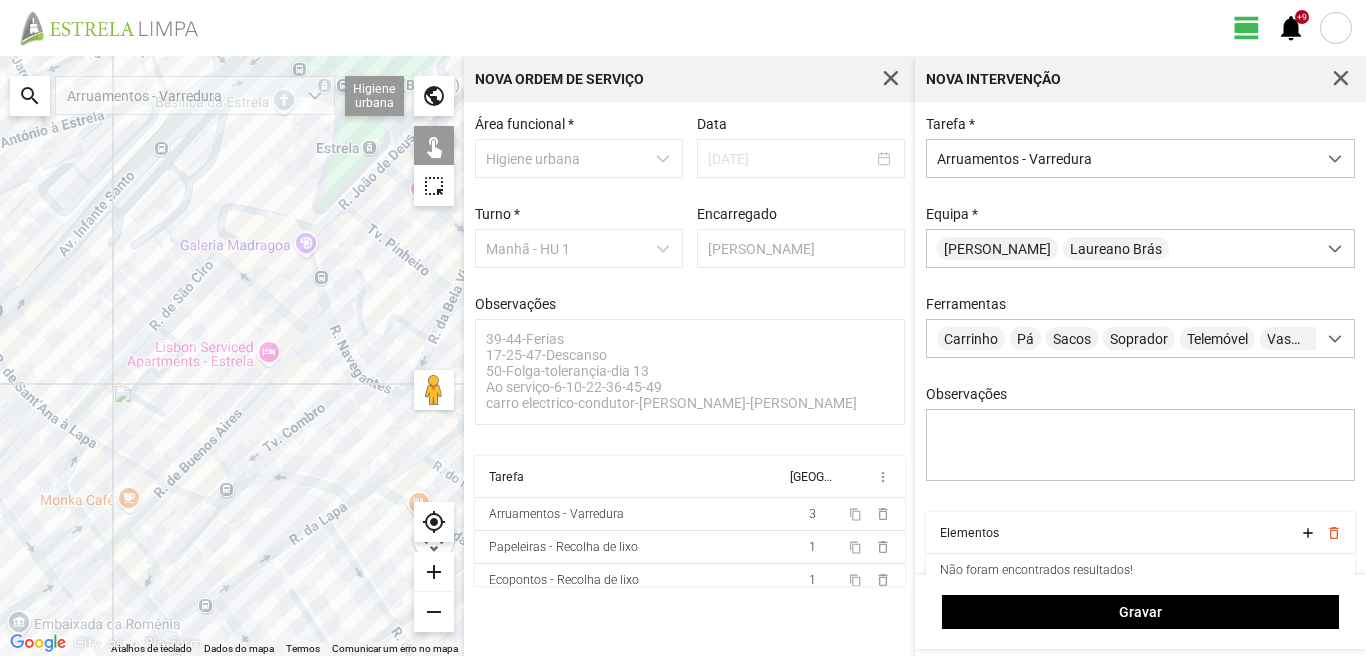 drag, startPoint x: 283, startPoint y: 527, endPoint x: 307, endPoint y: 371, distance: 157.83536 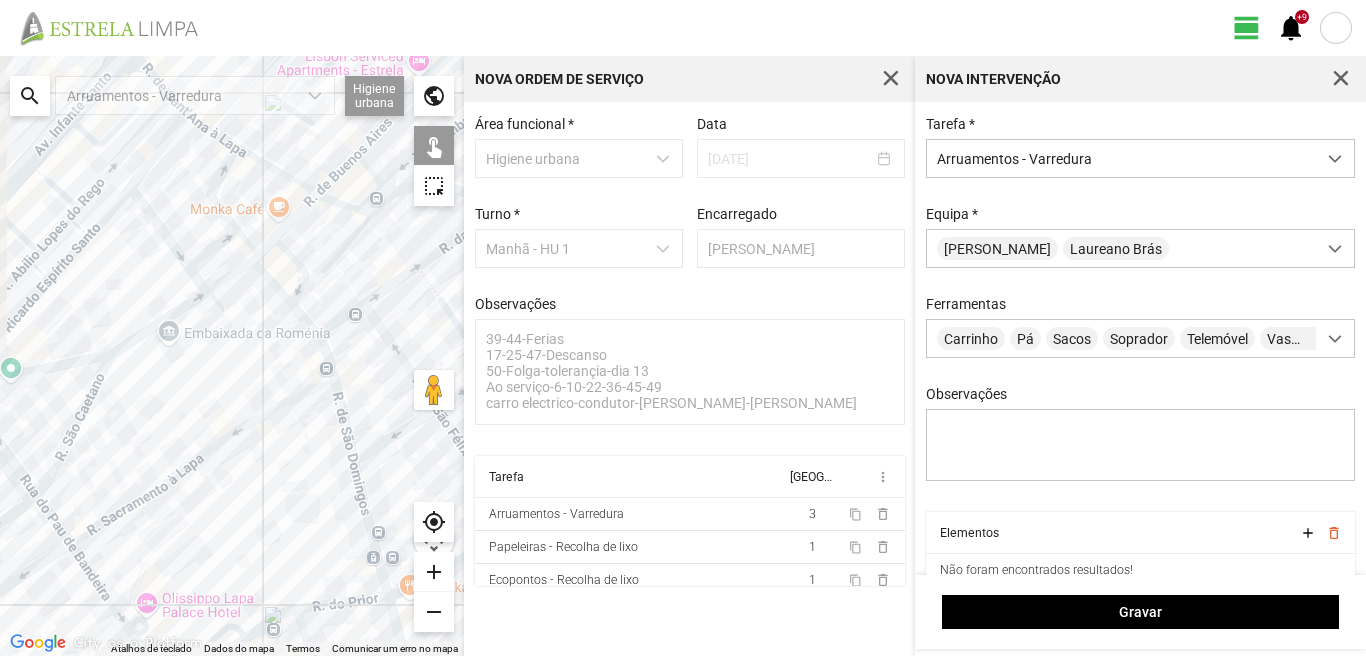 drag, startPoint x: 88, startPoint y: 517, endPoint x: 223, endPoint y: 443, distance: 153.9513 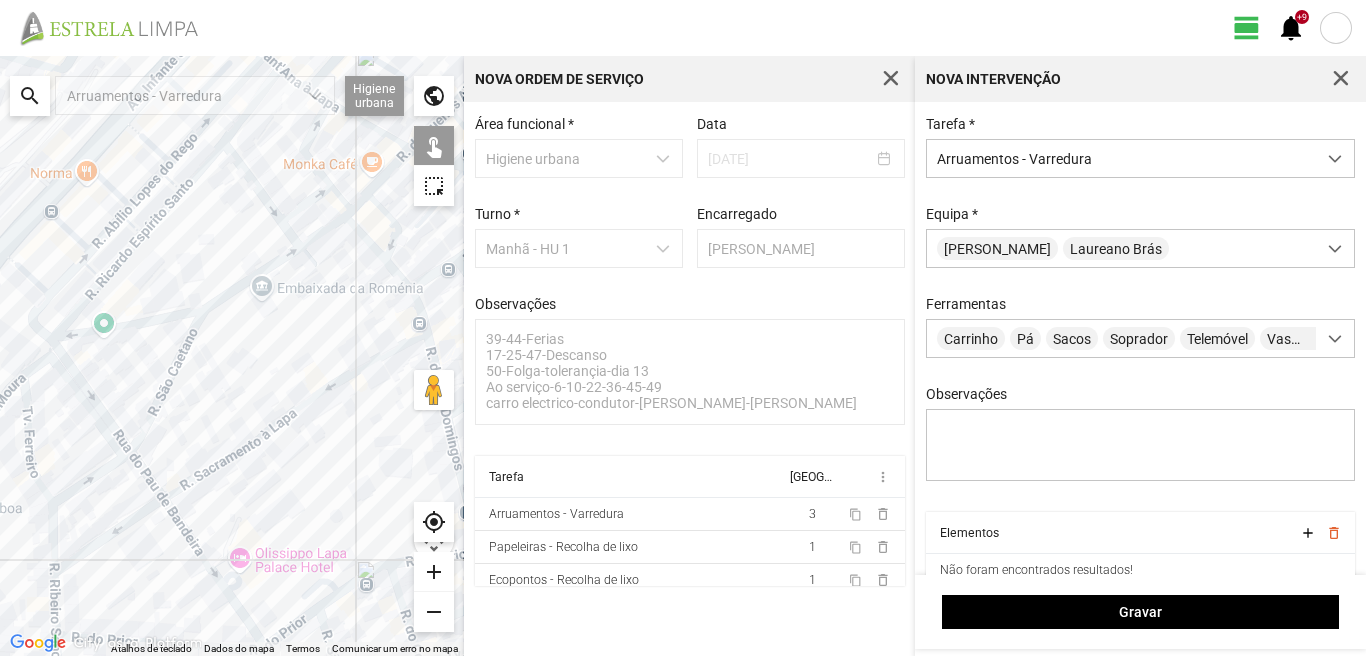 drag, startPoint x: 267, startPoint y: 480, endPoint x: 117, endPoint y: 434, distance: 156.89487 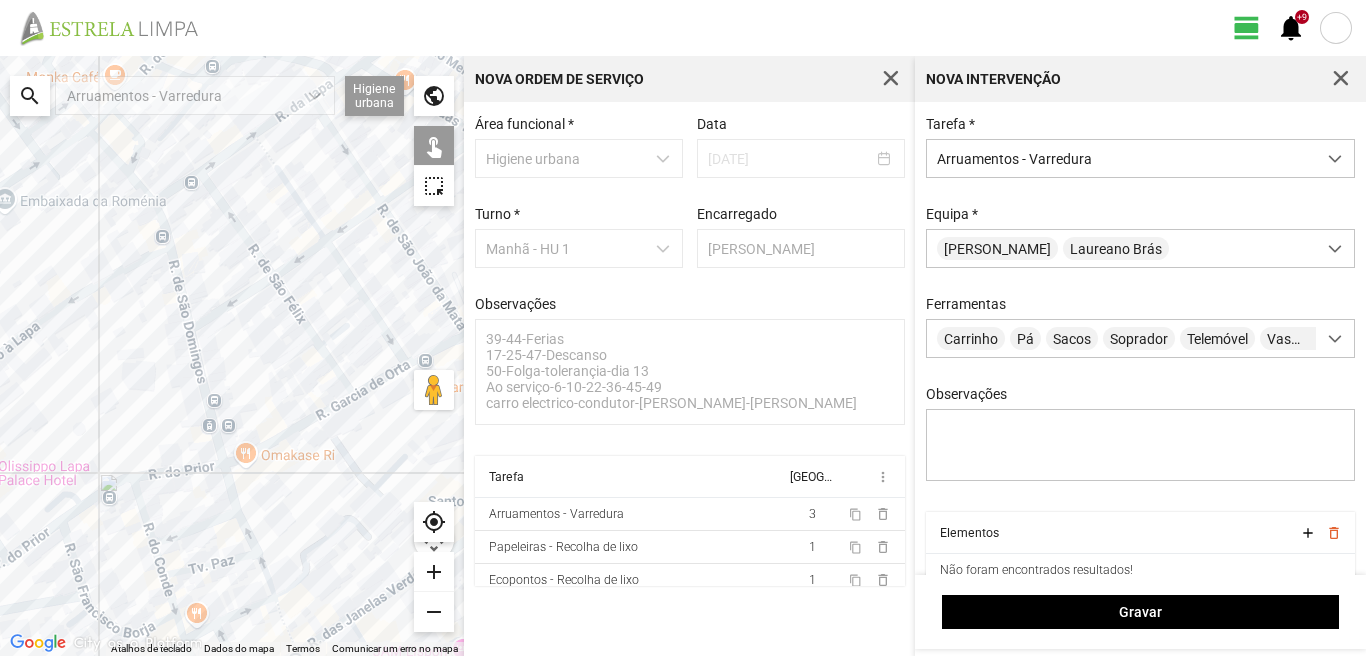 drag, startPoint x: 239, startPoint y: 518, endPoint x: 114, endPoint y: 468, distance: 134.62912 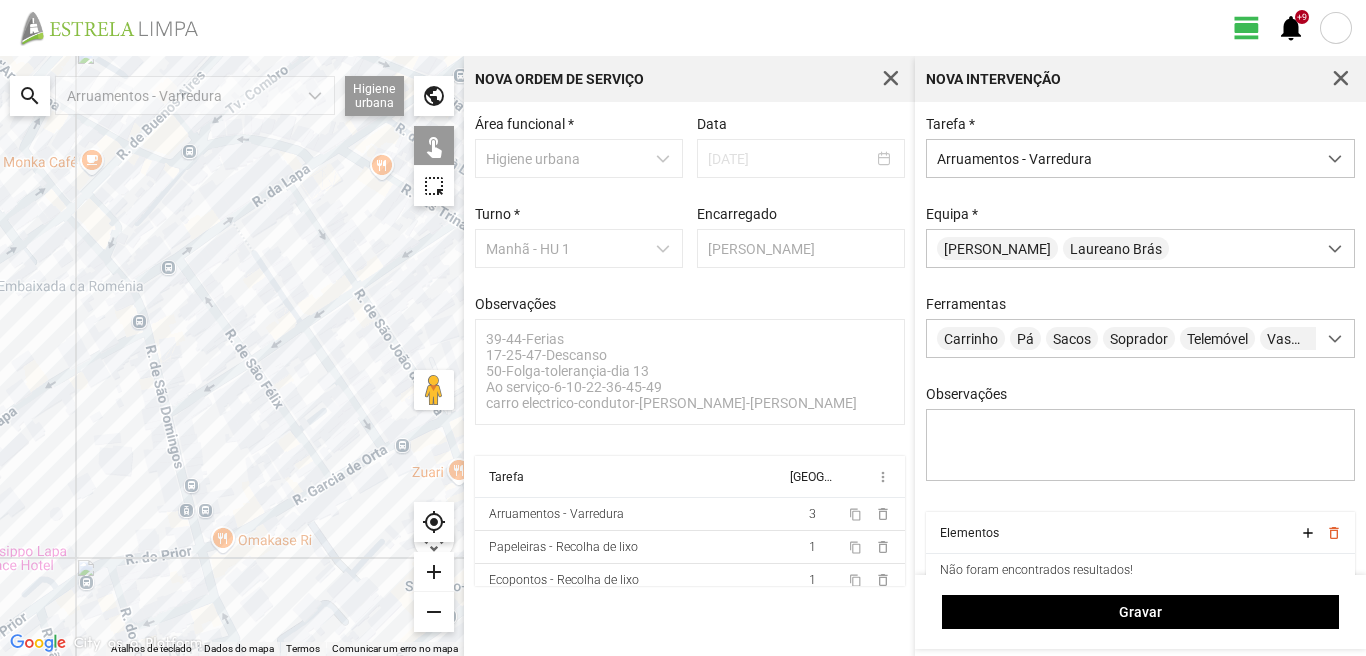drag, startPoint x: 201, startPoint y: 579, endPoint x: 238, endPoint y: 678, distance: 105.68822 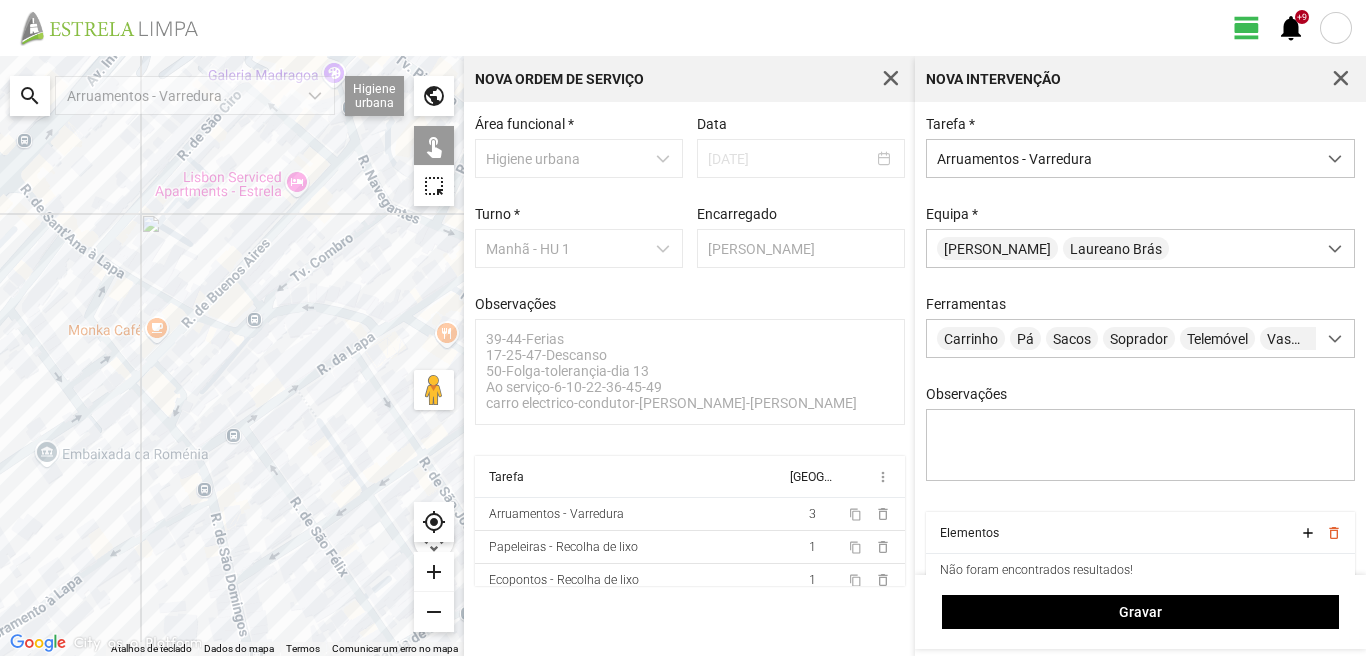 drag, startPoint x: 271, startPoint y: 547, endPoint x: 296, endPoint y: 605, distance: 63.15853 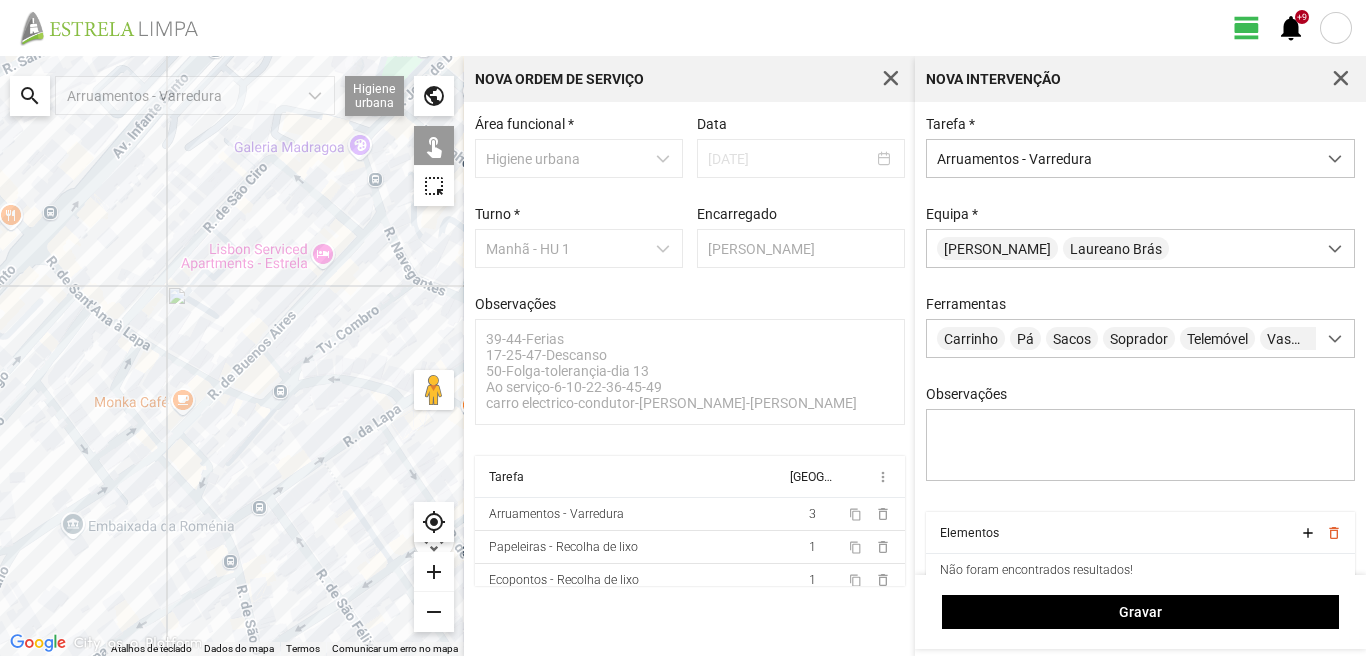 click 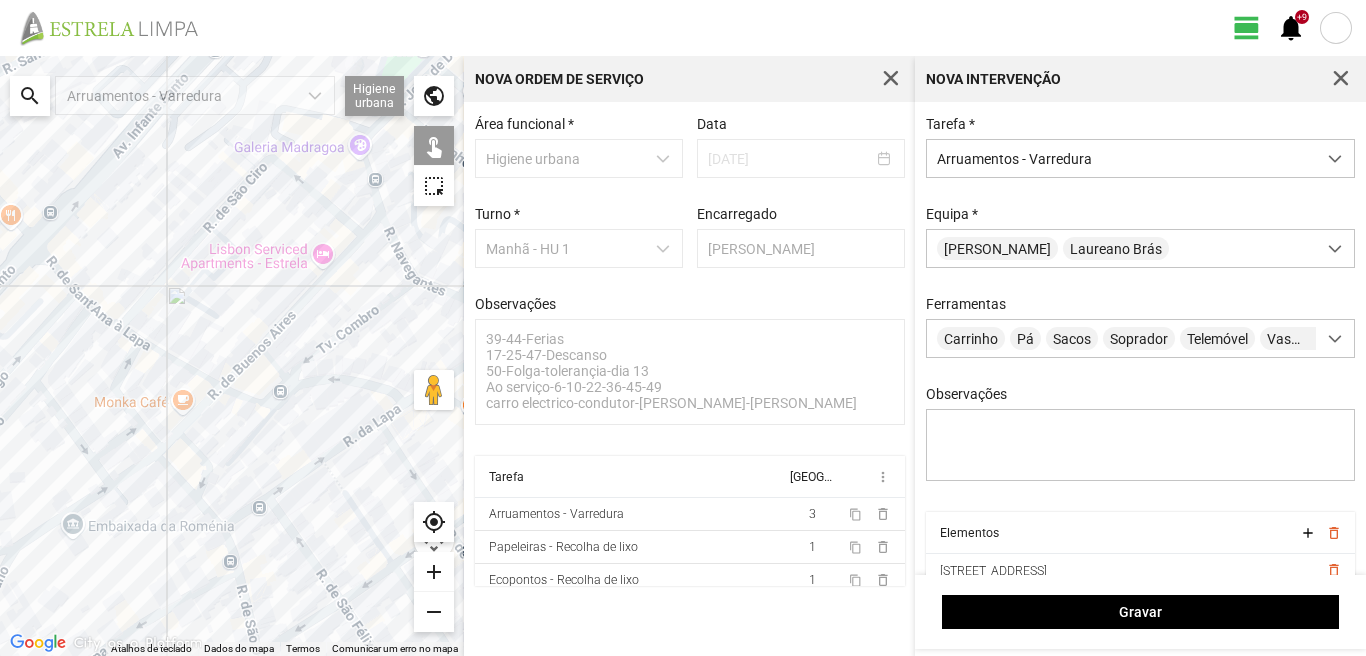 click 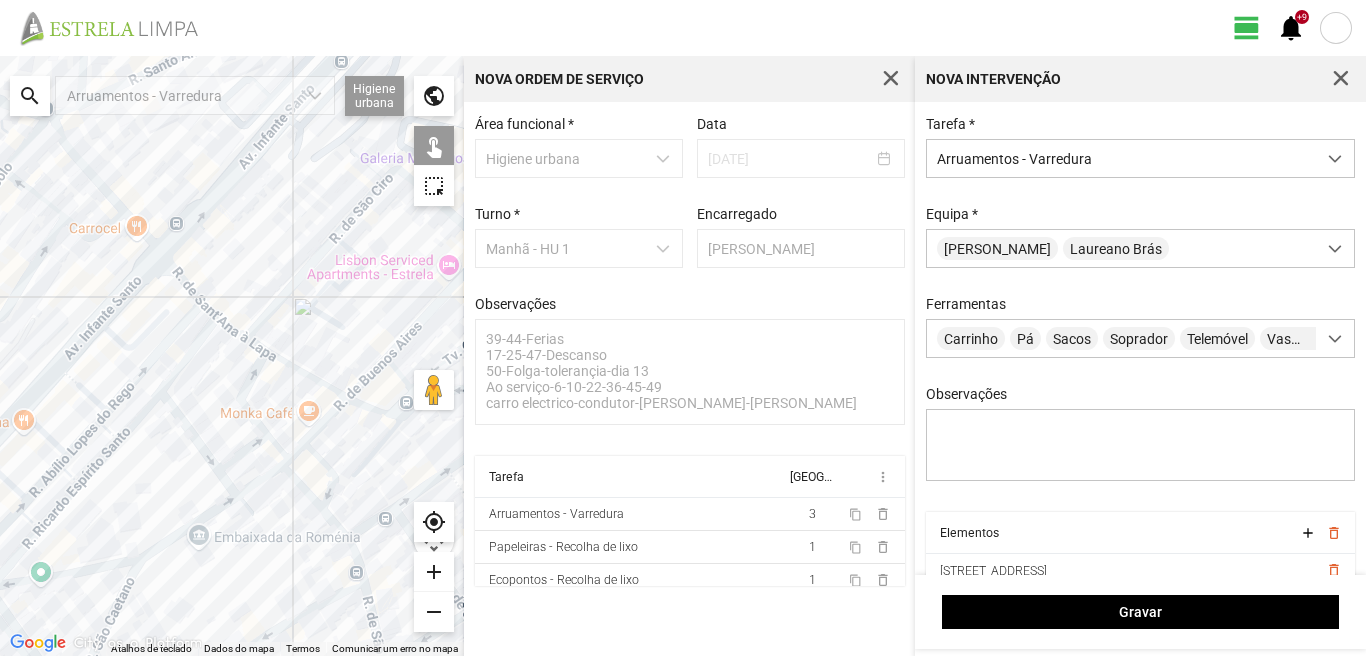 drag, startPoint x: 106, startPoint y: 357, endPoint x: 219, endPoint y: 374, distance: 114.27161 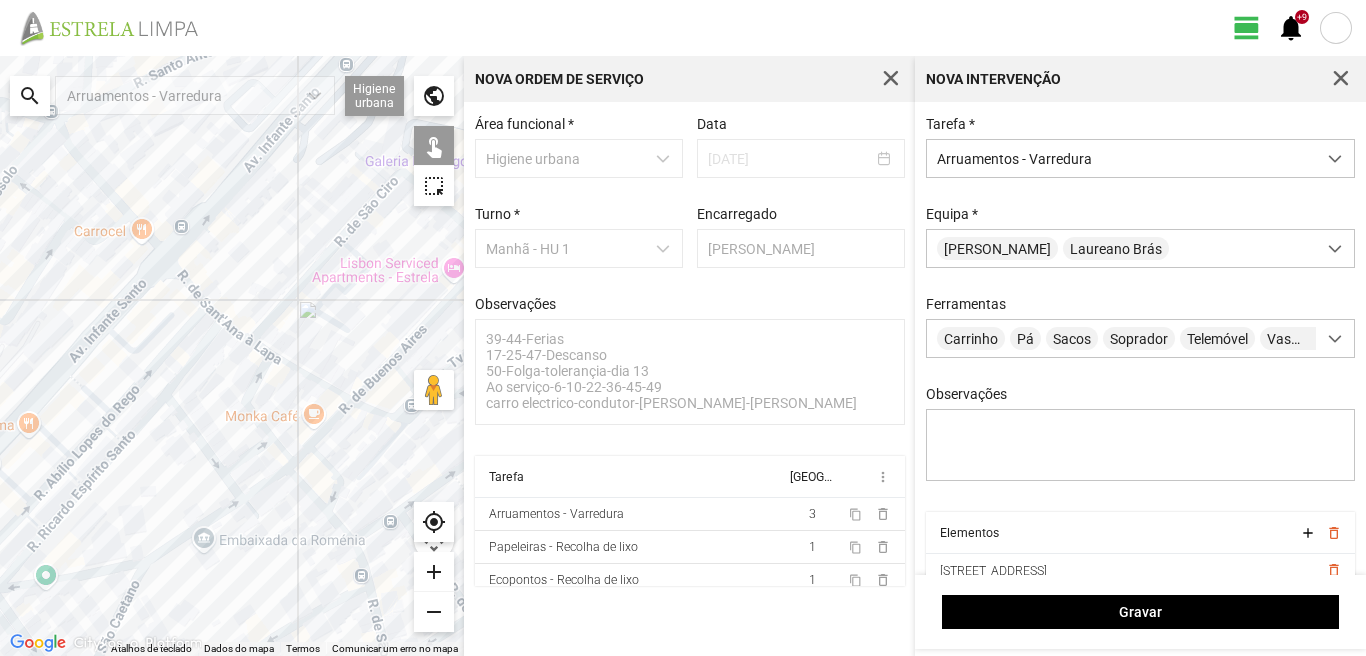 click 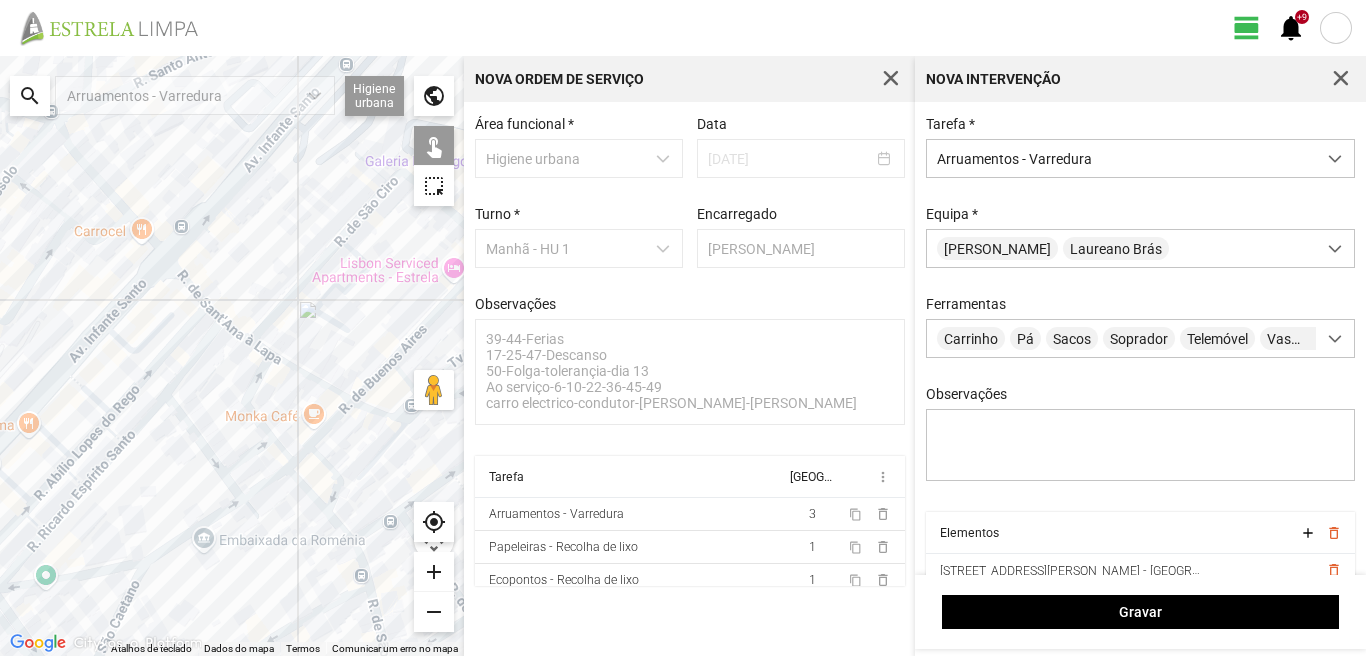 click 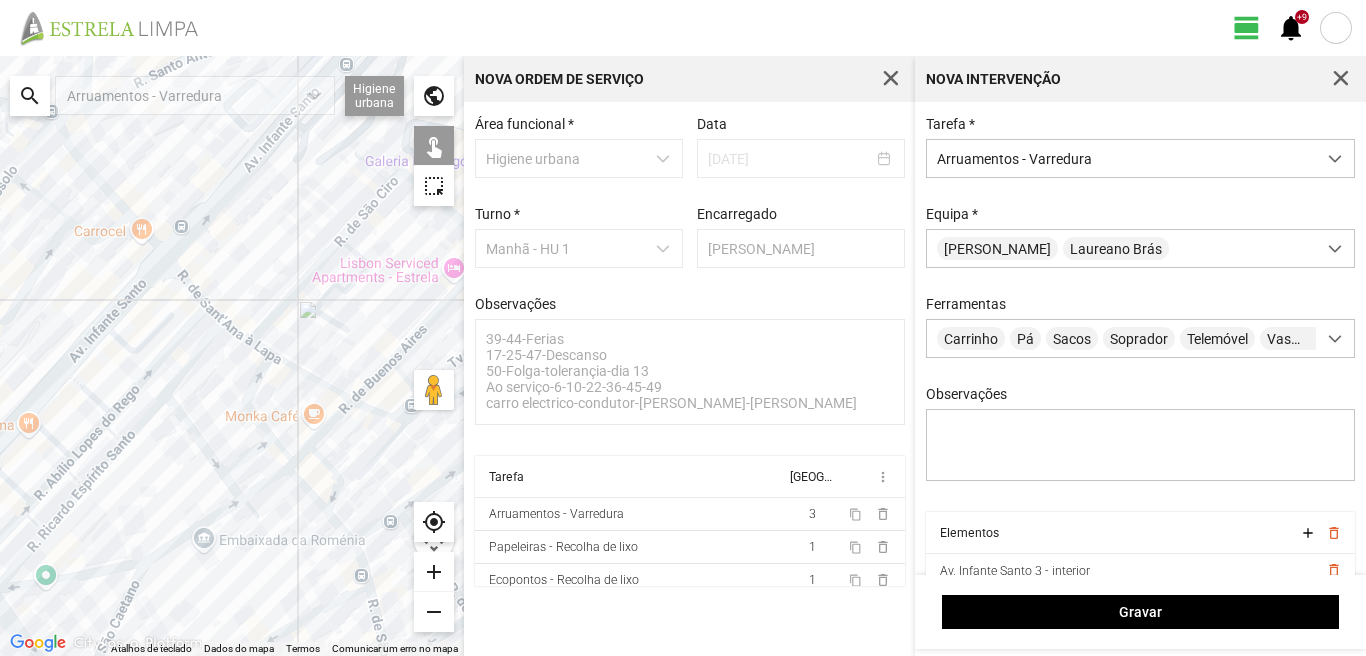 click 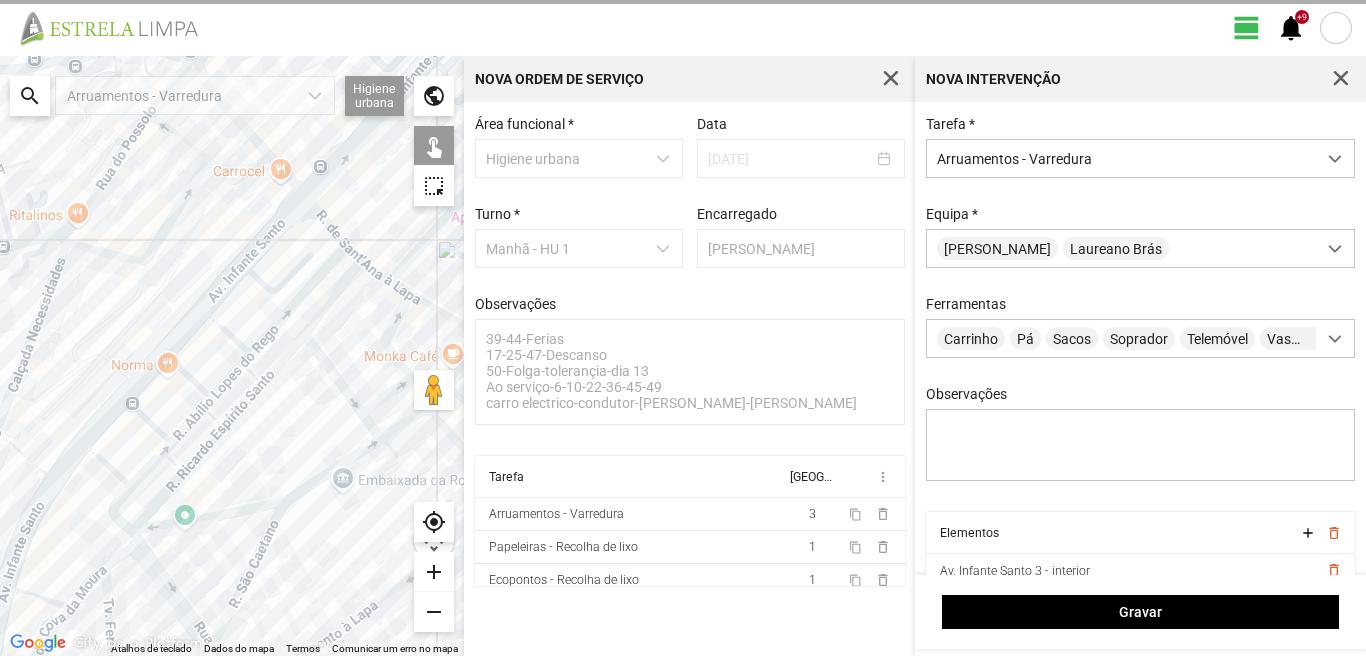 drag, startPoint x: 32, startPoint y: 562, endPoint x: 172, endPoint y: 500, distance: 153.11433 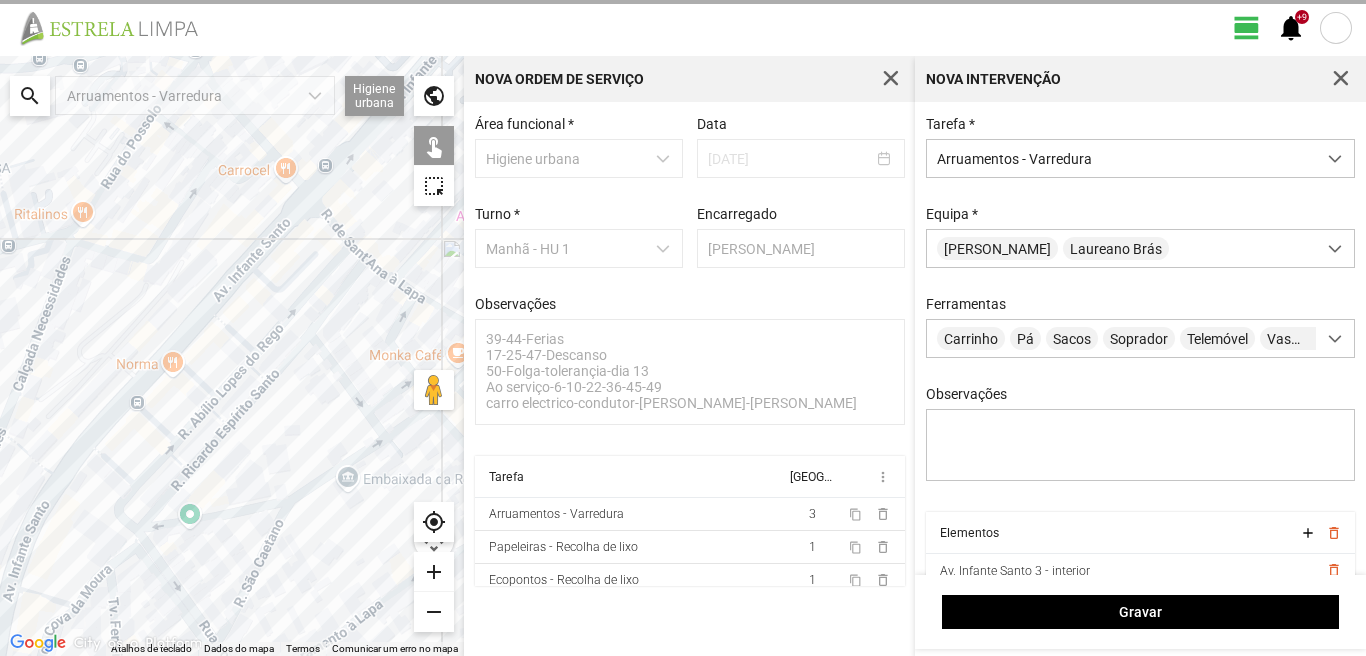 click 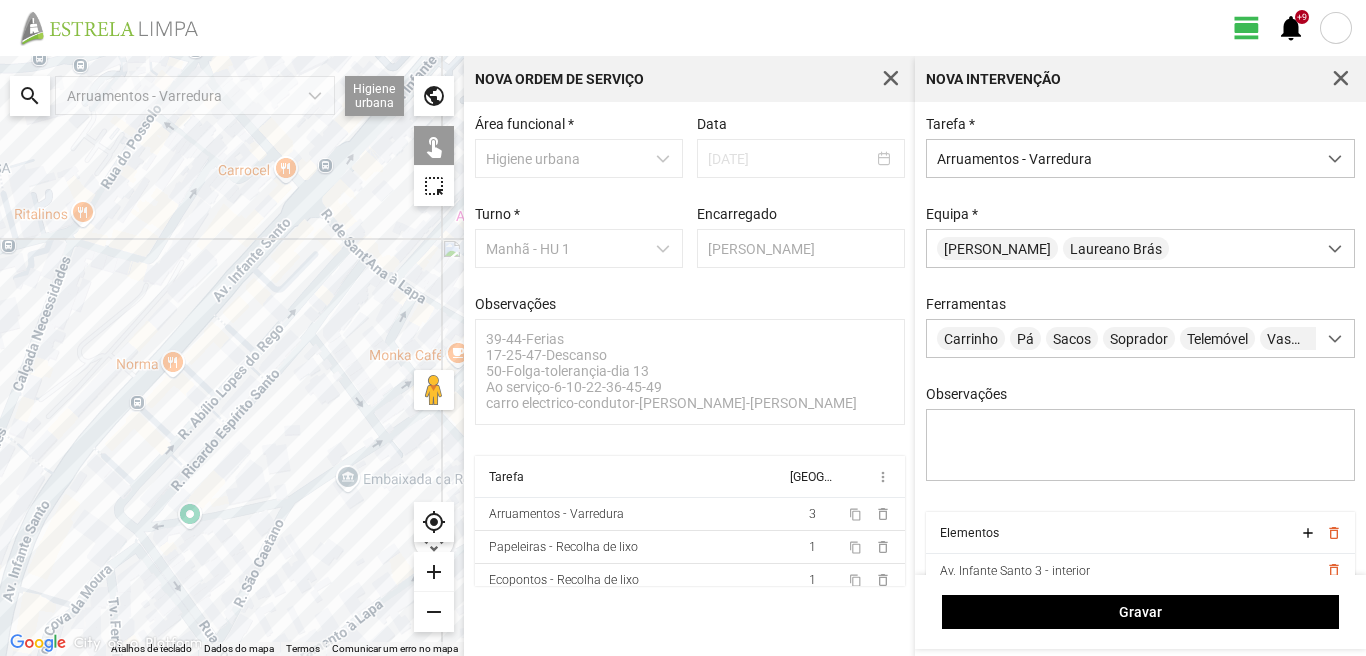 click 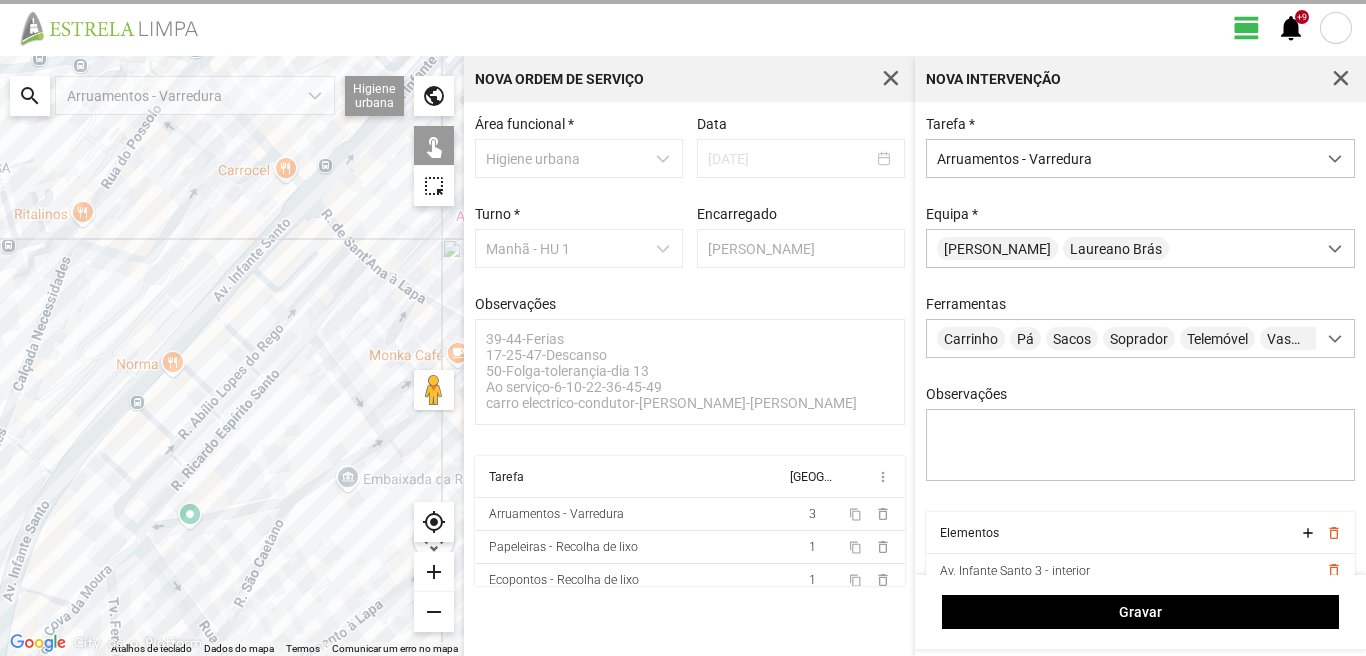 click 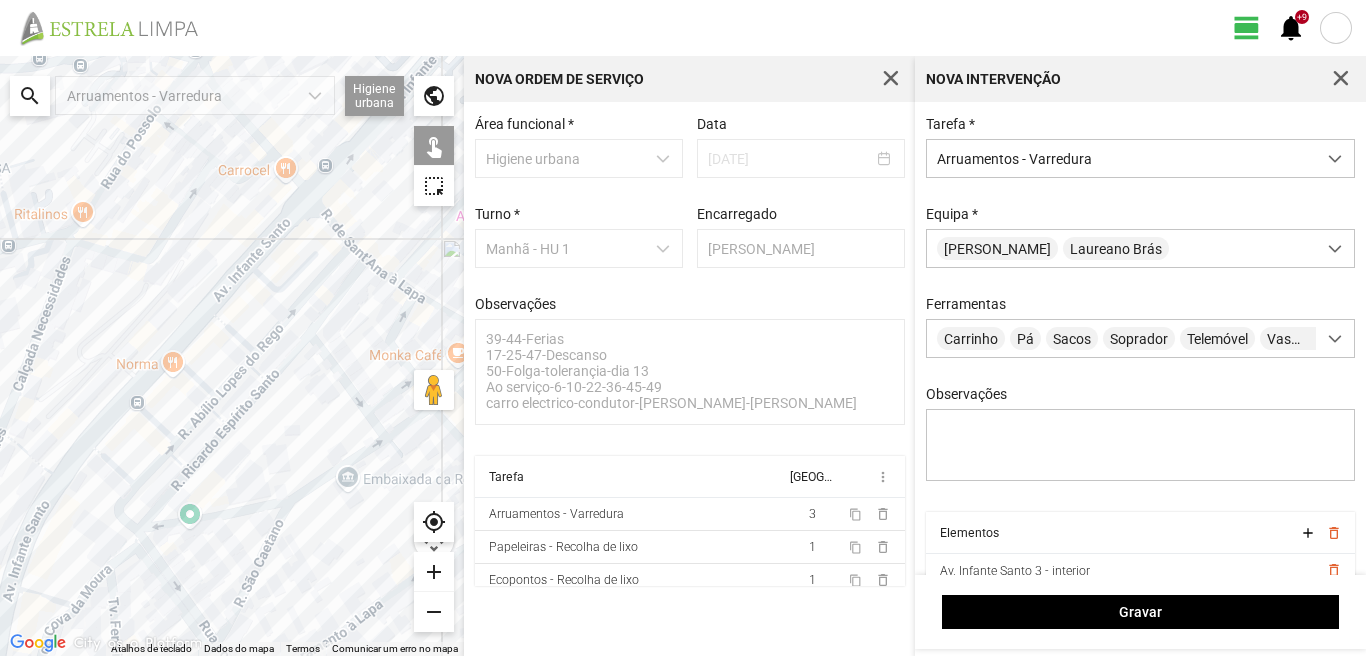 click 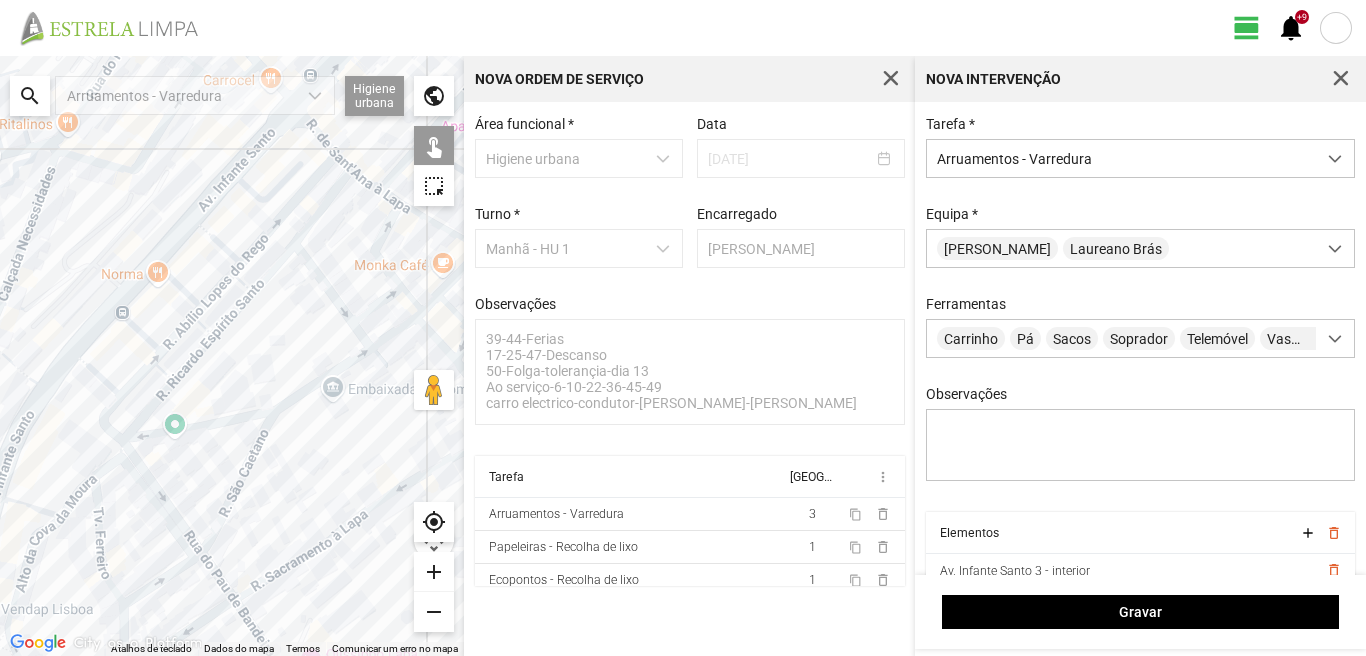 drag, startPoint x: 149, startPoint y: 562, endPoint x: 131, endPoint y: 458, distance: 105.546196 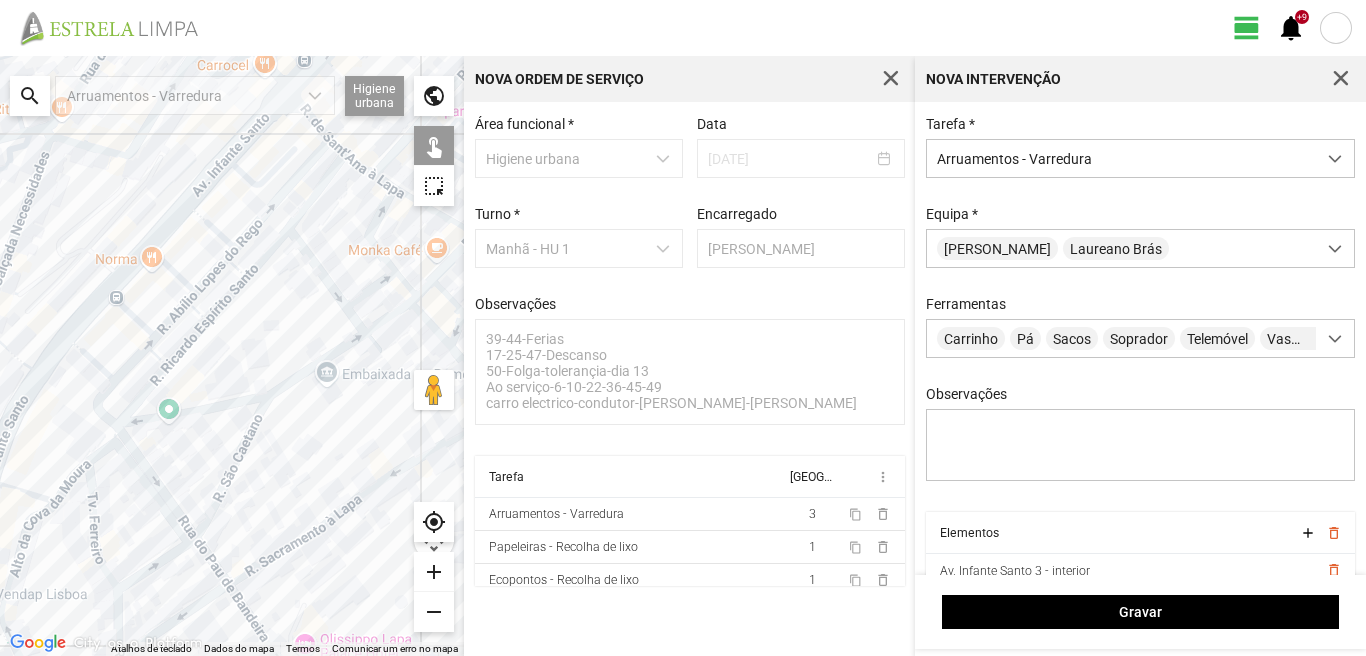 click 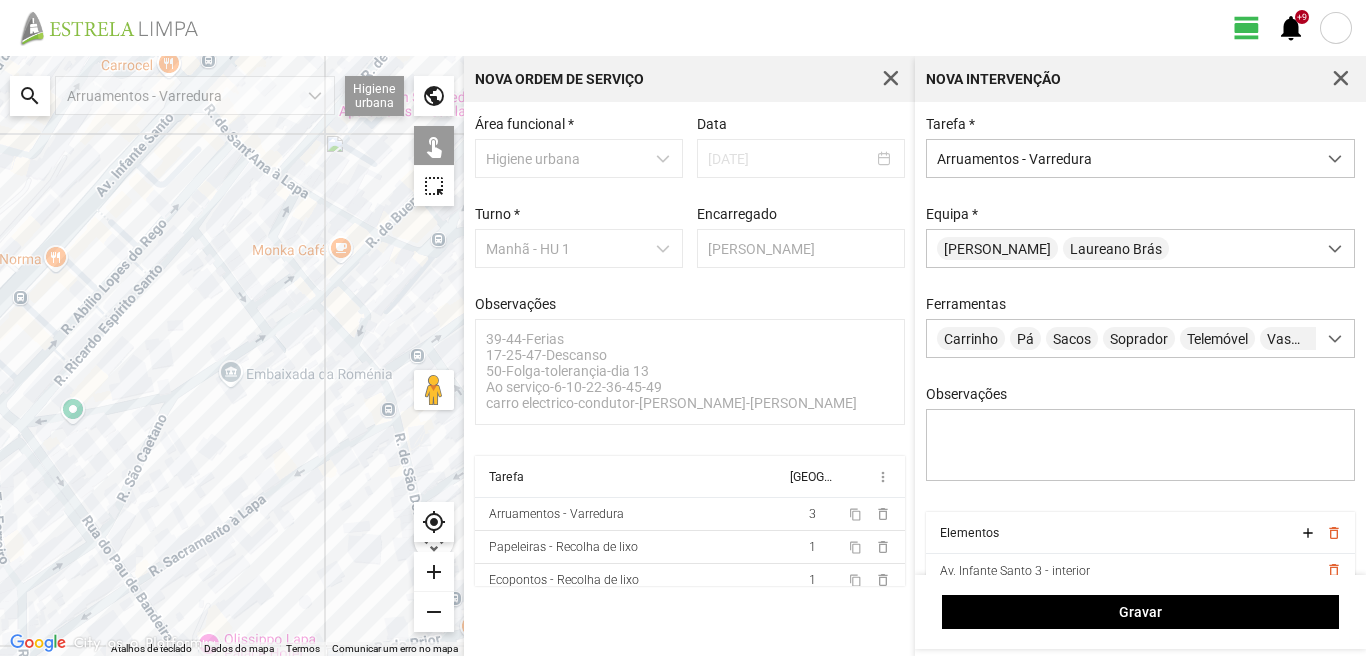 drag, startPoint x: 300, startPoint y: 404, endPoint x: 143, endPoint y: 404, distance: 157 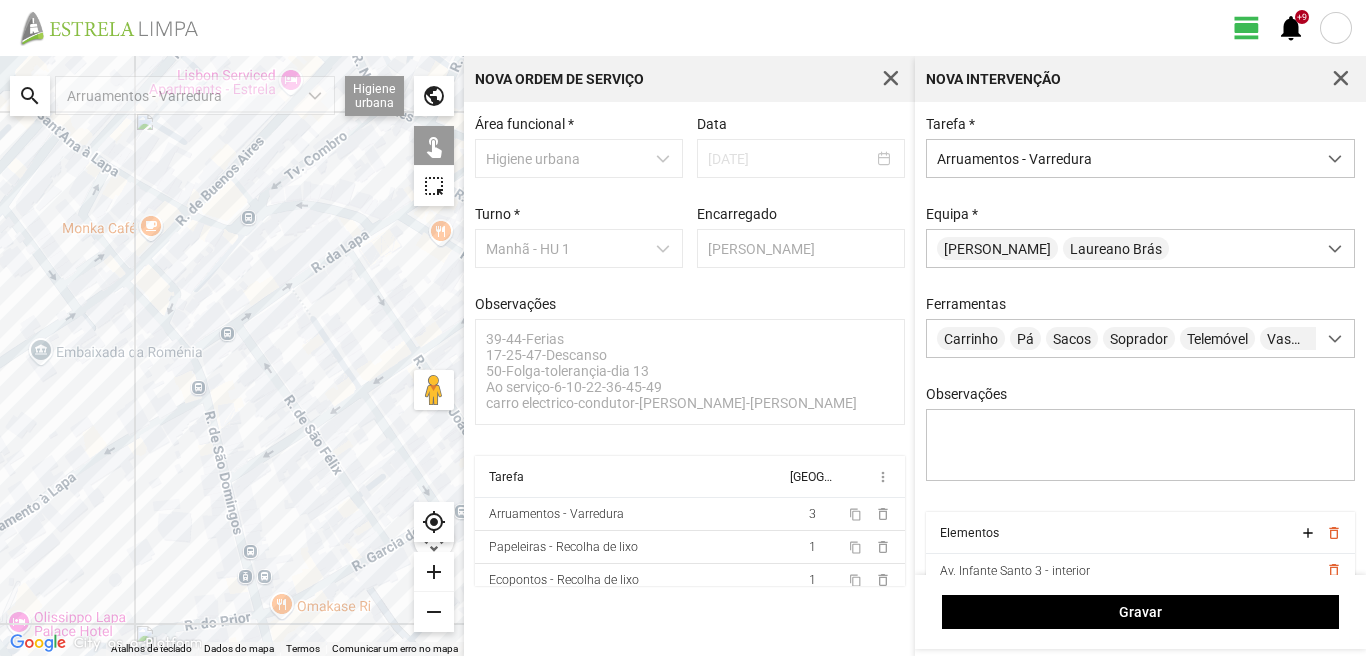 drag, startPoint x: 35, startPoint y: 435, endPoint x: 165, endPoint y: 393, distance: 136.61626 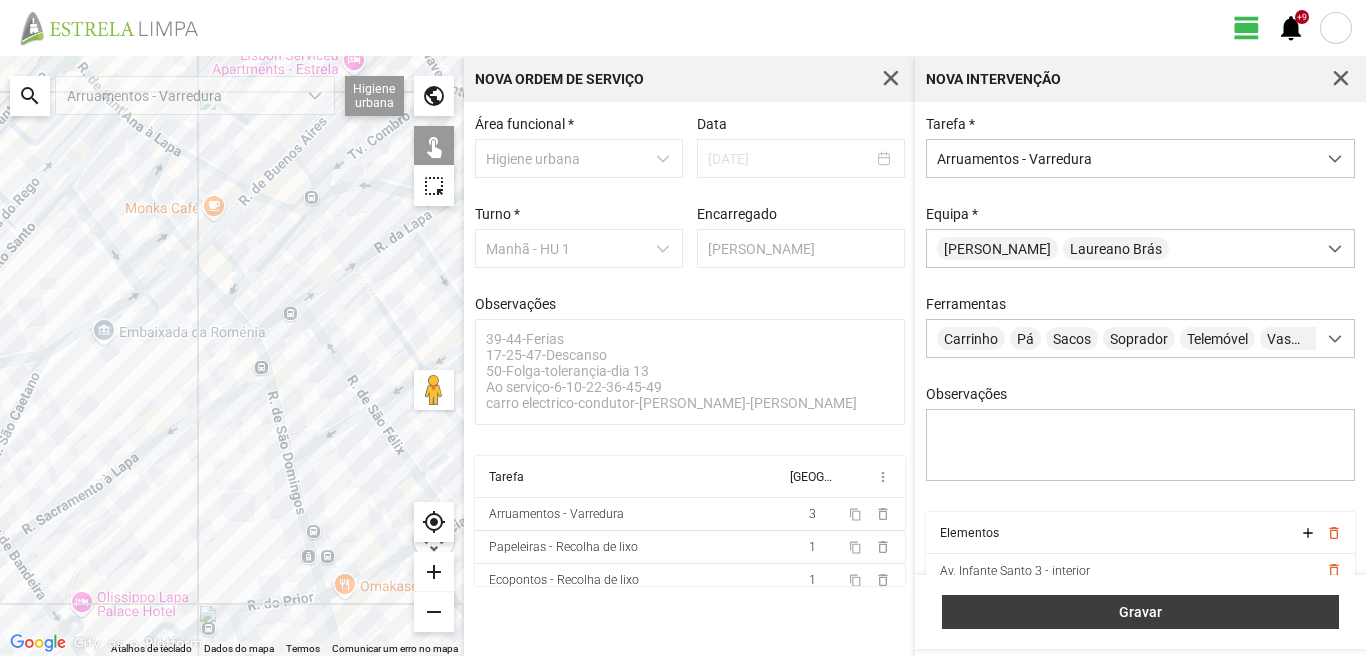 click on "Gravar" at bounding box center [1141, 612] 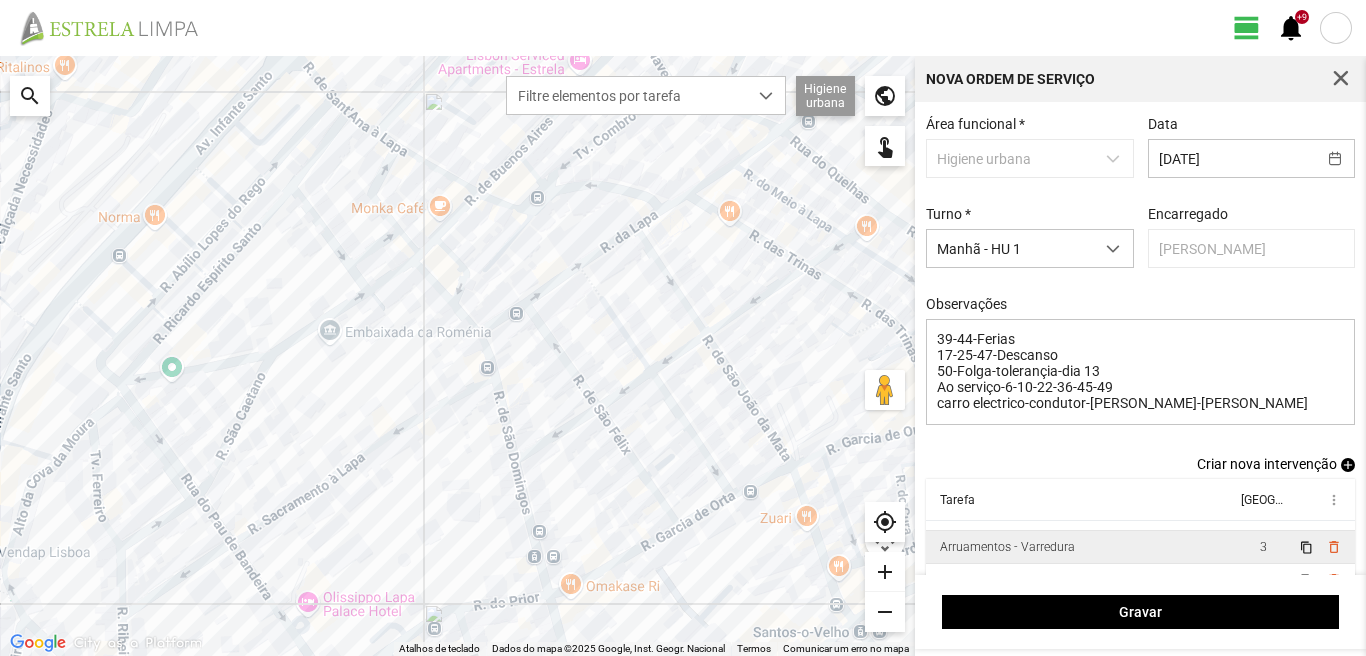 scroll, scrollTop: 44, scrollLeft: 0, axis: vertical 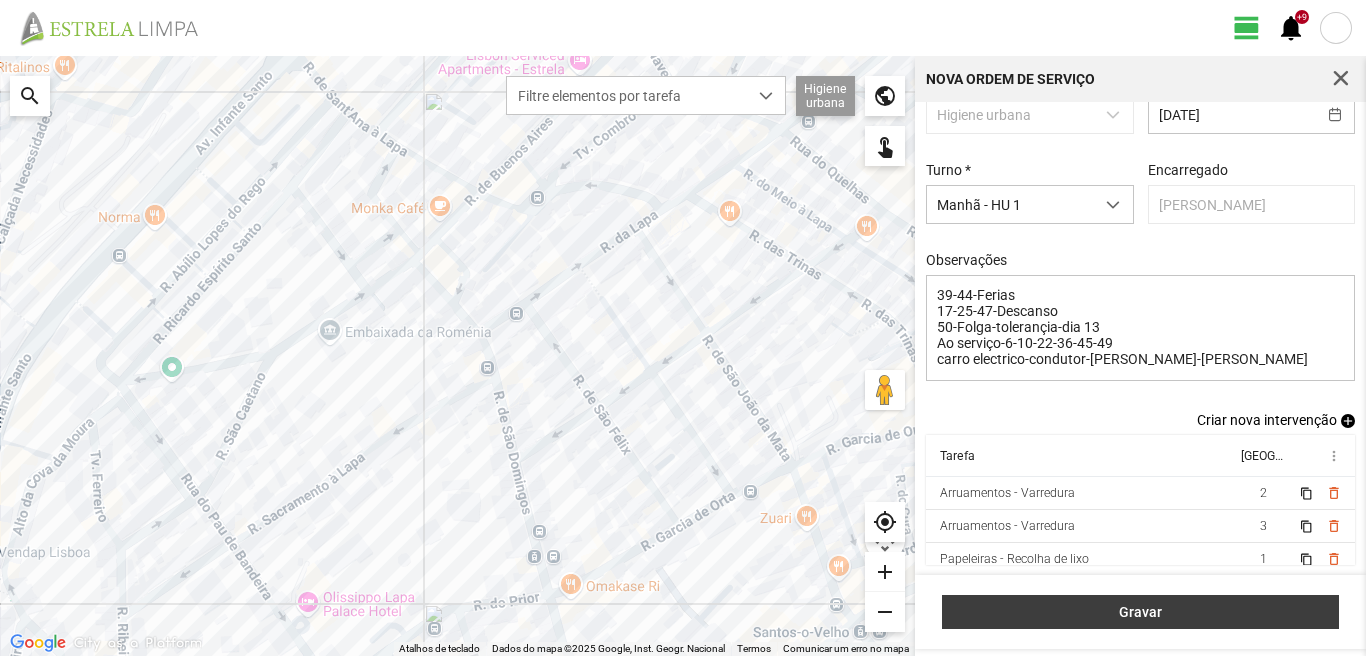 click on "Gravar" at bounding box center (1140, 612) 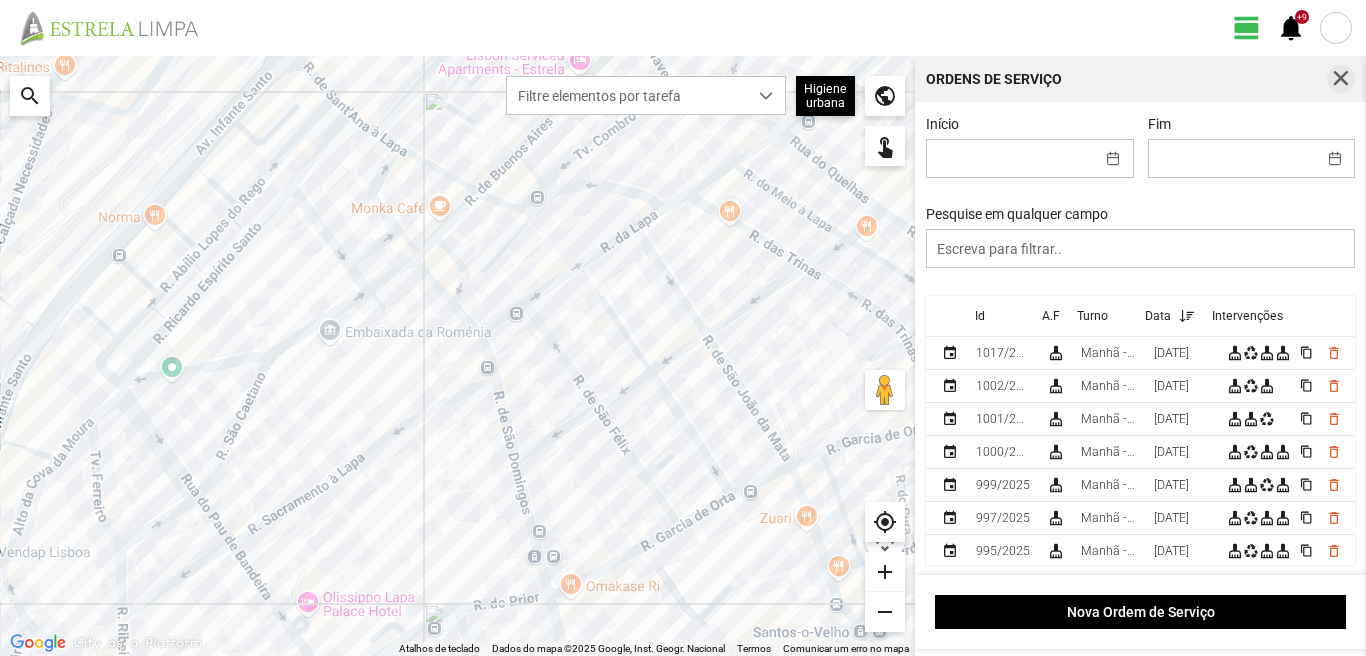 click at bounding box center [1341, 79] 